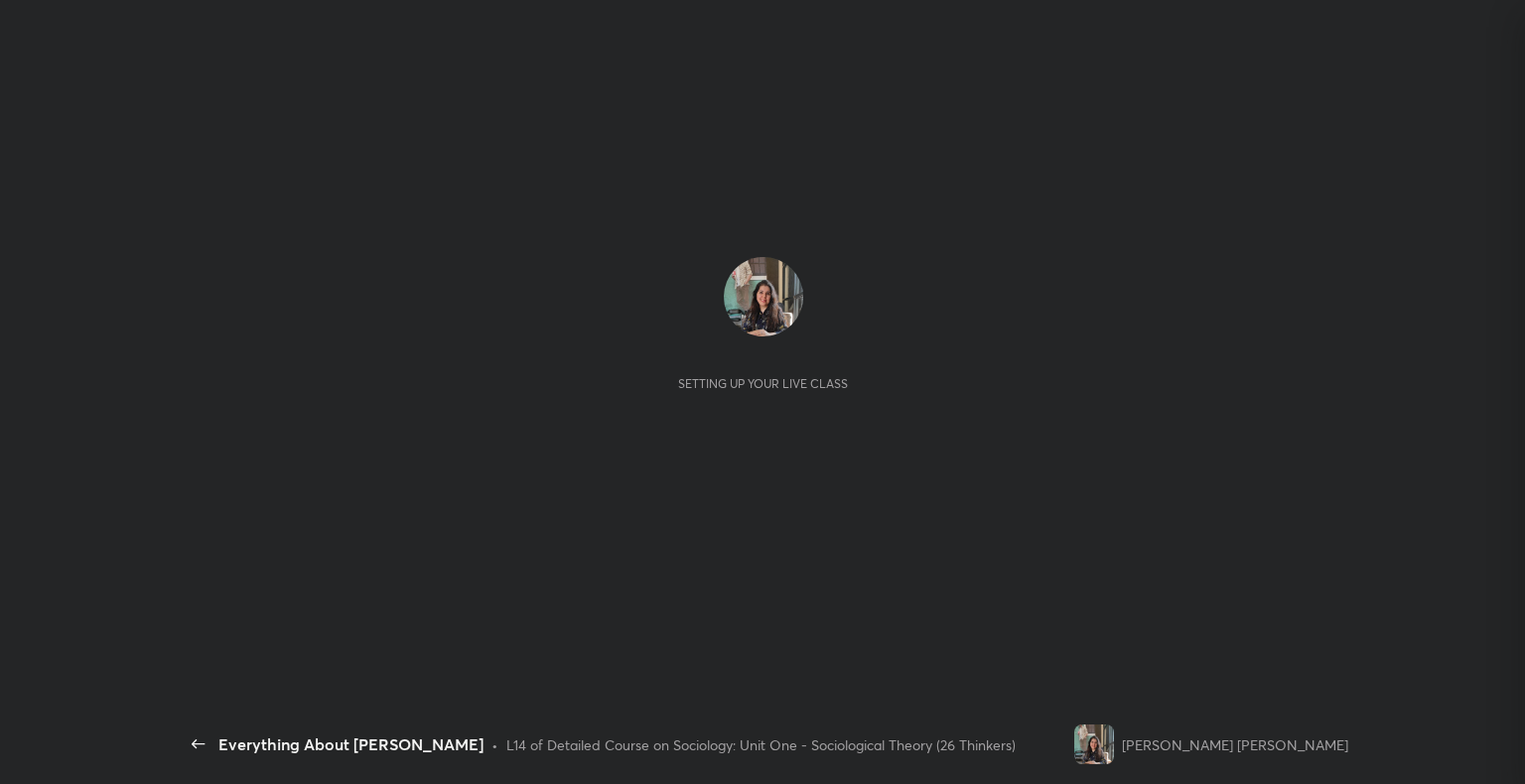 scroll, scrollTop: 0, scrollLeft: 0, axis: both 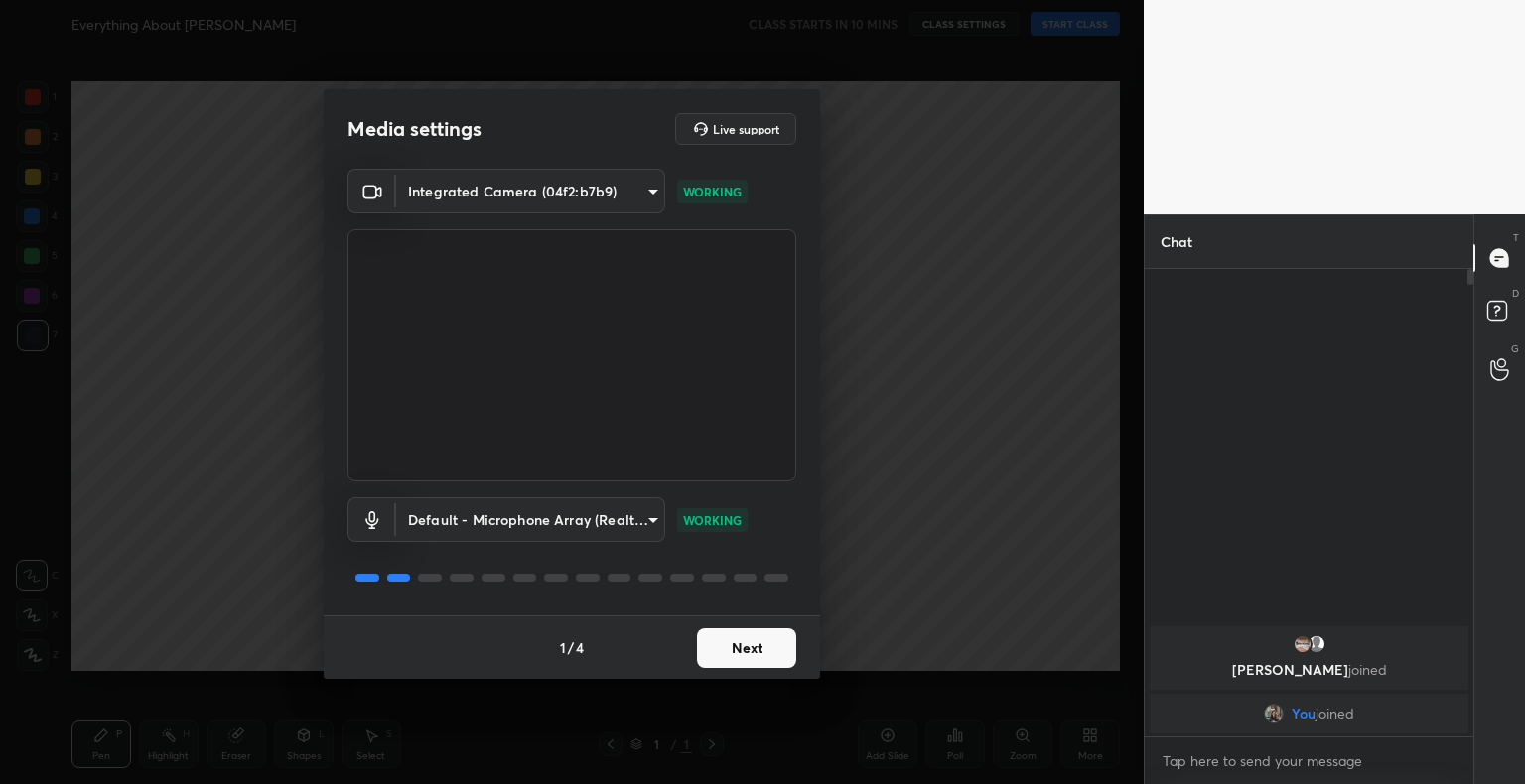 click on "Next" at bounding box center [747, 648] 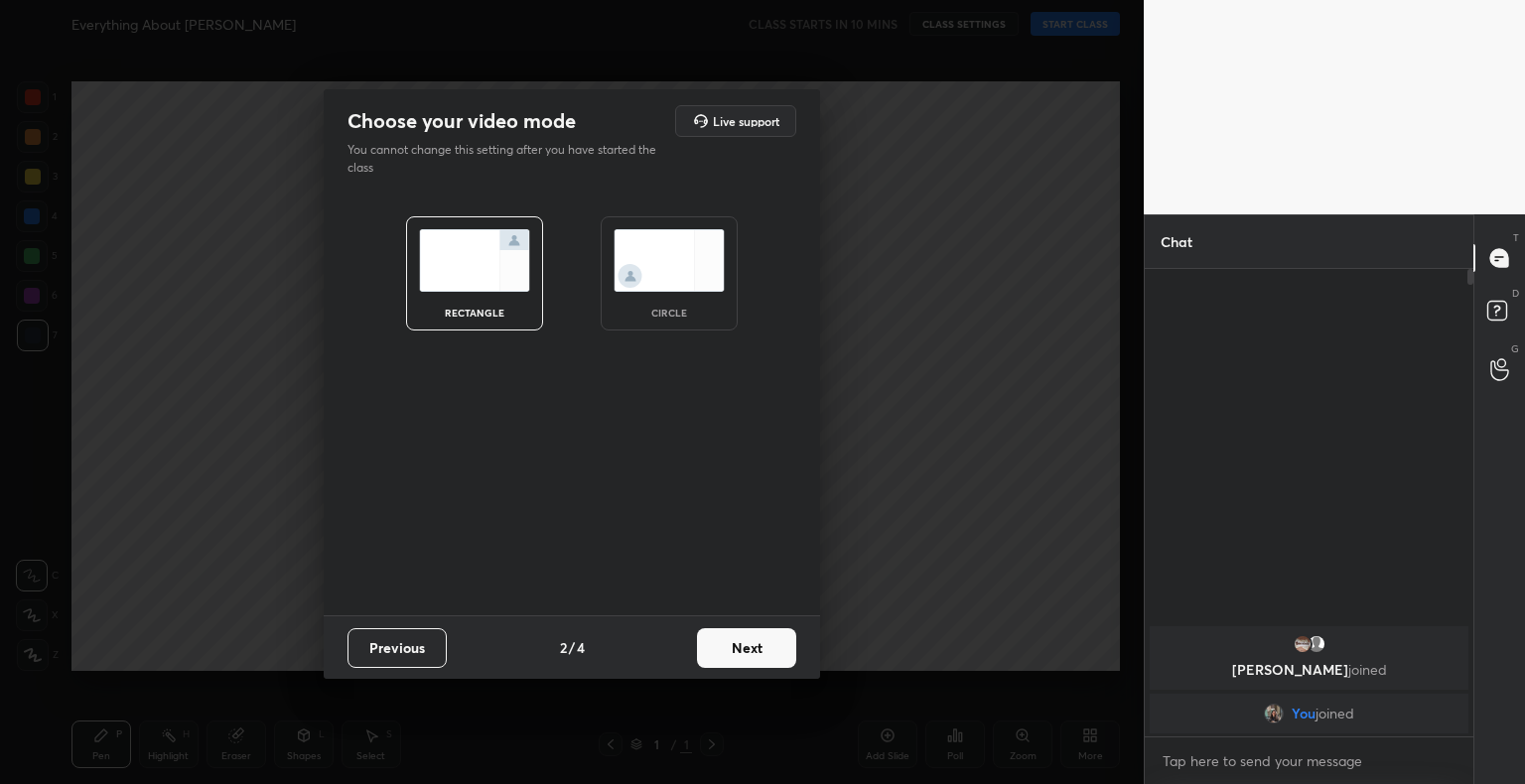 click on "Next" at bounding box center [747, 648] 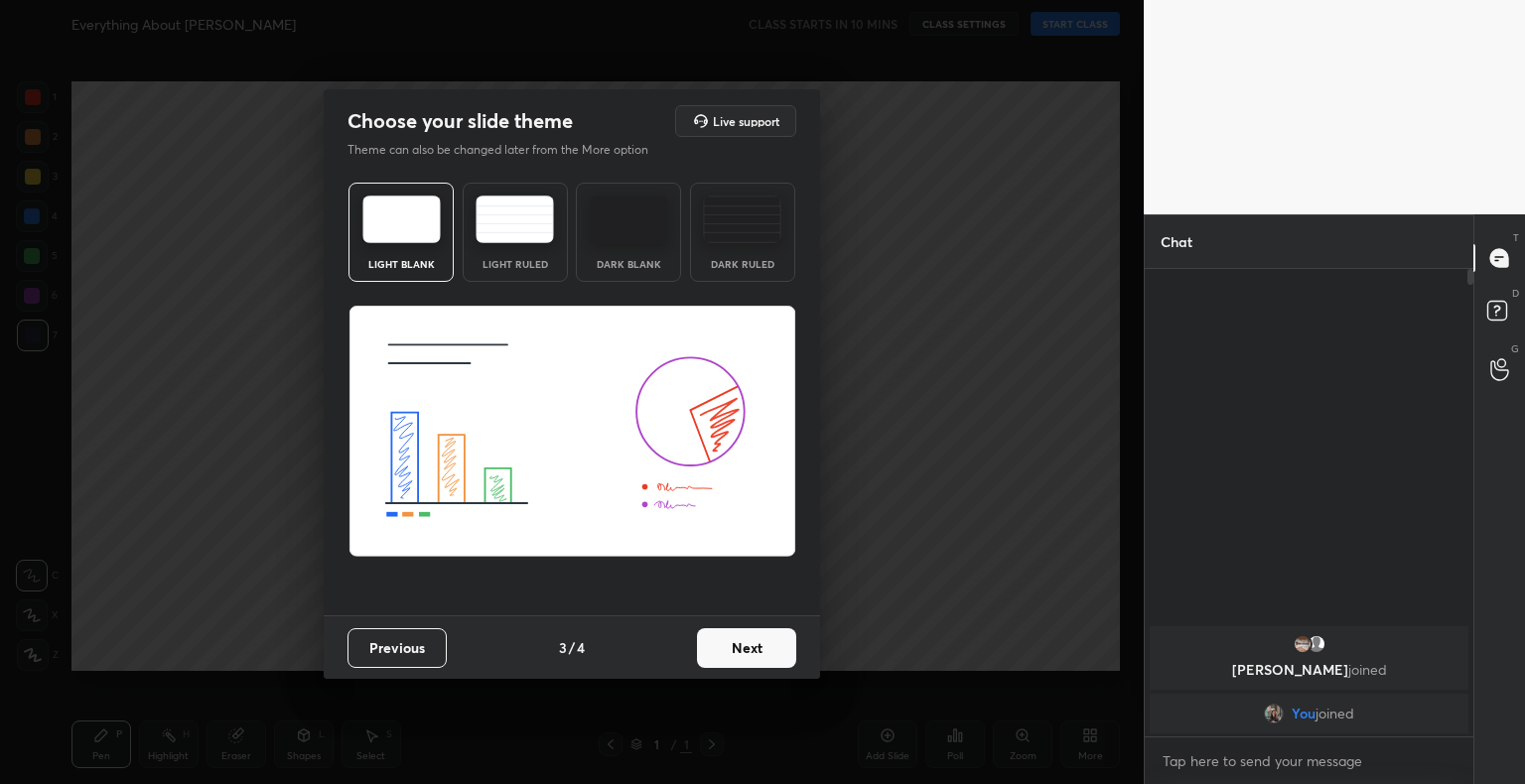 click at bounding box center (514, 219) 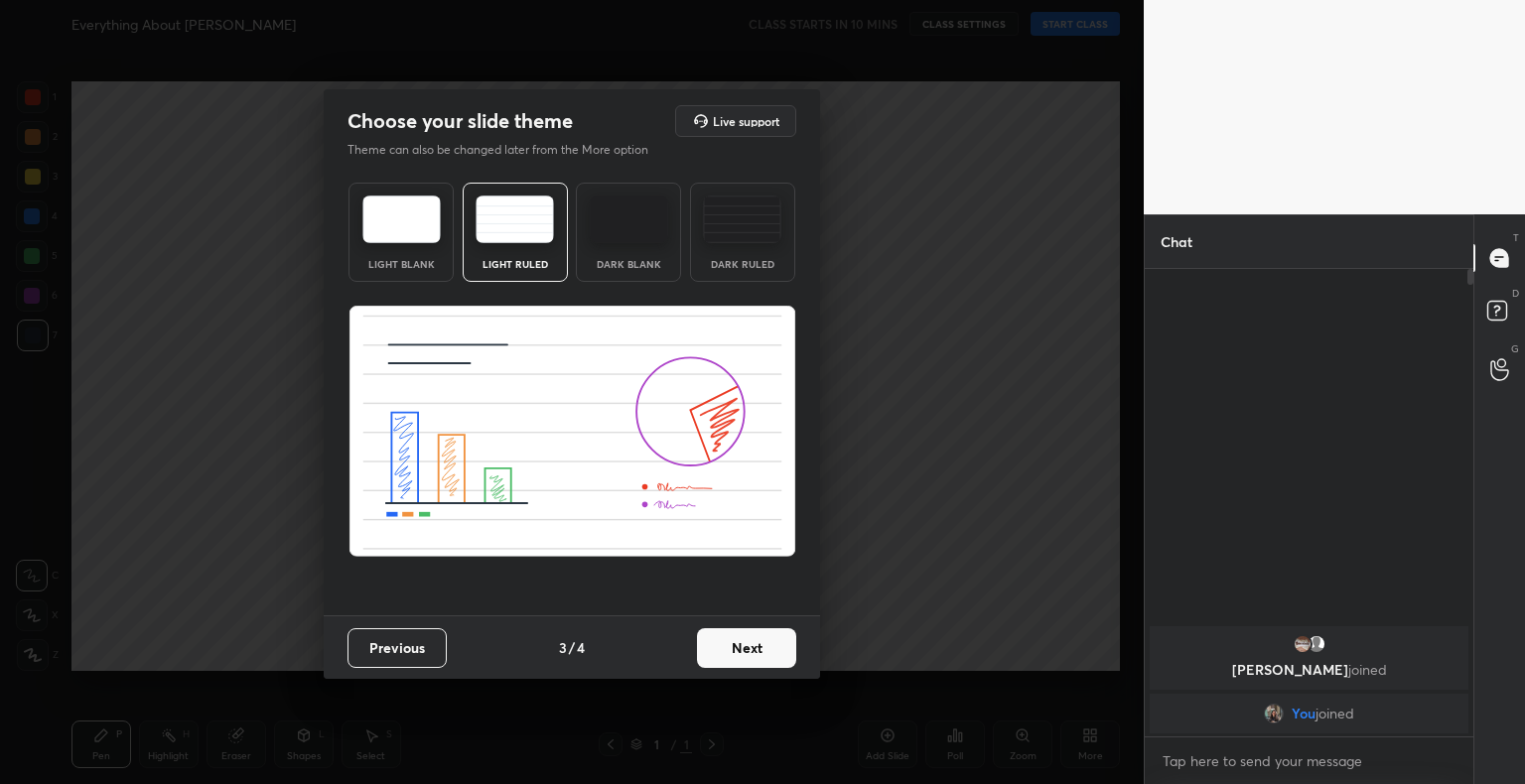 click on "Next" at bounding box center [747, 648] 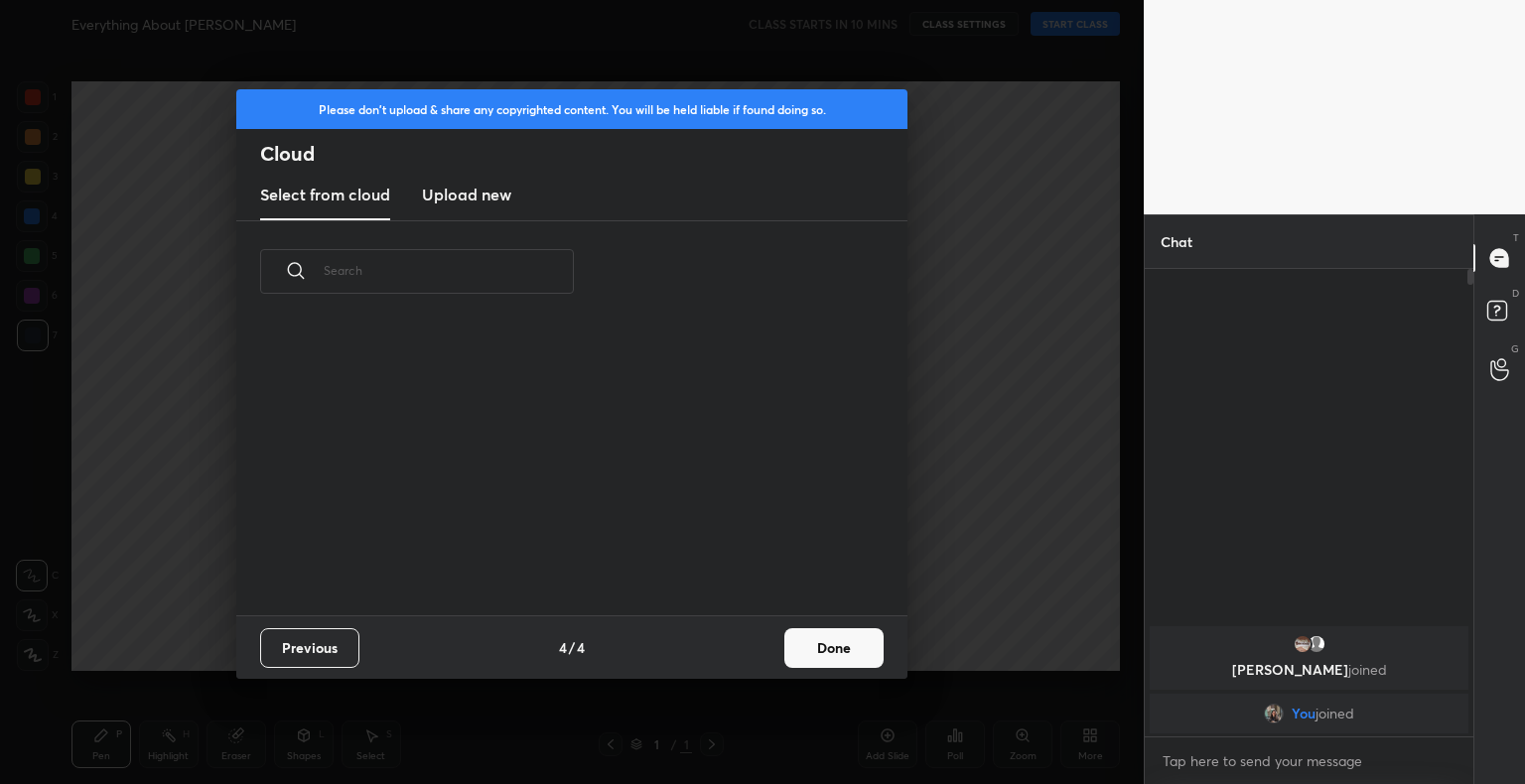 scroll, scrollTop: 294, scrollLeft: 637, axis: both 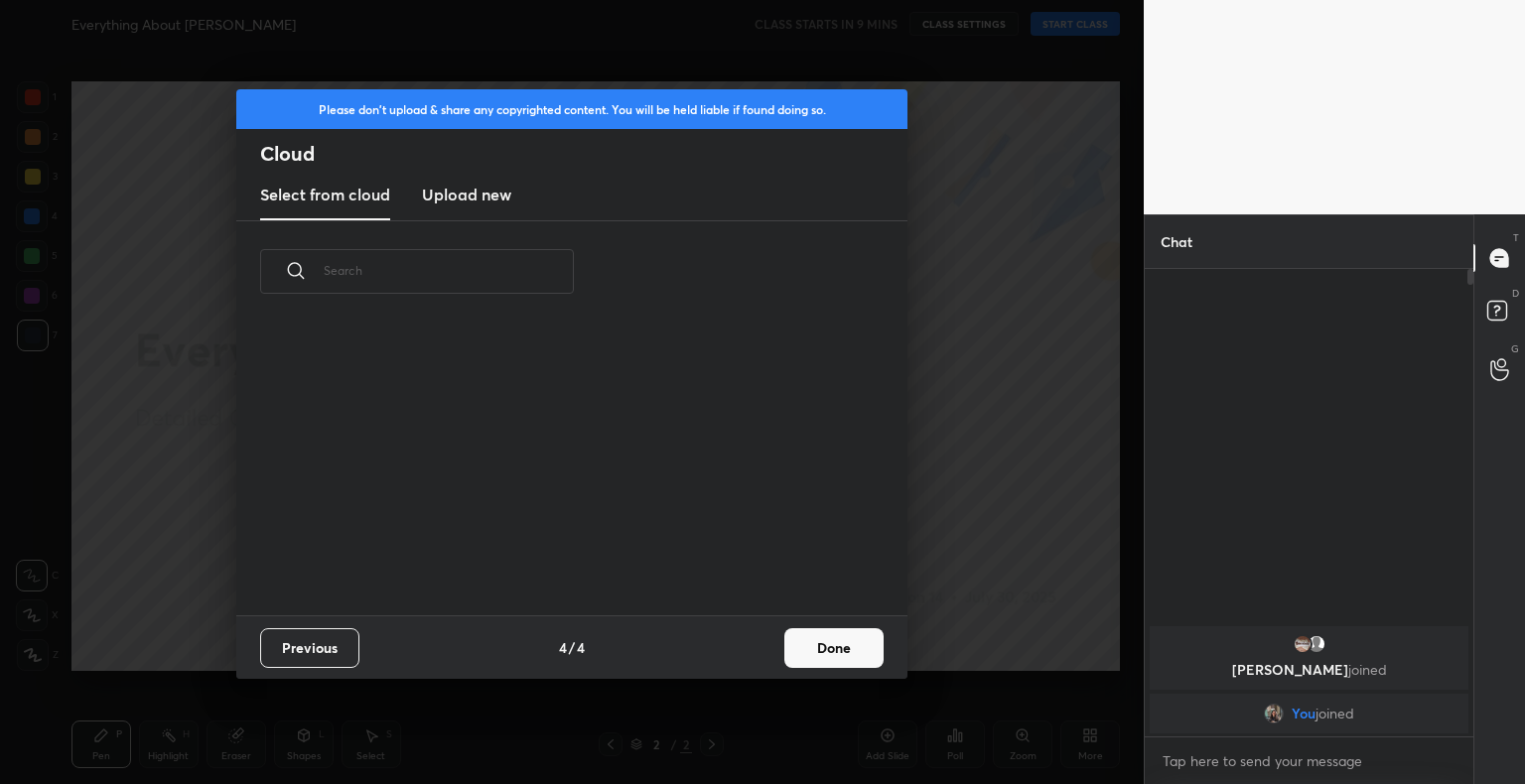 click on "Upload new" at bounding box center [467, 195] 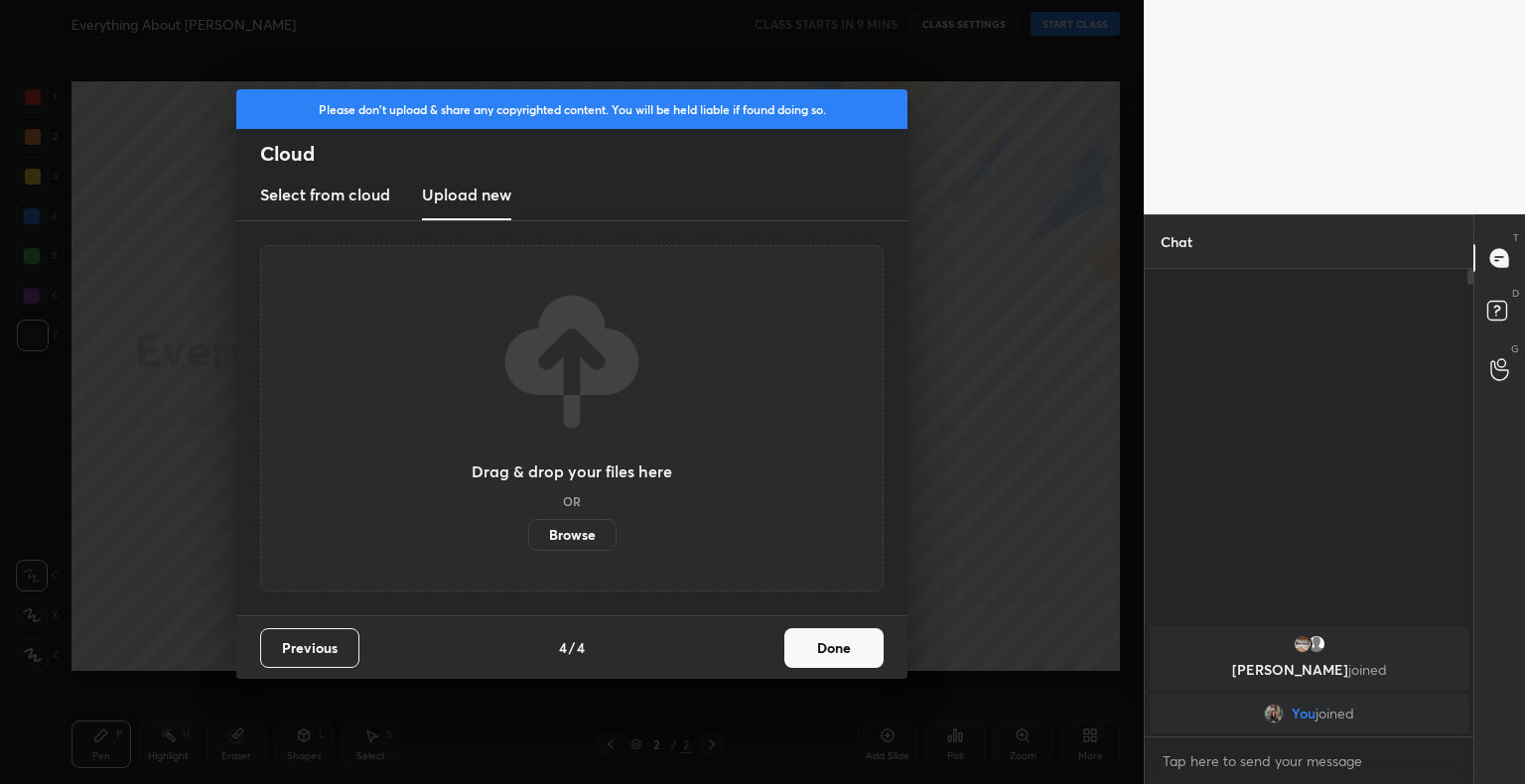 click on "Browse" at bounding box center [572, 535] 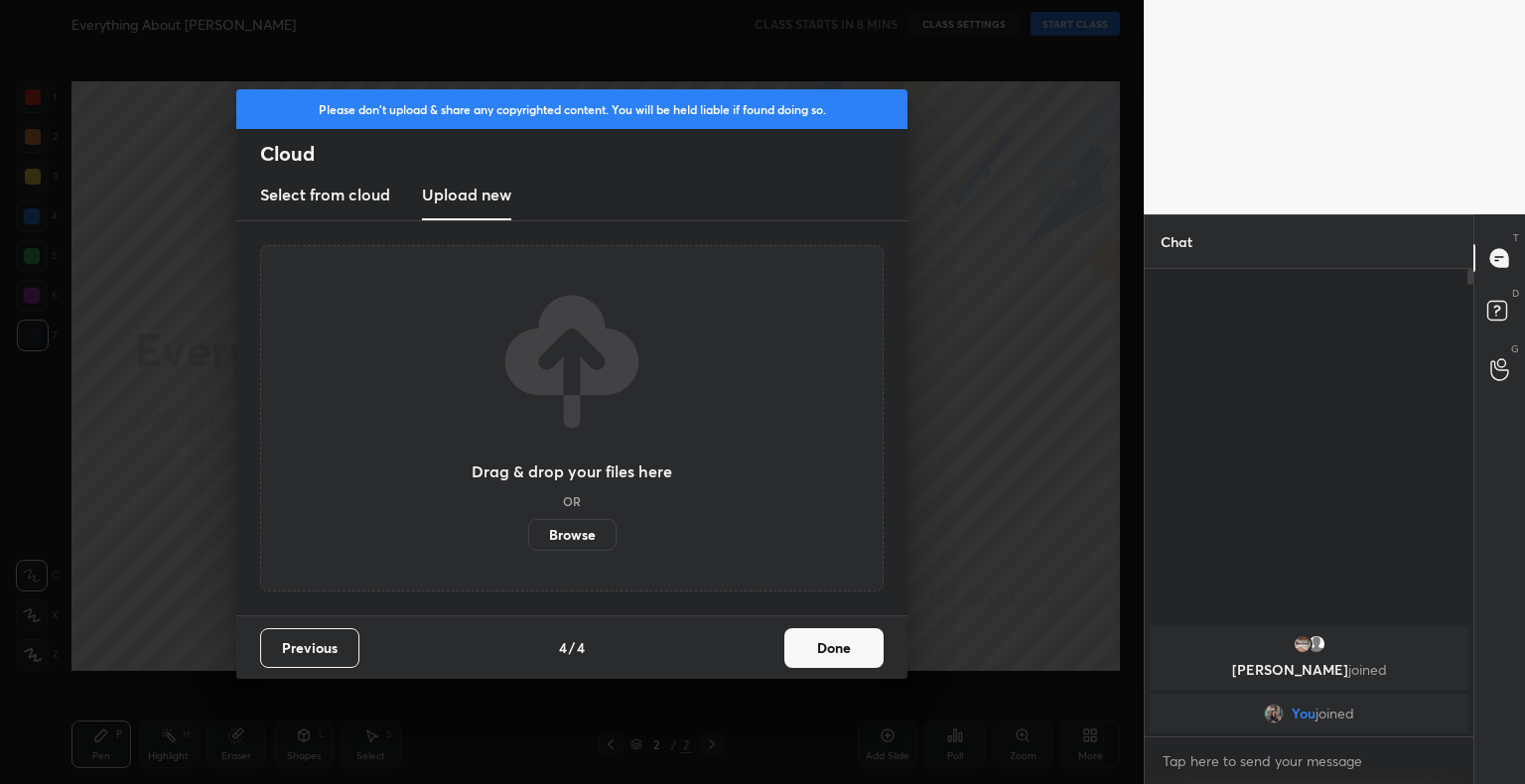 click on "Please don't upload & share any copyrighted content. You will be held liable if found doing so. Cloud Select from cloud Upload new Drag & drop your files here OR Browse Previous 4 / 4 Done" at bounding box center (572, 392) 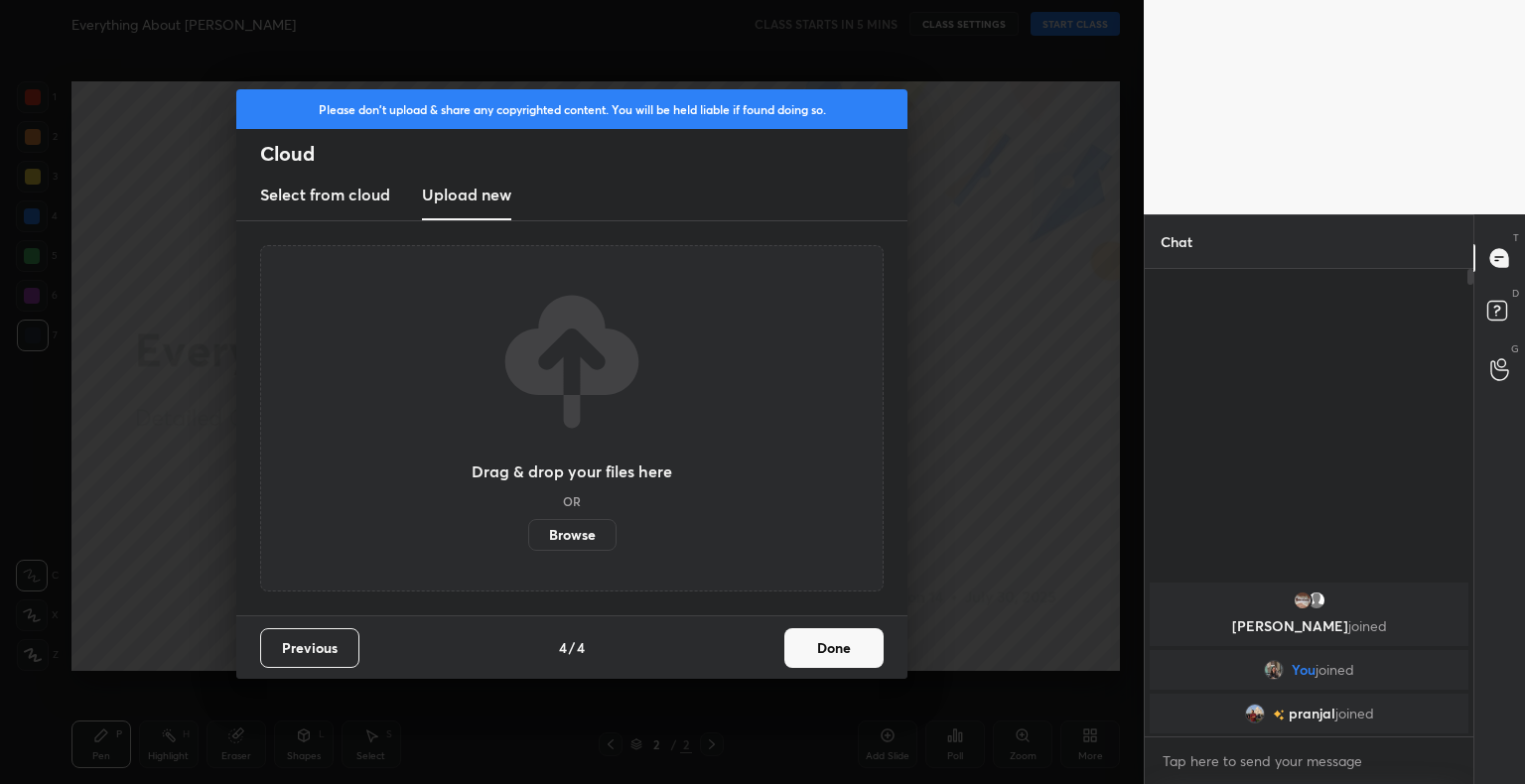 click on "Browse" at bounding box center [572, 535] 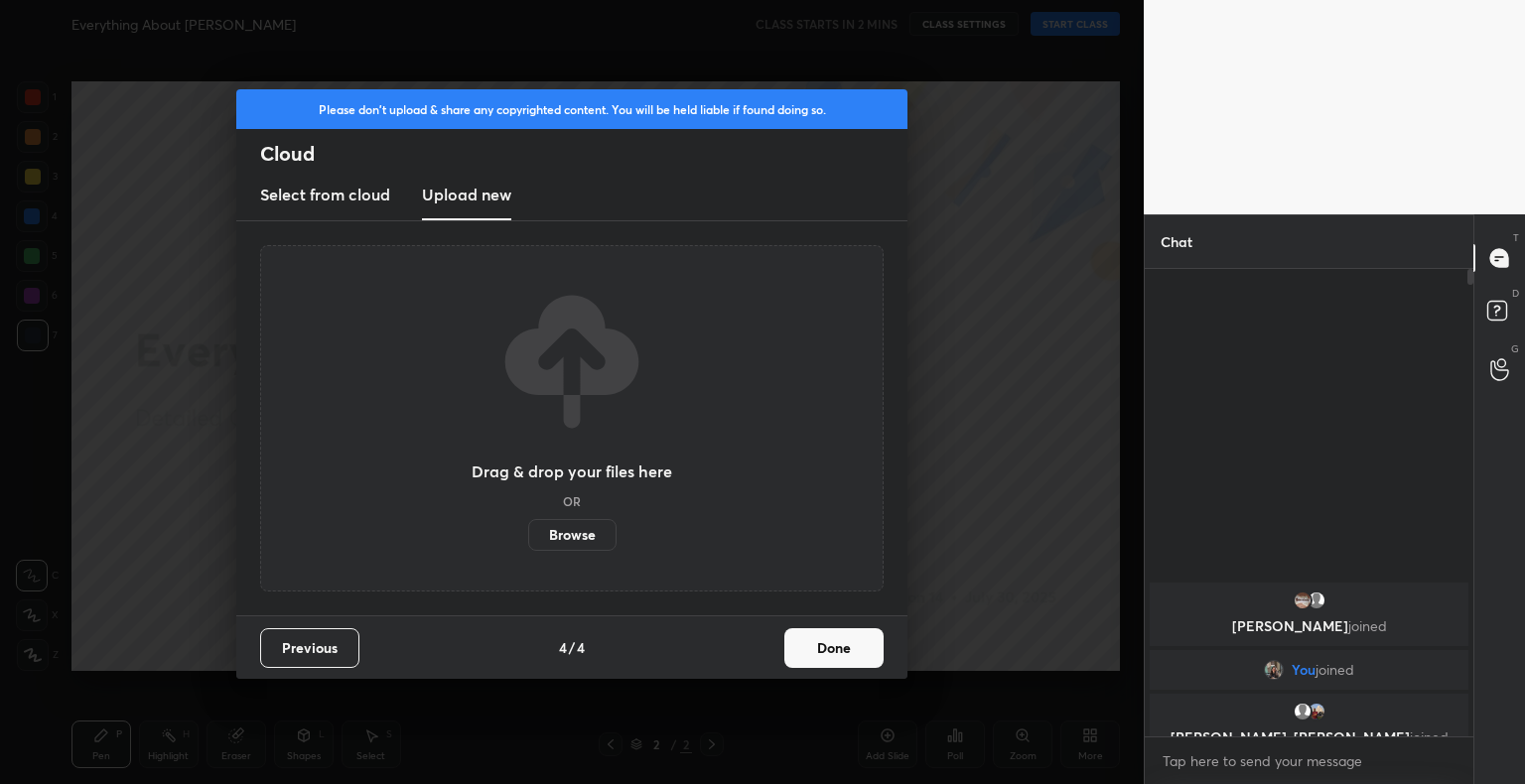 click on "Done" at bounding box center (834, 648) 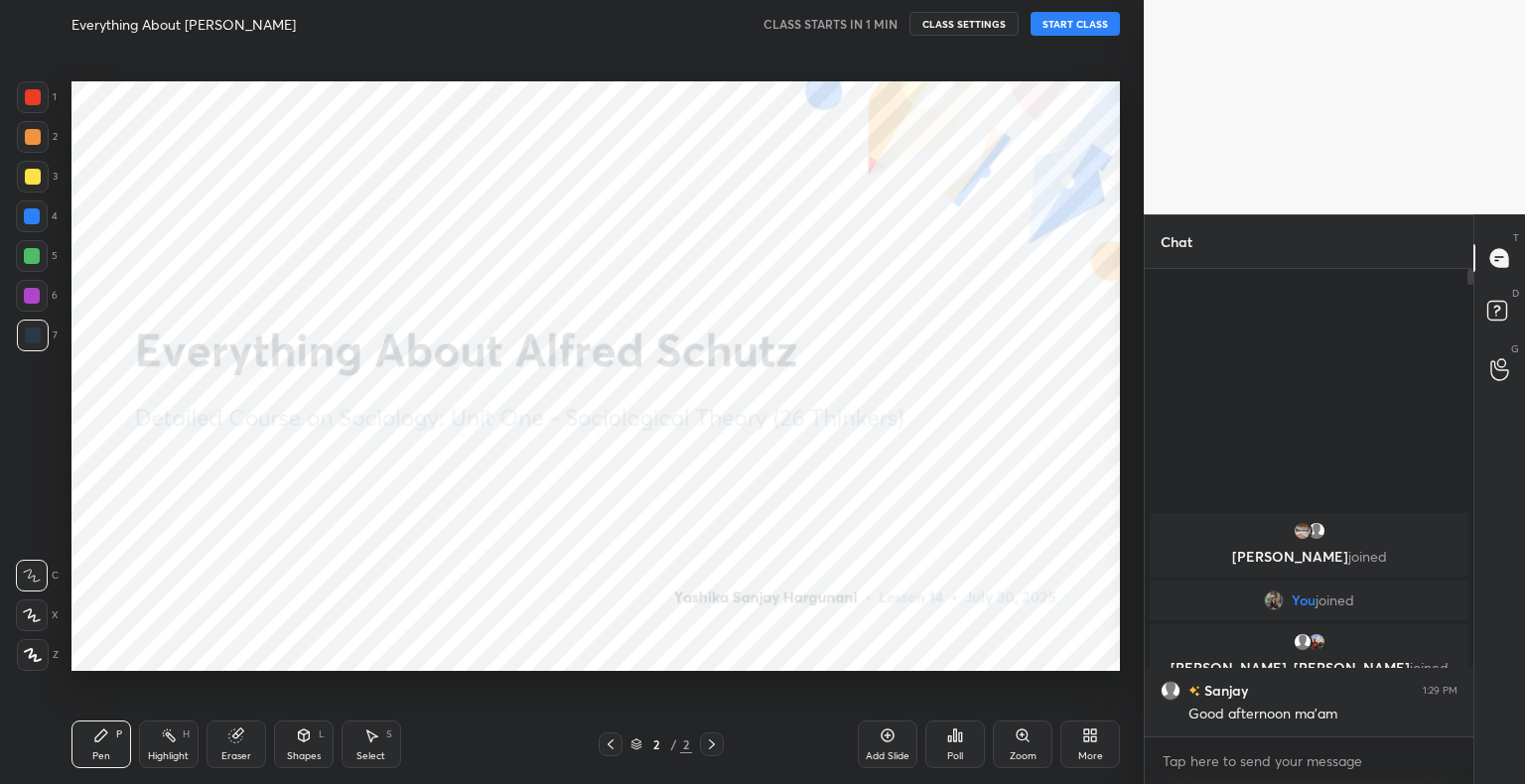 click on "START CLASS" at bounding box center (1075, 24) 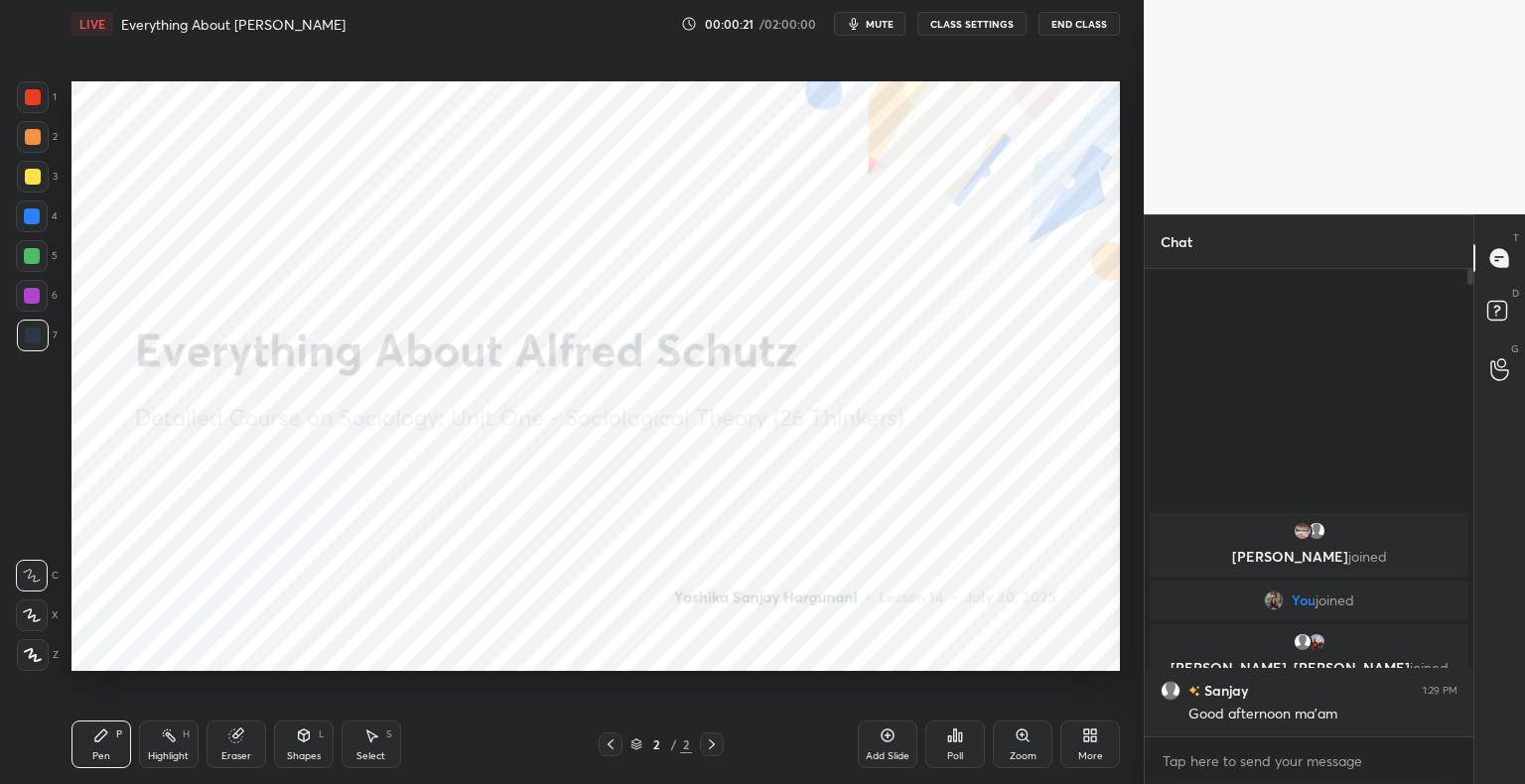 click 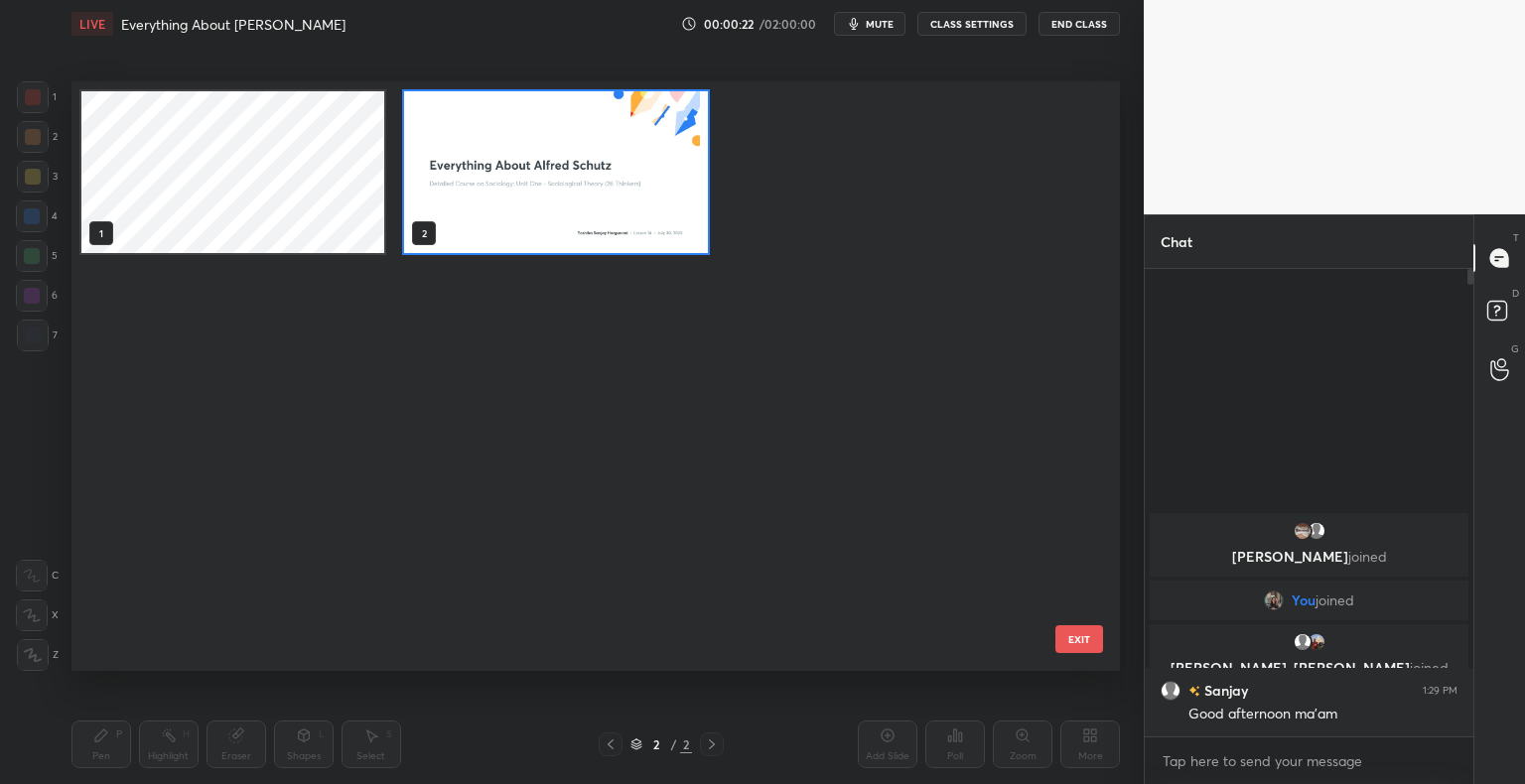 scroll, scrollTop: 6, scrollLeft: 10, axis: both 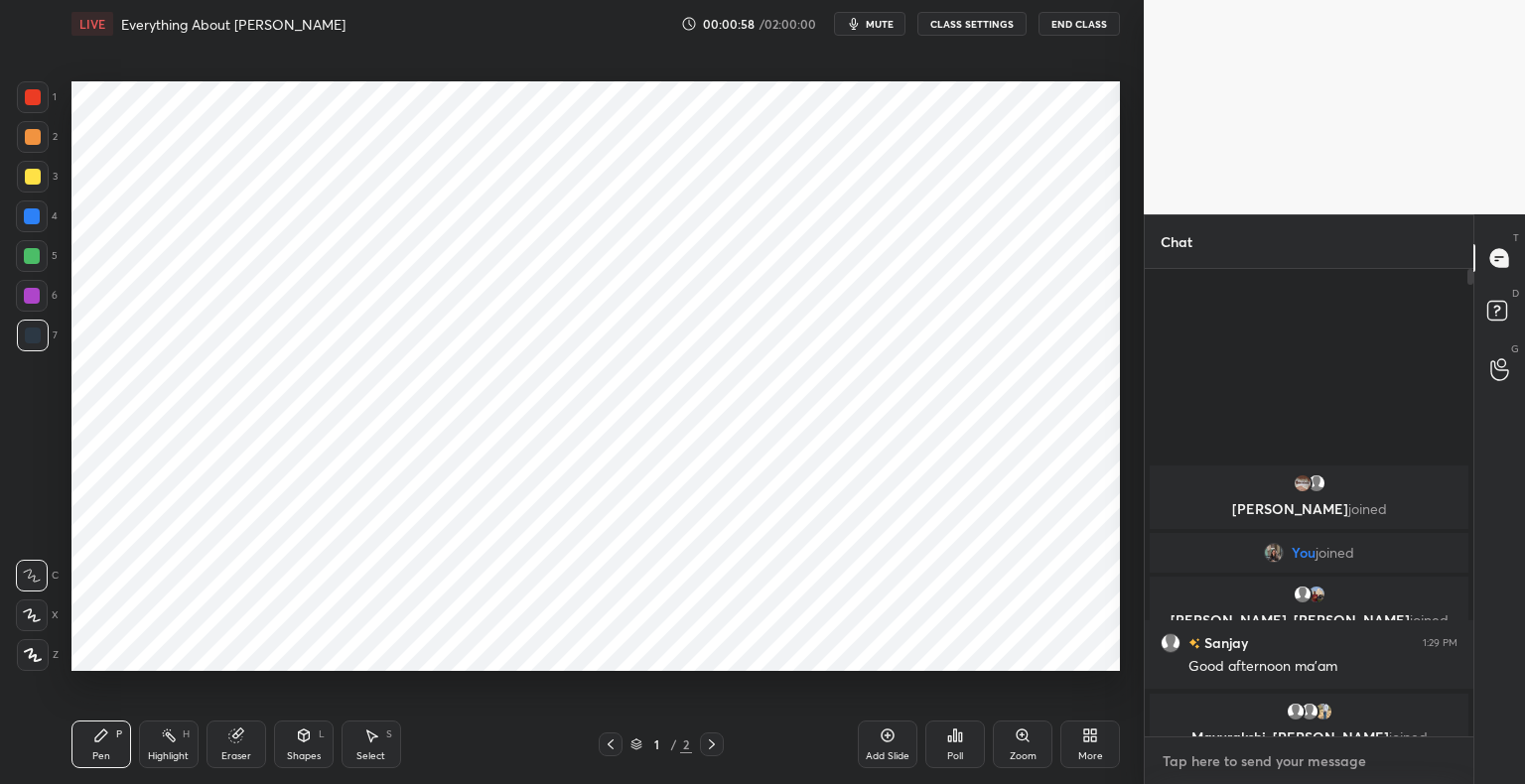 type on "x" 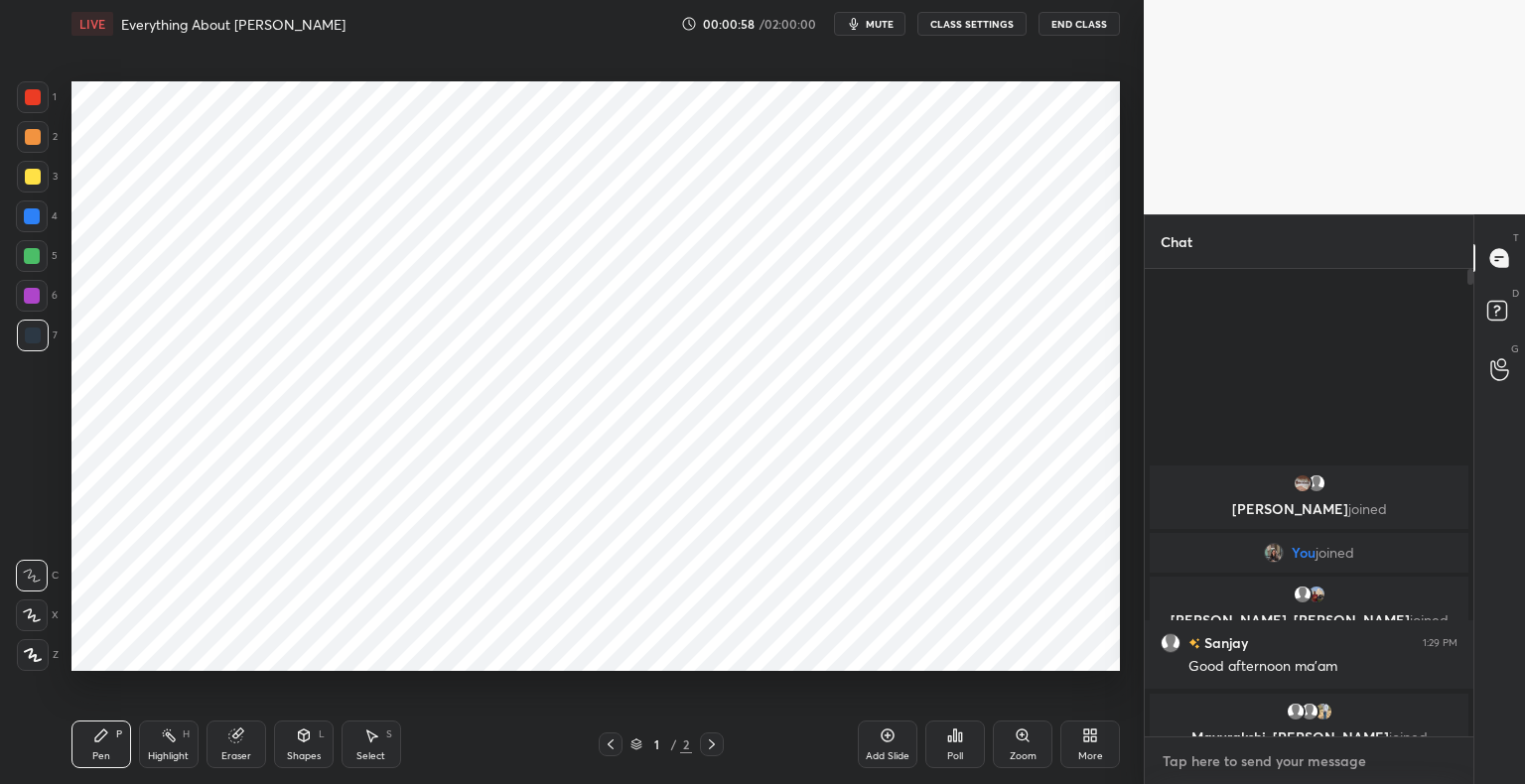 click at bounding box center [1309, 761] 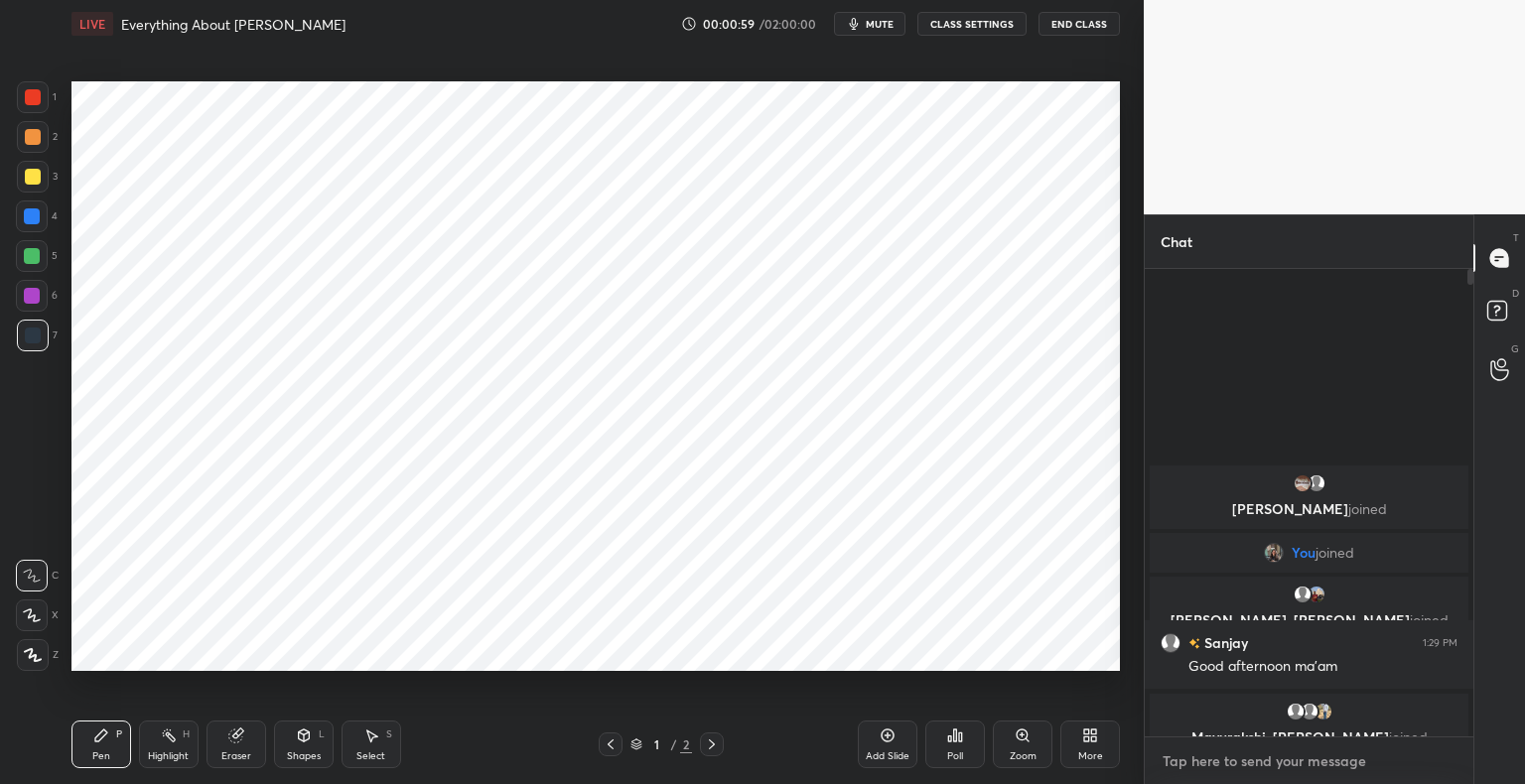 paste on "[URL][DOMAIN_NAME]" 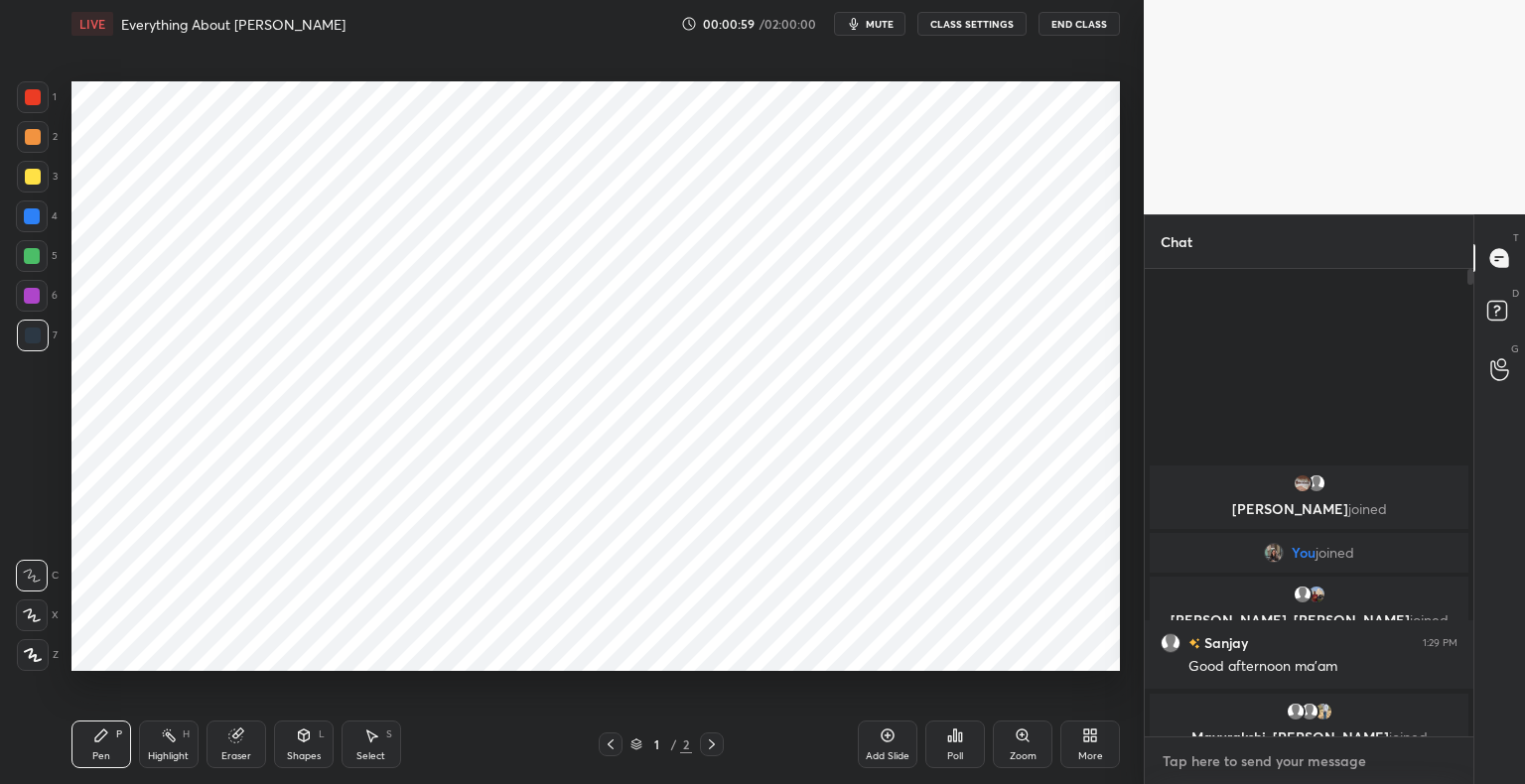type on "[URL][DOMAIN_NAME]" 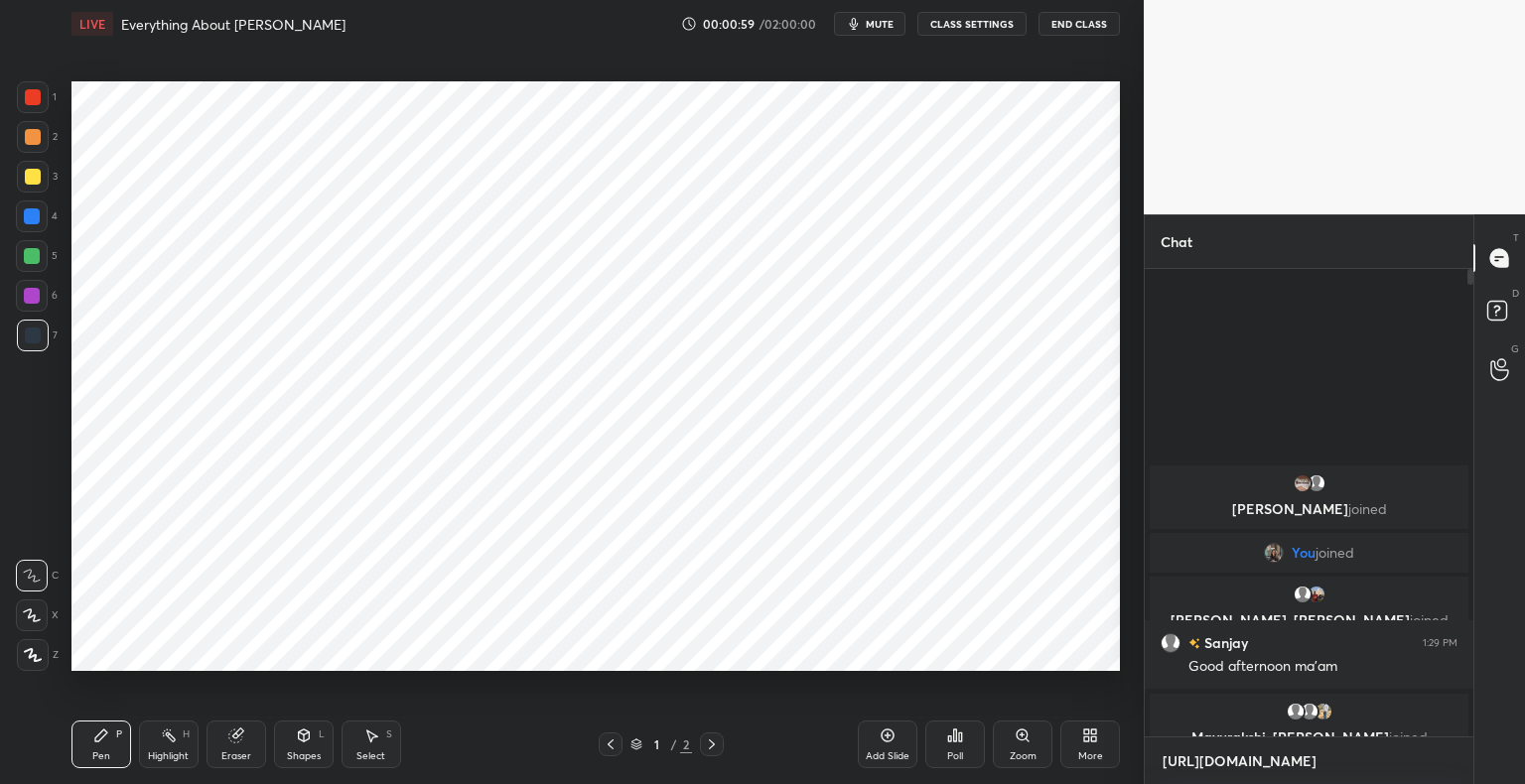 scroll, scrollTop: 461, scrollLeft: 323, axis: both 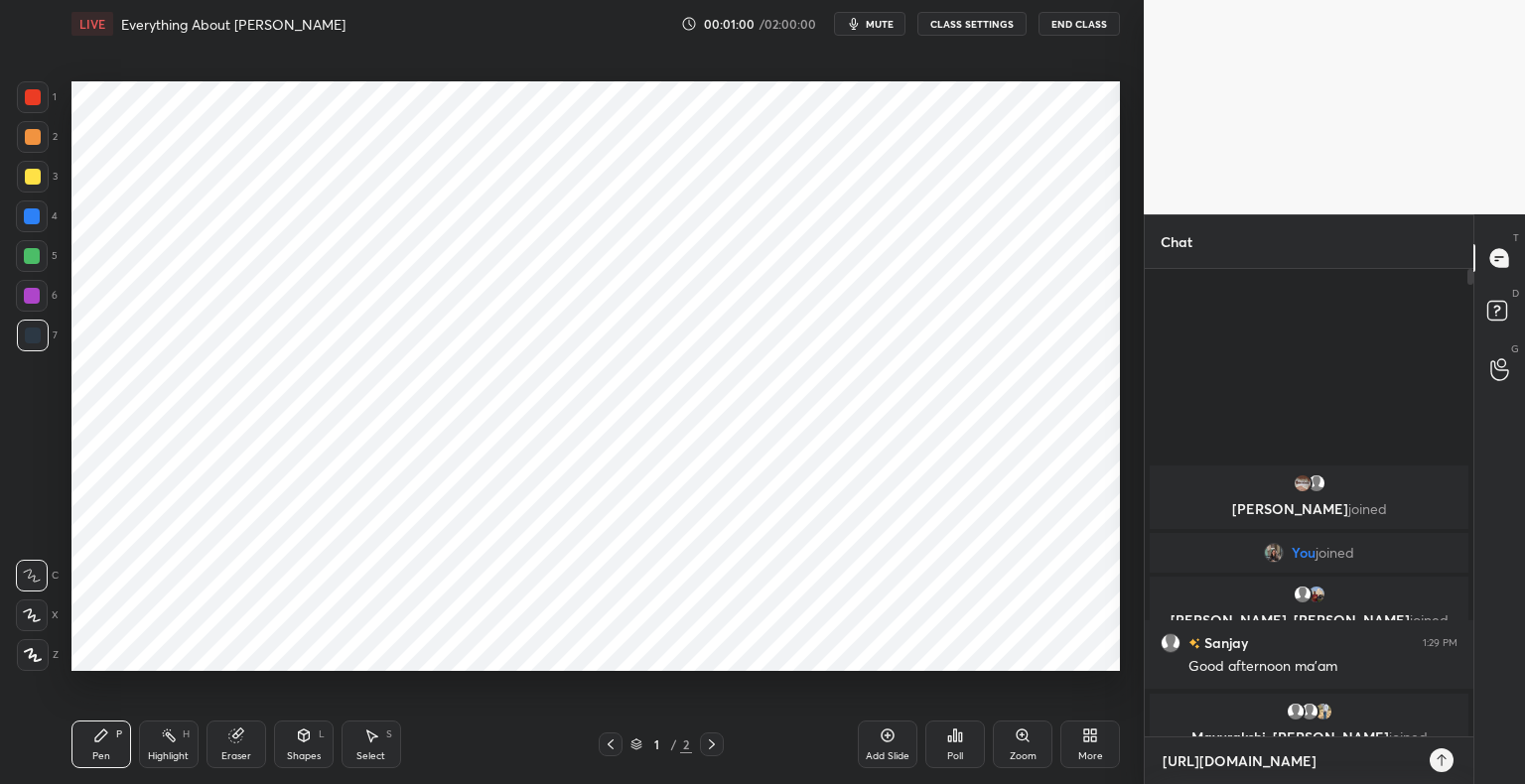 type 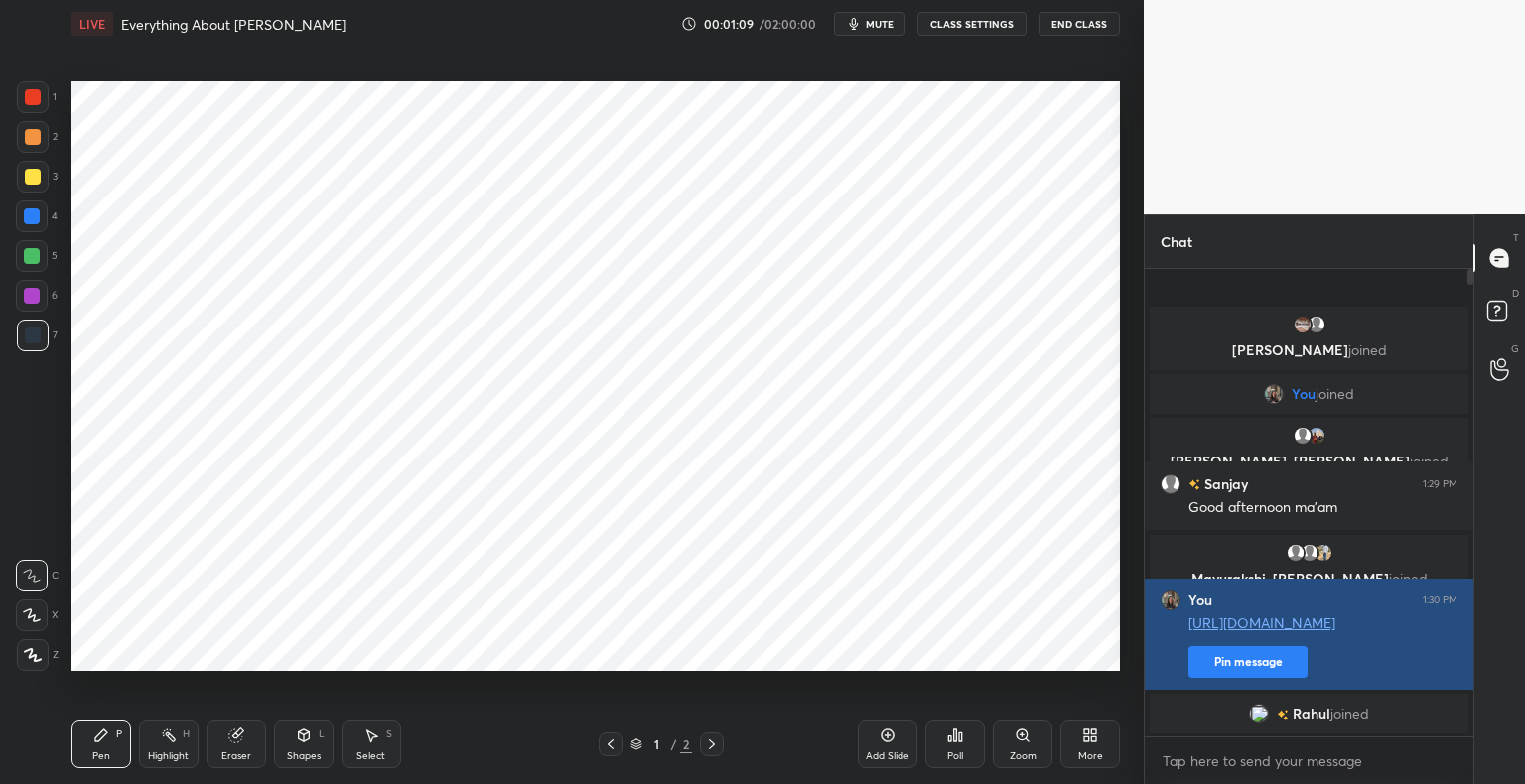 click on "Pin message" at bounding box center [1248, 662] 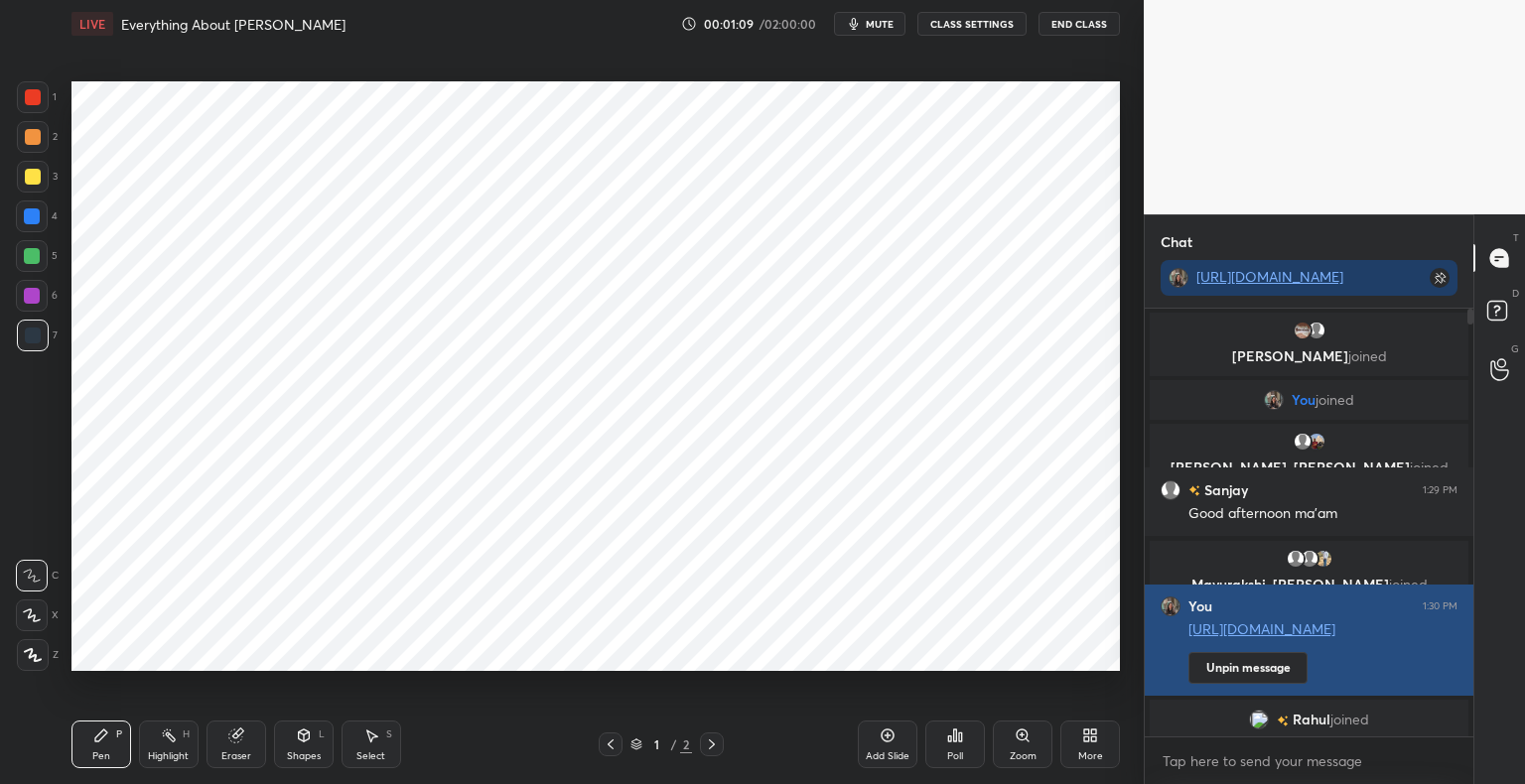 scroll, scrollTop: 422, scrollLeft: 323, axis: both 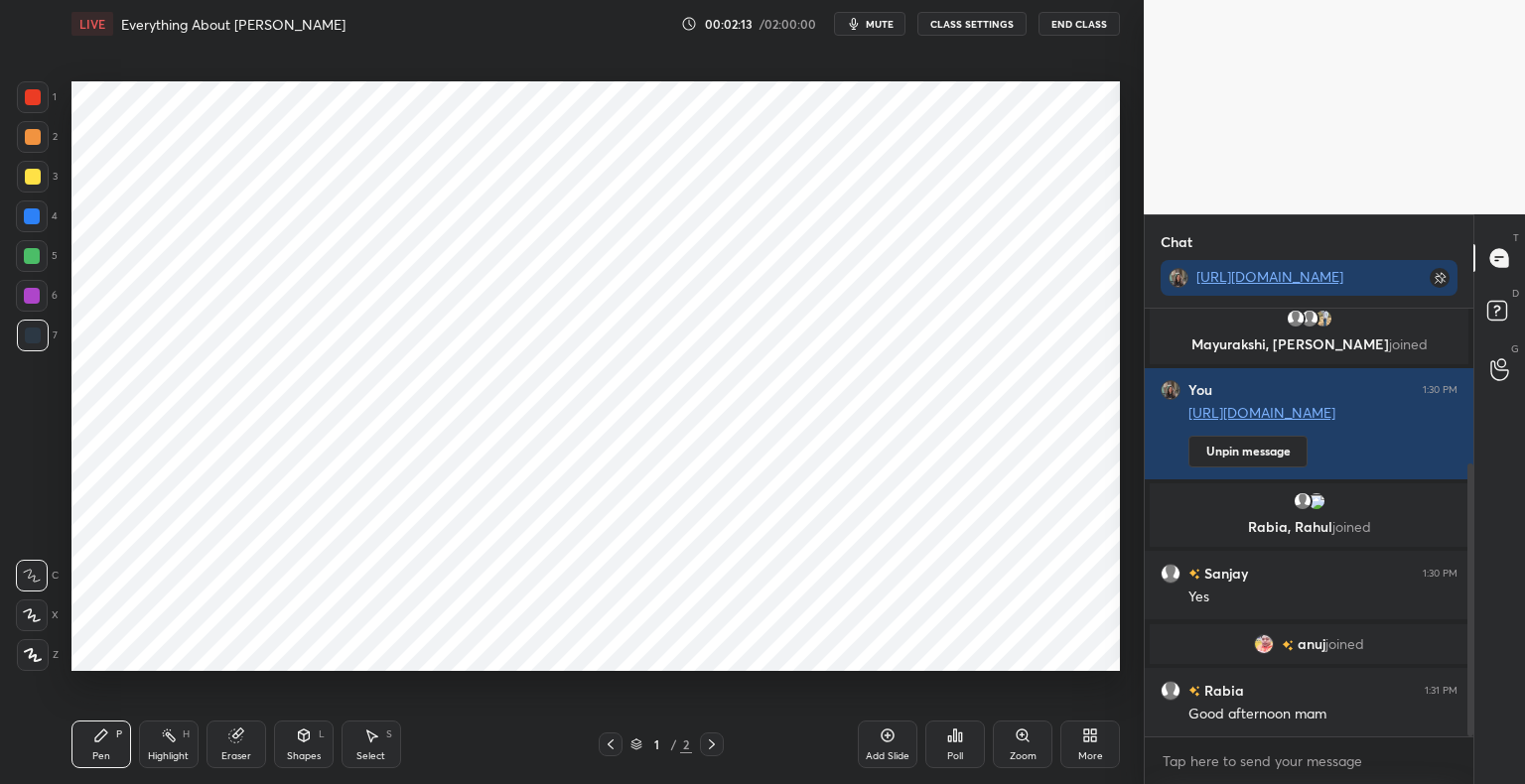click at bounding box center [712, 744] 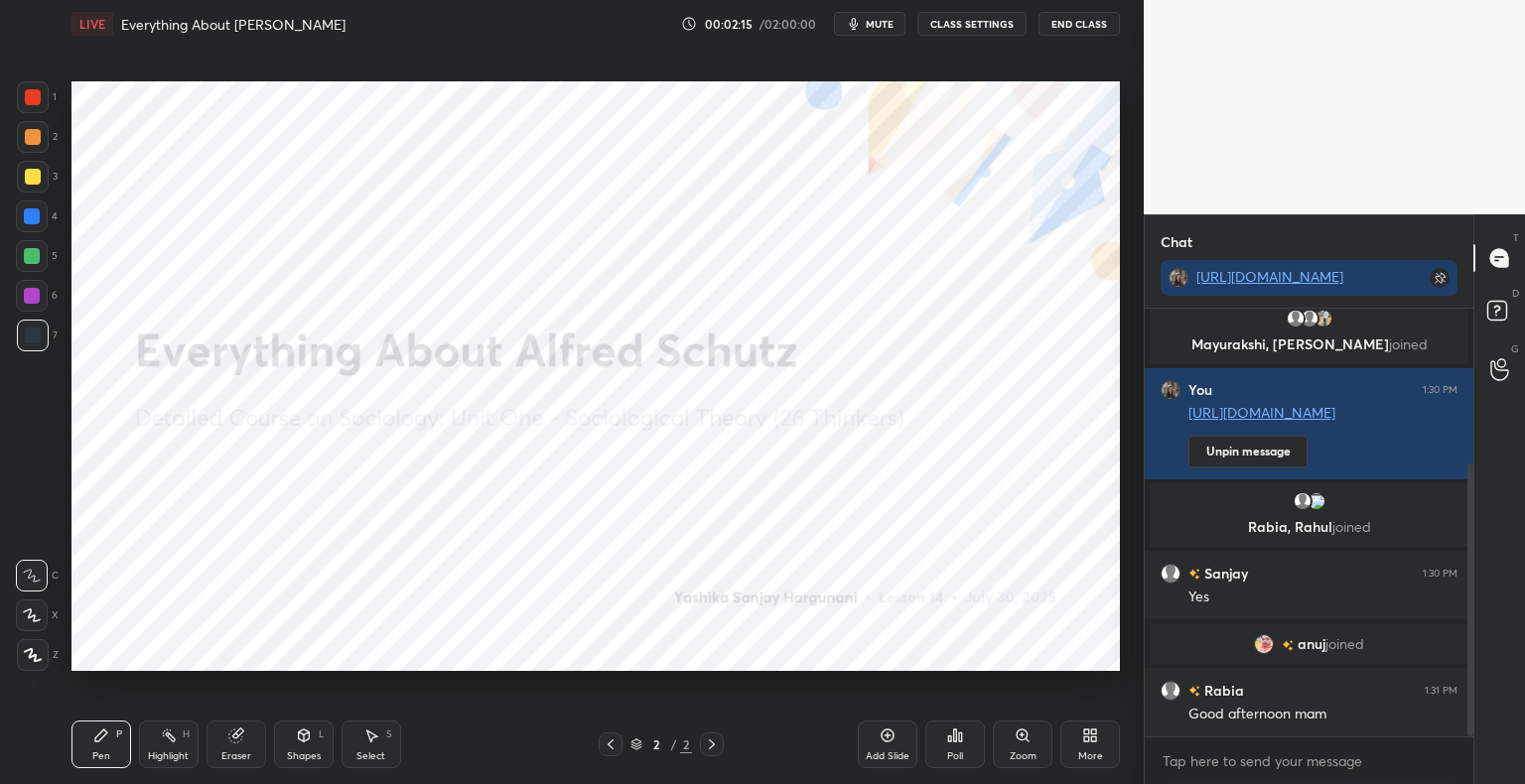 click on "Shapes L" at bounding box center [304, 744] 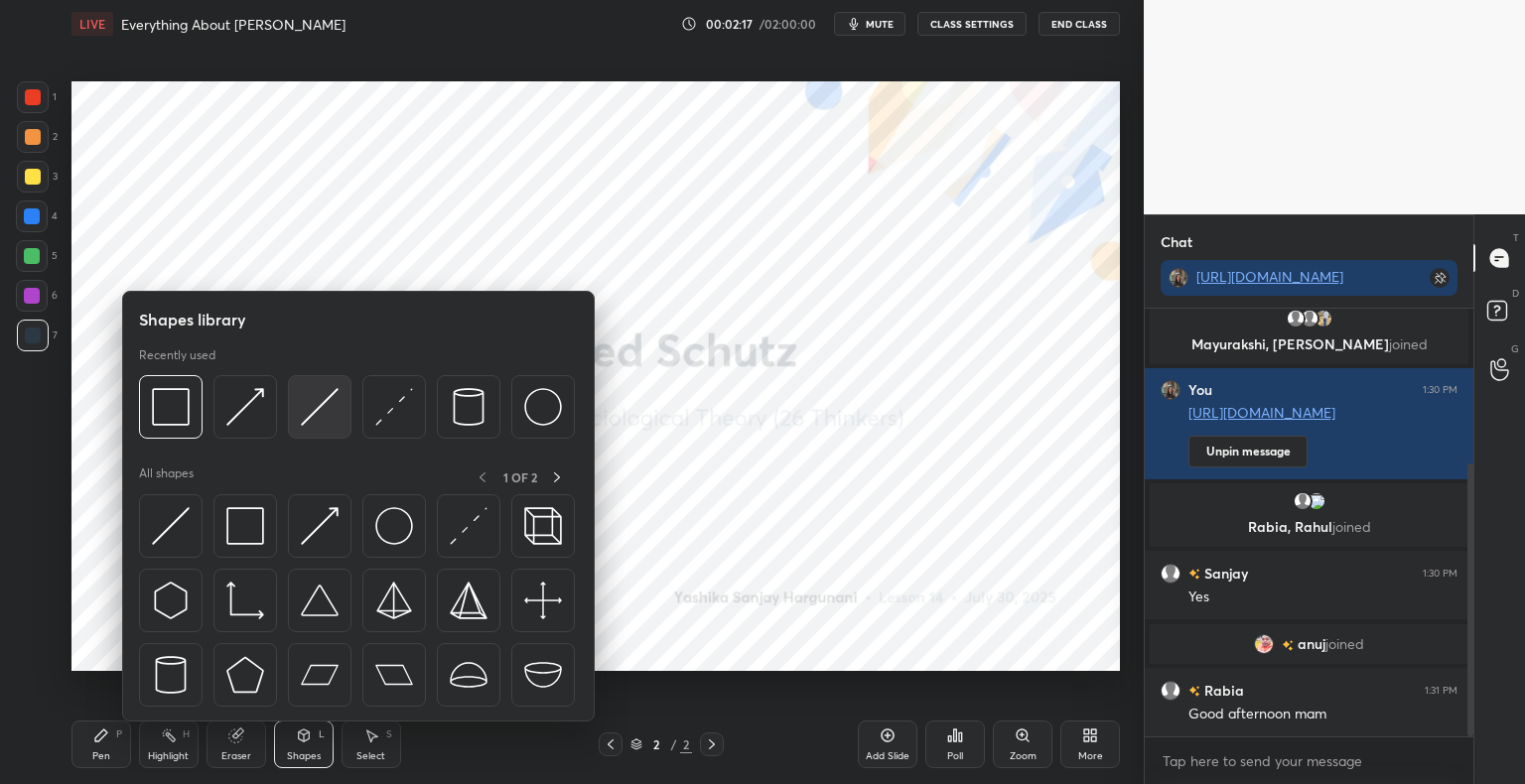 click at bounding box center [320, 407] 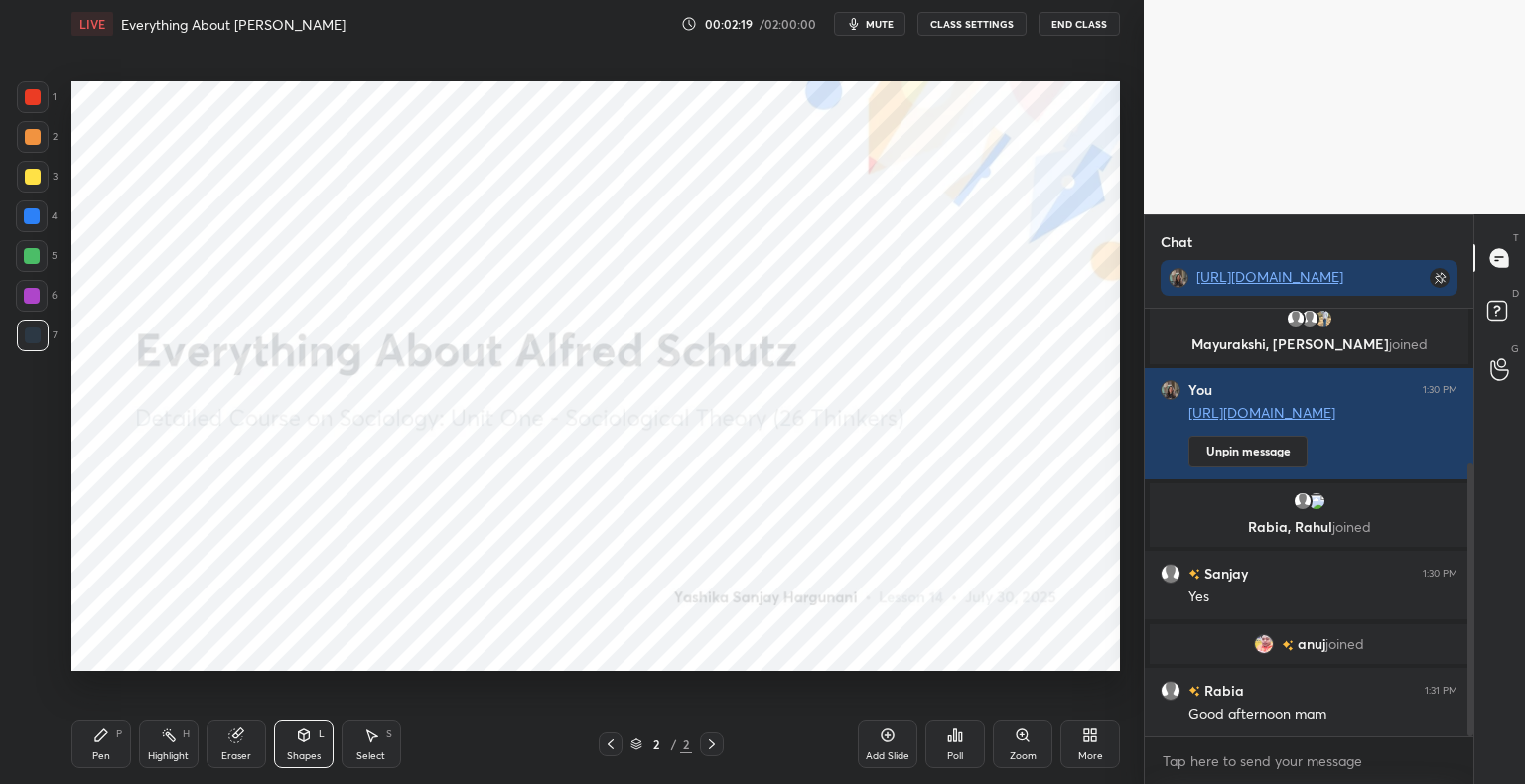 click at bounding box center [33, 97] 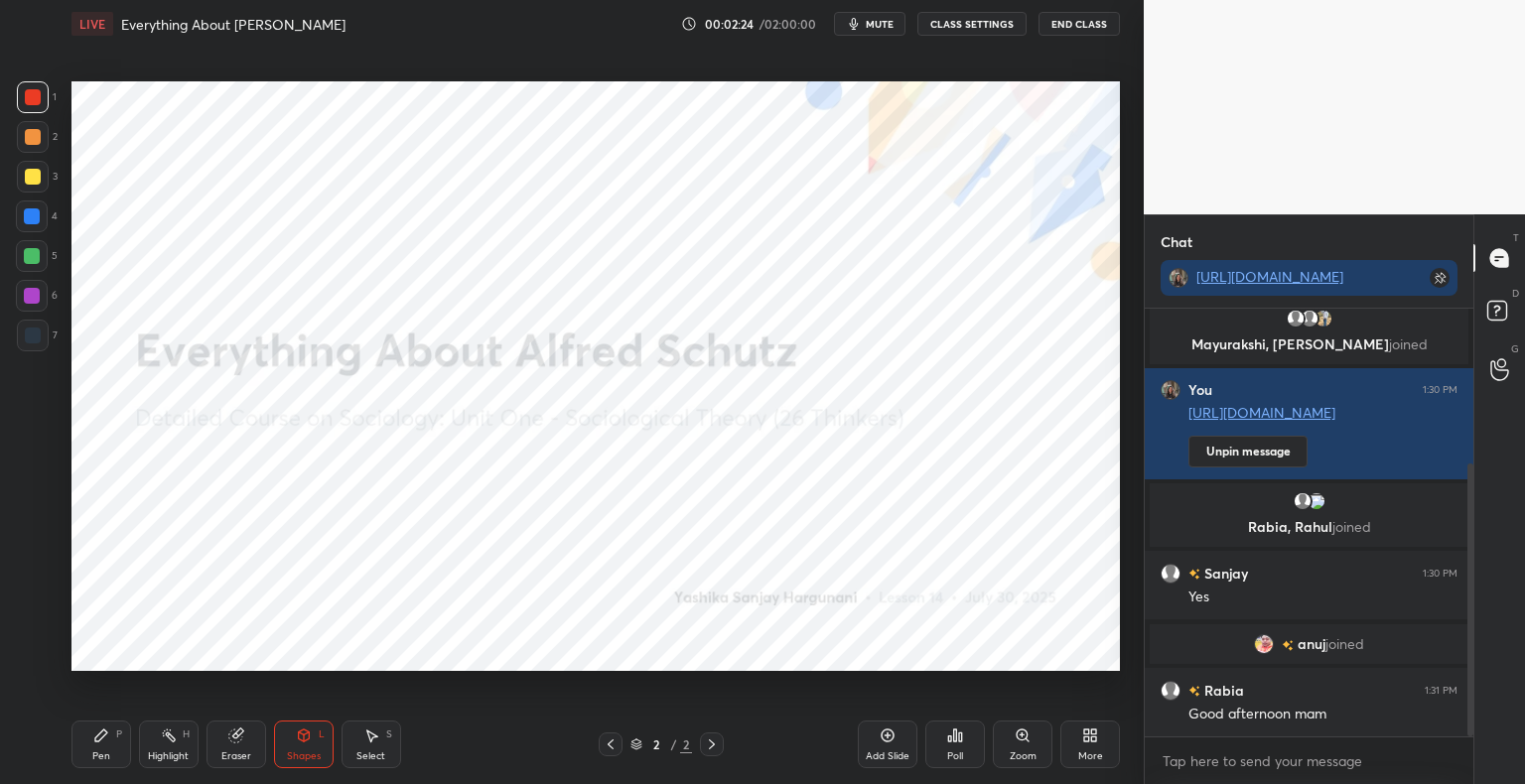 click on "1 2 3 4 5 6 7 C X Z C X Z E E Erase all   H H LIVE Everything About [PERSON_NAME] 00:02:24 /  02:00:00 mute CLASS SETTINGS End Class Setting up your live class Poll for   secs No correct answer Start poll Back Everything About [PERSON_NAME] • L14 of Detailed Course on Sociology: Unit One - Sociological Theory (26 Thinkers) [PERSON_NAME] [PERSON_NAME] Pen P Highlight H Eraser Shapes L Select S 2 / 2 Add Slide Poll Zoom More" at bounding box center (564, 392) 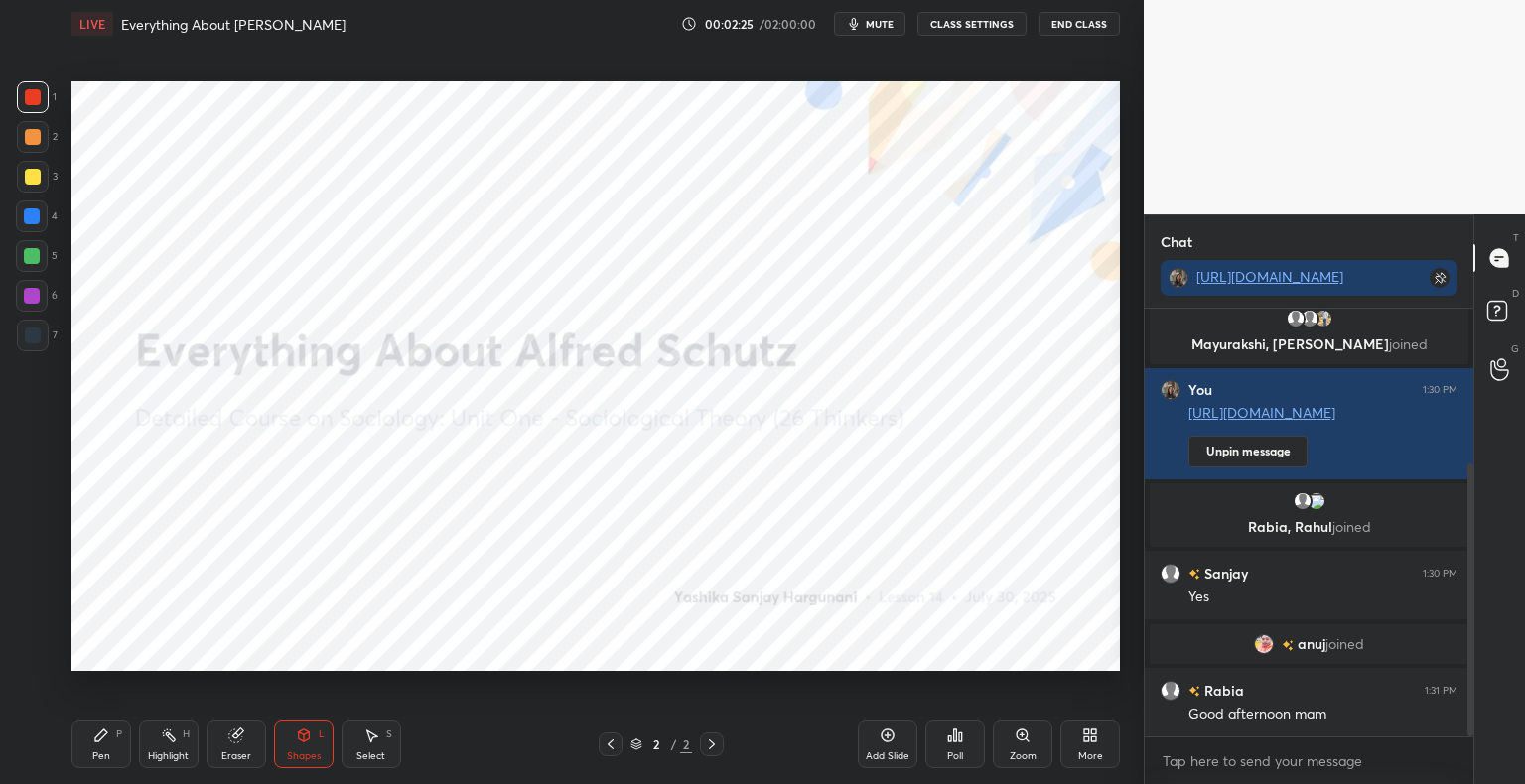 click on "Pen P" at bounding box center [101, 744] 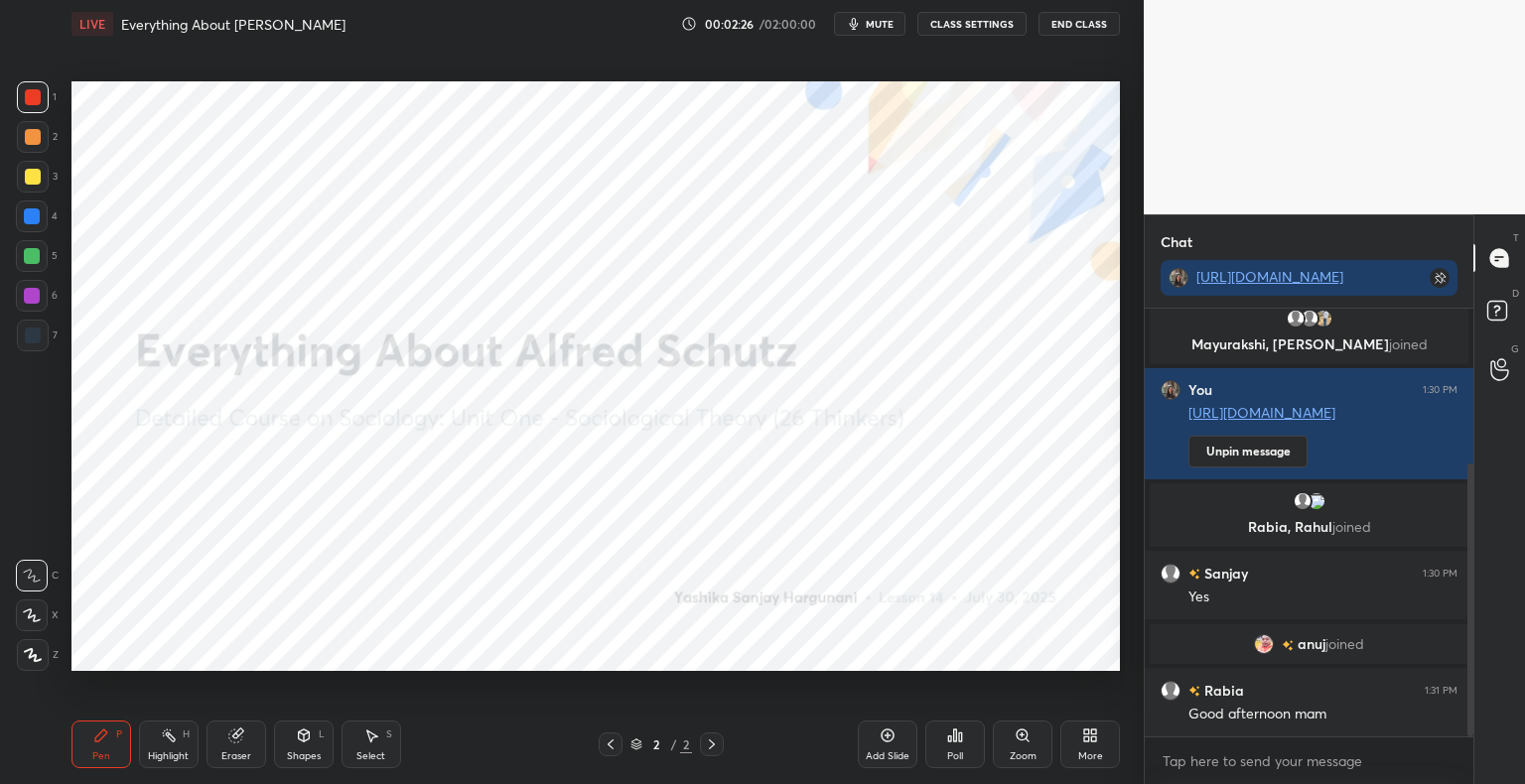 click at bounding box center [33, 97] 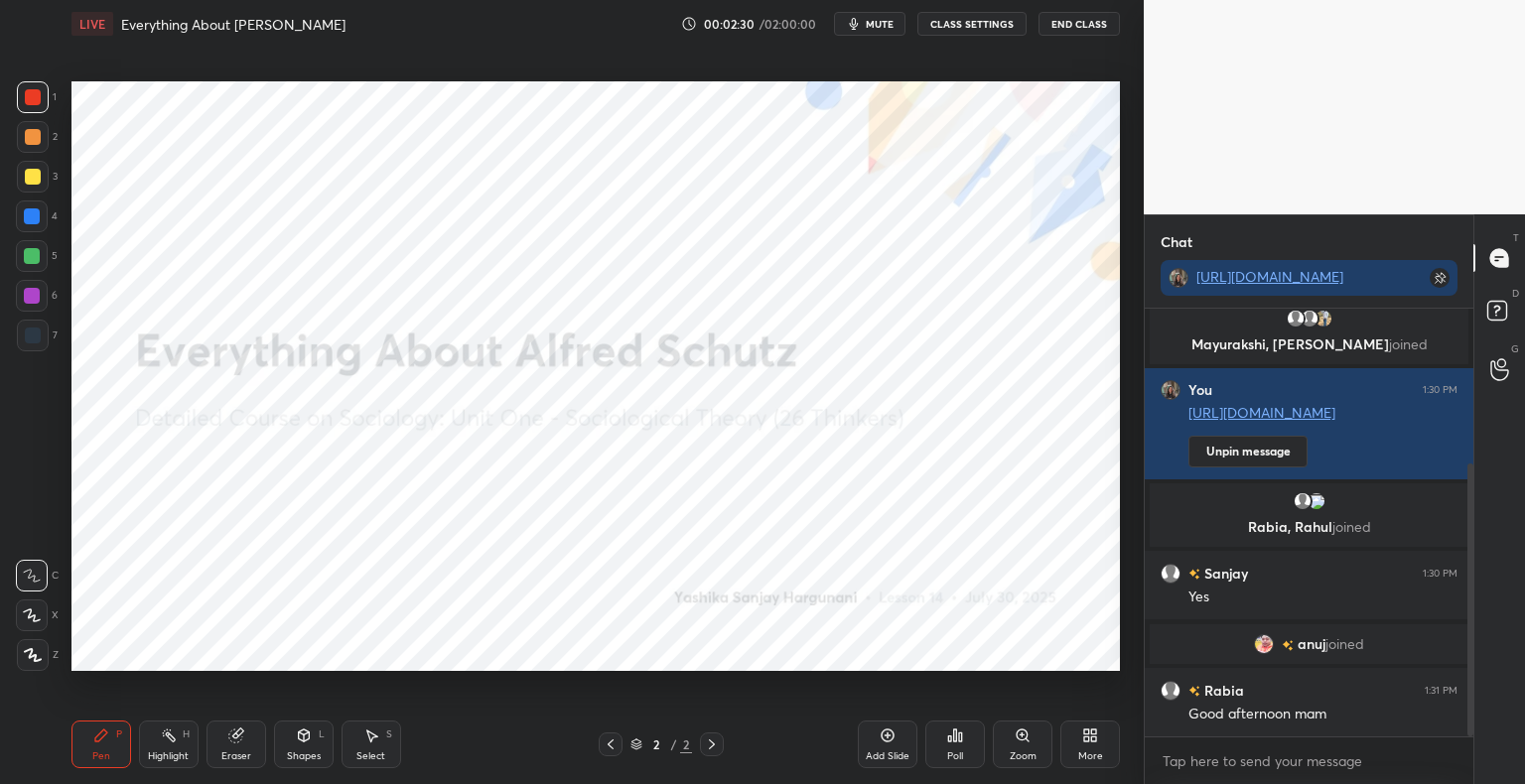 click on "Eraser" at bounding box center [236, 756] 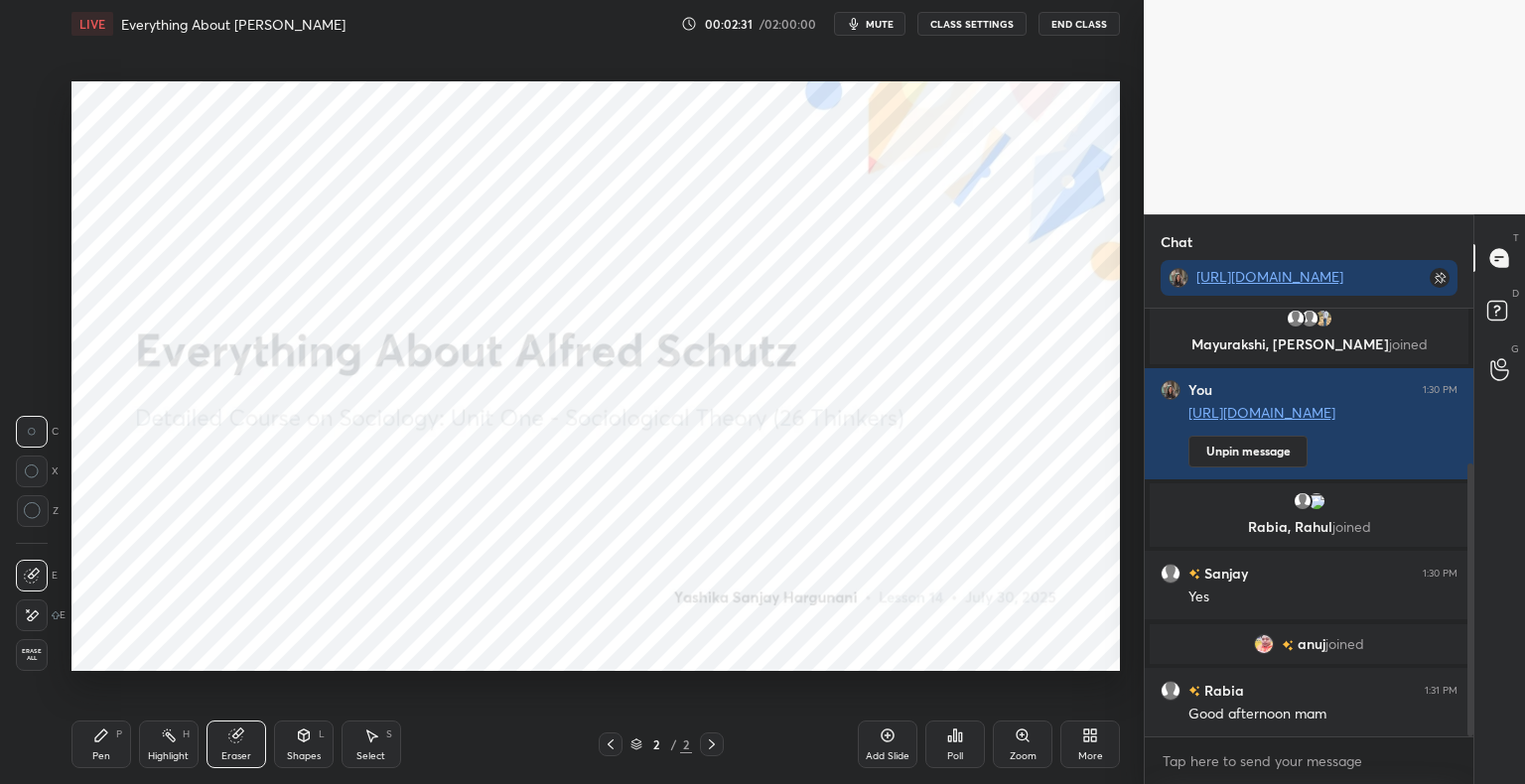 click 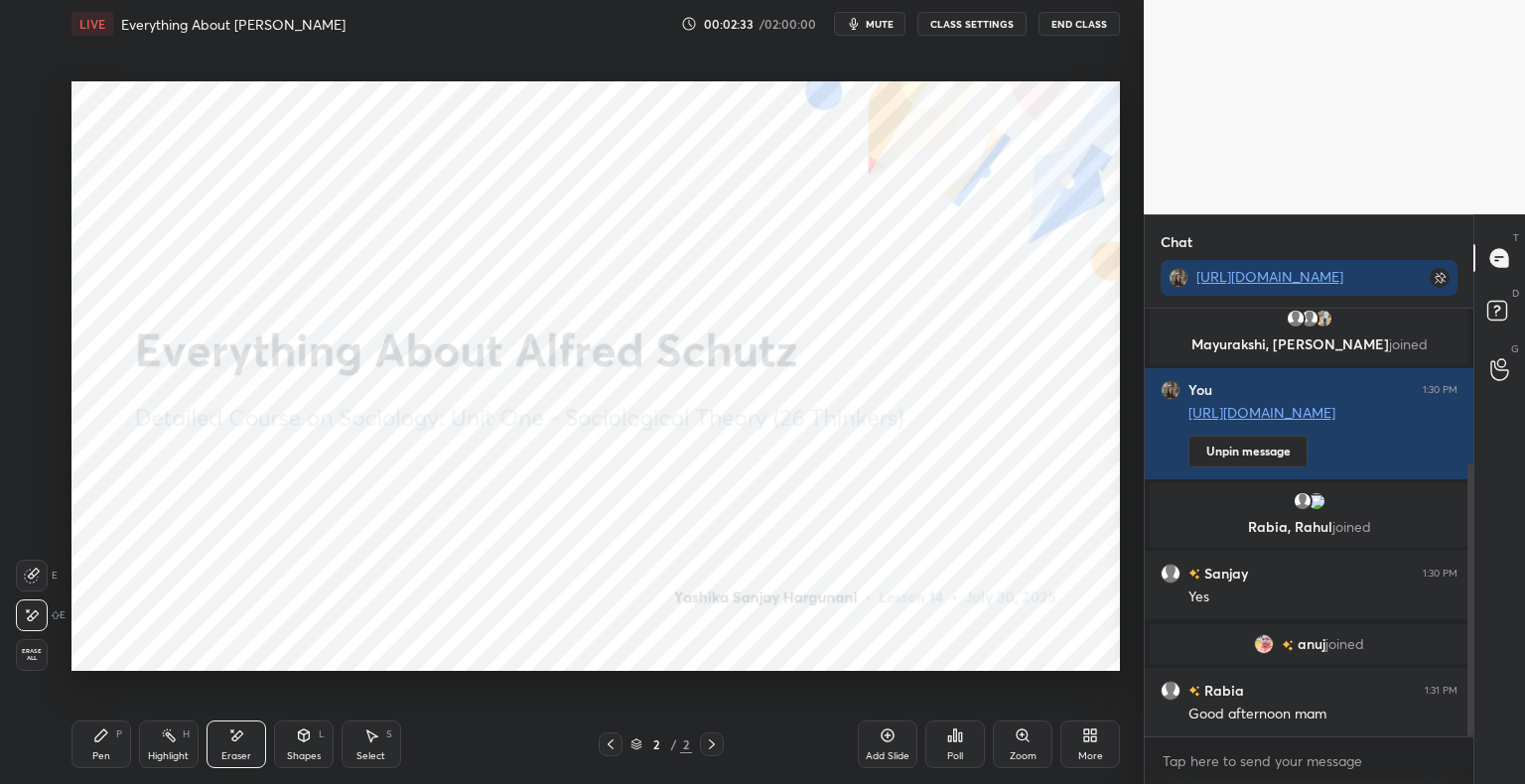 click on "Pen P" at bounding box center (101, 744) 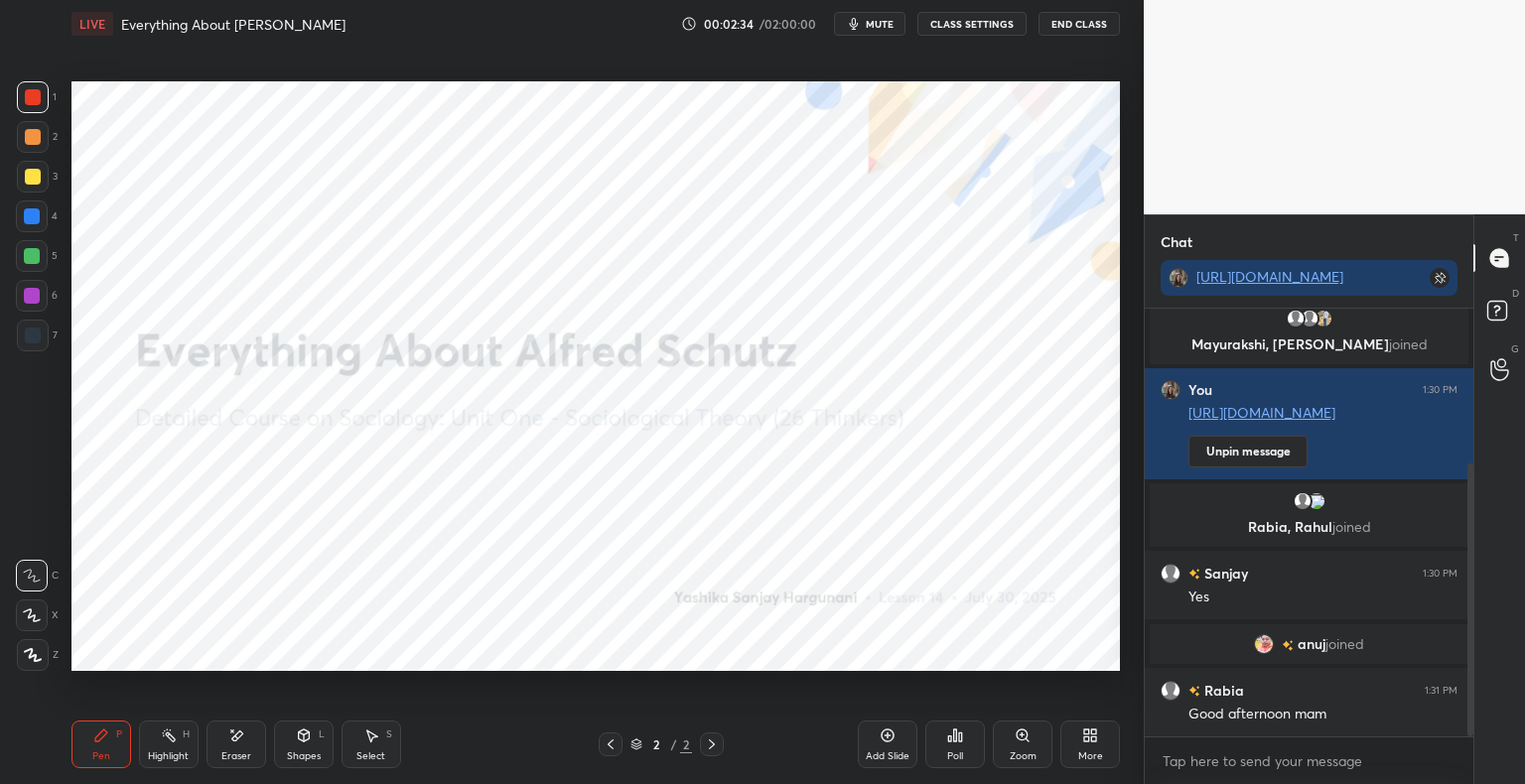 click at bounding box center [33, 655] 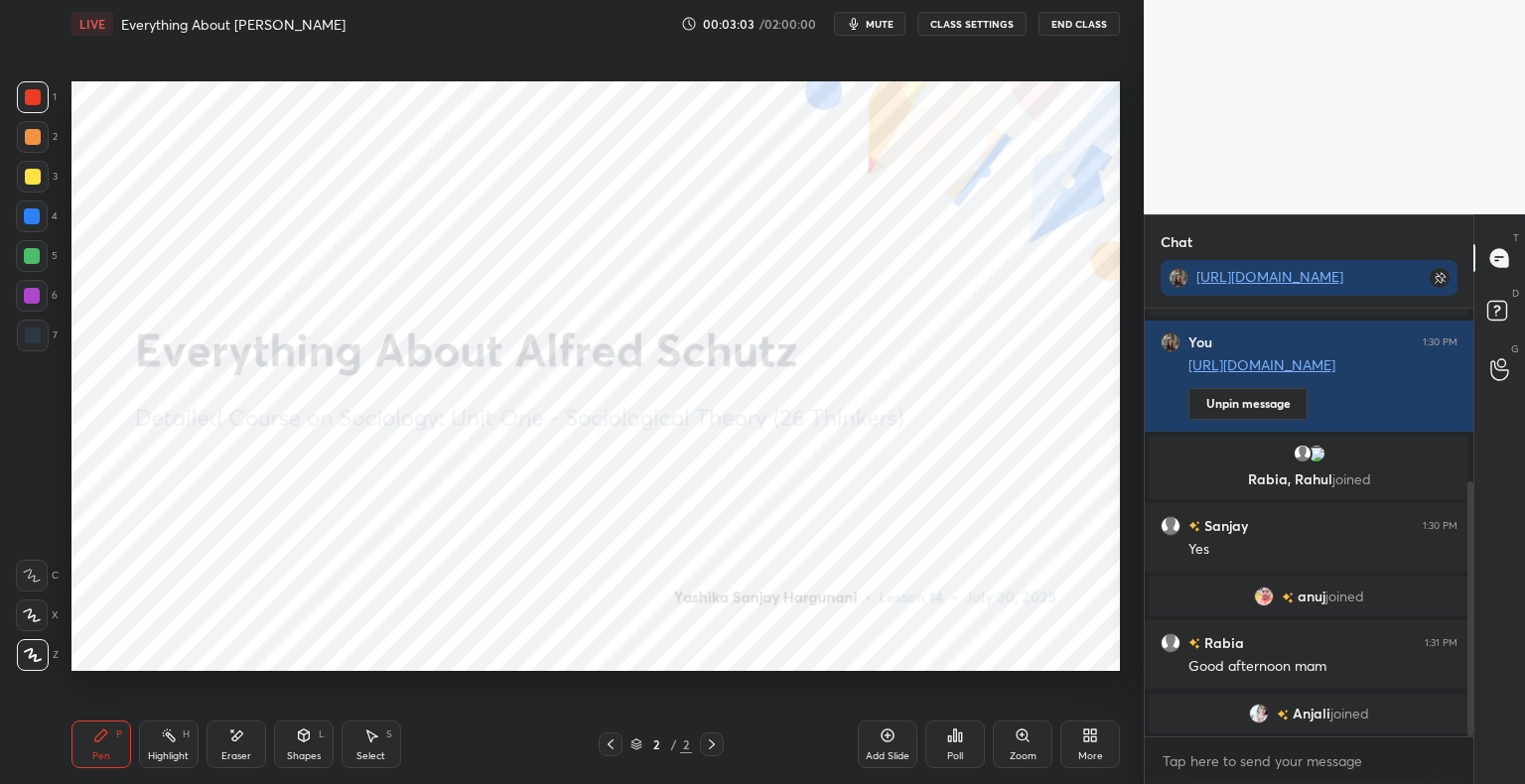 scroll, scrollTop: 314, scrollLeft: 0, axis: vertical 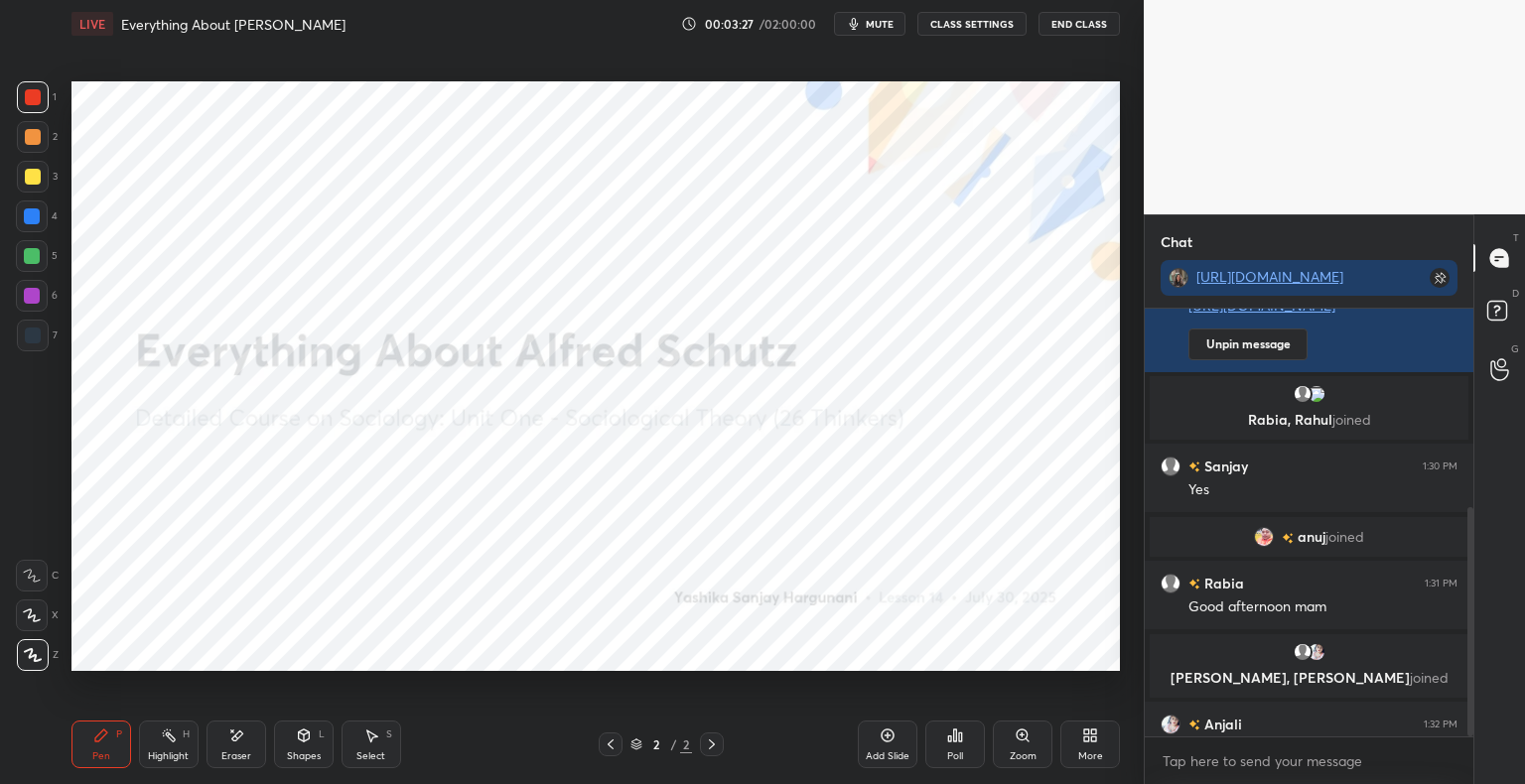 click 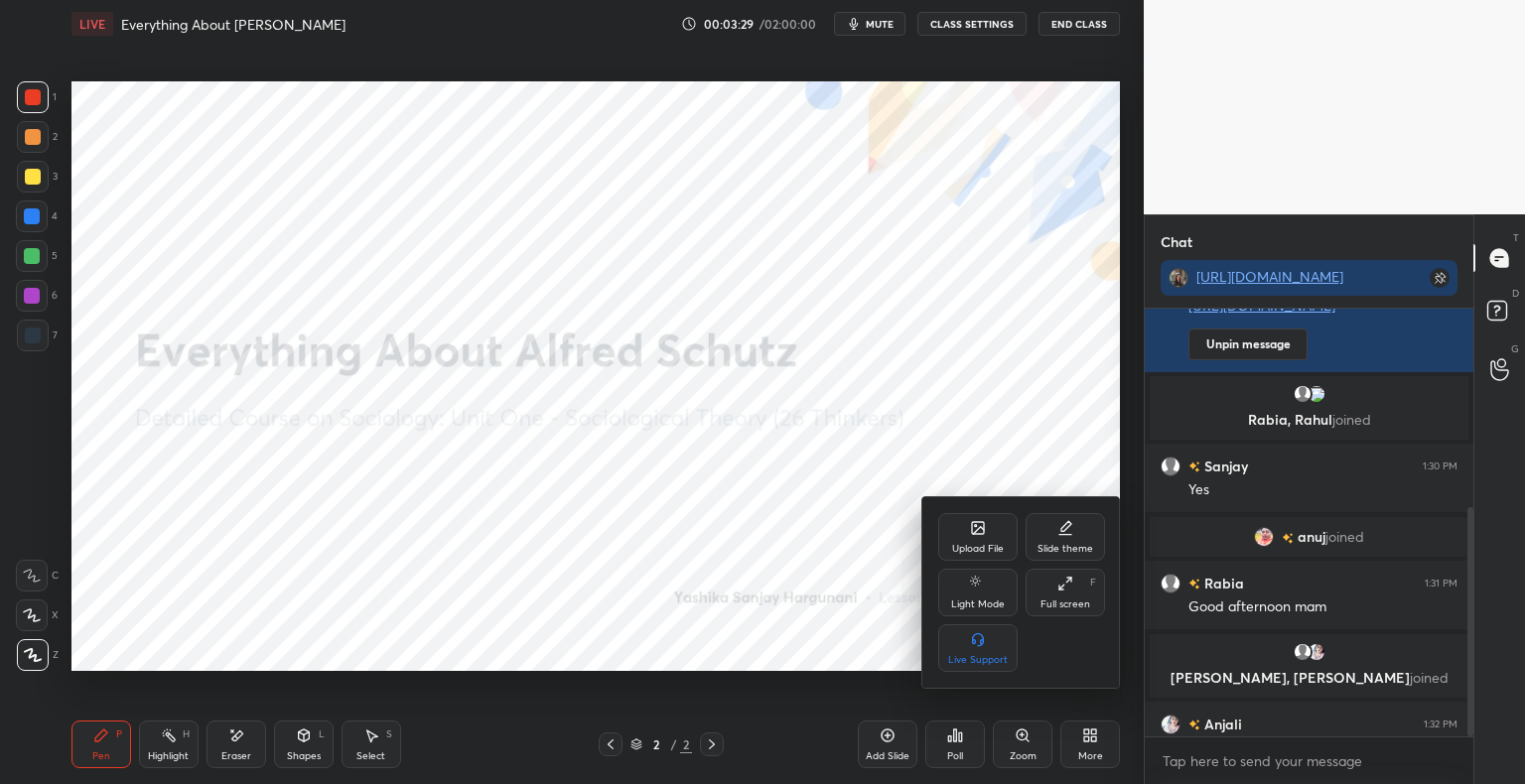 click on "Upload File" at bounding box center [978, 537] 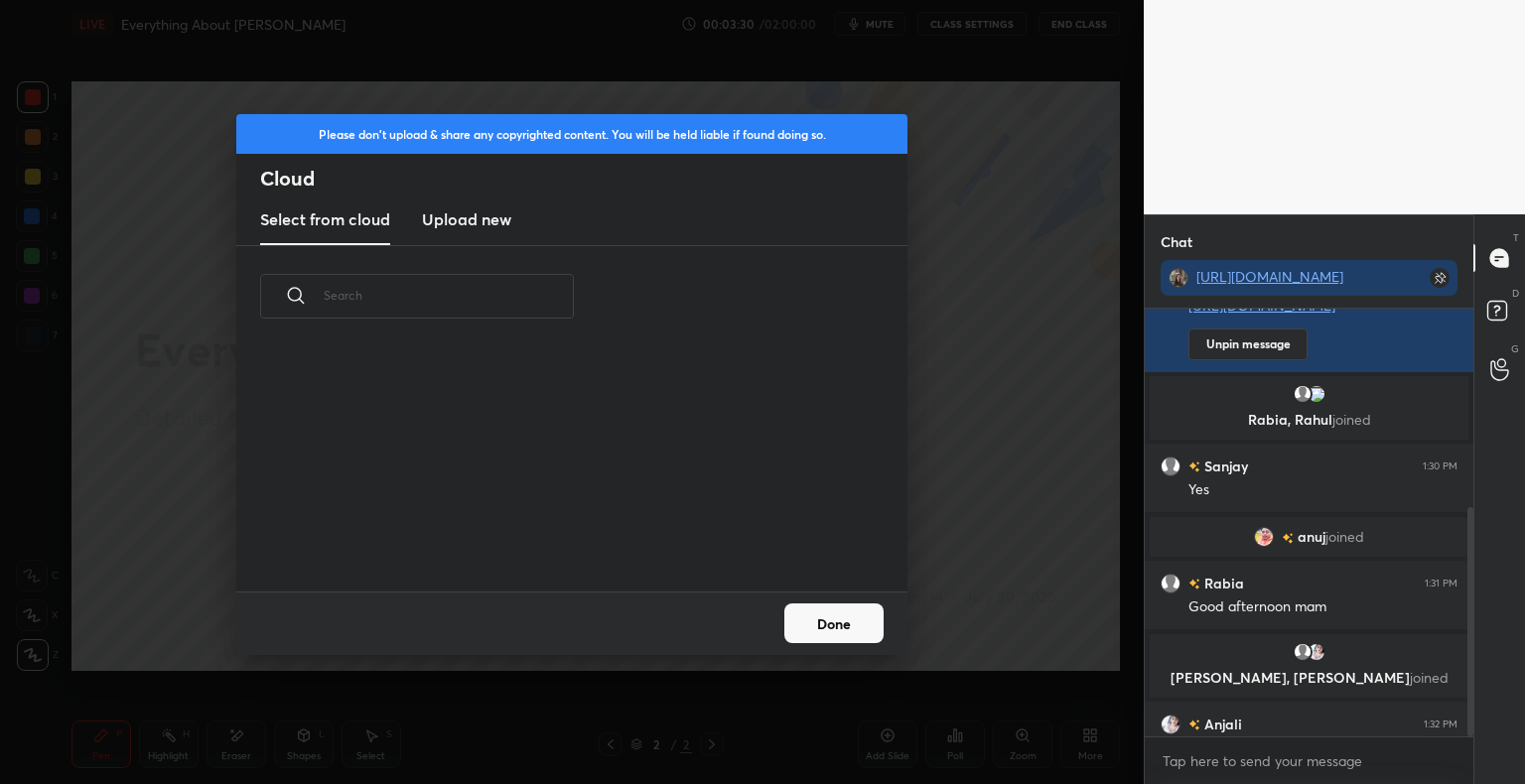scroll, scrollTop: 5, scrollLeft: 10, axis: both 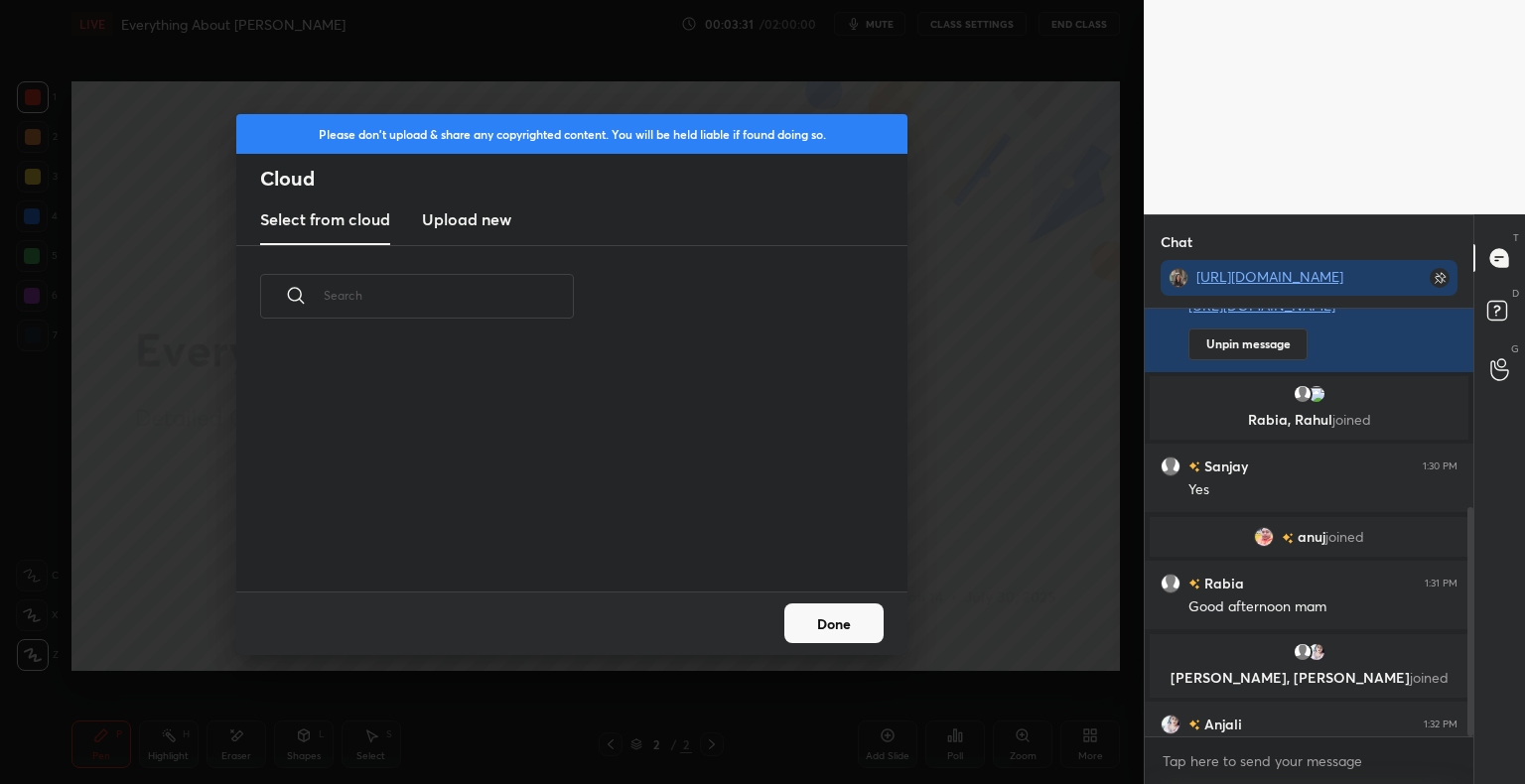 click on "Upload new" at bounding box center [467, 219] 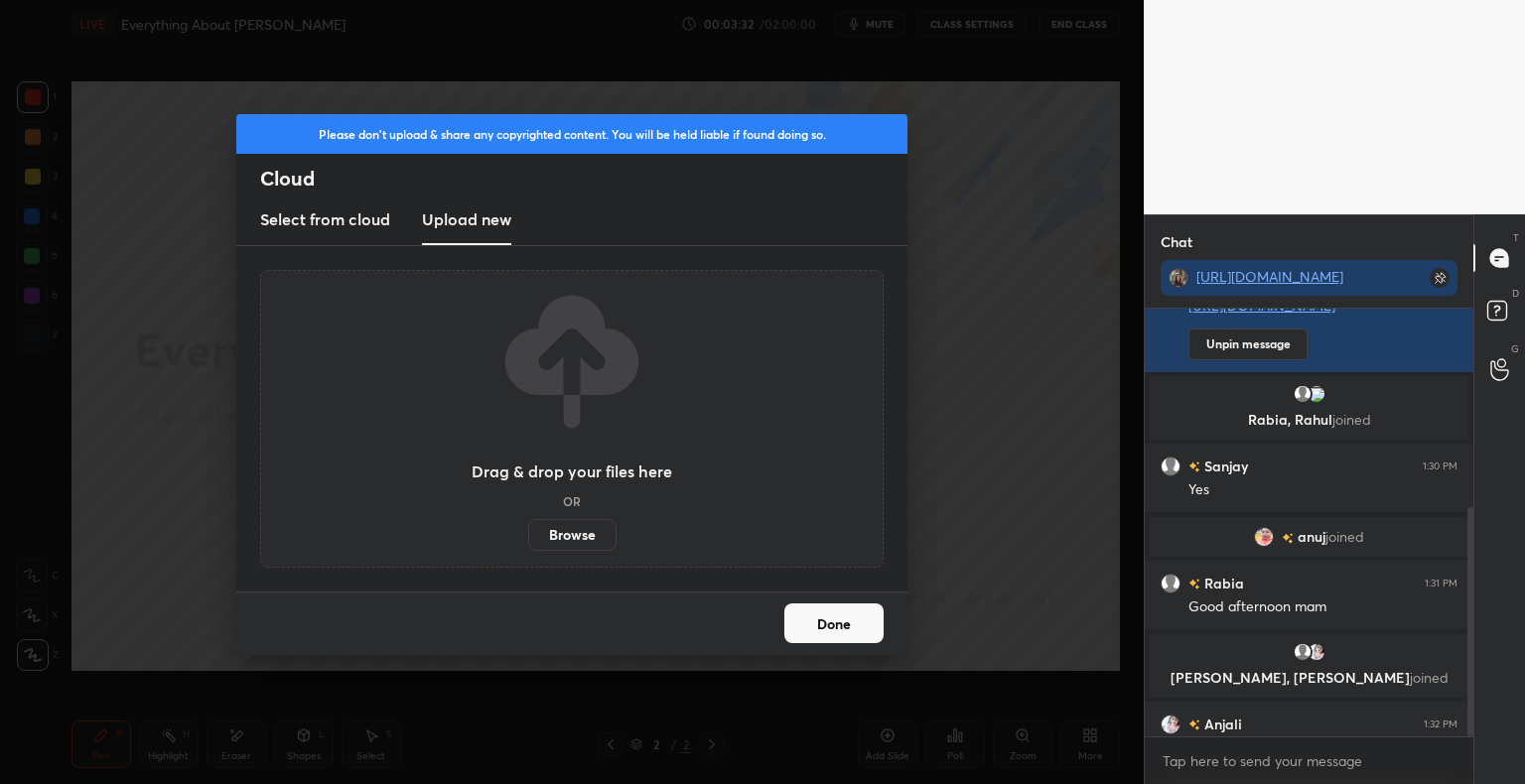 click on "Browse" at bounding box center (572, 535) 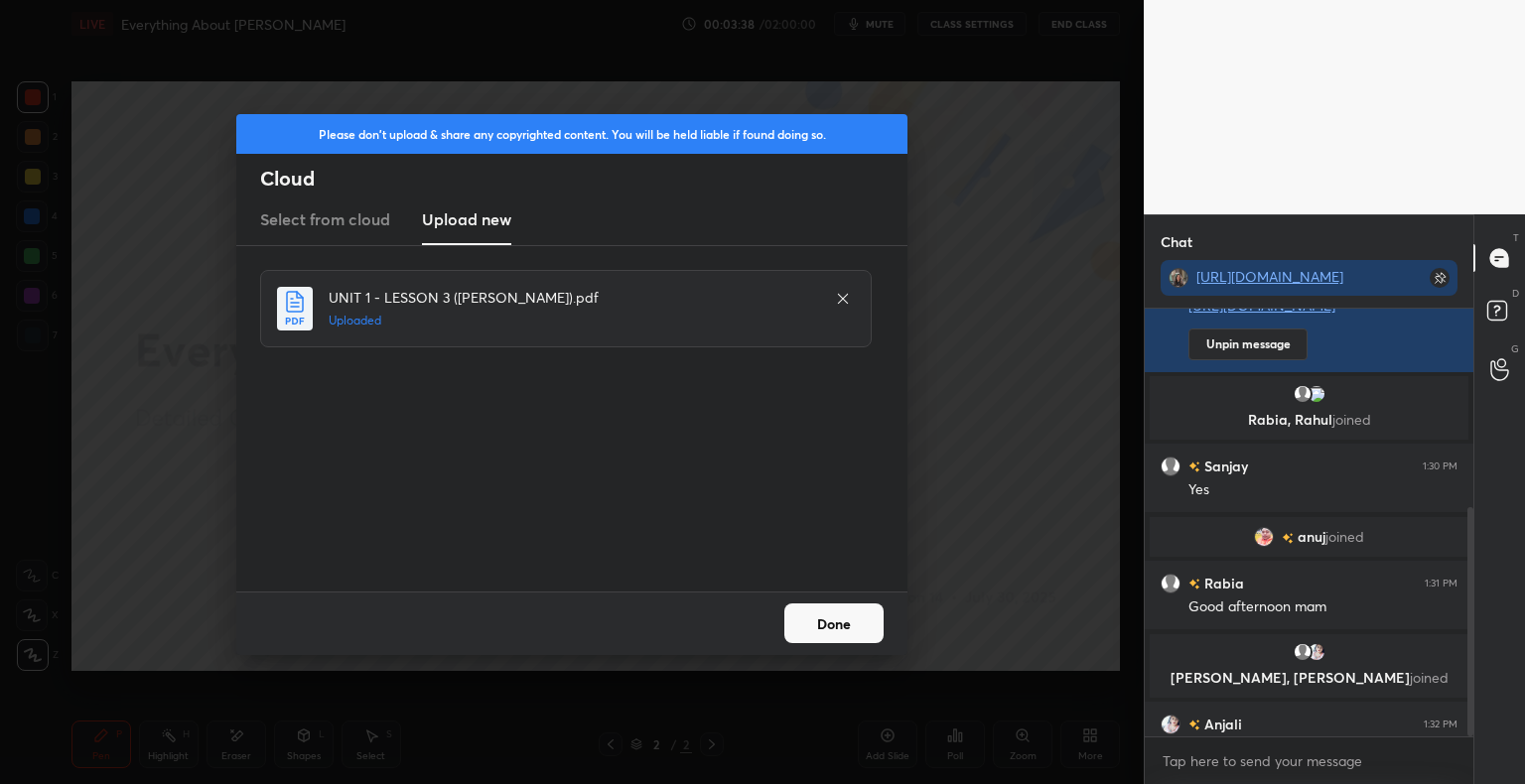 click on "Done" at bounding box center [834, 623] 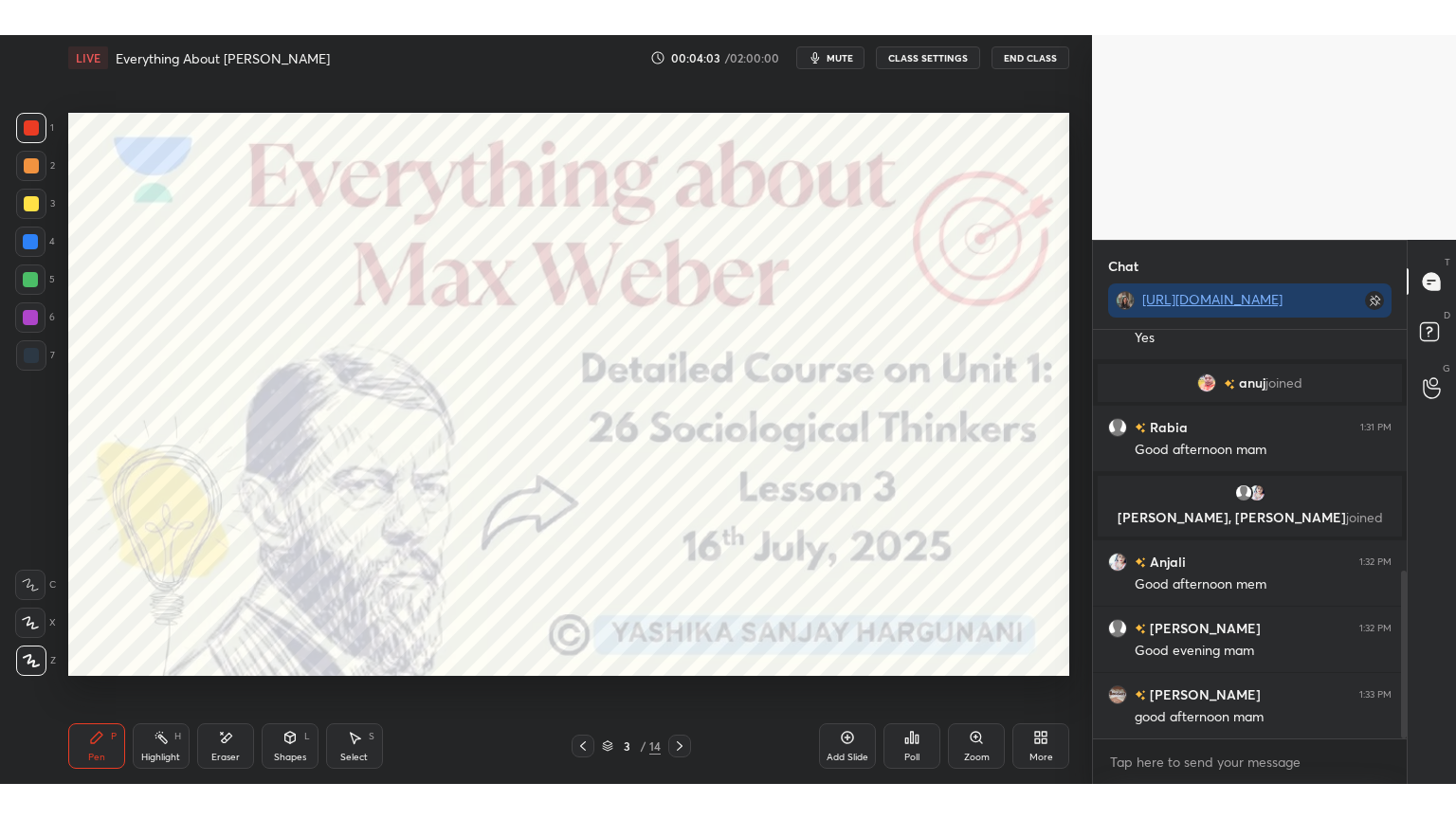 scroll, scrollTop: 586, scrollLeft: 0, axis: vertical 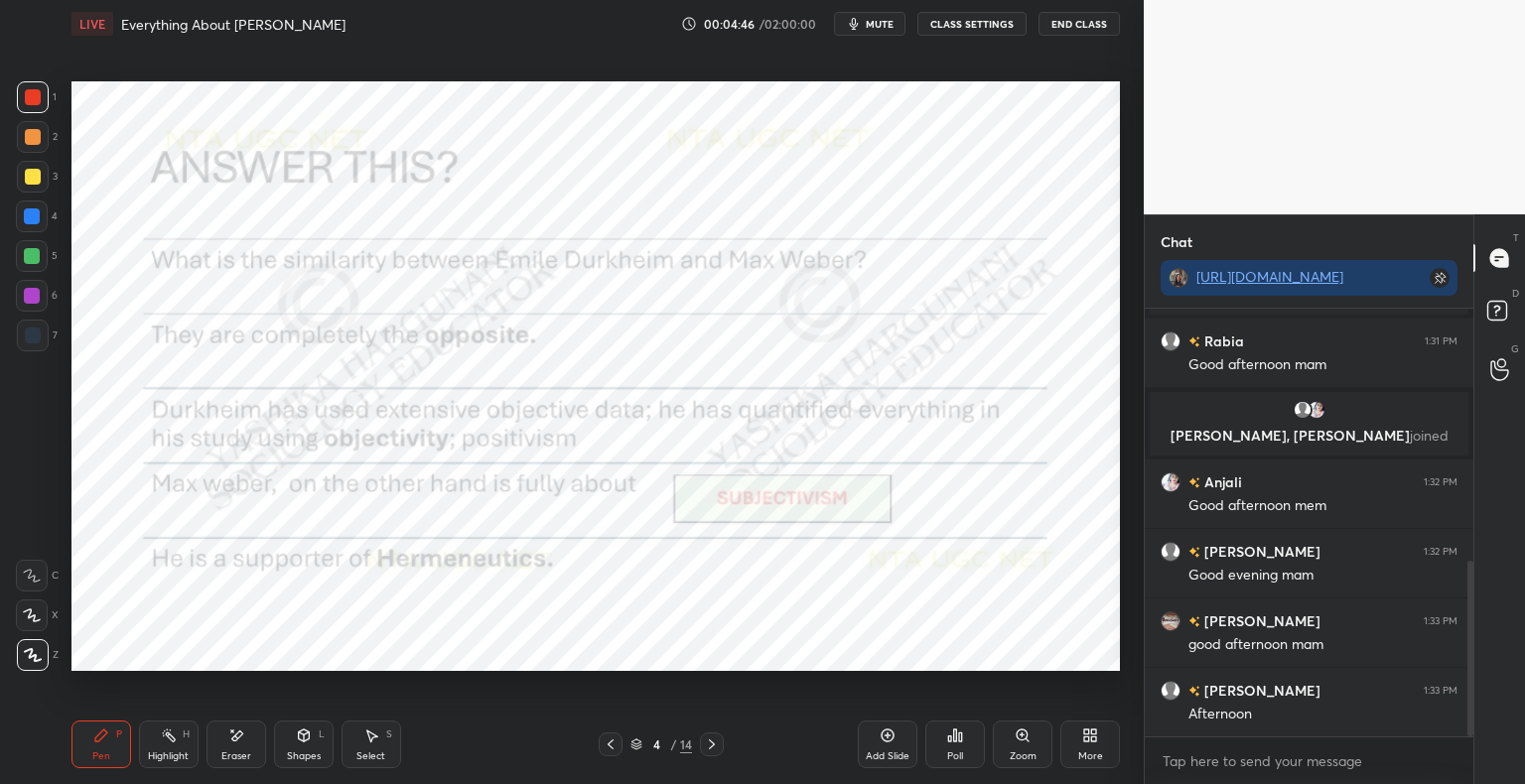 click on "Shapes" at bounding box center (304, 756) 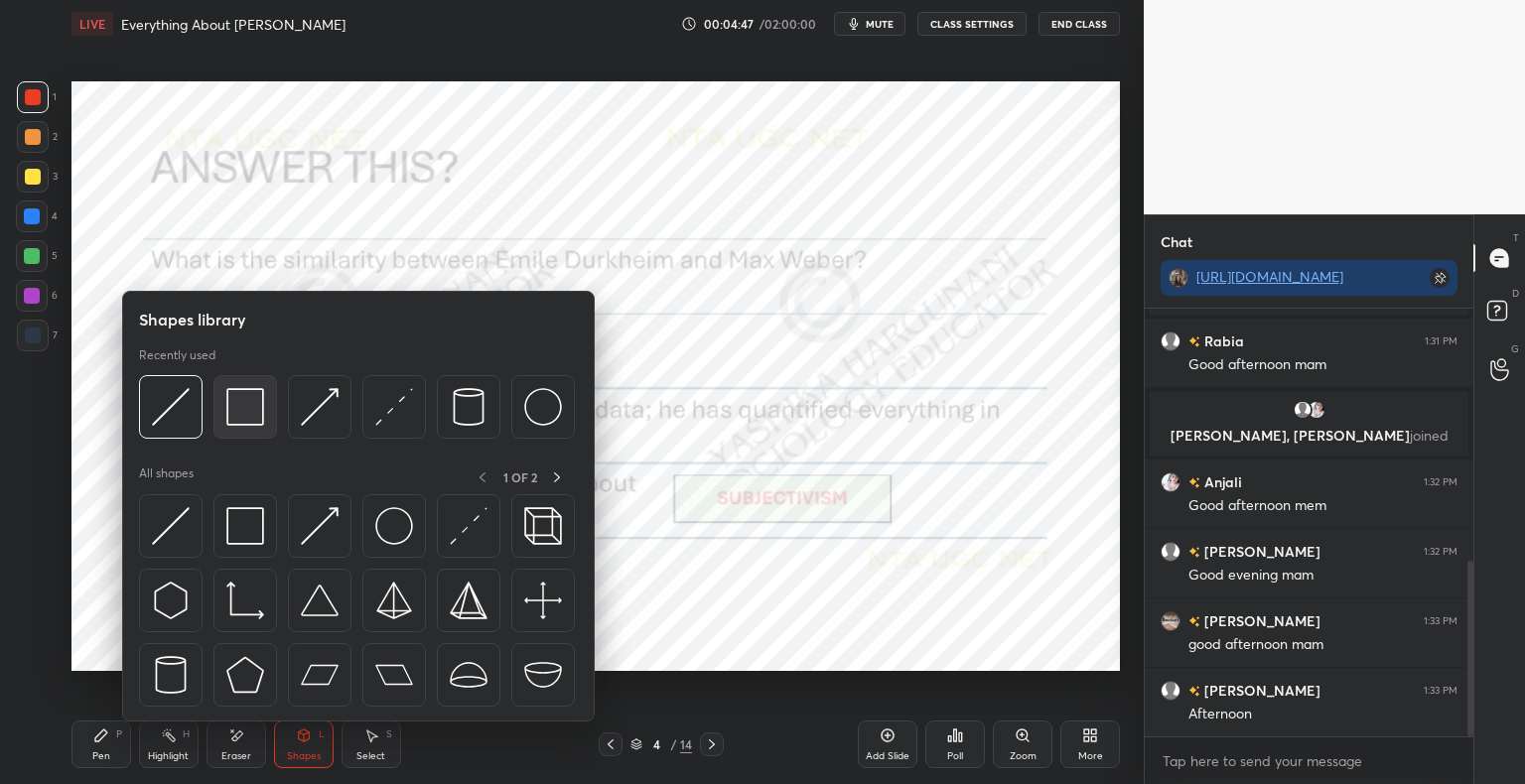 click at bounding box center (245, 407) 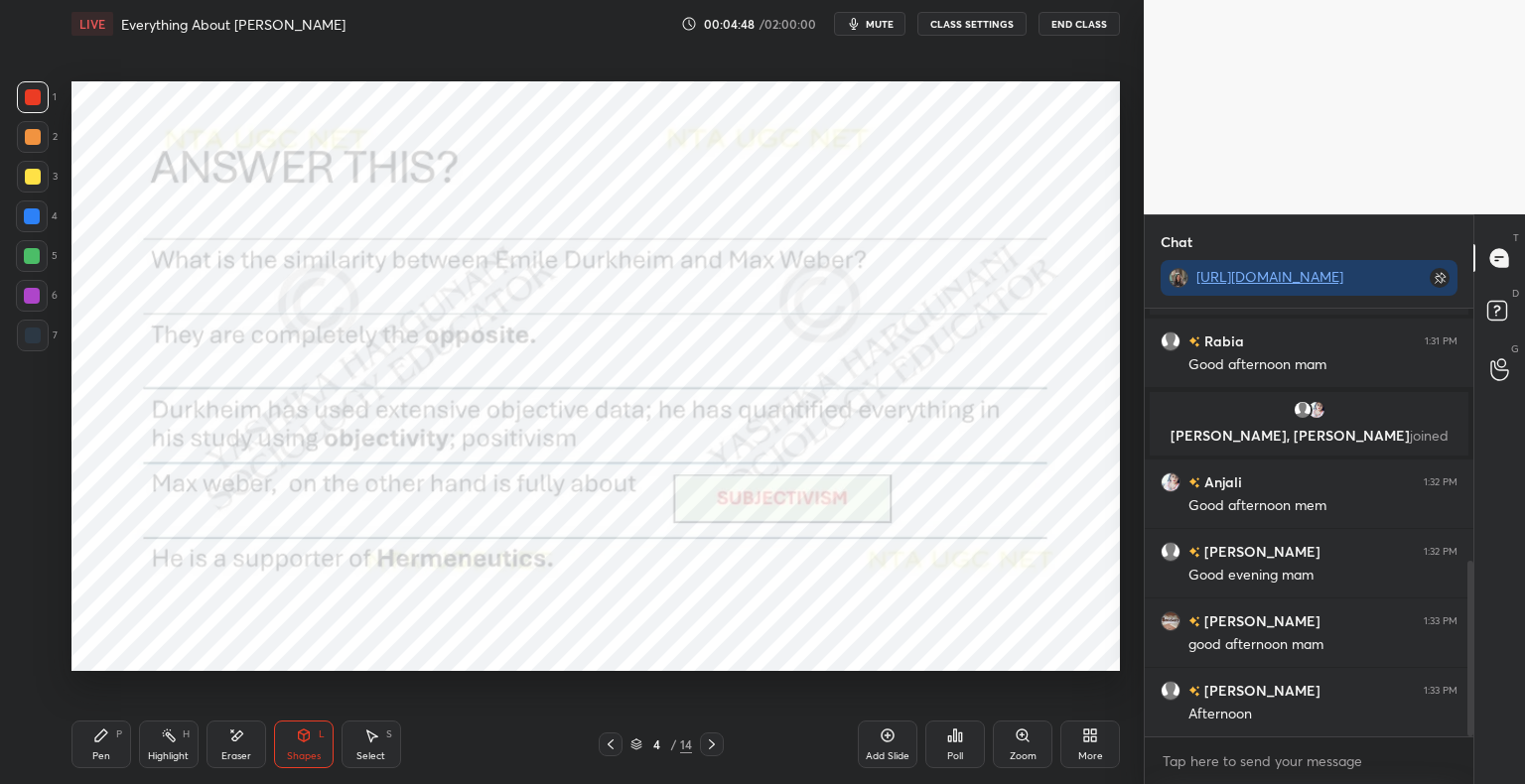click on "Shapes L" at bounding box center [304, 744] 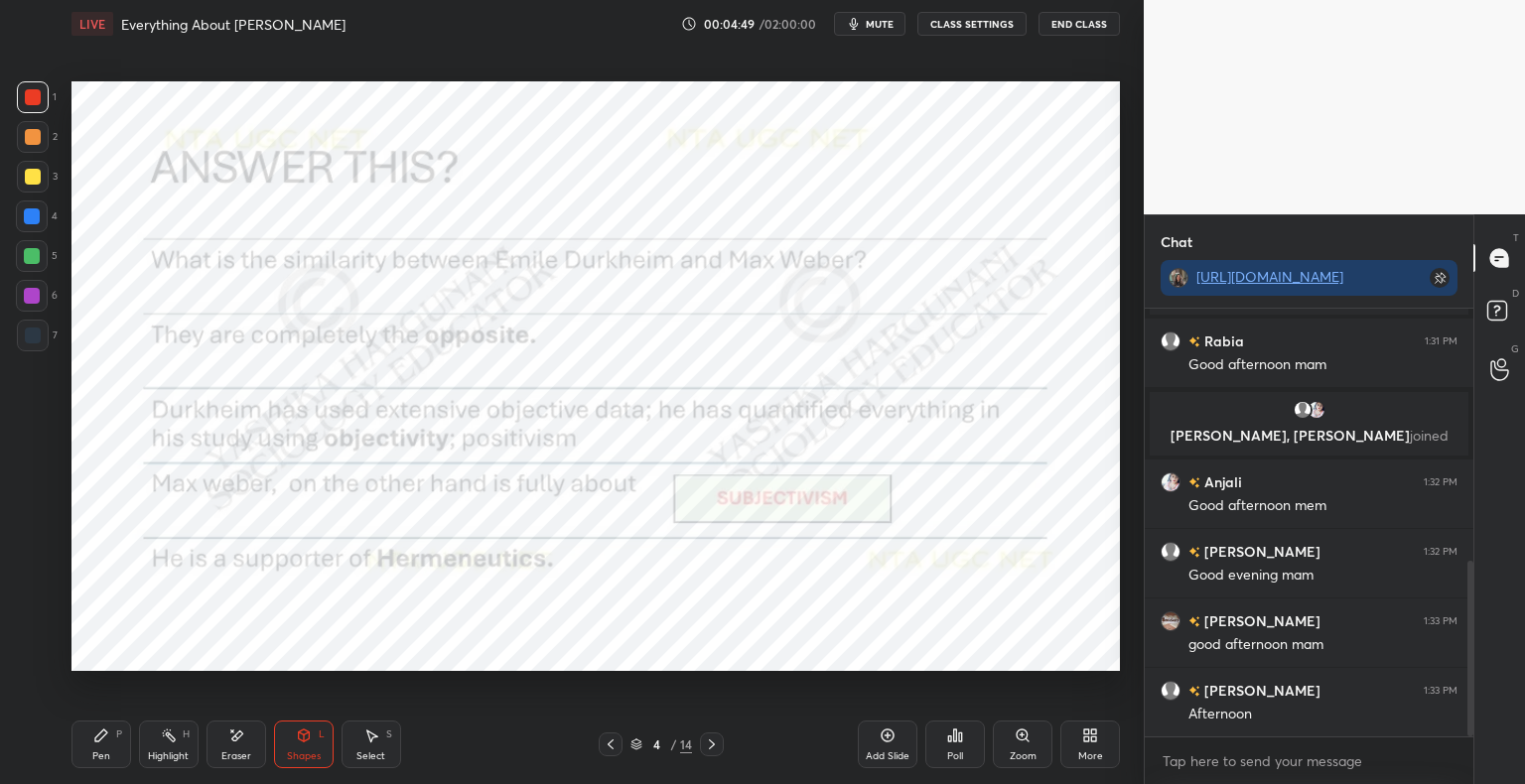 click on "Pen P" at bounding box center (101, 744) 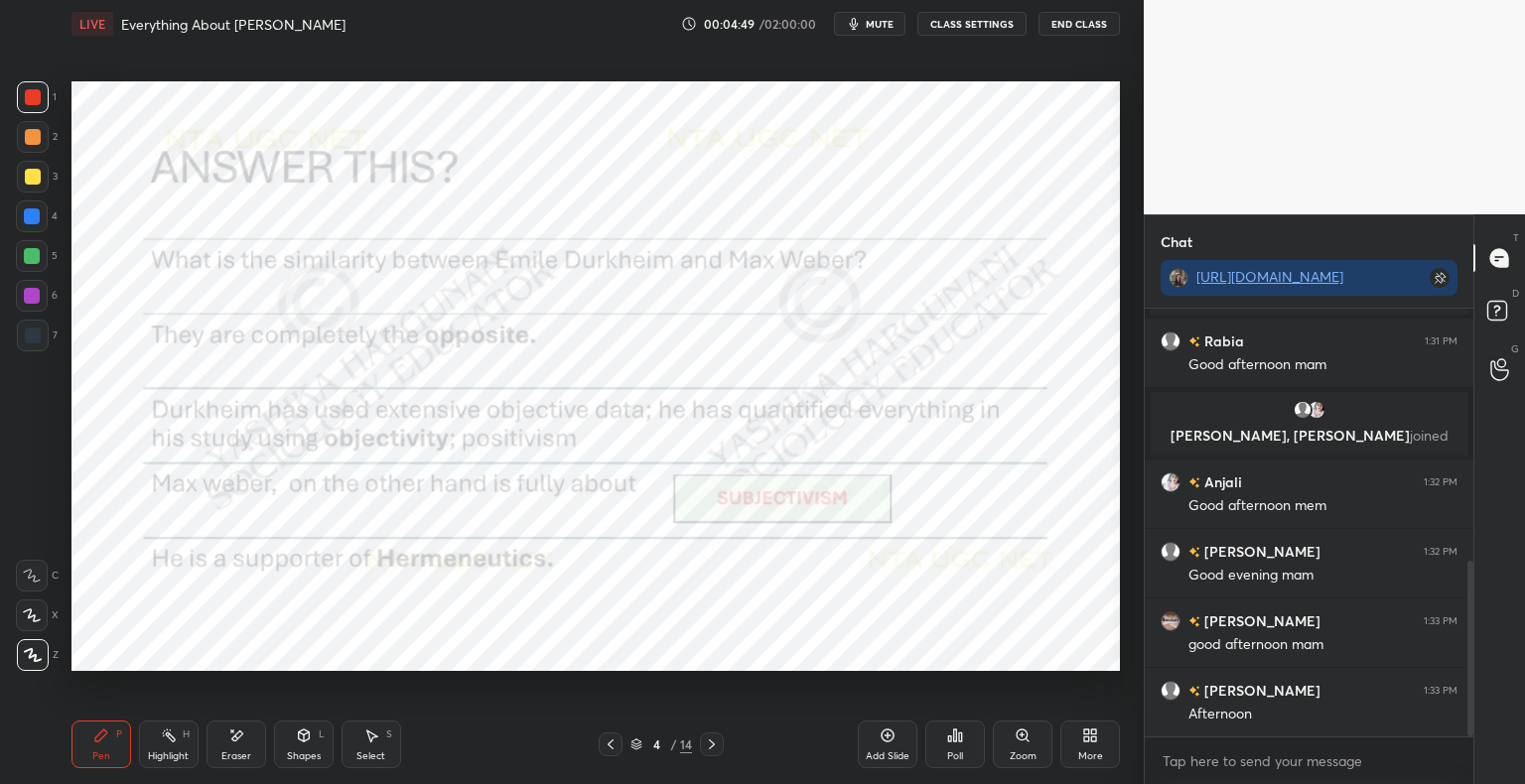click 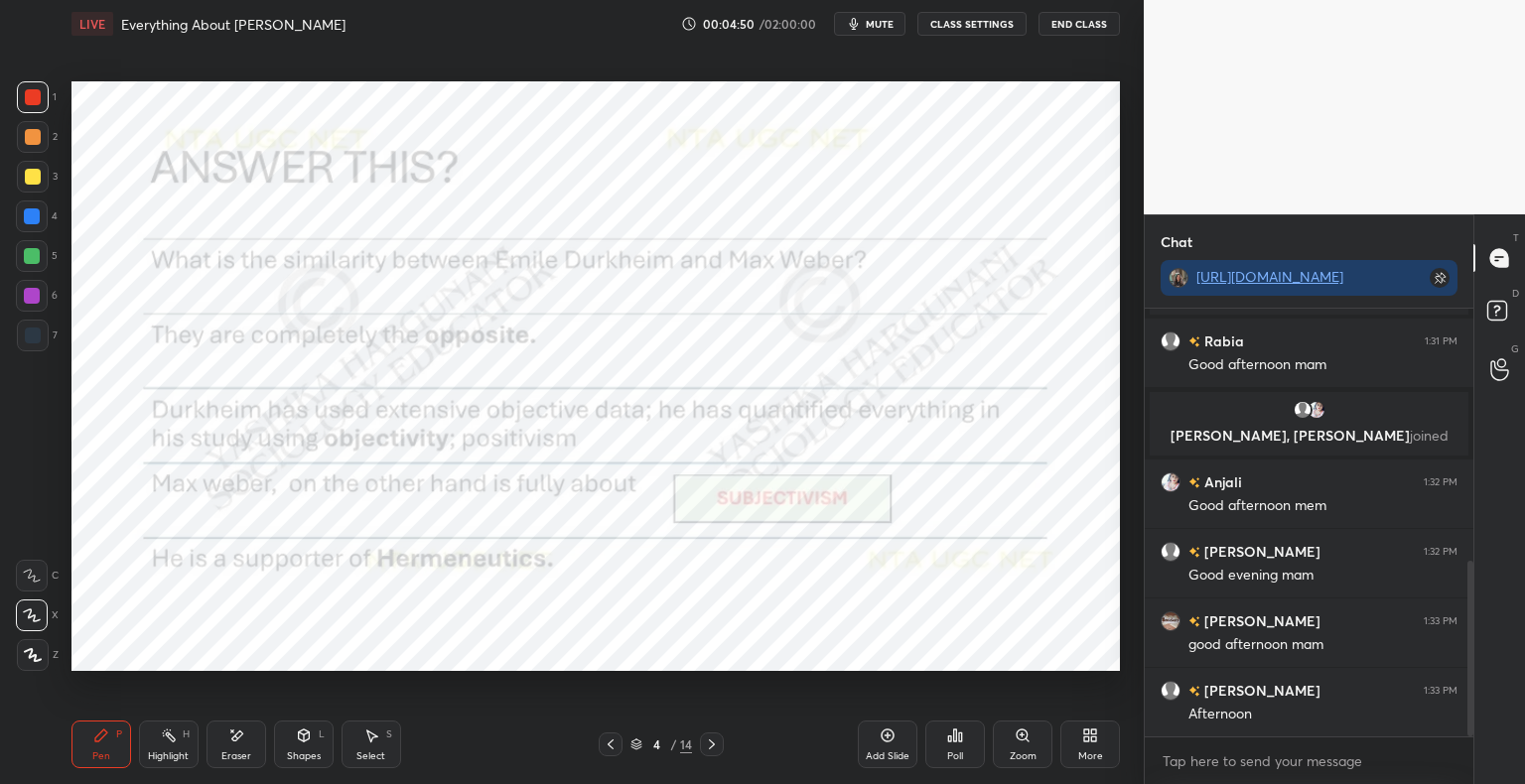 click on "Shapes" at bounding box center [304, 756] 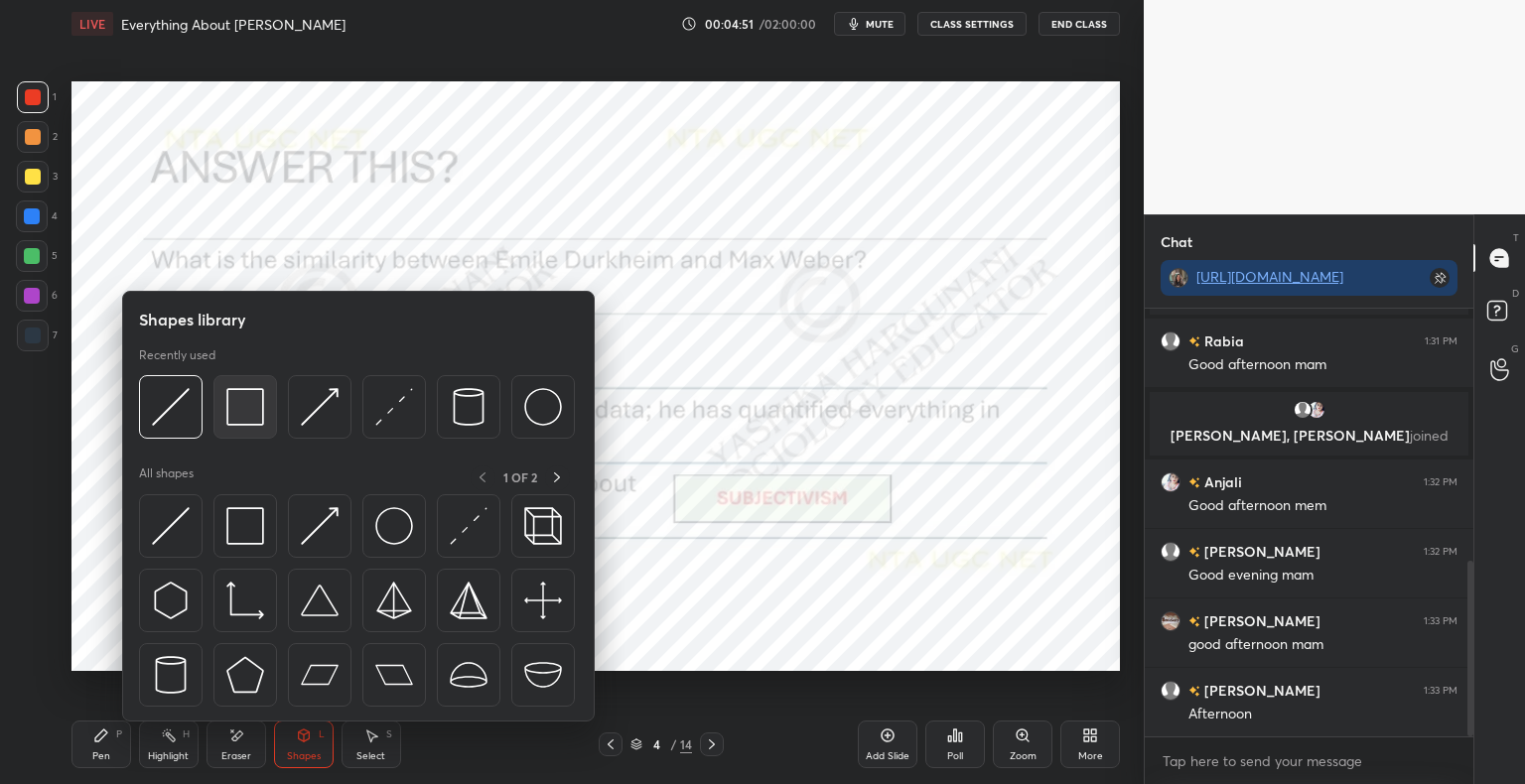 click at bounding box center [245, 407] 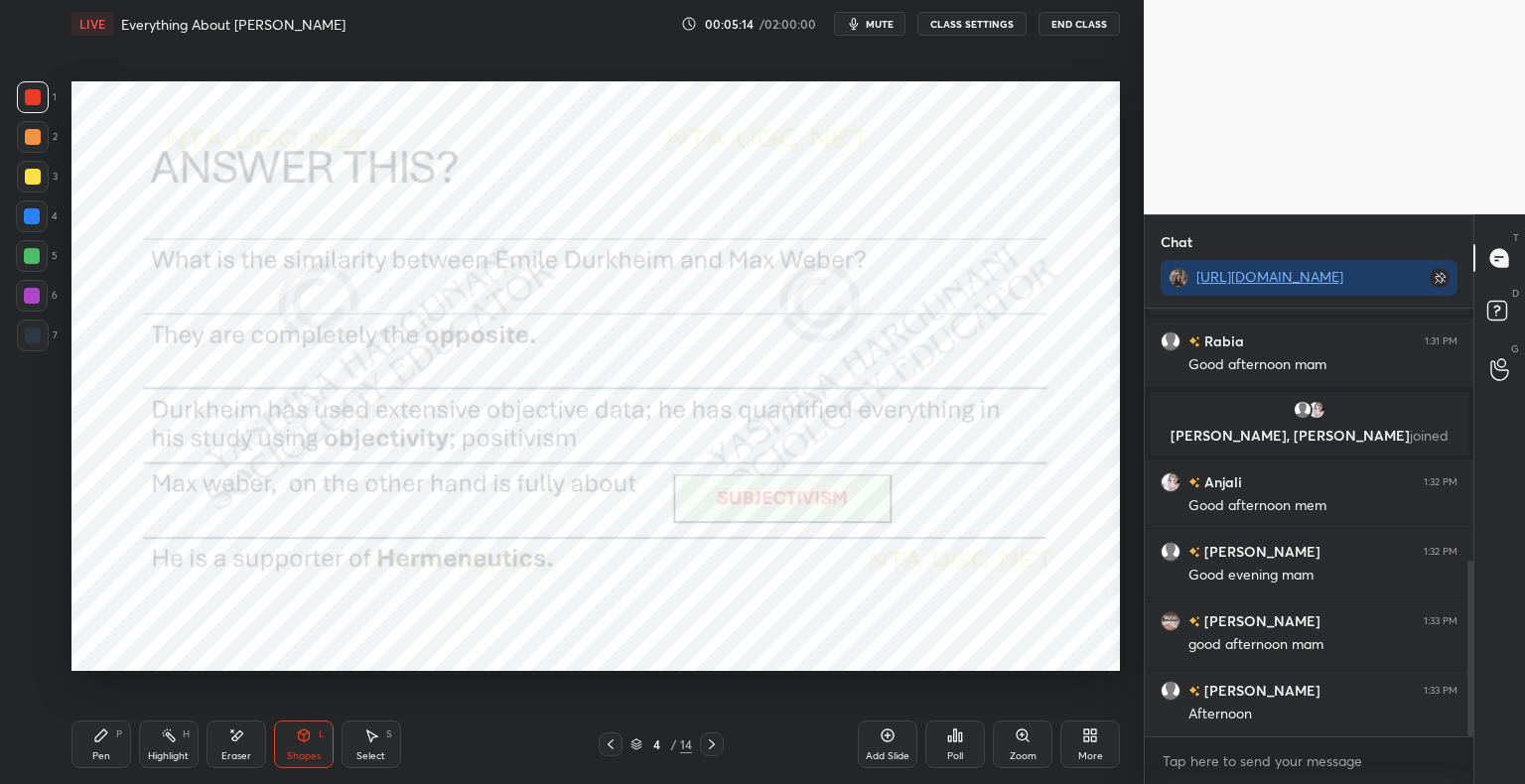click on "More" at bounding box center [1090, 744] 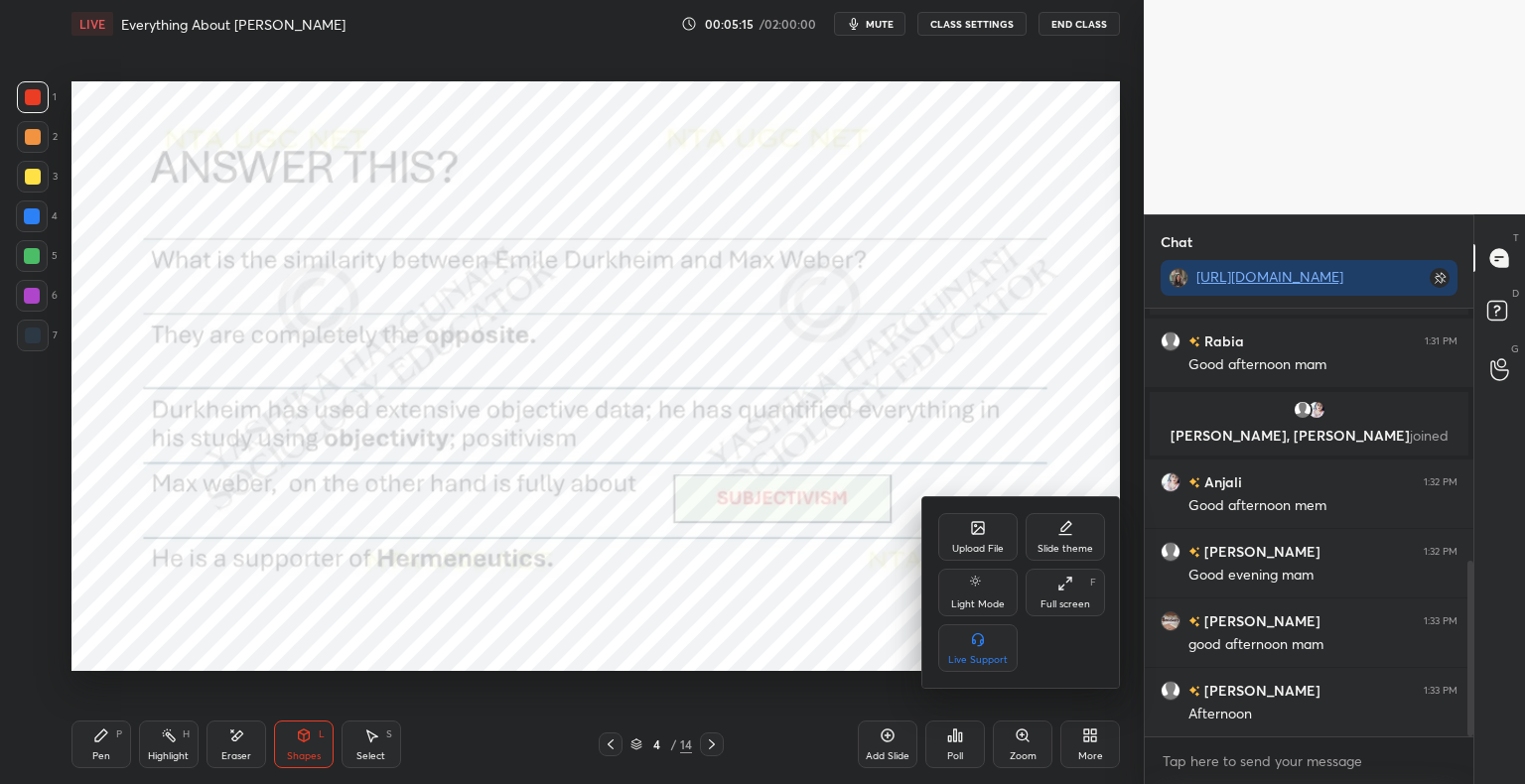 click on "Full screen F" at bounding box center (1065, 592) 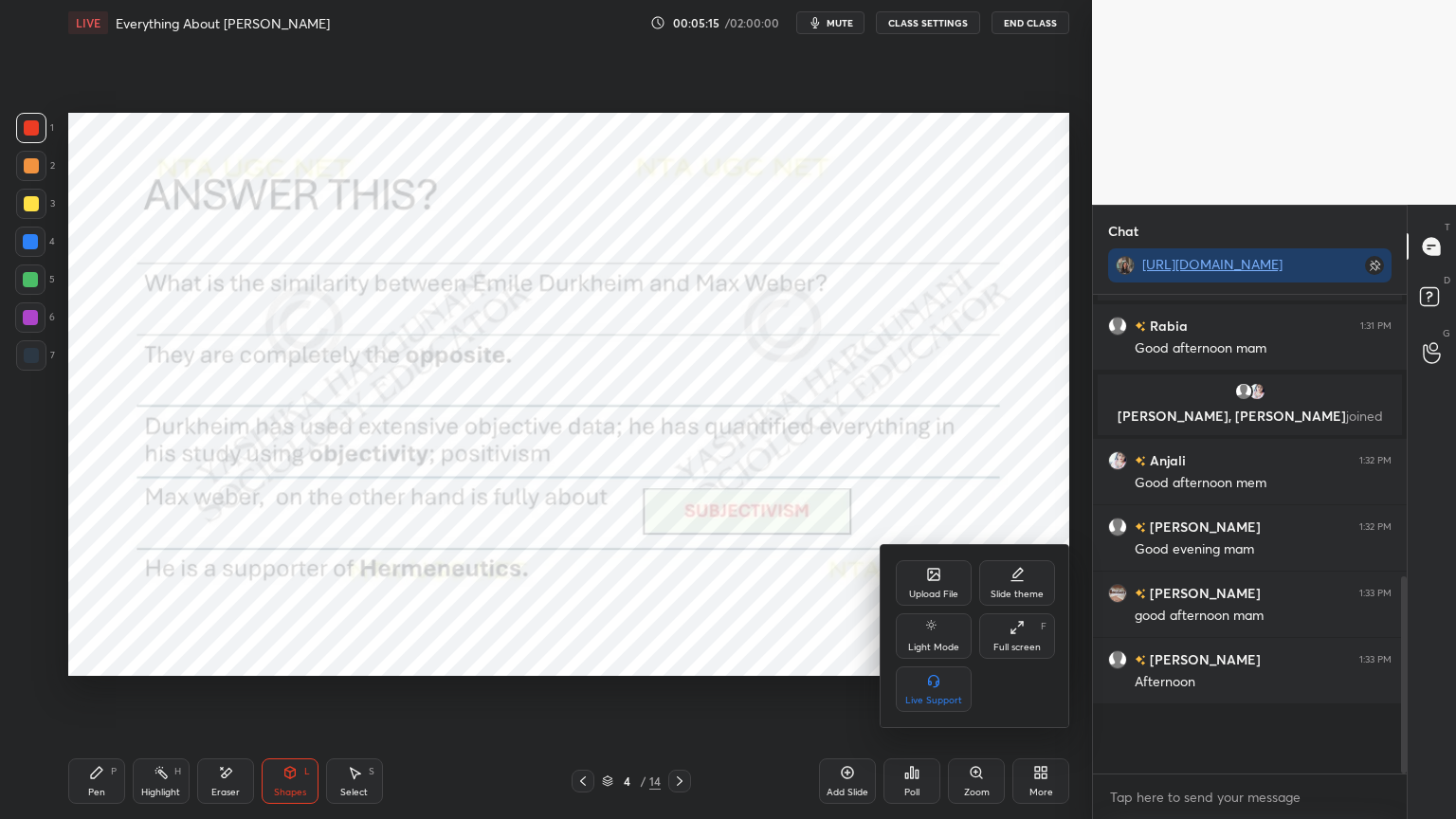 scroll, scrollTop: 94094, scrollLeft: 93776, axis: both 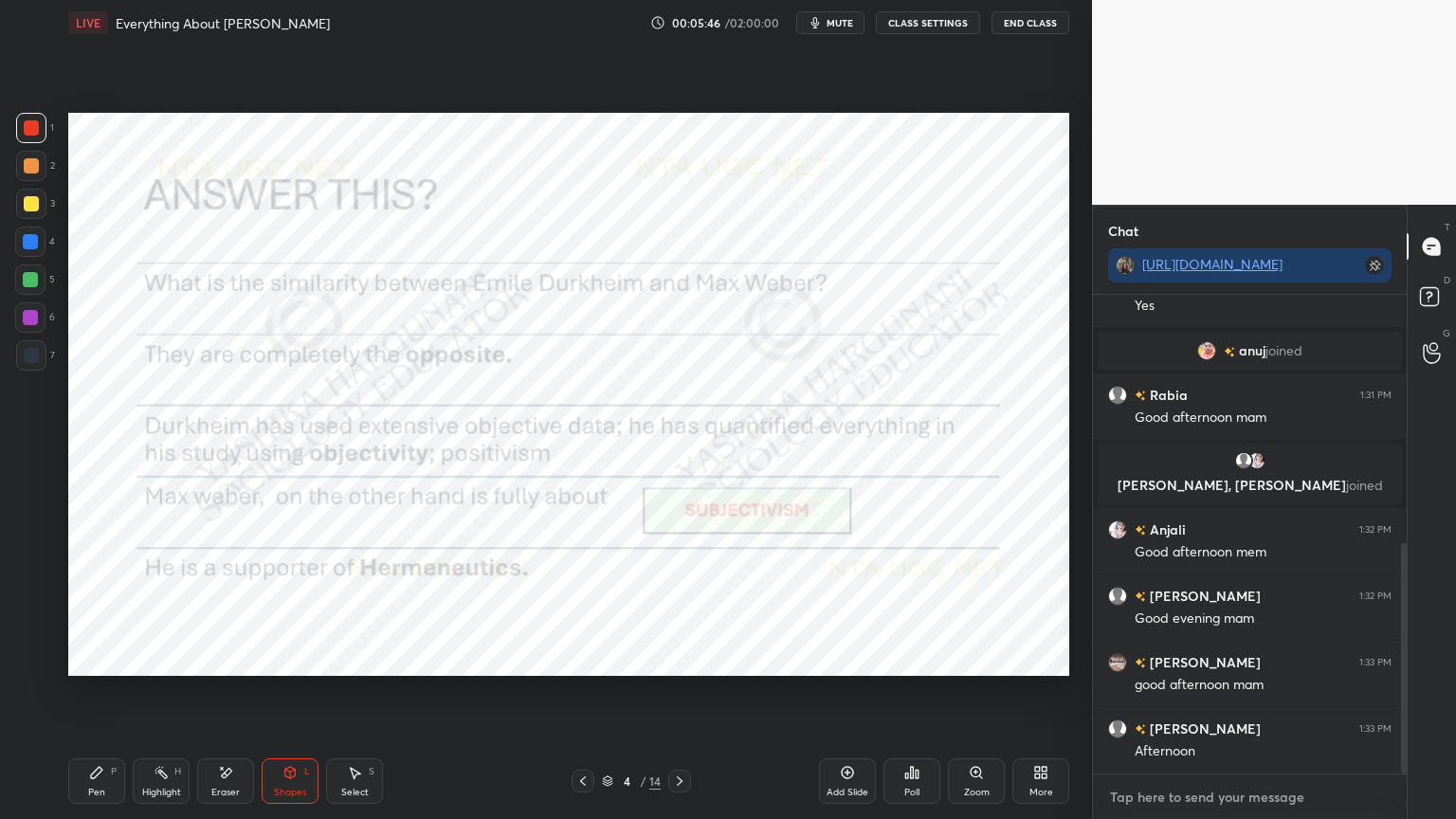 click at bounding box center [1249, 797] 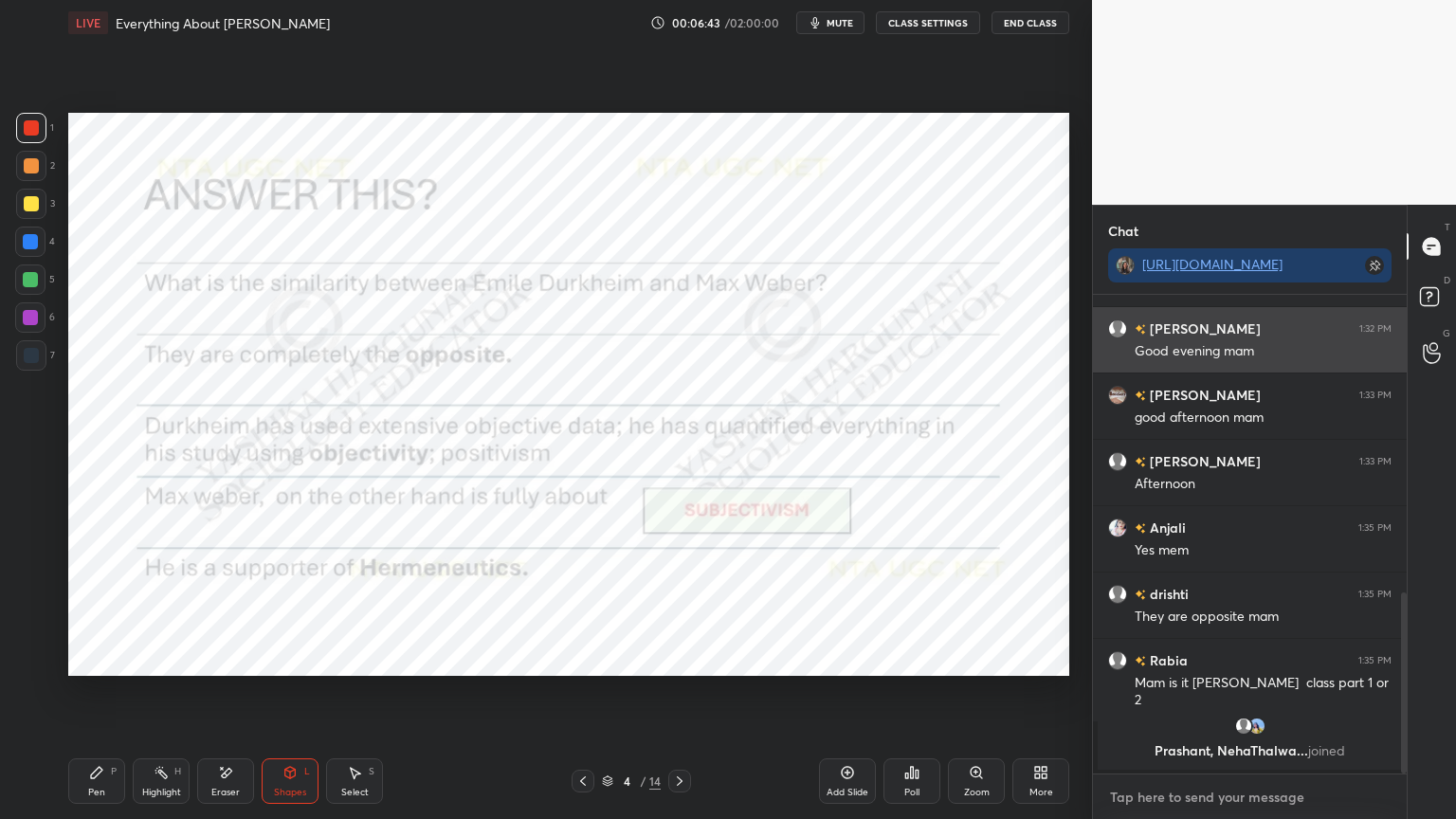 scroll, scrollTop: 867, scrollLeft: 0, axis: vertical 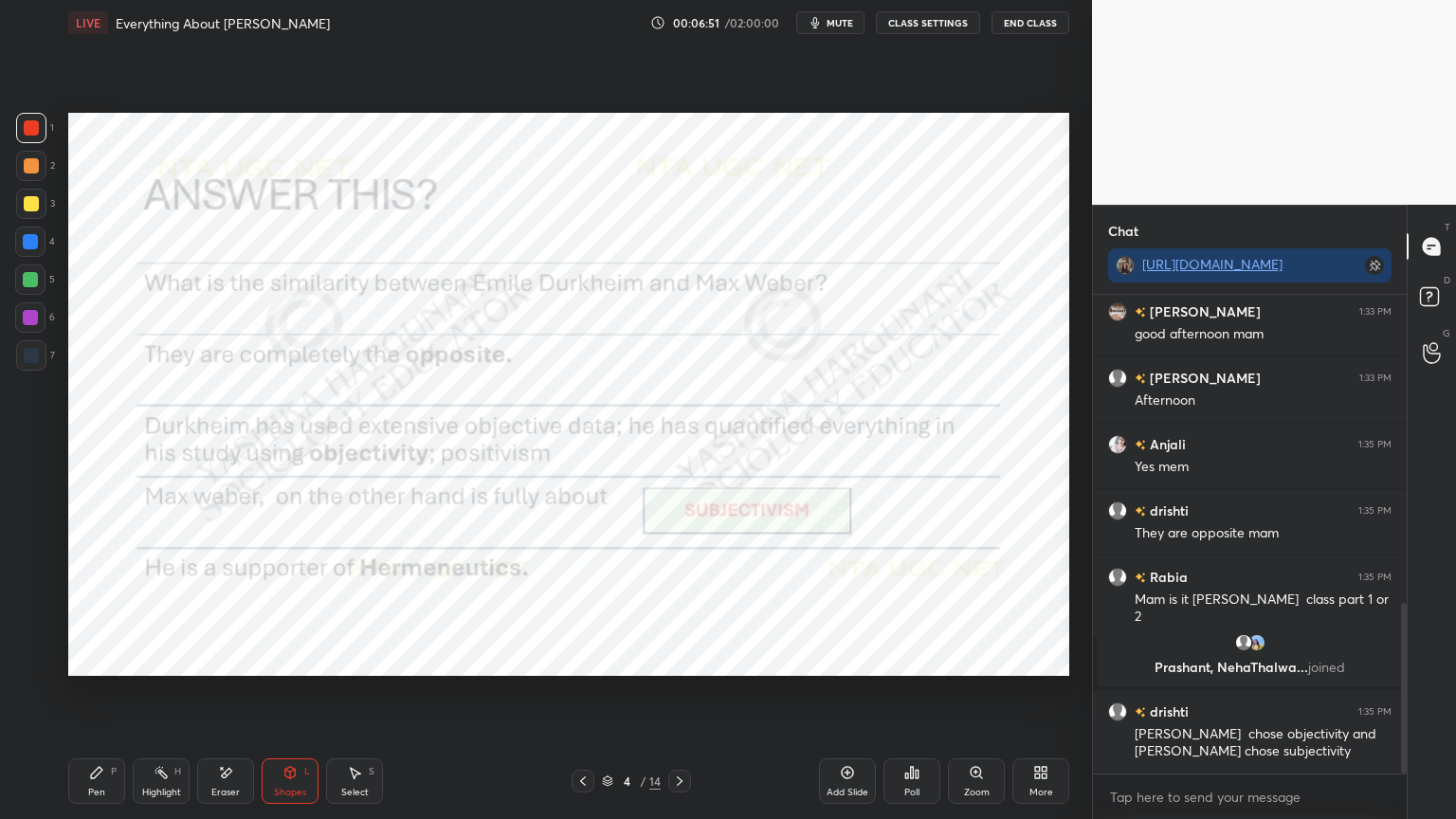 click 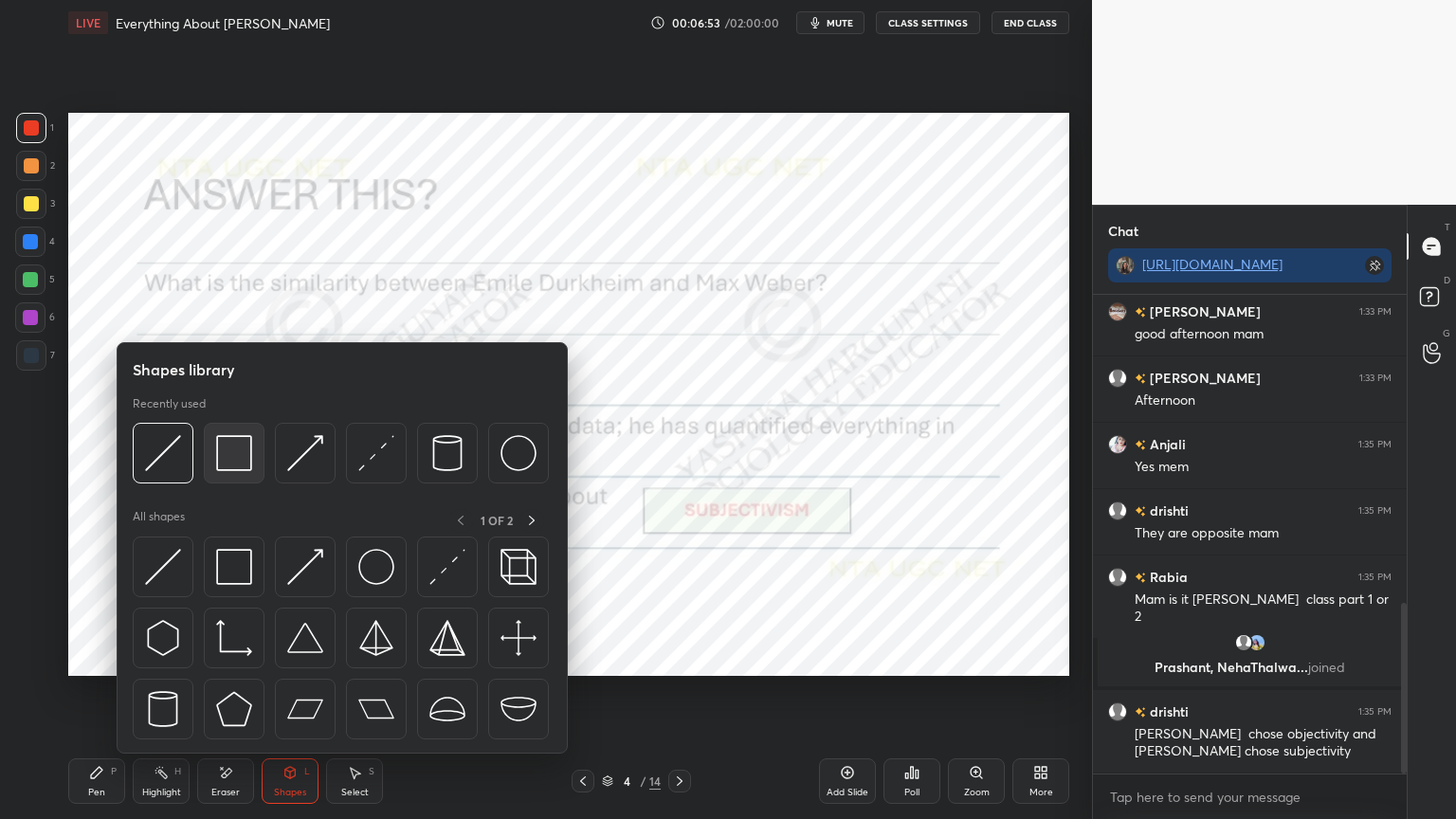 click at bounding box center (234, 453) 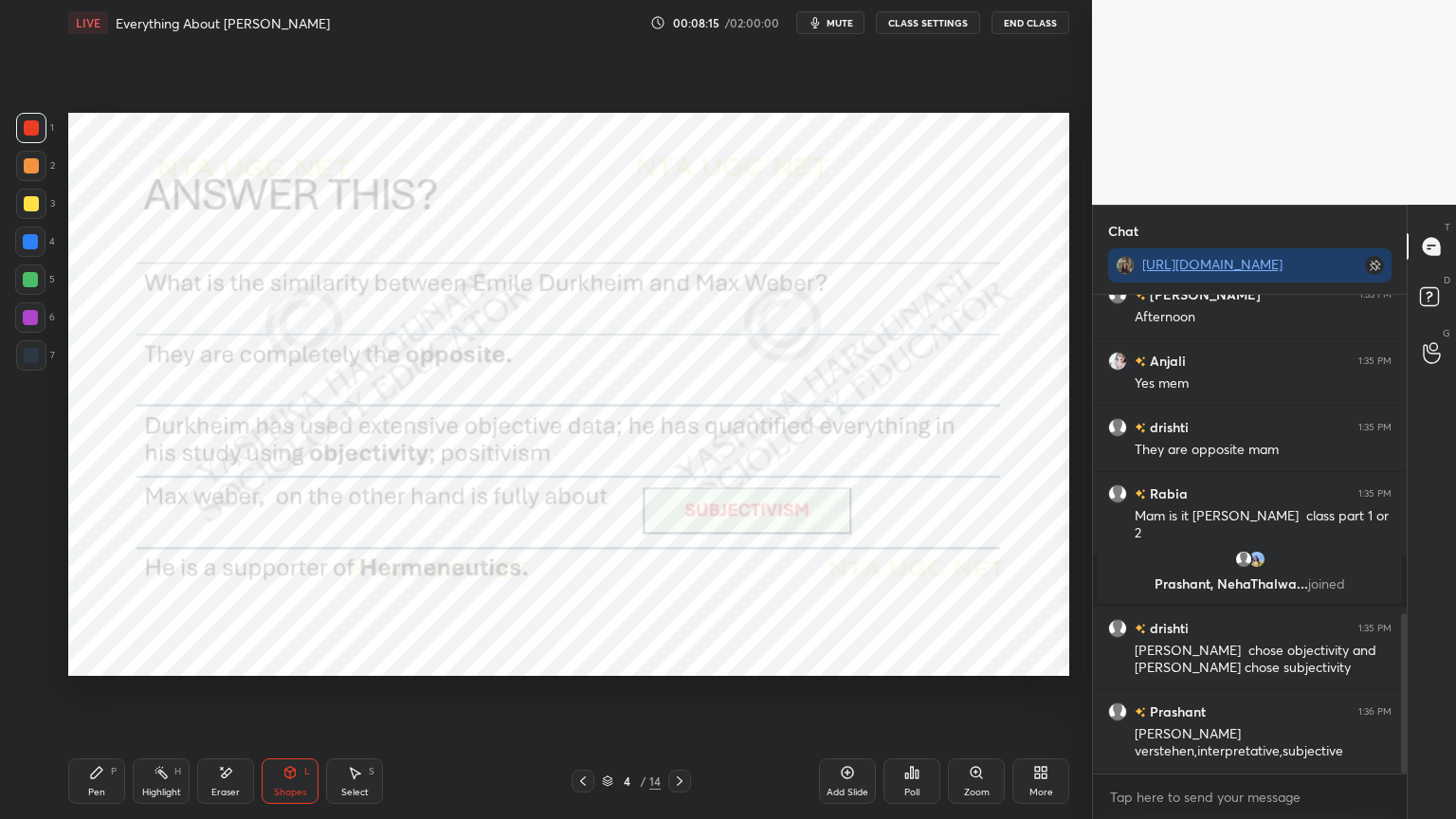 scroll, scrollTop: 1016, scrollLeft: 0, axis: vertical 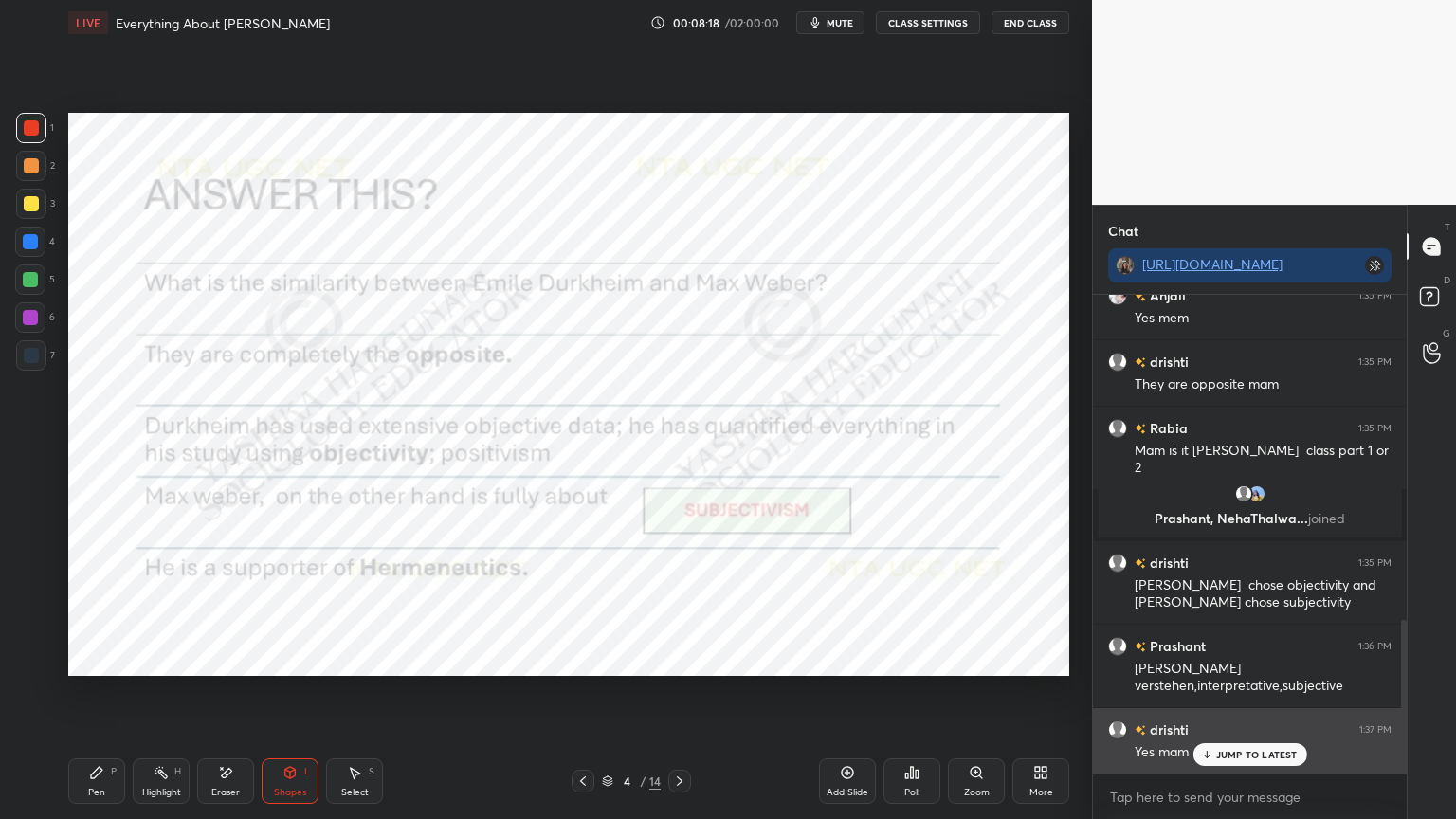 click on "JUMP TO LATEST" at bounding box center [1257, 755] 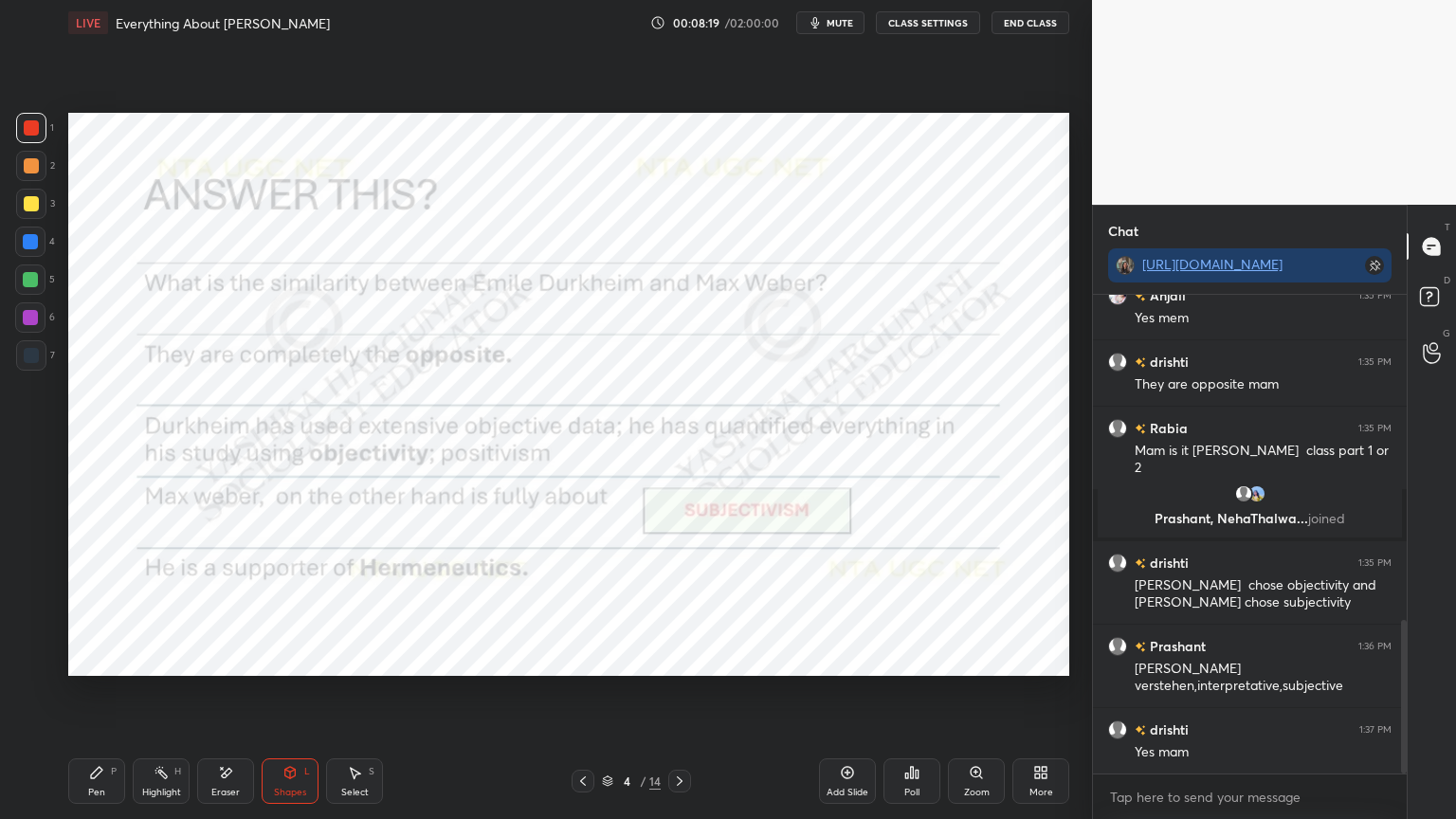 click 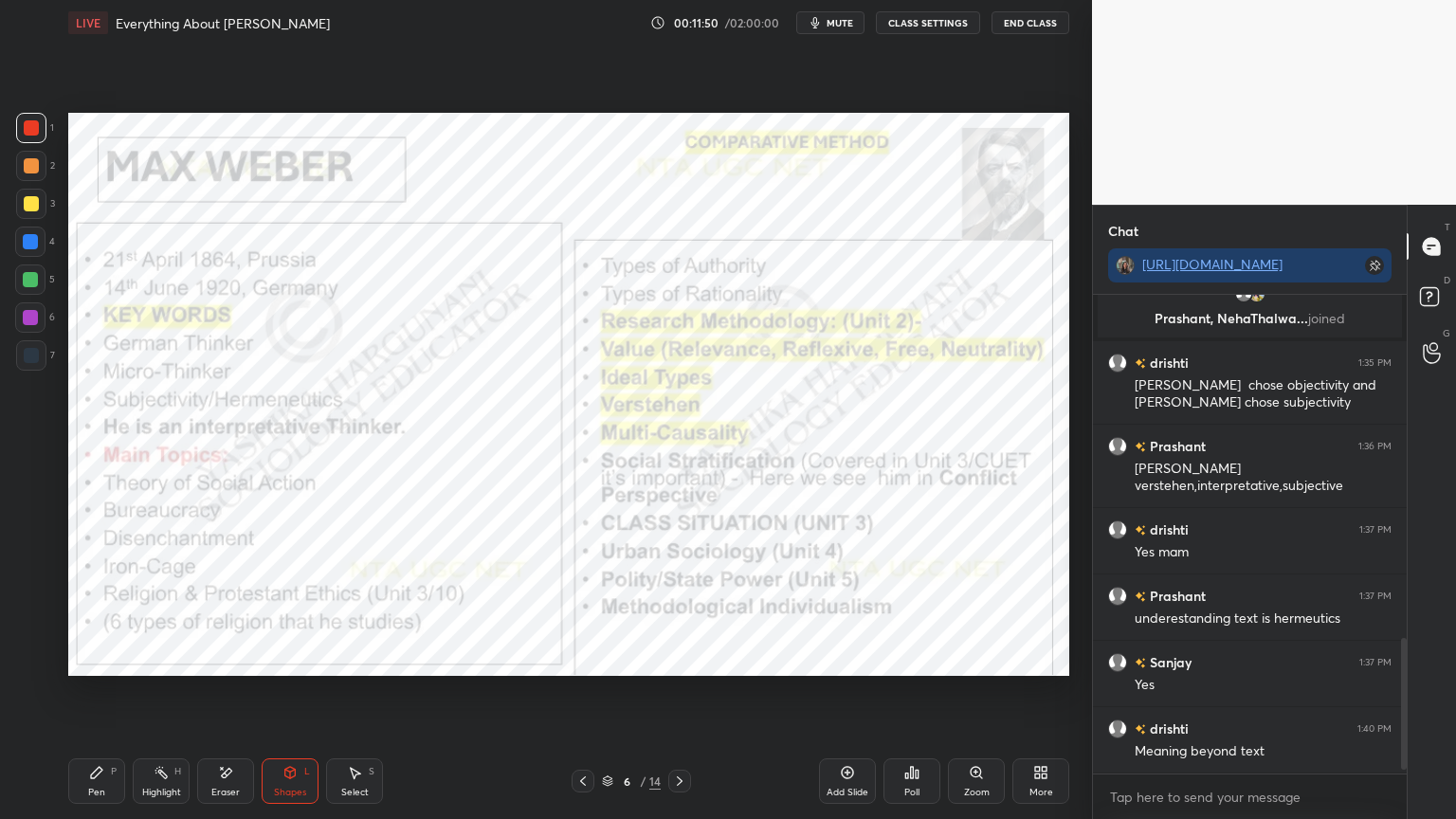 scroll, scrollTop: 1282, scrollLeft: 0, axis: vertical 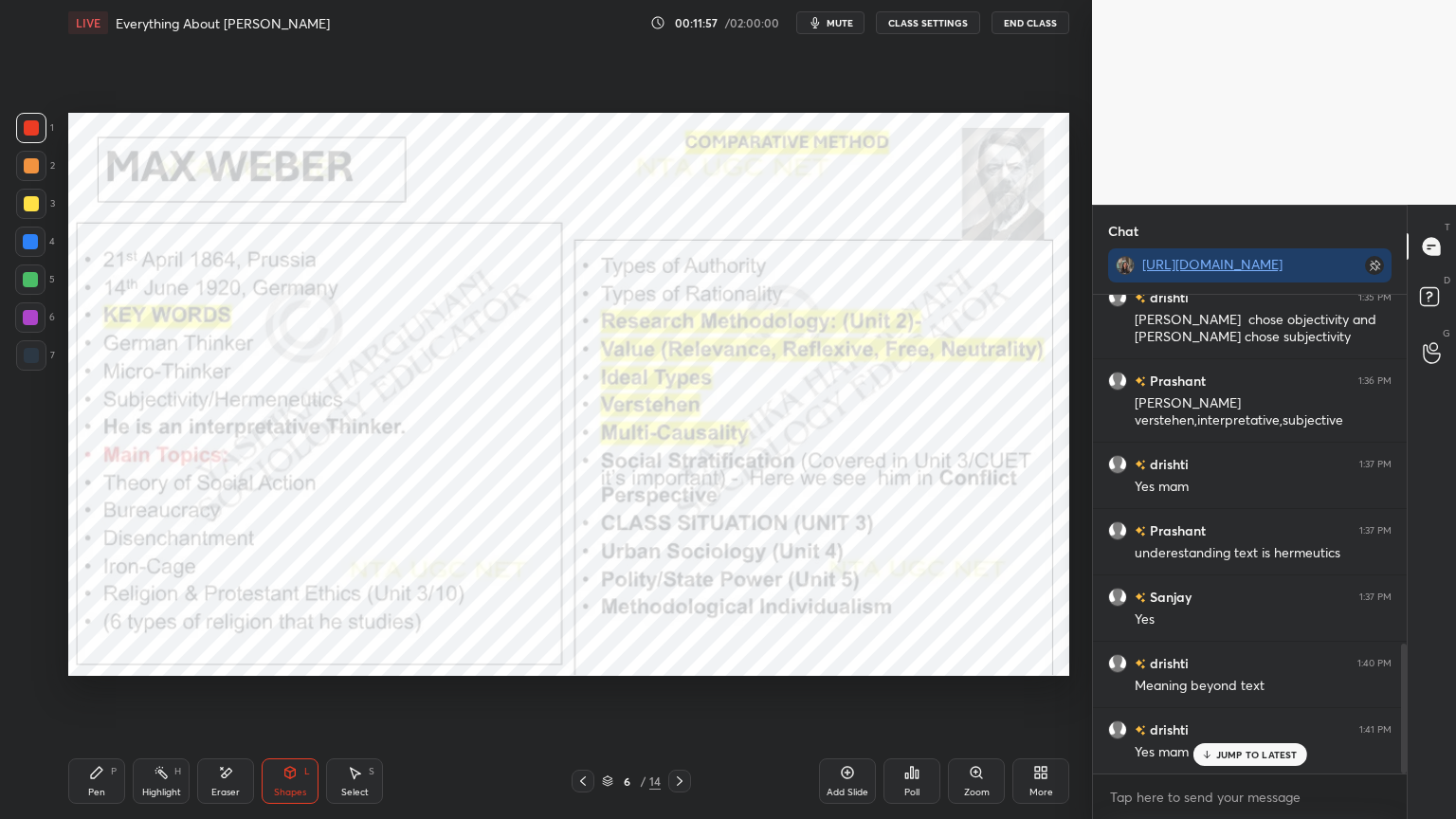 click on "Pen P" at bounding box center [97, 781] 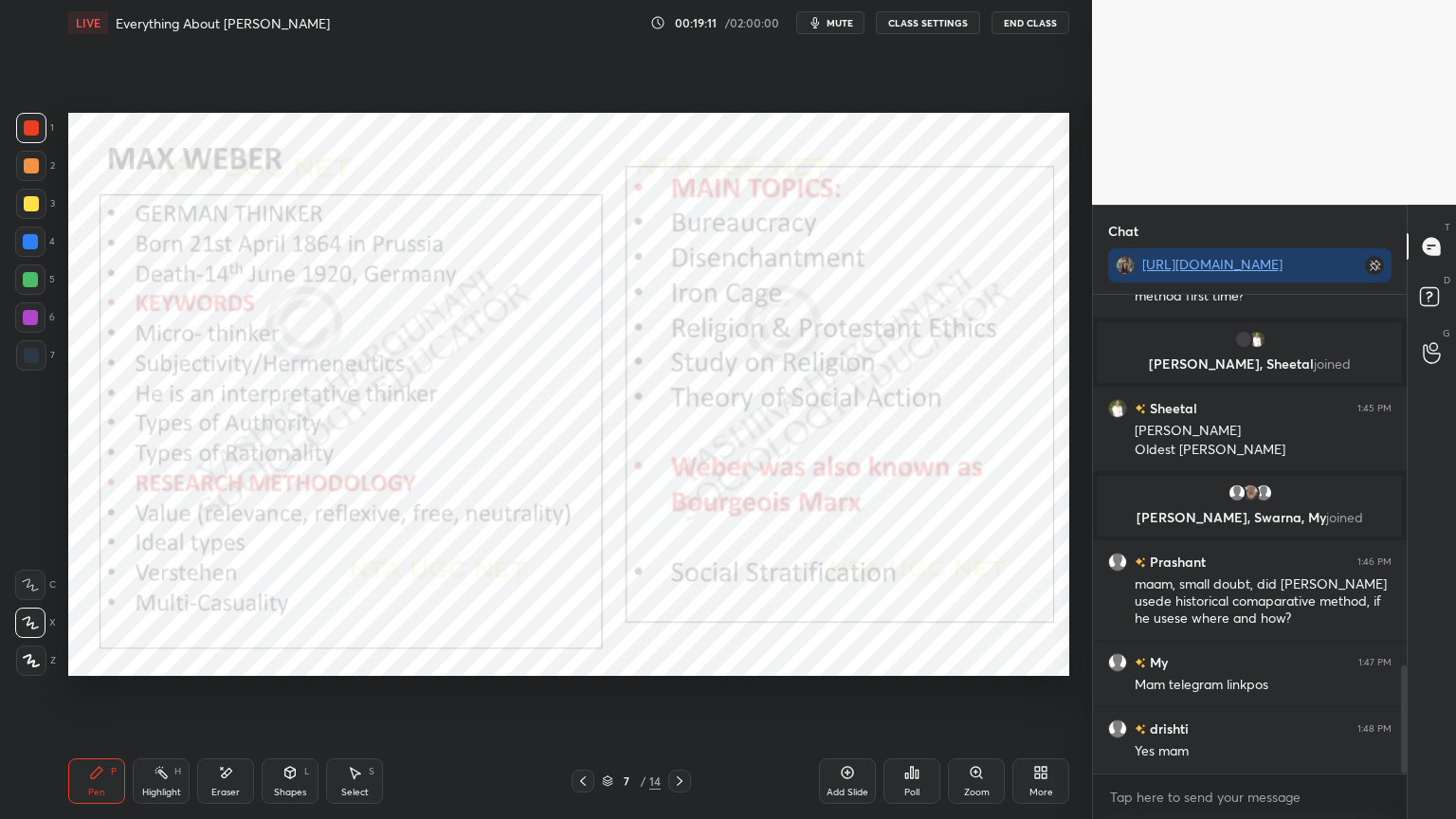 scroll, scrollTop: 1699, scrollLeft: 0, axis: vertical 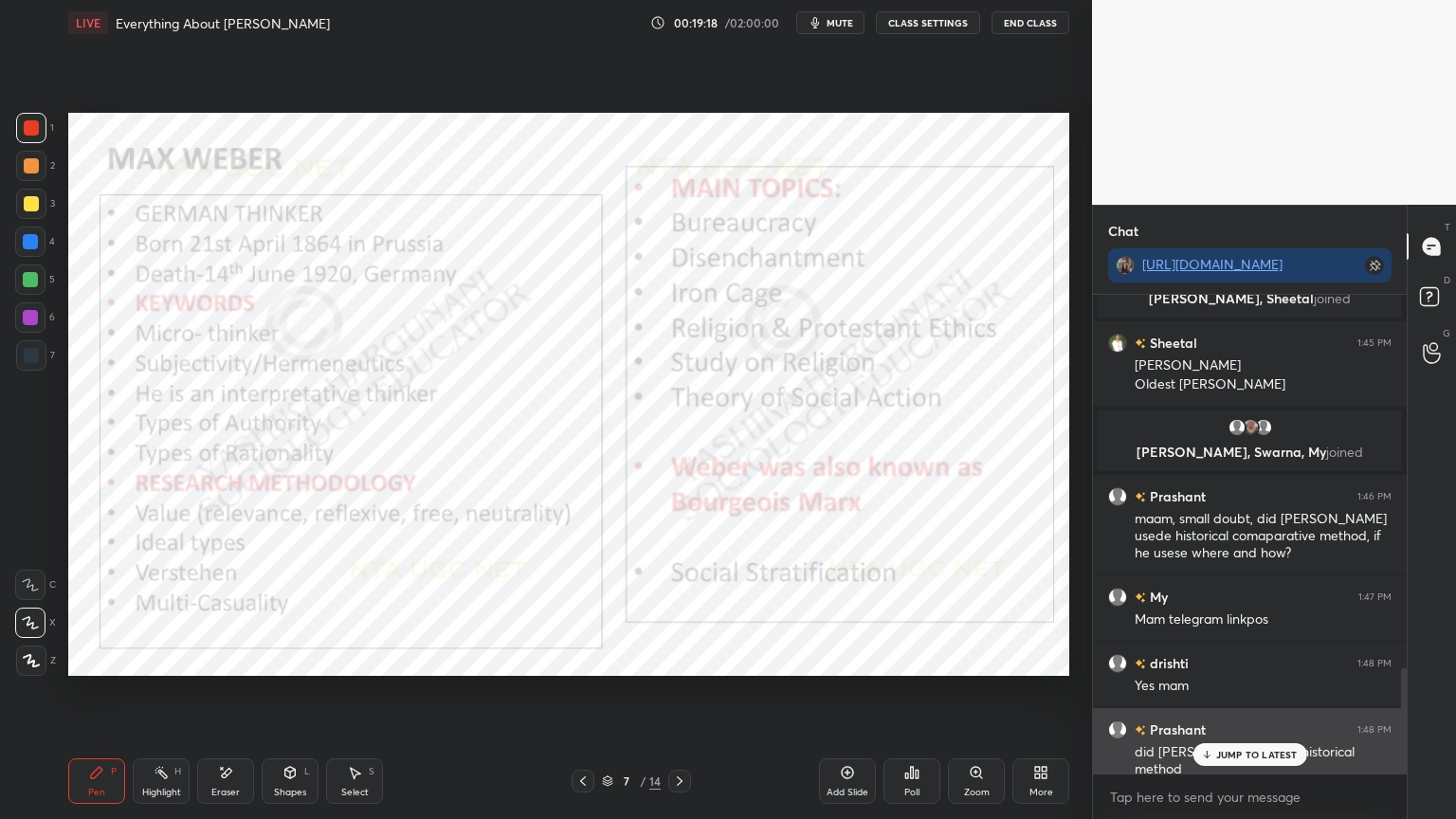 click on "JUMP TO LATEST" at bounding box center (1257, 755) 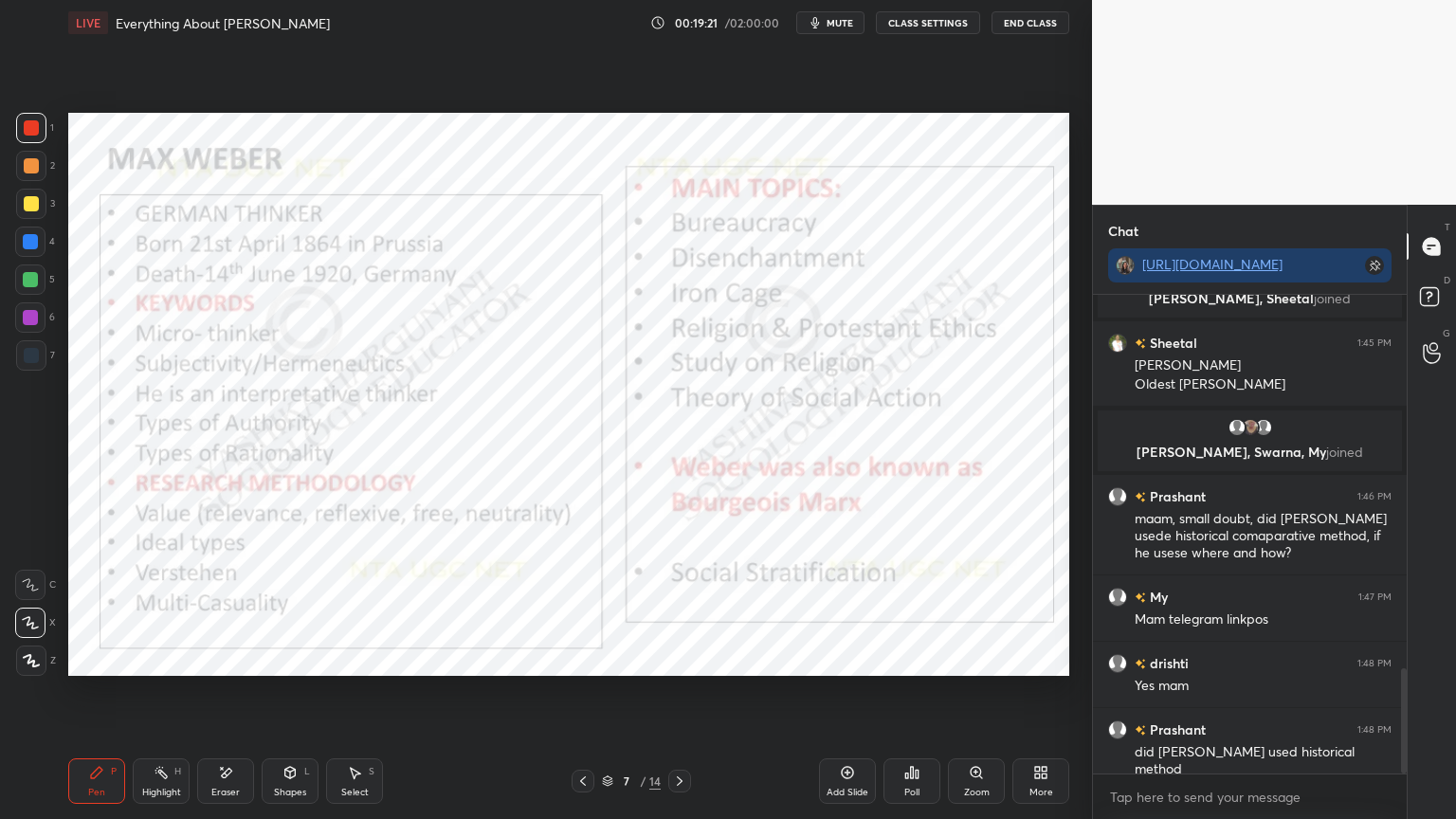 click on "Shapes L" at bounding box center [290, 781] 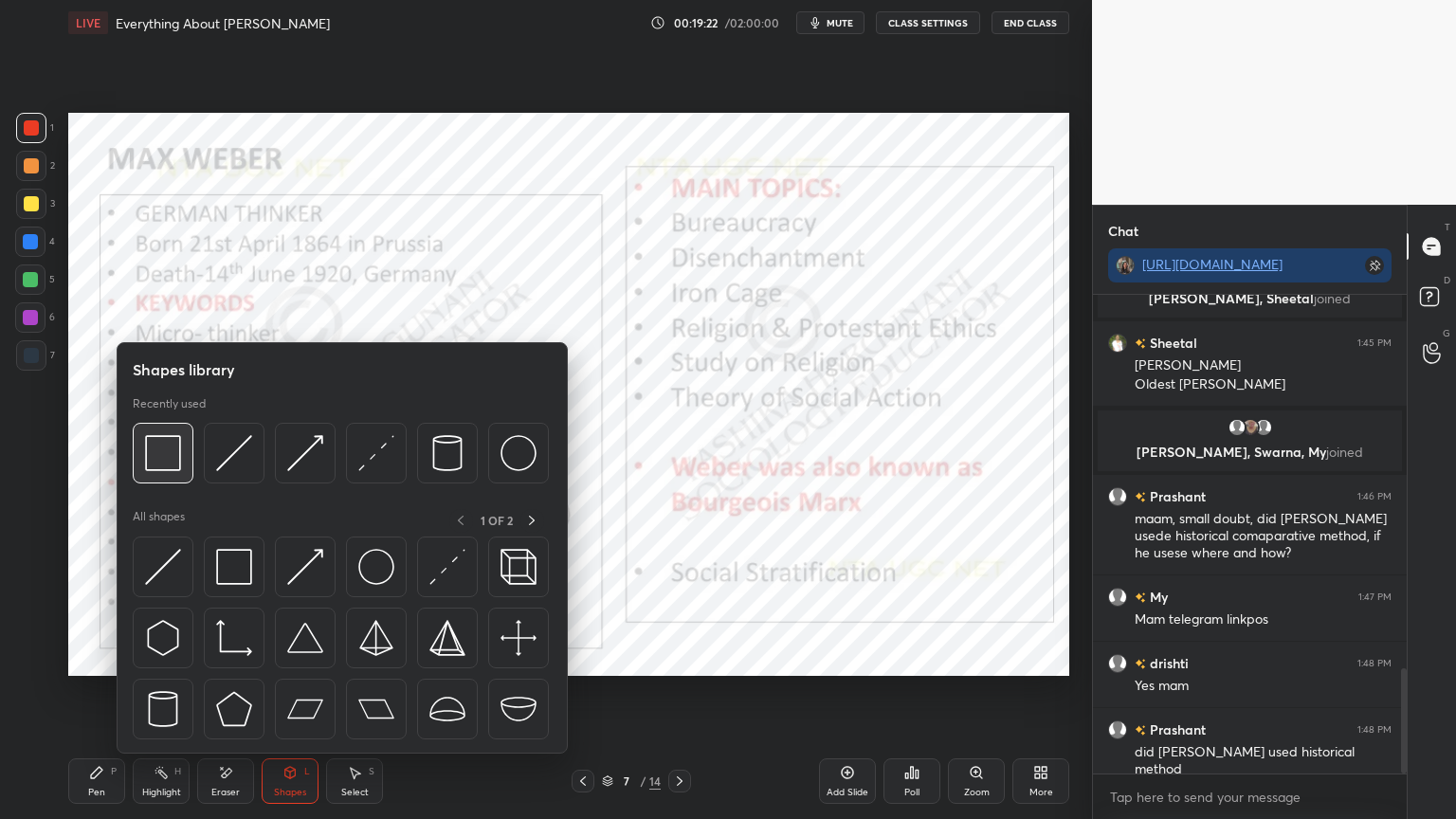 click at bounding box center (163, 453) 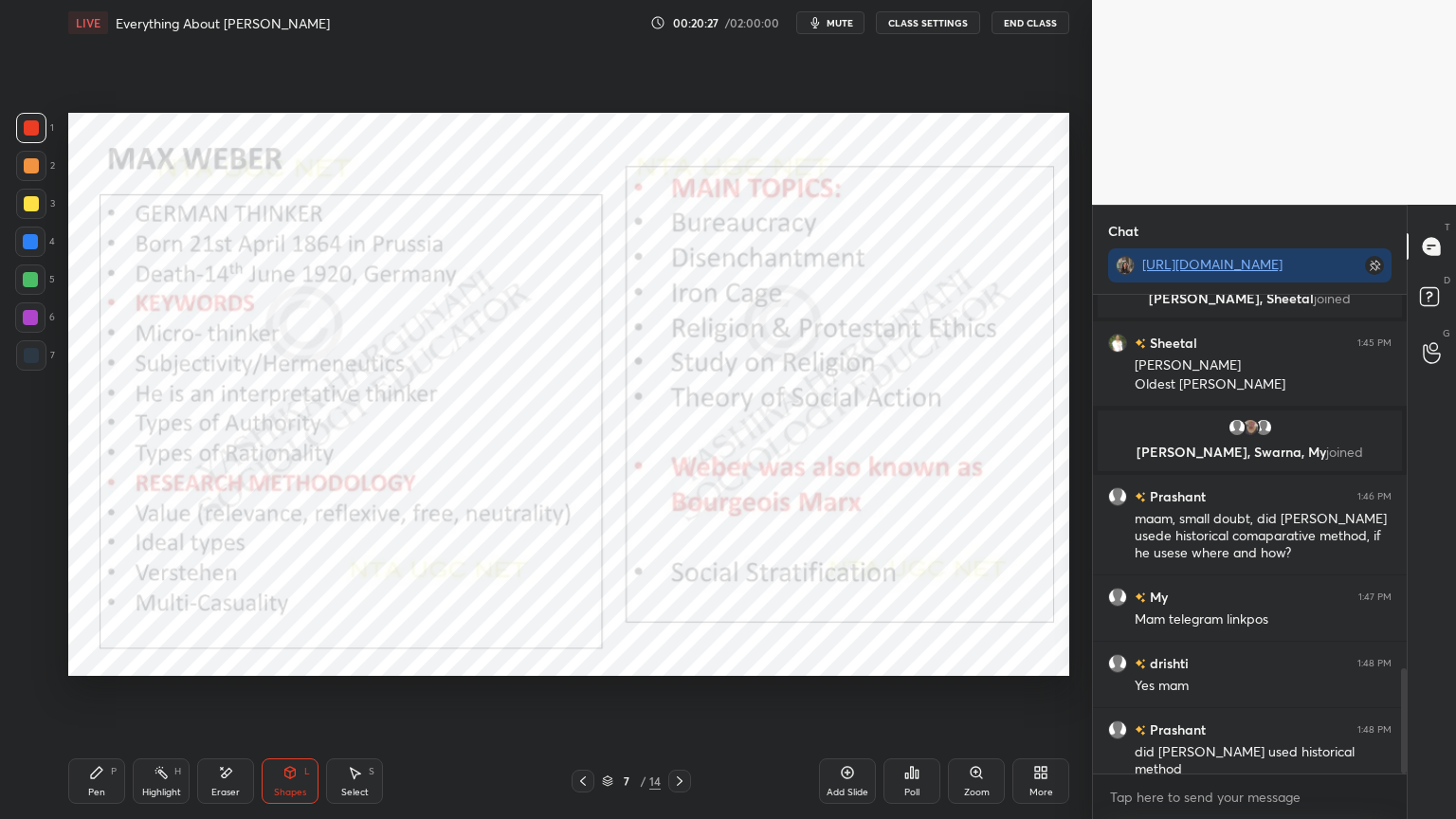 click 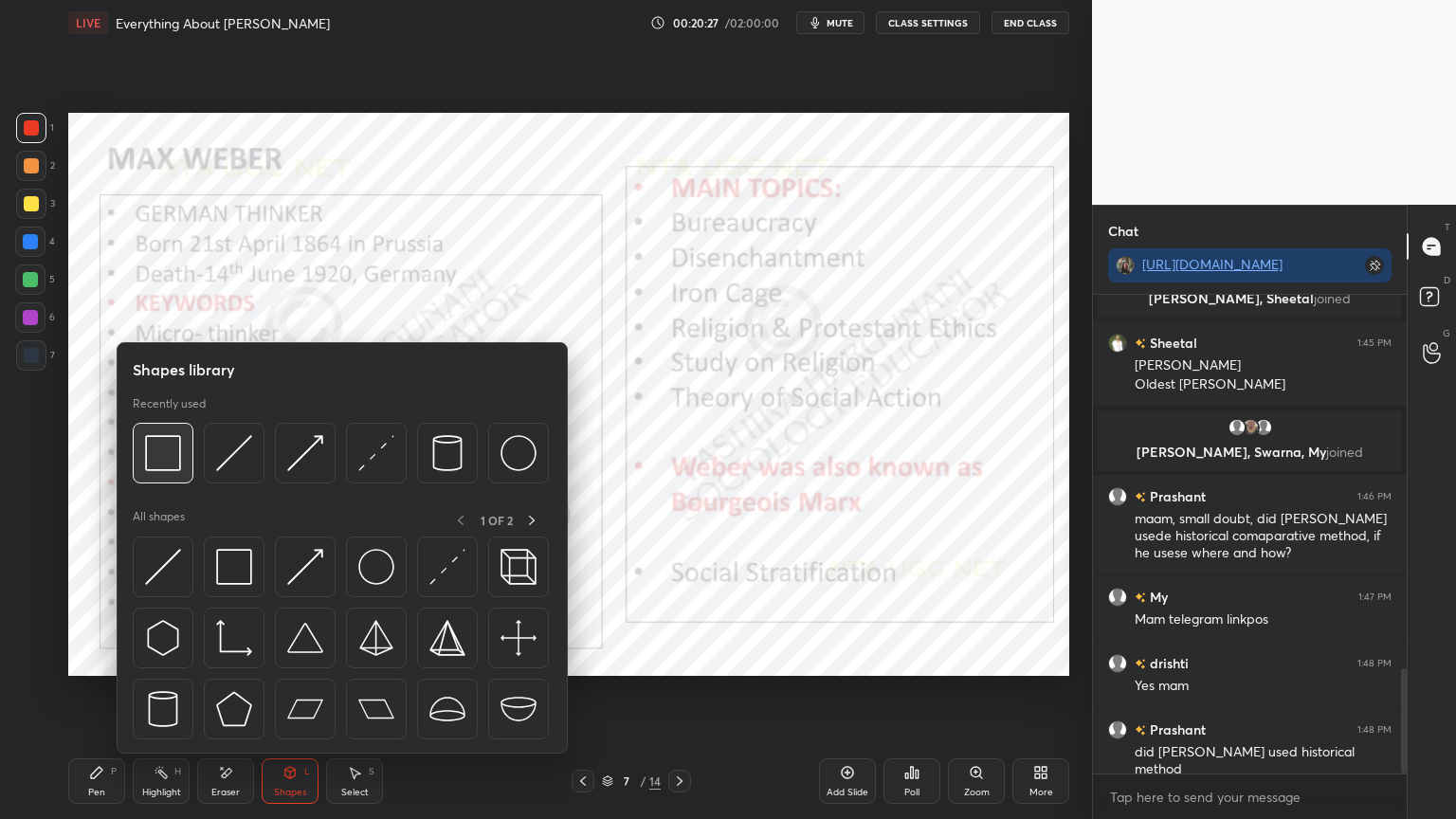 click at bounding box center (163, 453) 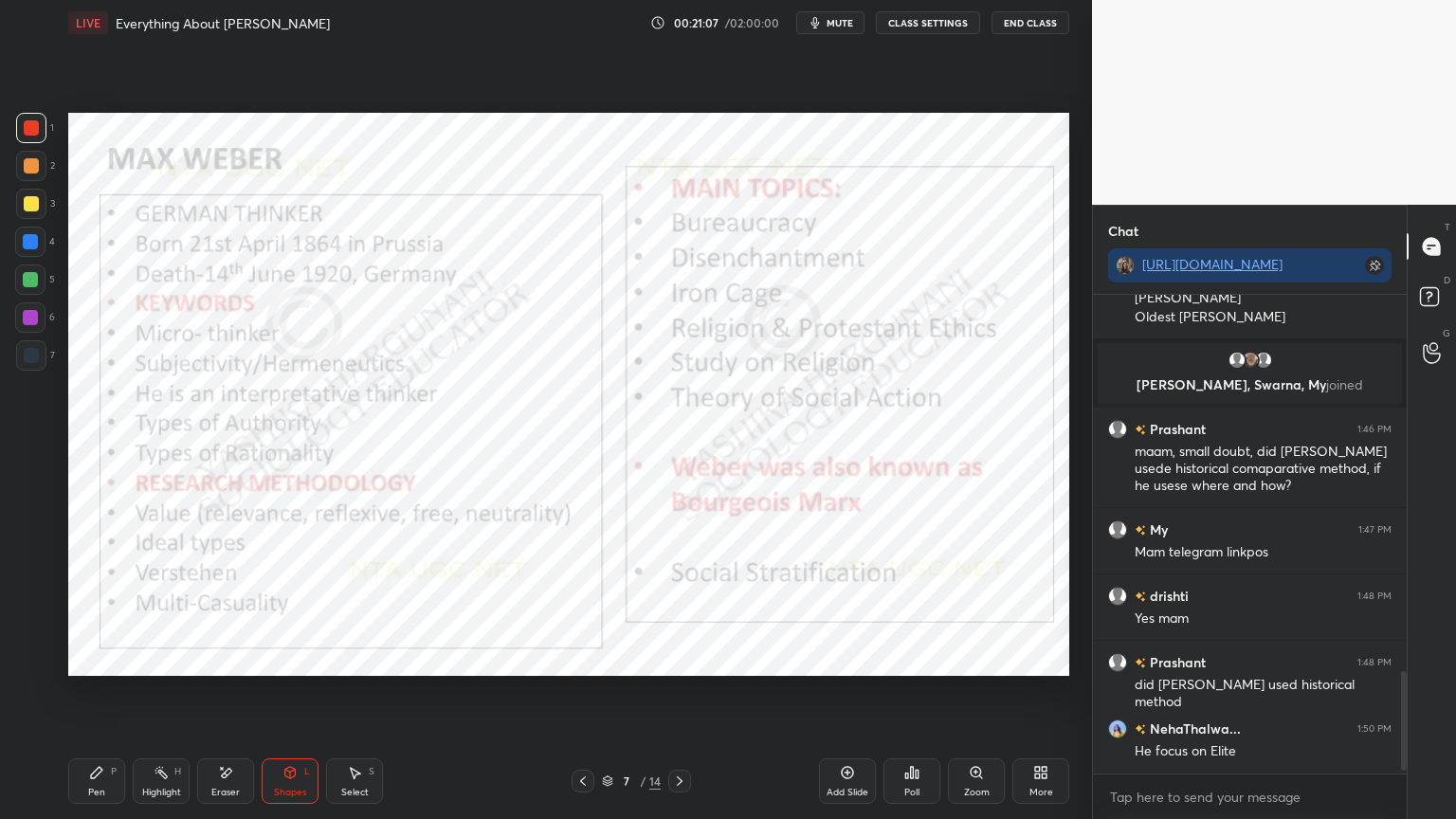 scroll, scrollTop: 1831, scrollLeft: 0, axis: vertical 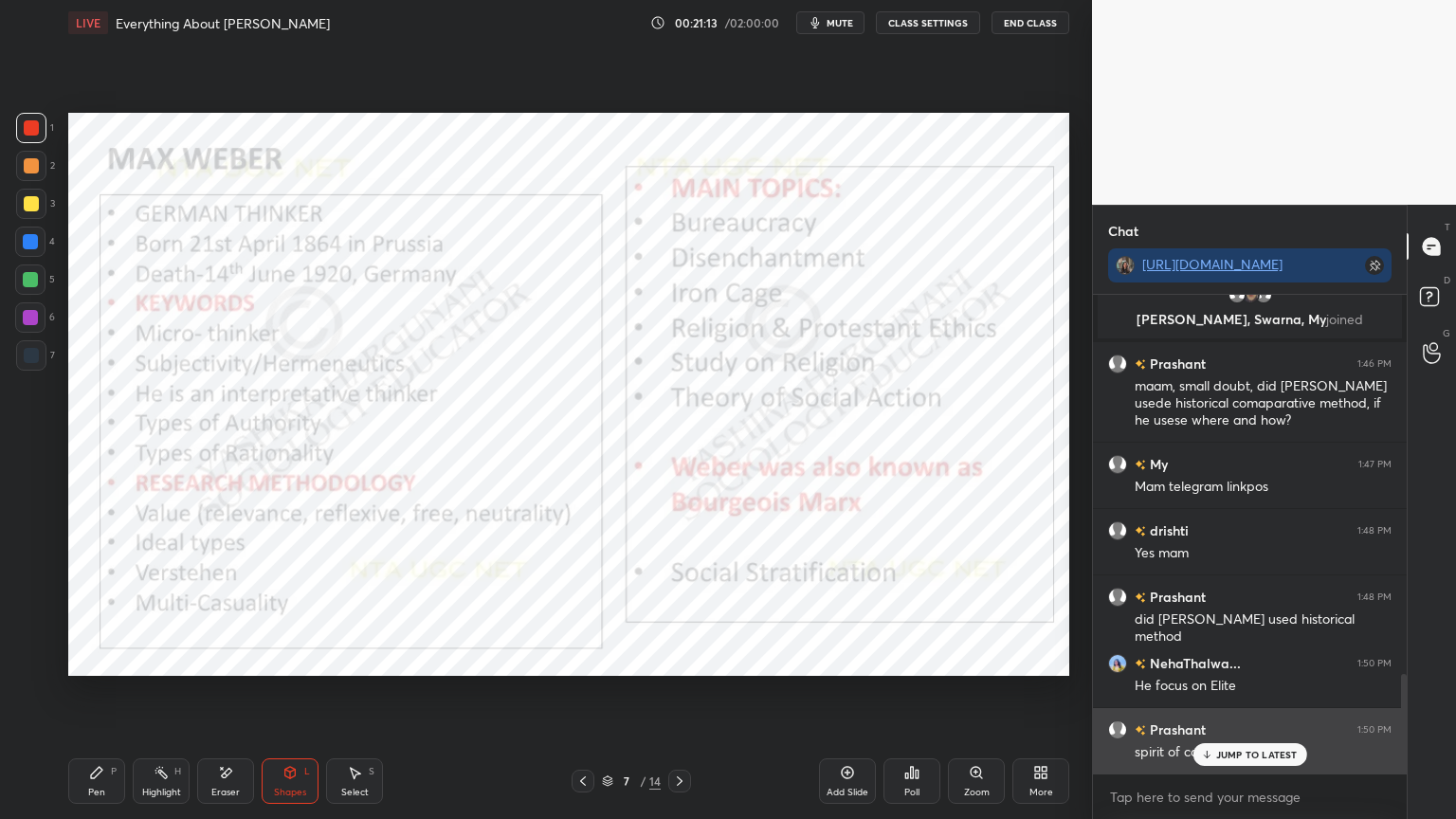 click on "JUMP TO LATEST" at bounding box center (1257, 755) 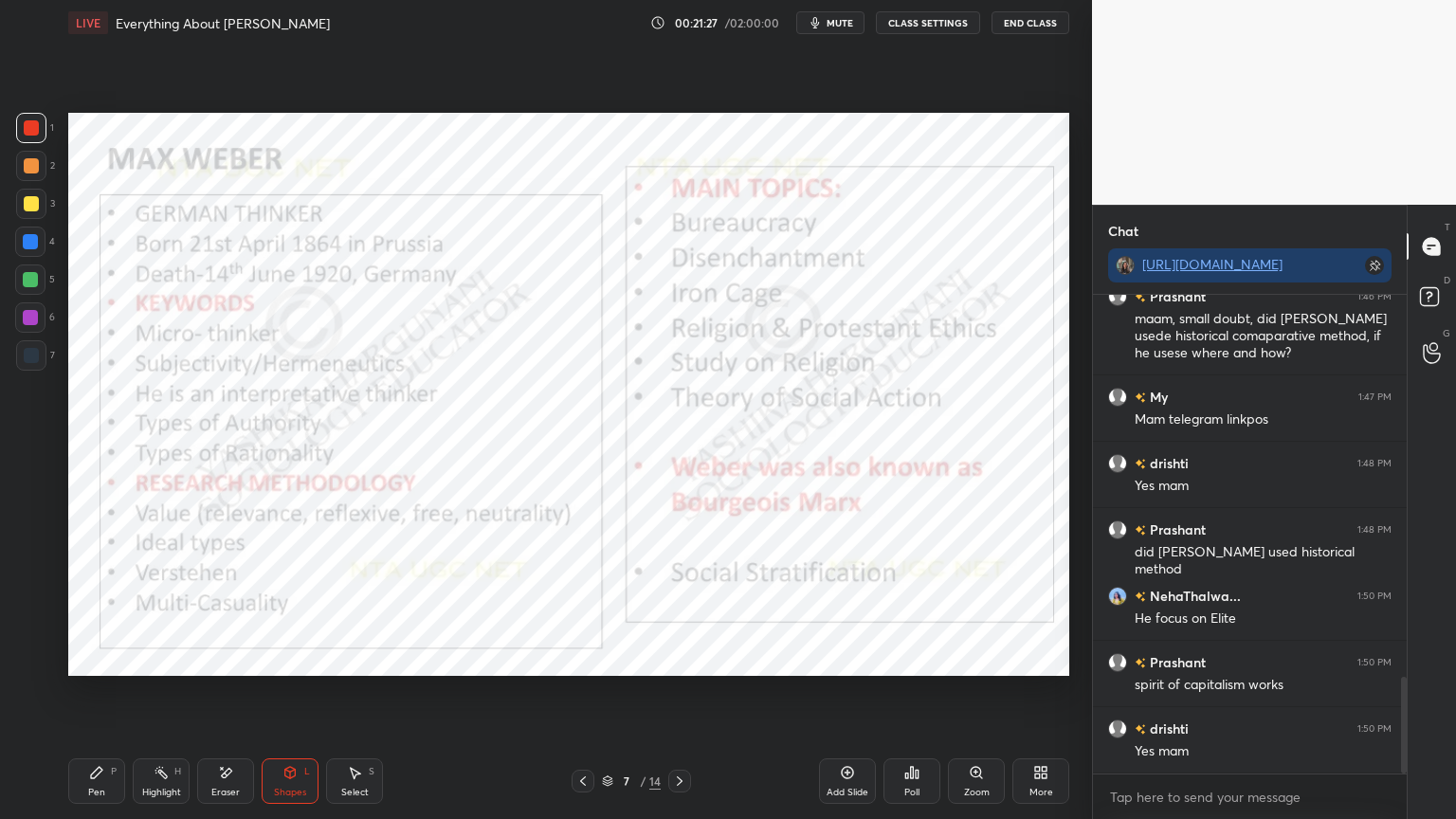 scroll, scrollTop: 1964, scrollLeft: 0, axis: vertical 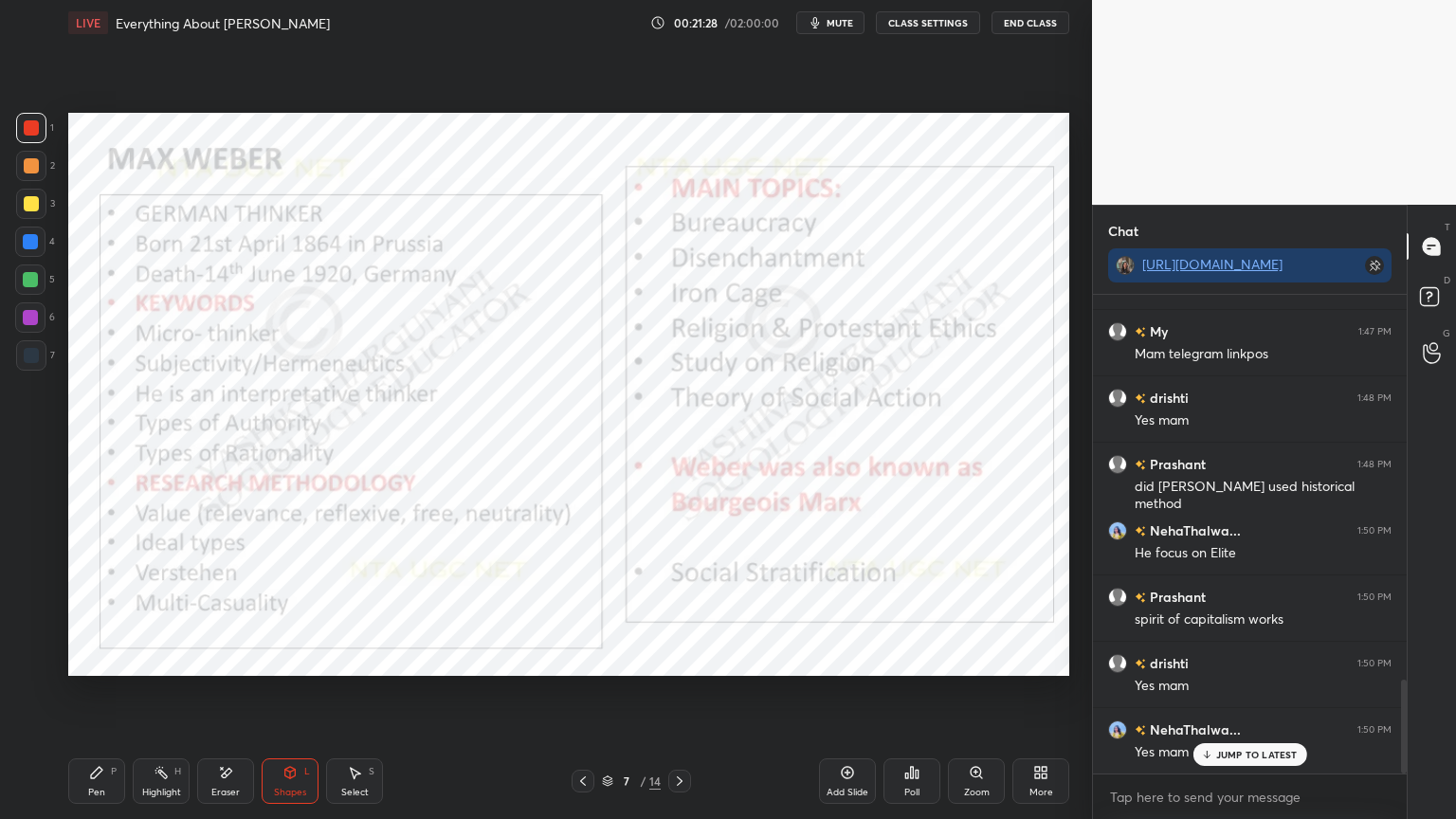 click 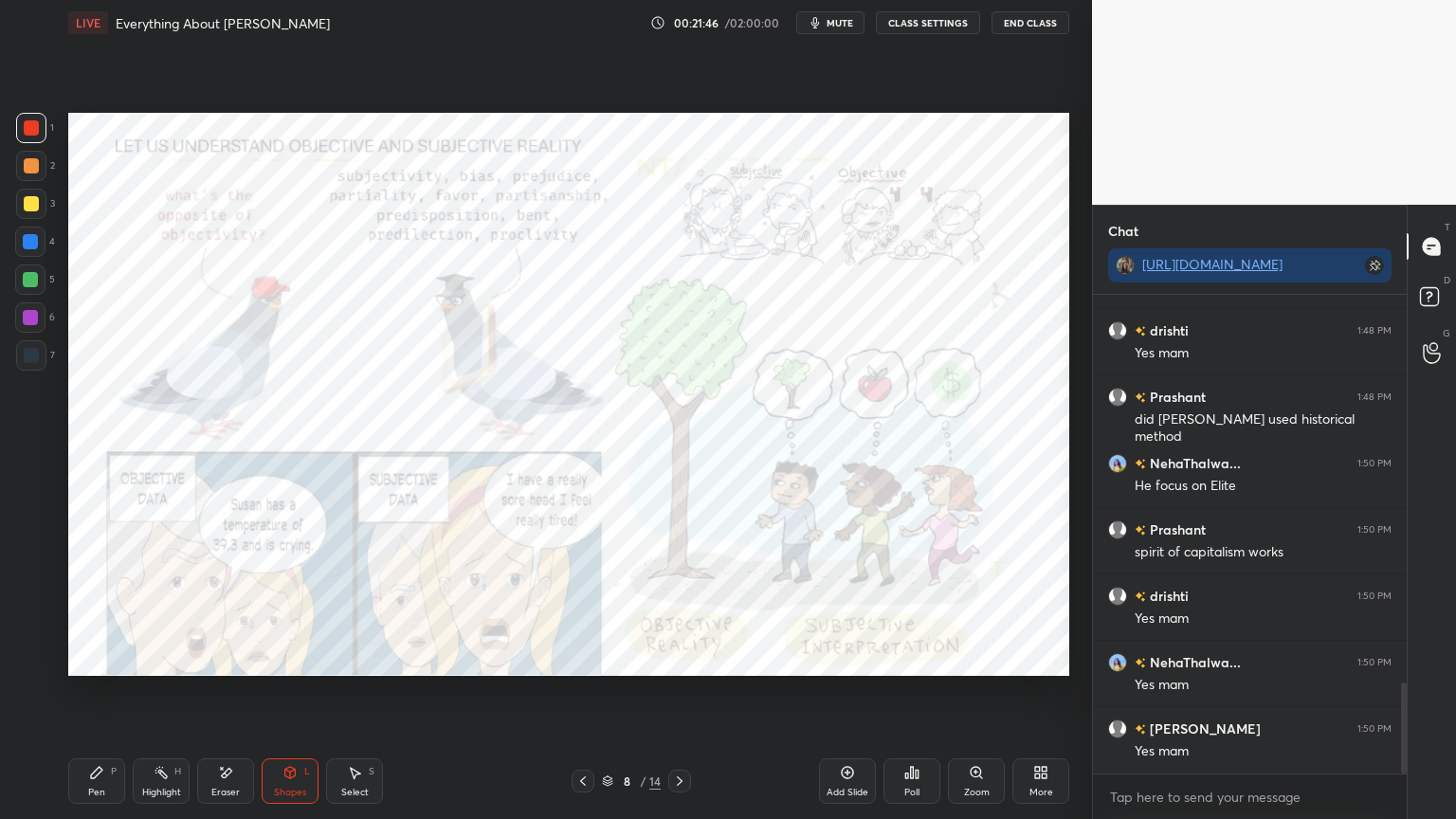 scroll, scrollTop: 2097, scrollLeft: 0, axis: vertical 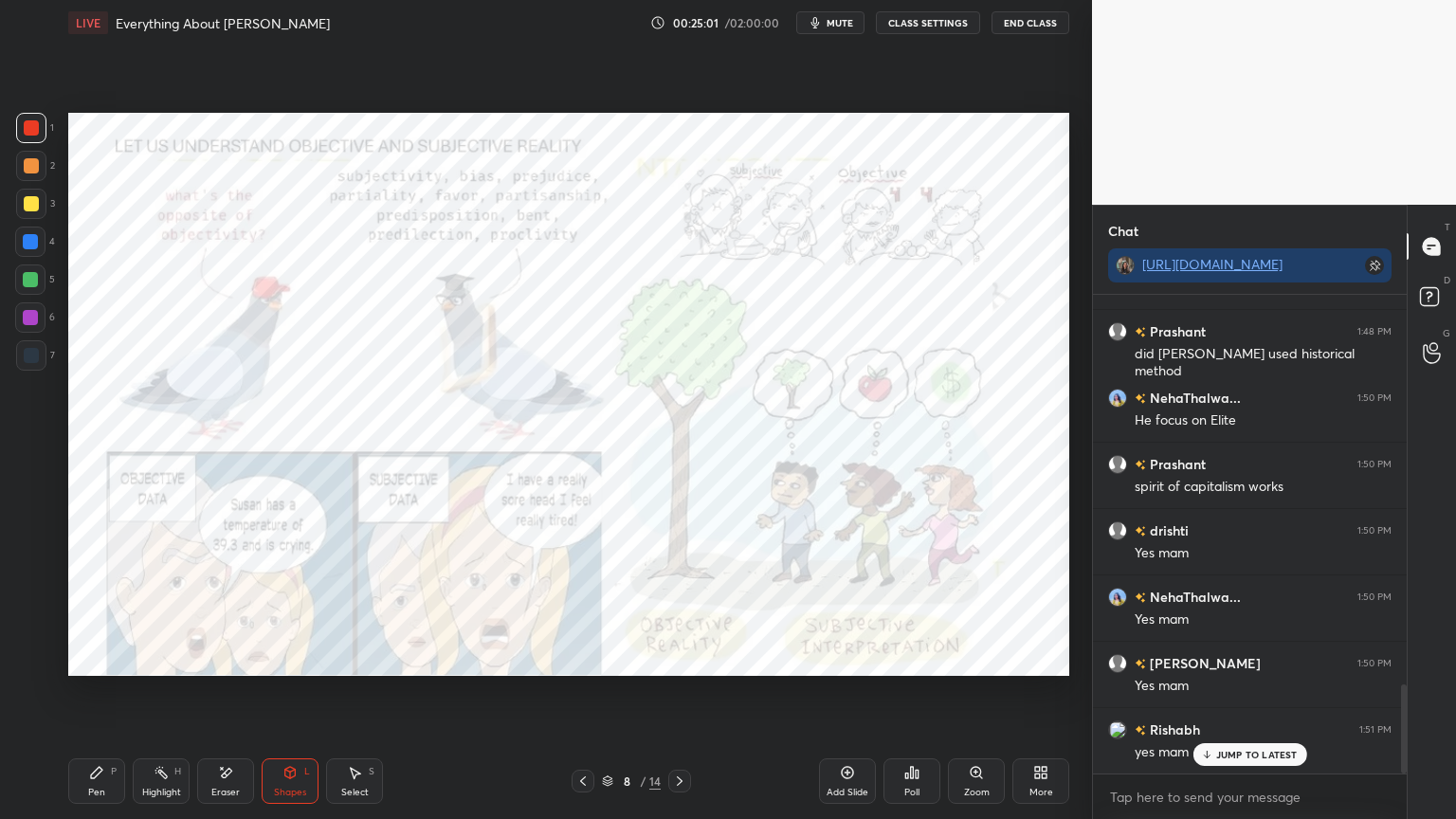 click 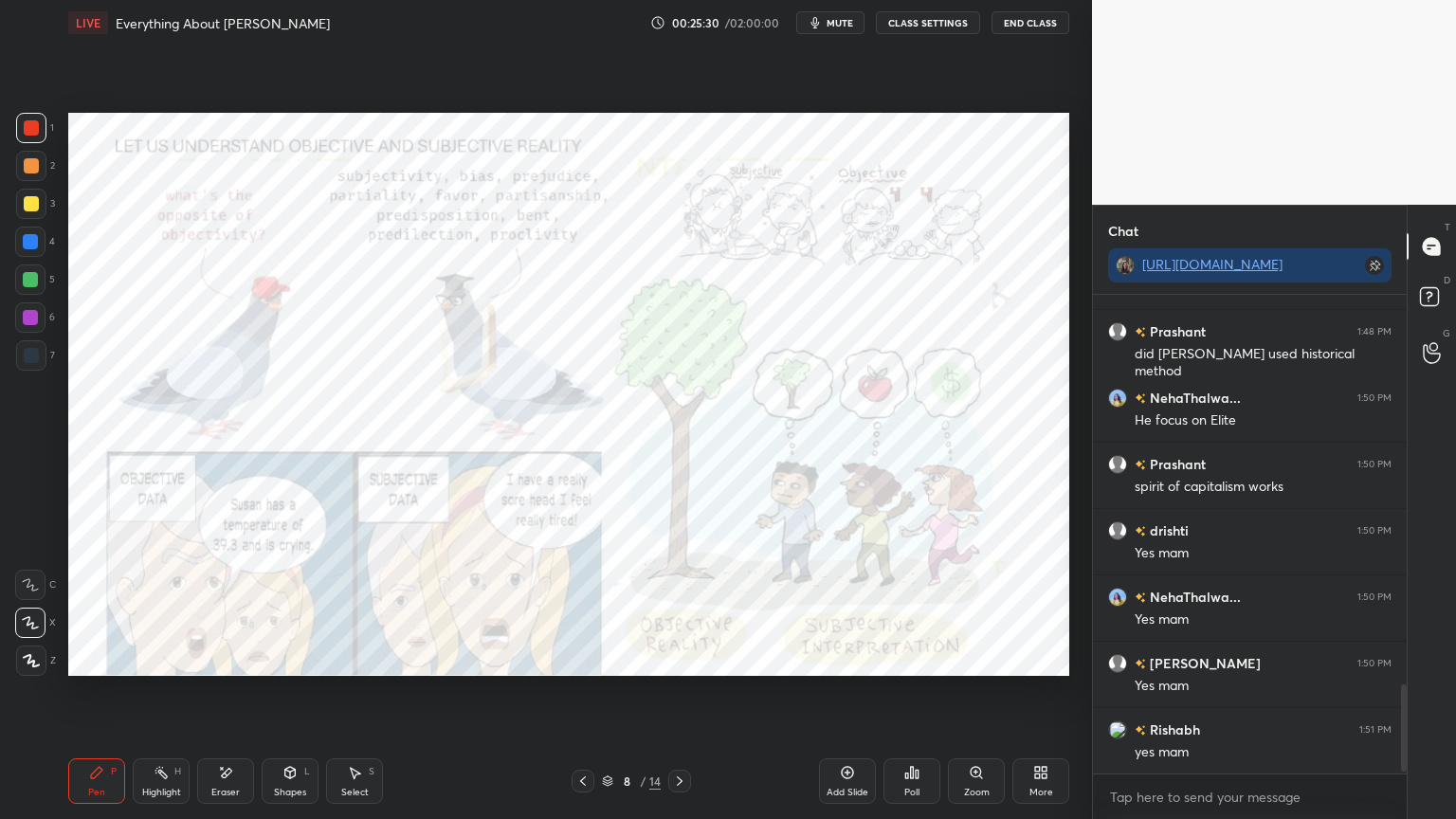 scroll, scrollTop: 2142, scrollLeft: 0, axis: vertical 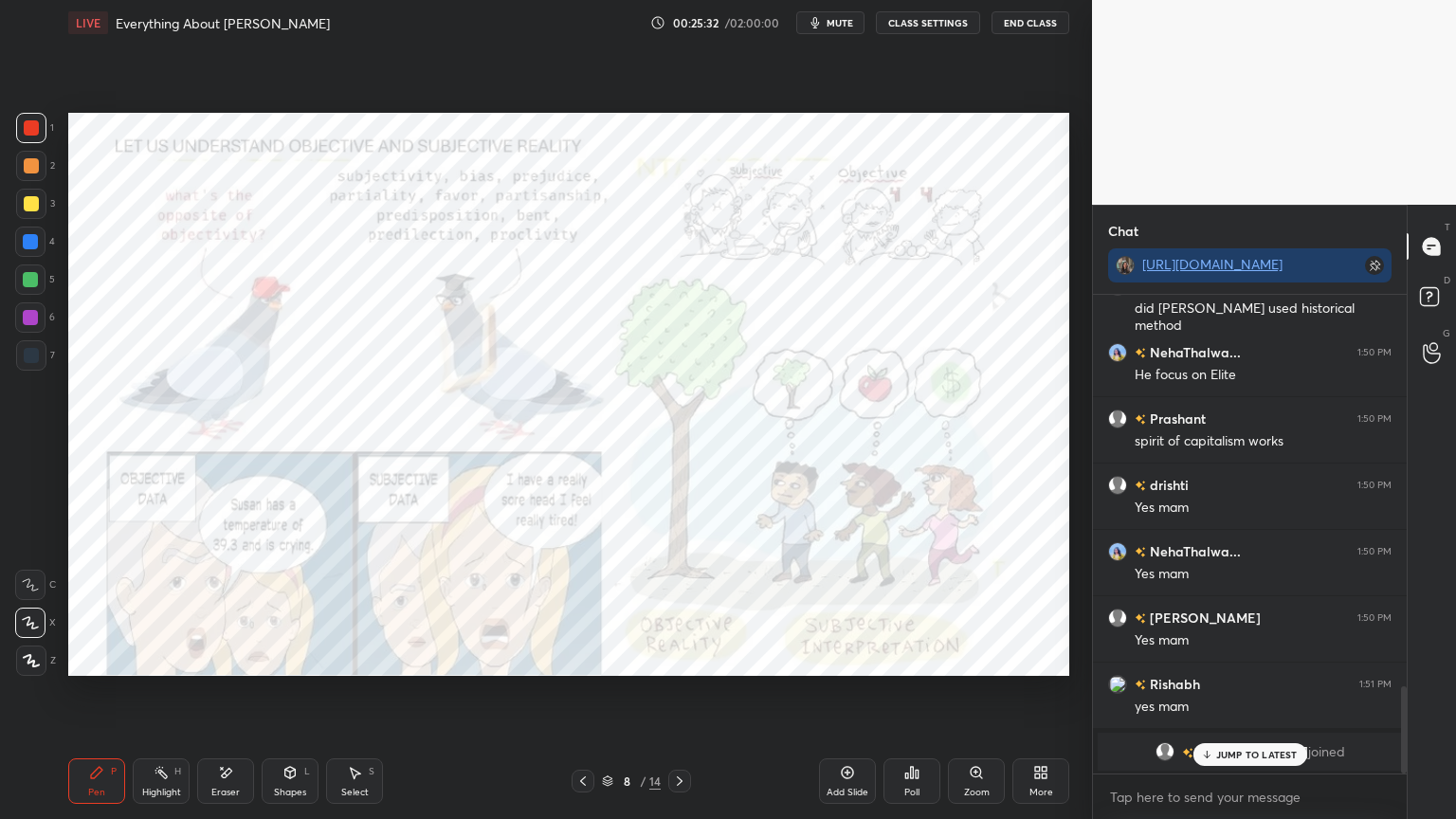 click on "JUMP TO LATEST" at bounding box center (1257, 755) 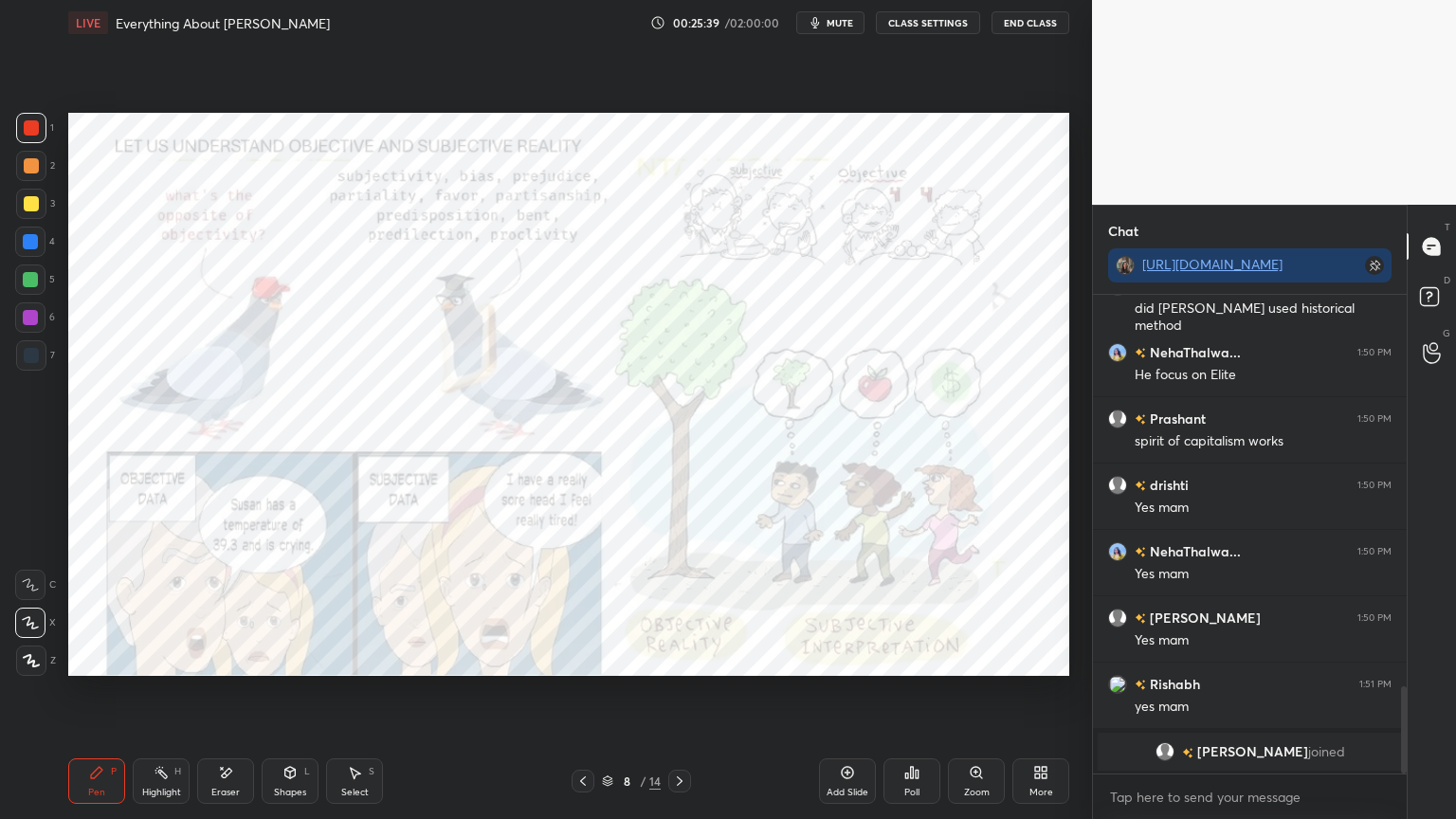 scroll, scrollTop: 435, scrollLeft: 308, axis: both 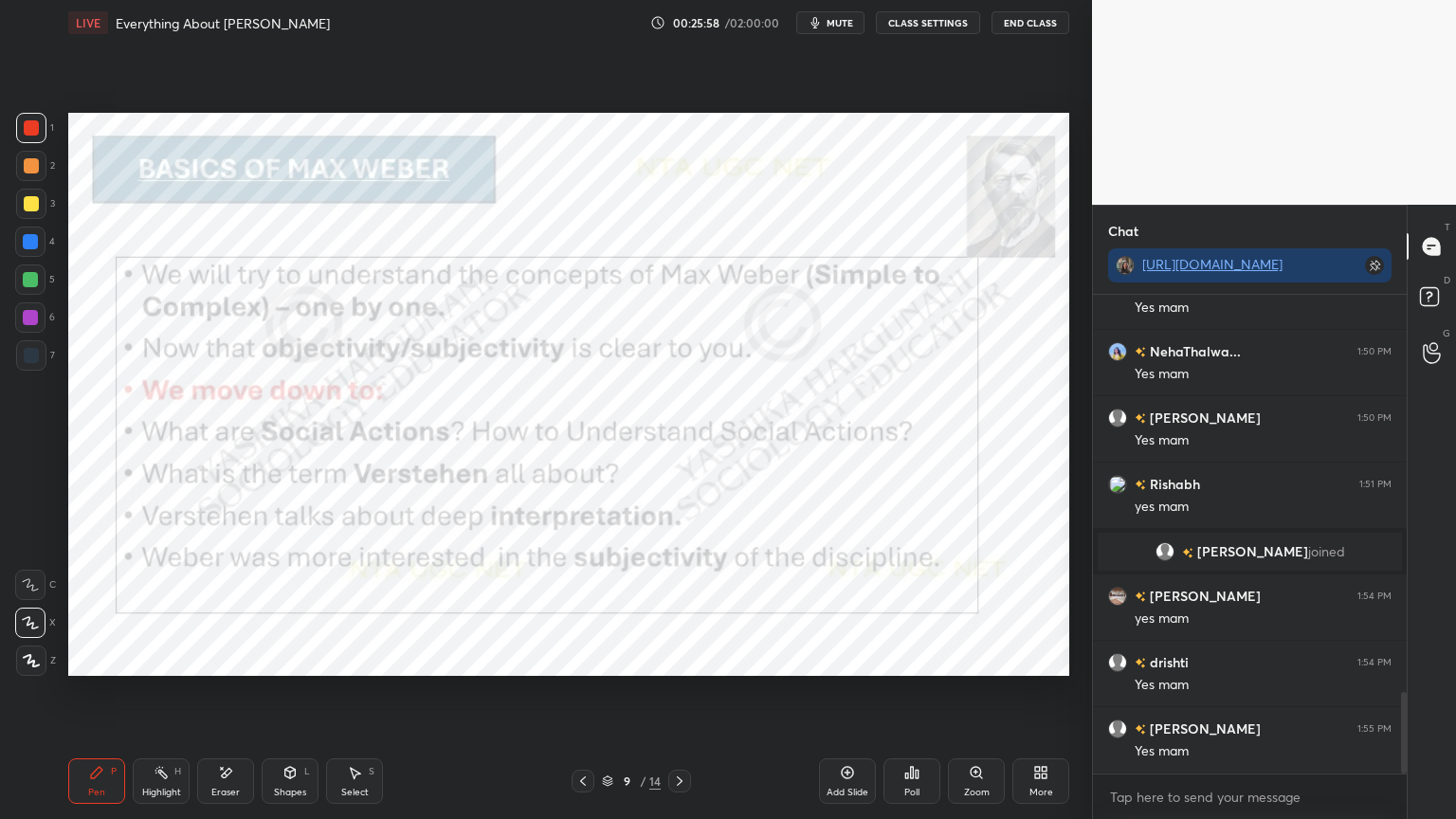click on "Shapes L" at bounding box center [290, 781] 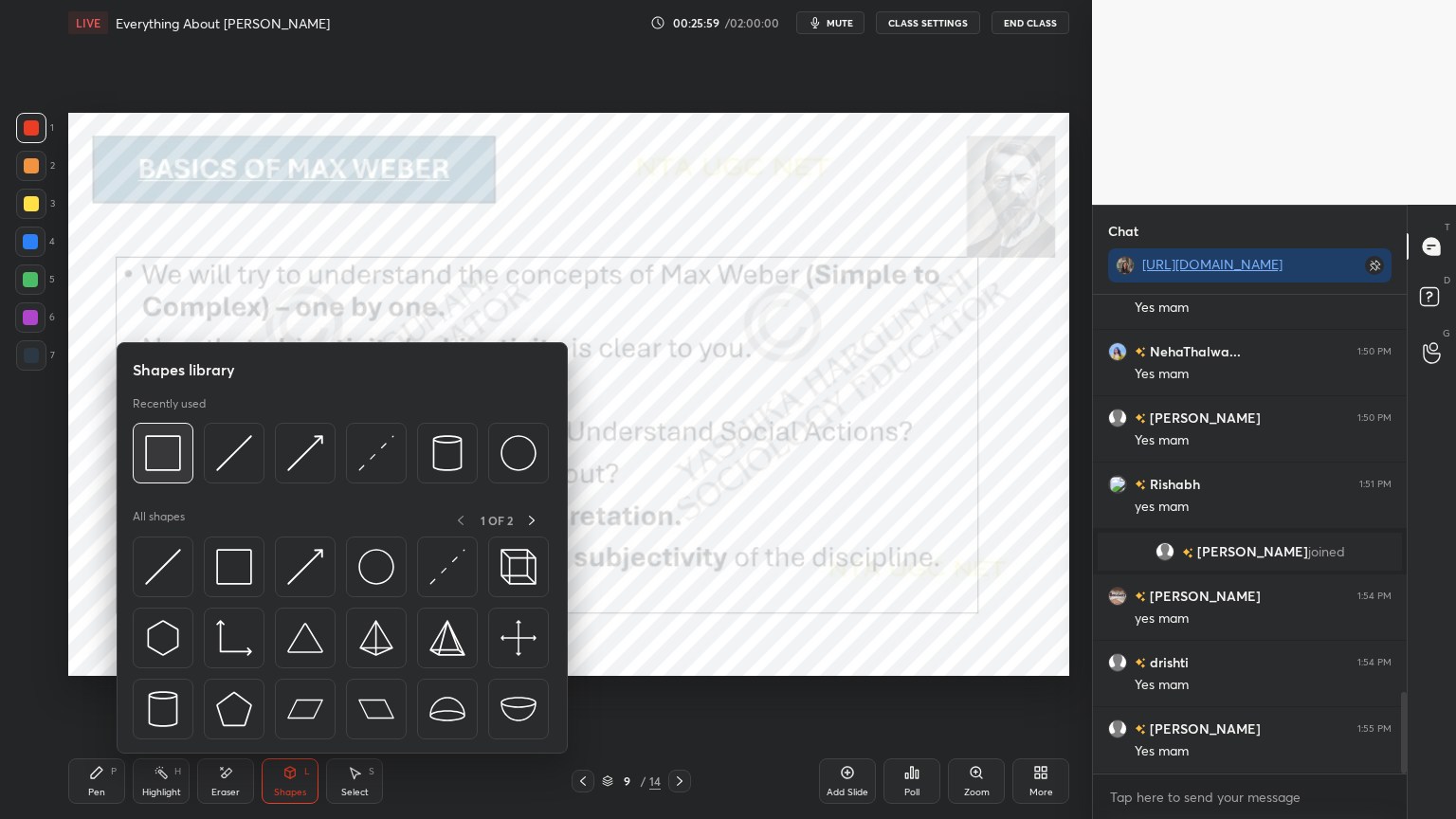 click at bounding box center [163, 453] 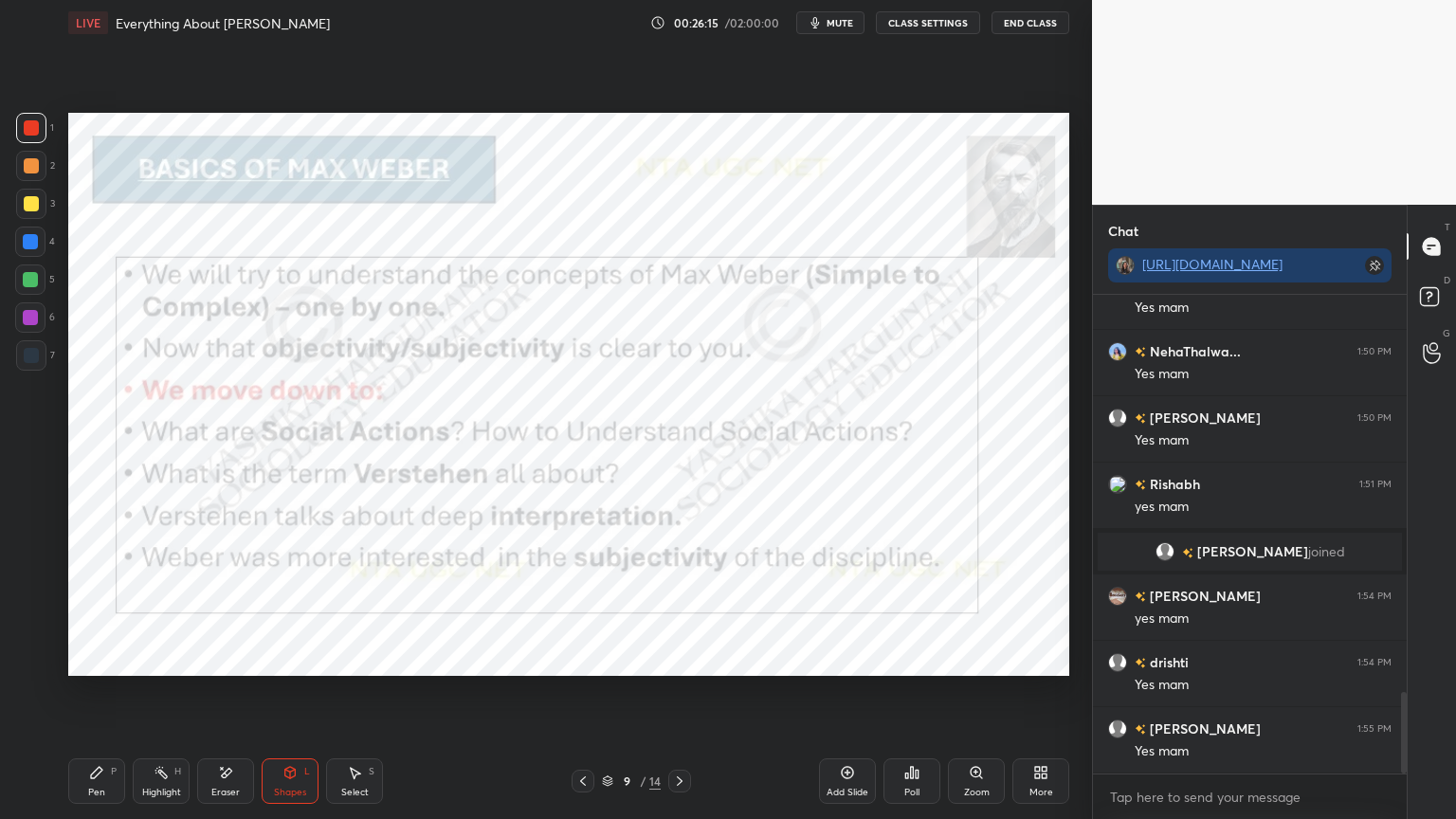 click on "Pen P" at bounding box center [97, 781] 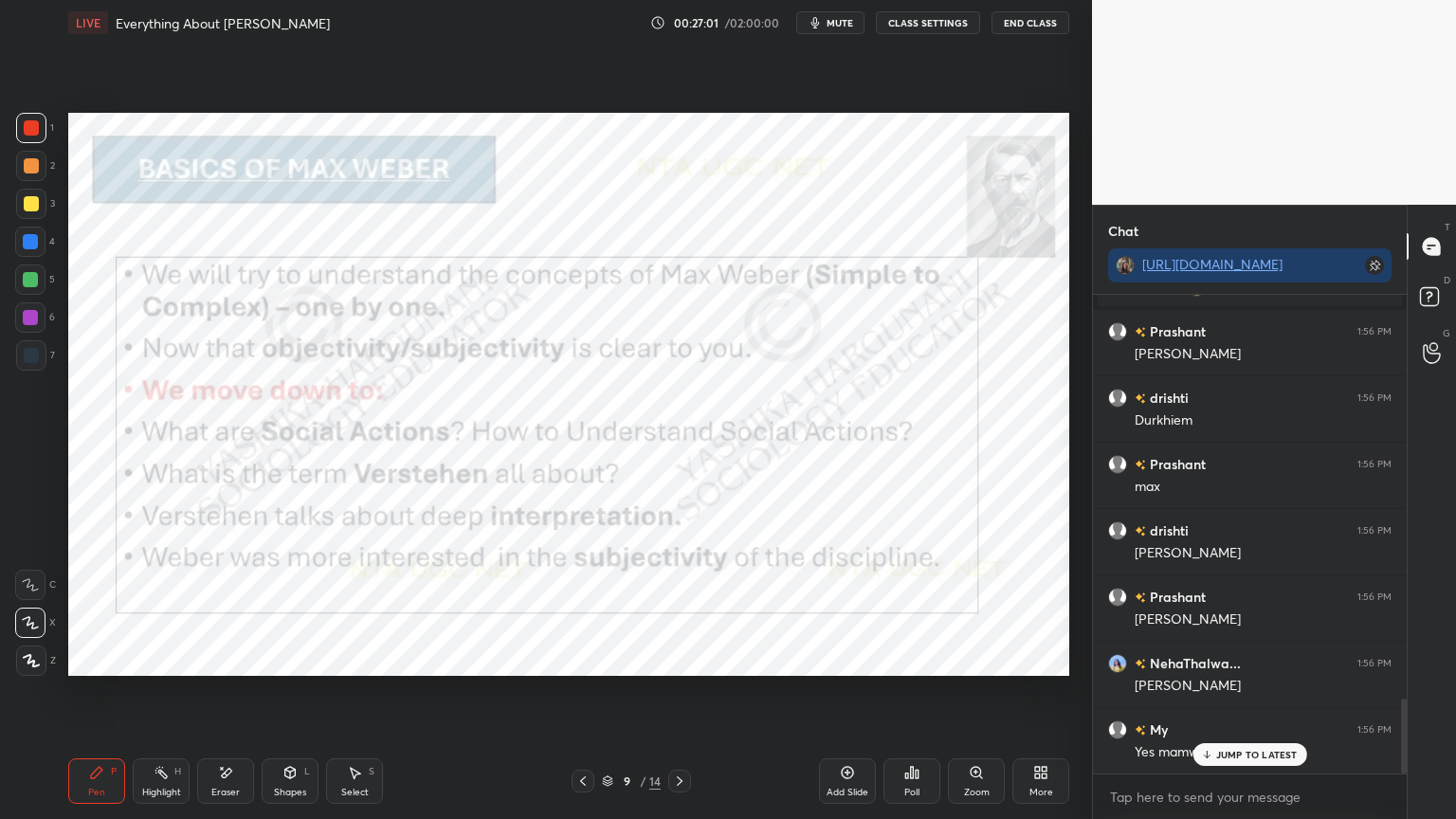 scroll, scrollTop: 2767, scrollLeft: 0, axis: vertical 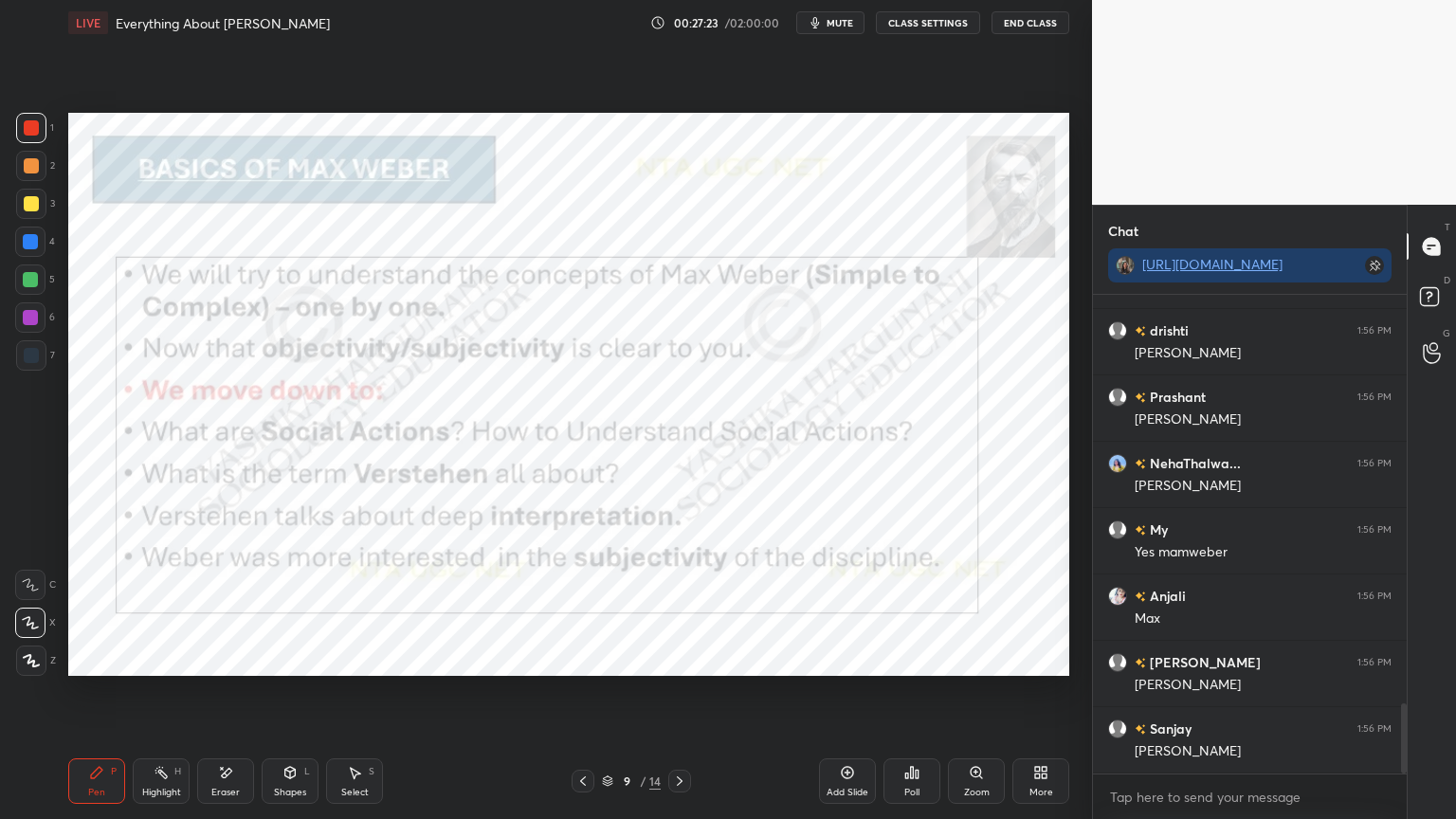 click on "Add Slide" at bounding box center (847, 781) 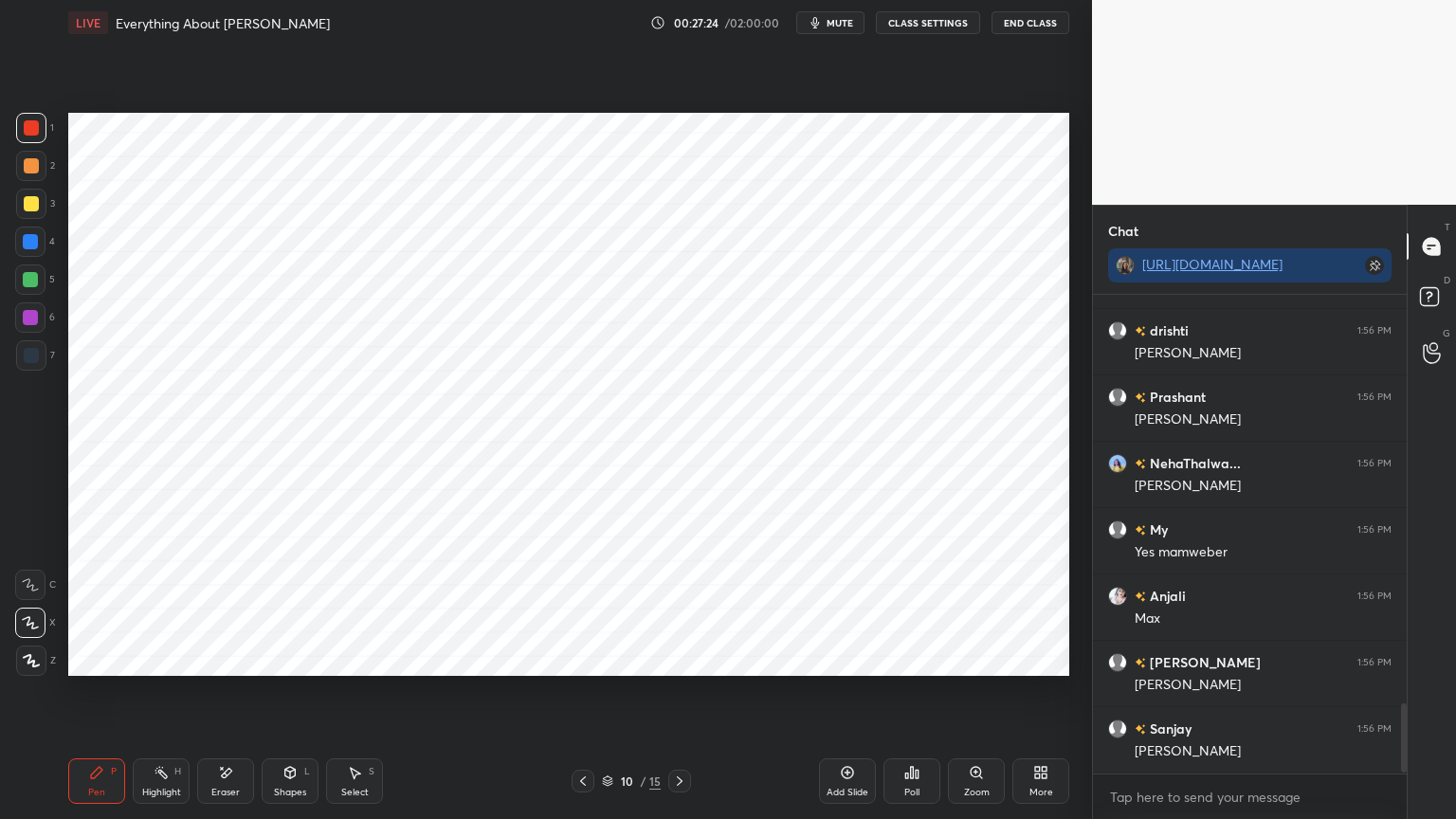scroll, scrollTop: 2832, scrollLeft: 0, axis: vertical 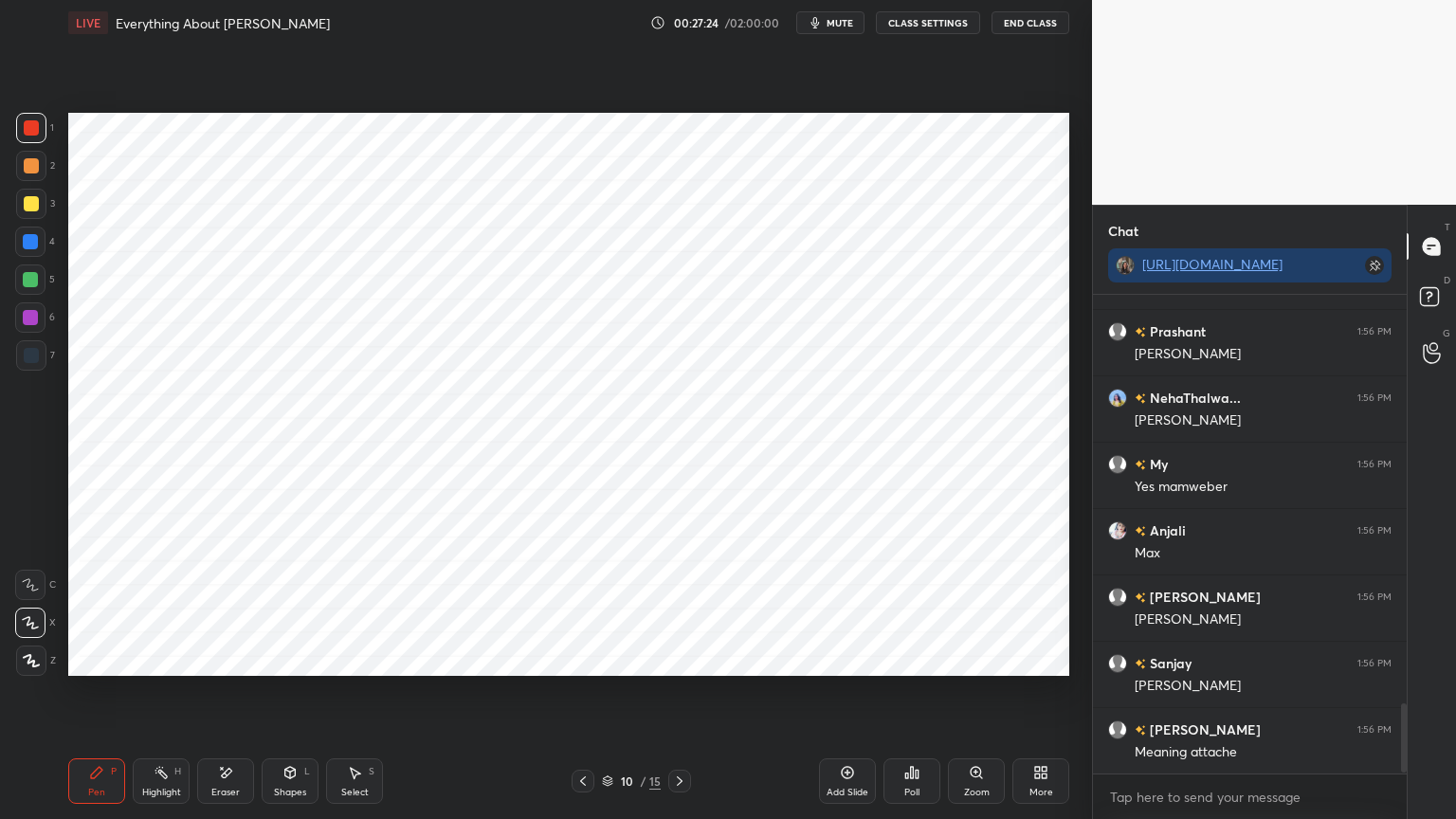click on "Shapes L" at bounding box center (290, 781) 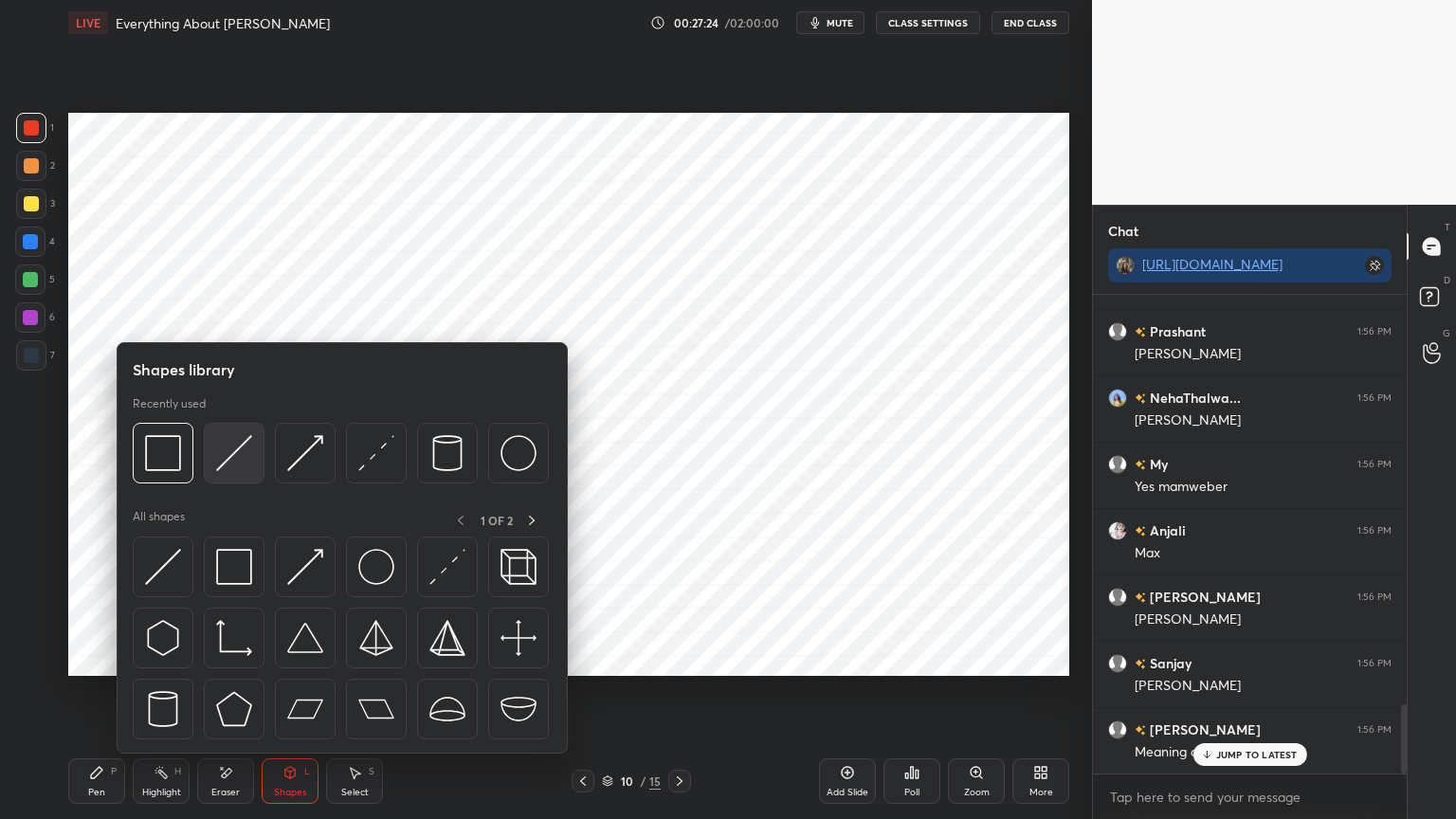 click at bounding box center (234, 453) 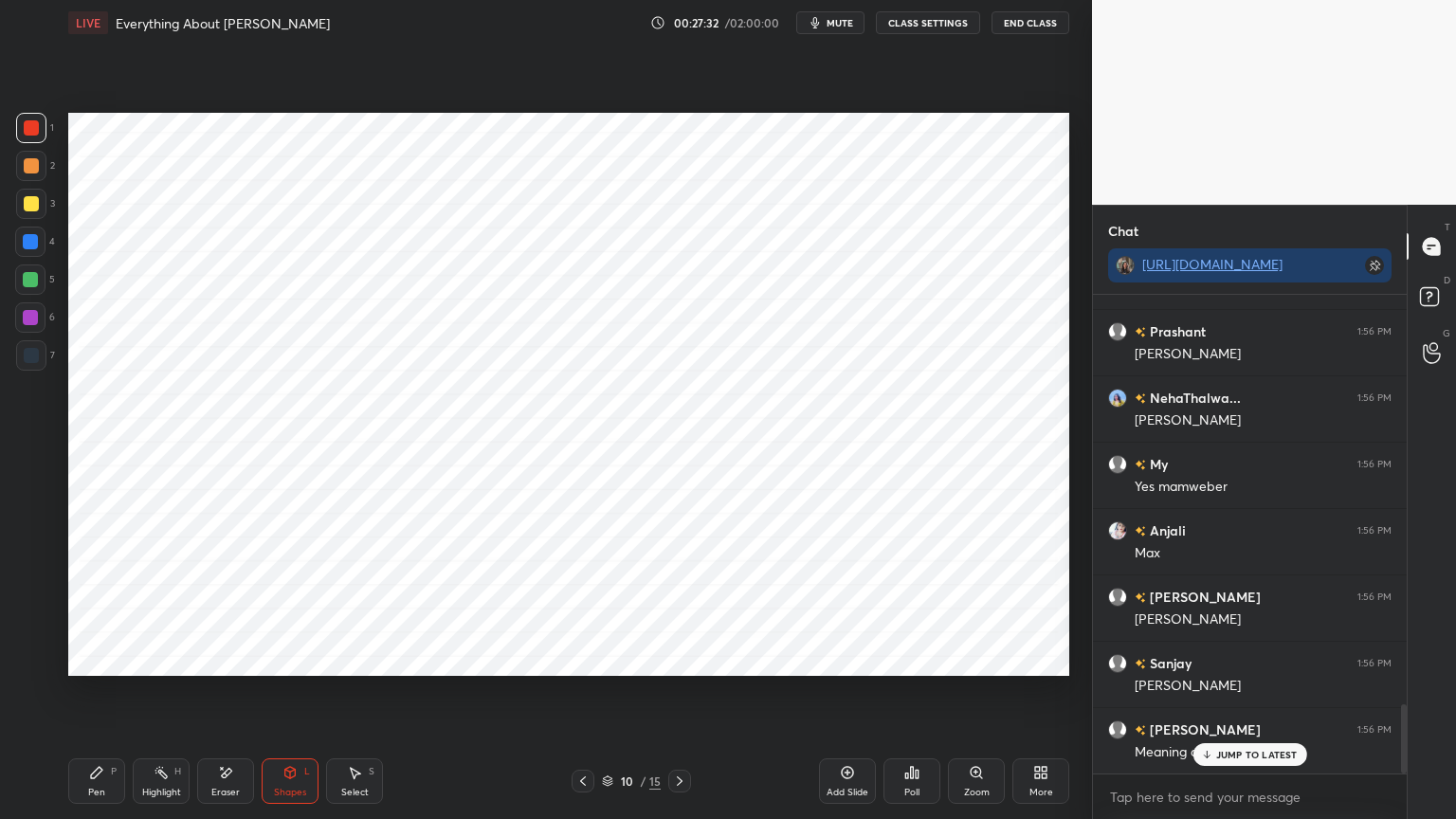 click on "Pen P" at bounding box center [97, 781] 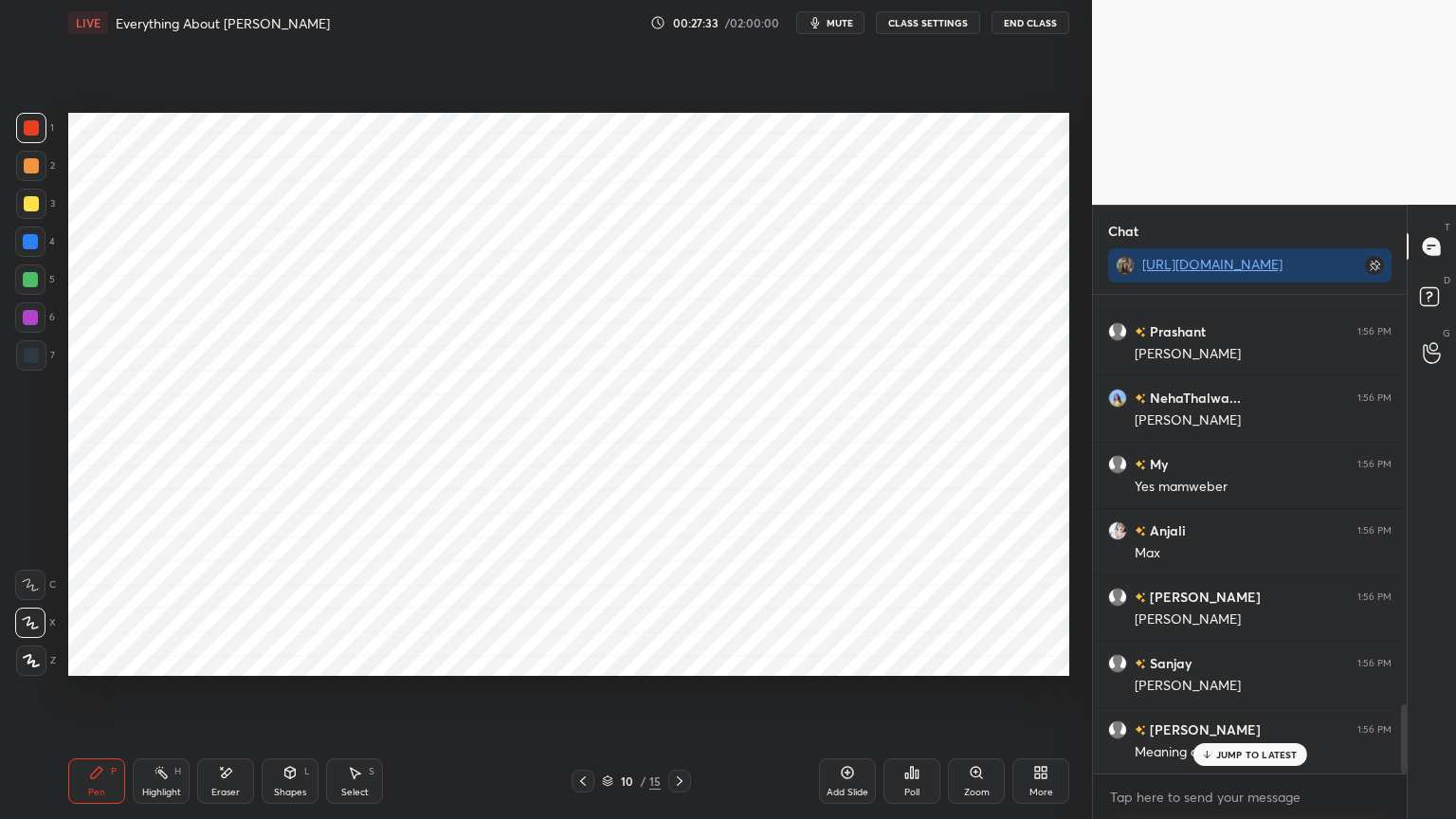 scroll, scrollTop: 2900, scrollLeft: 0, axis: vertical 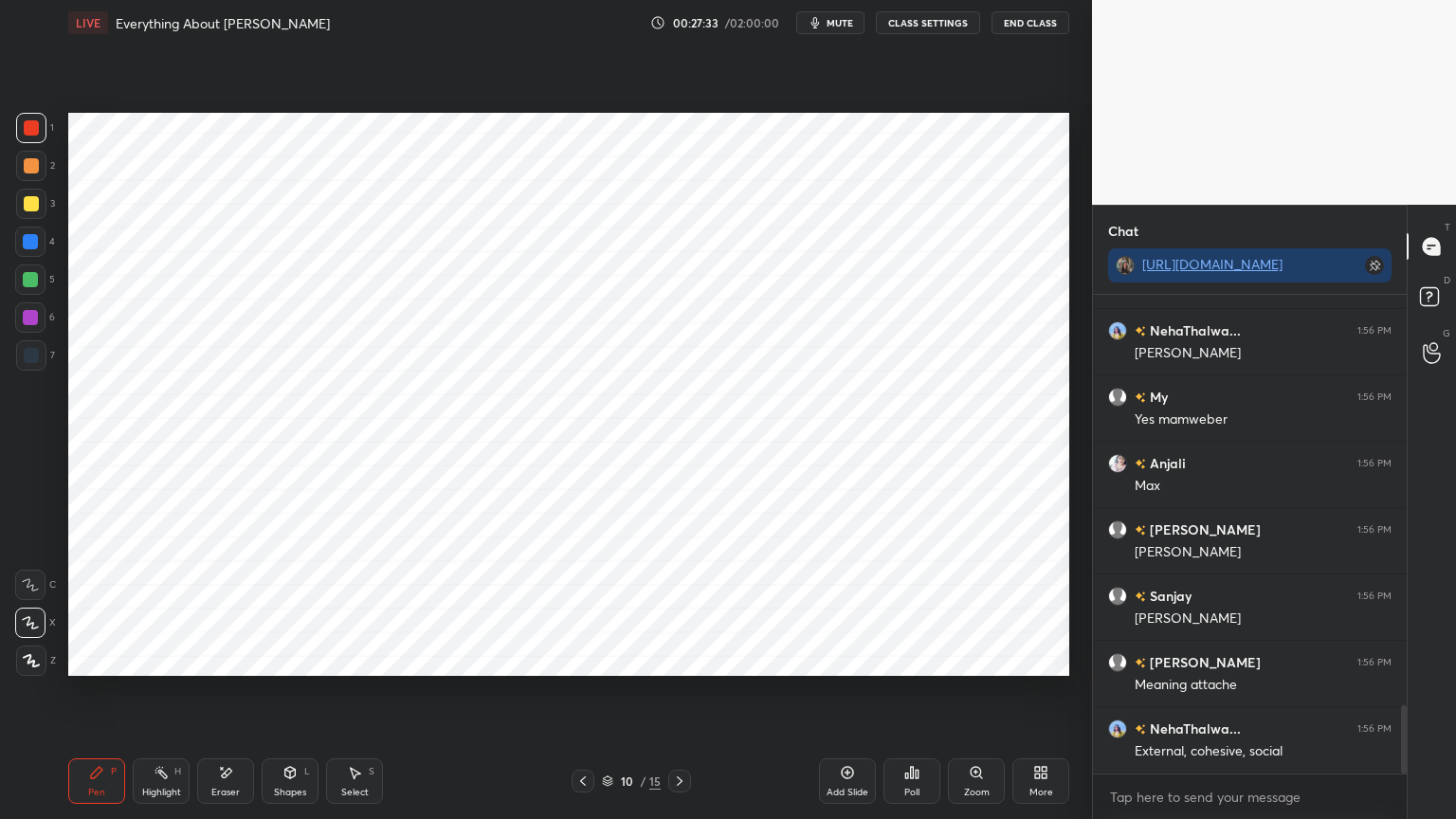 click at bounding box center (31, 355) 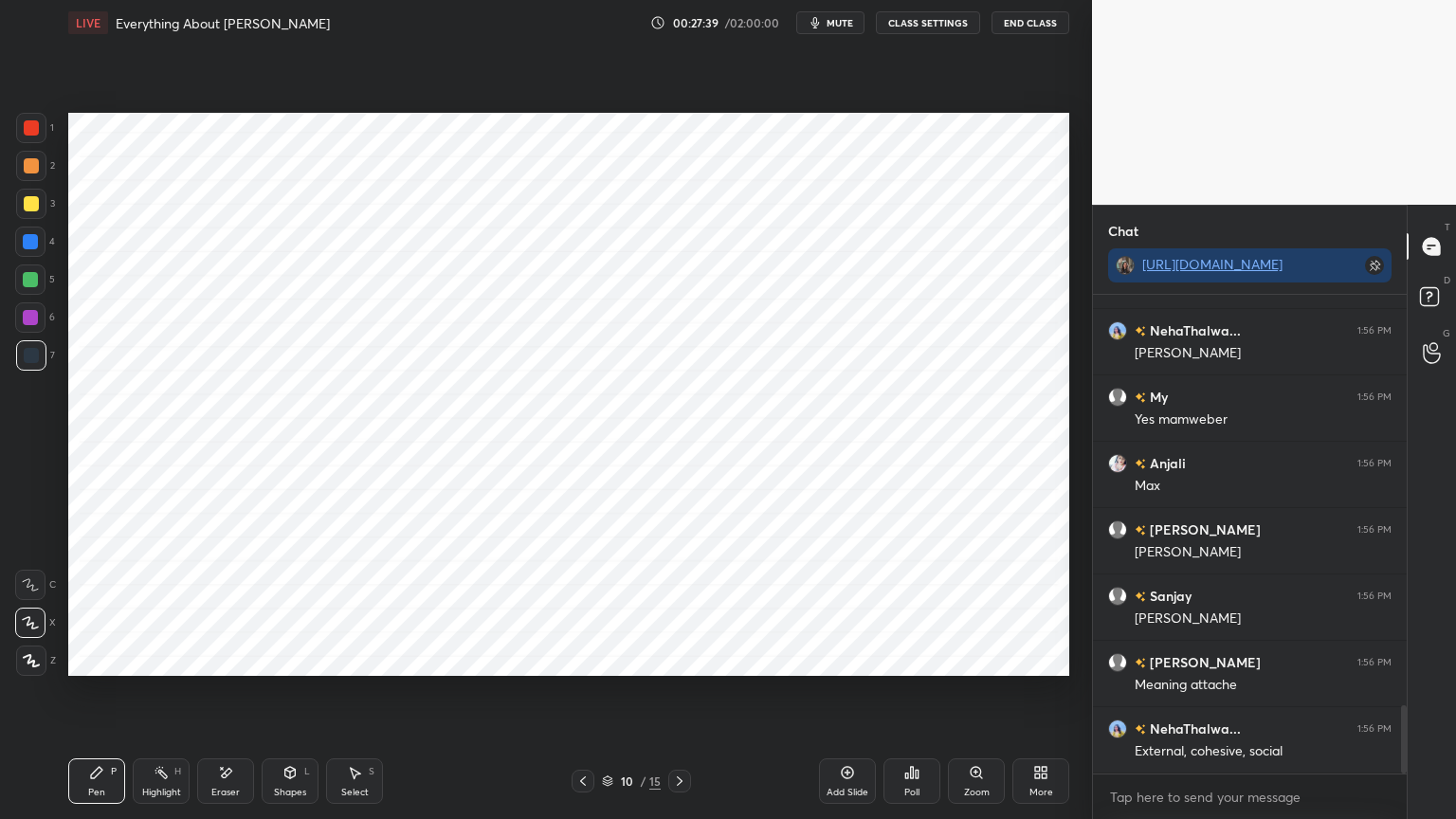 click 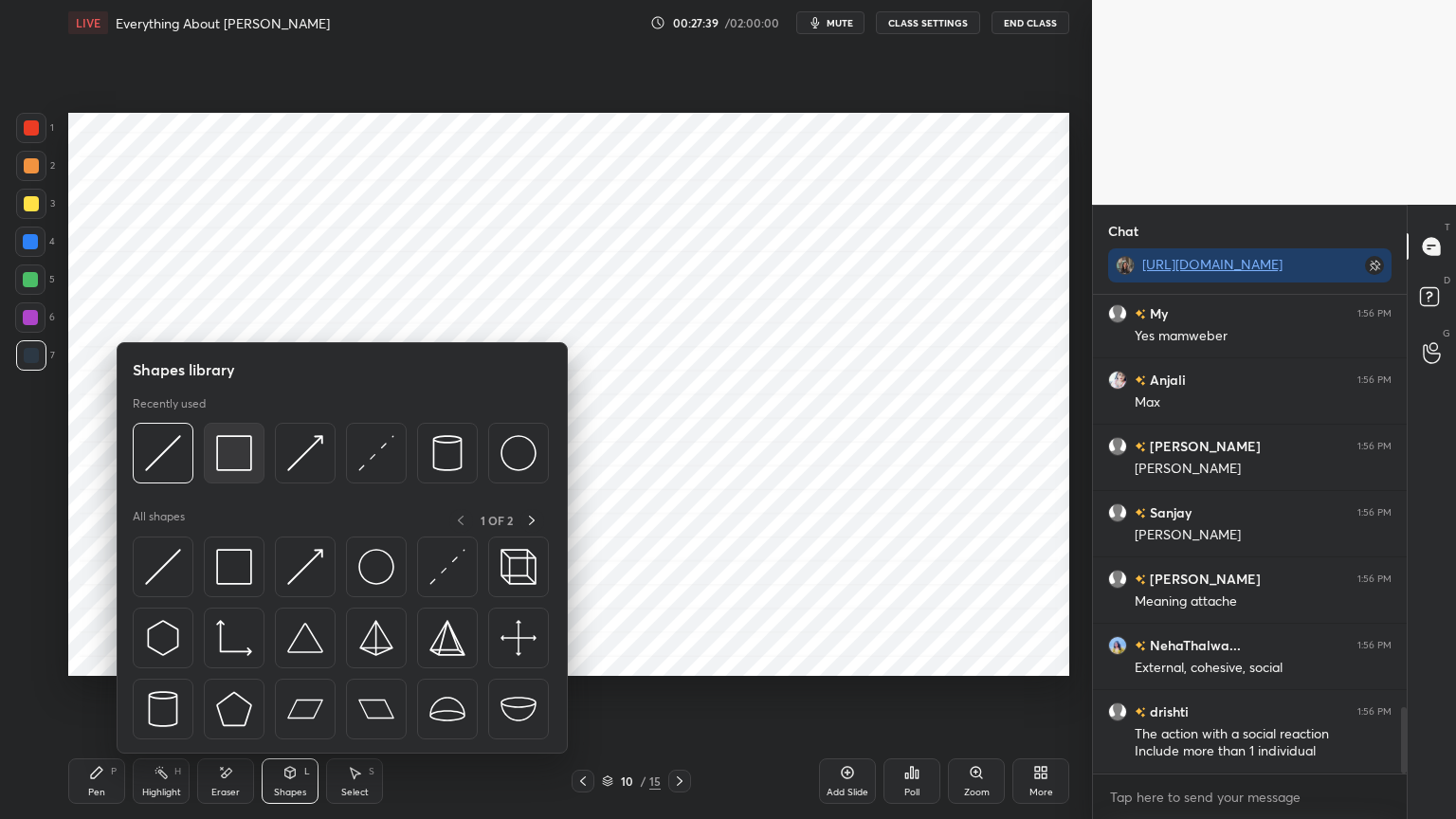 click at bounding box center [234, 453] 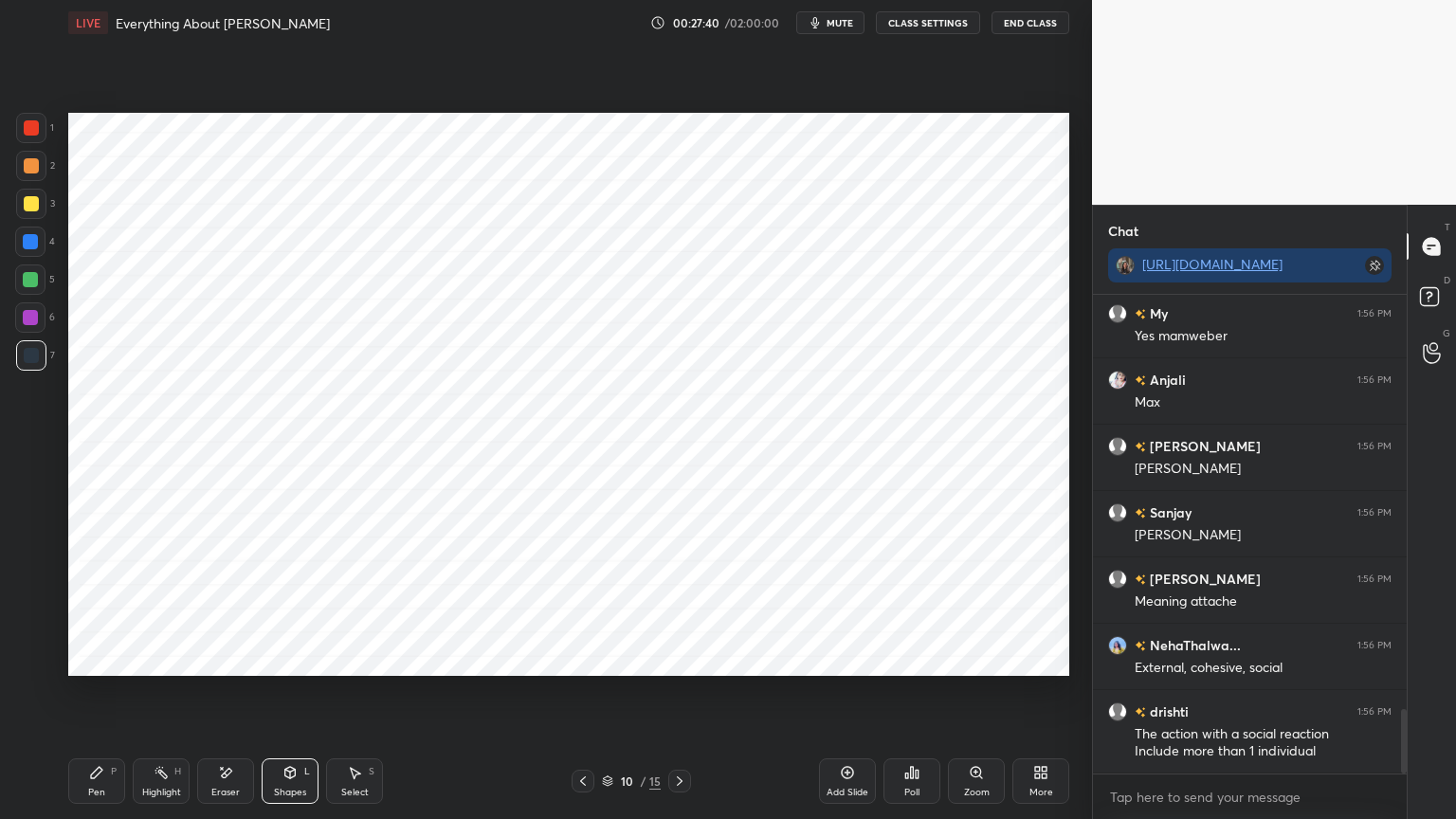 scroll, scrollTop: 3067, scrollLeft: 0, axis: vertical 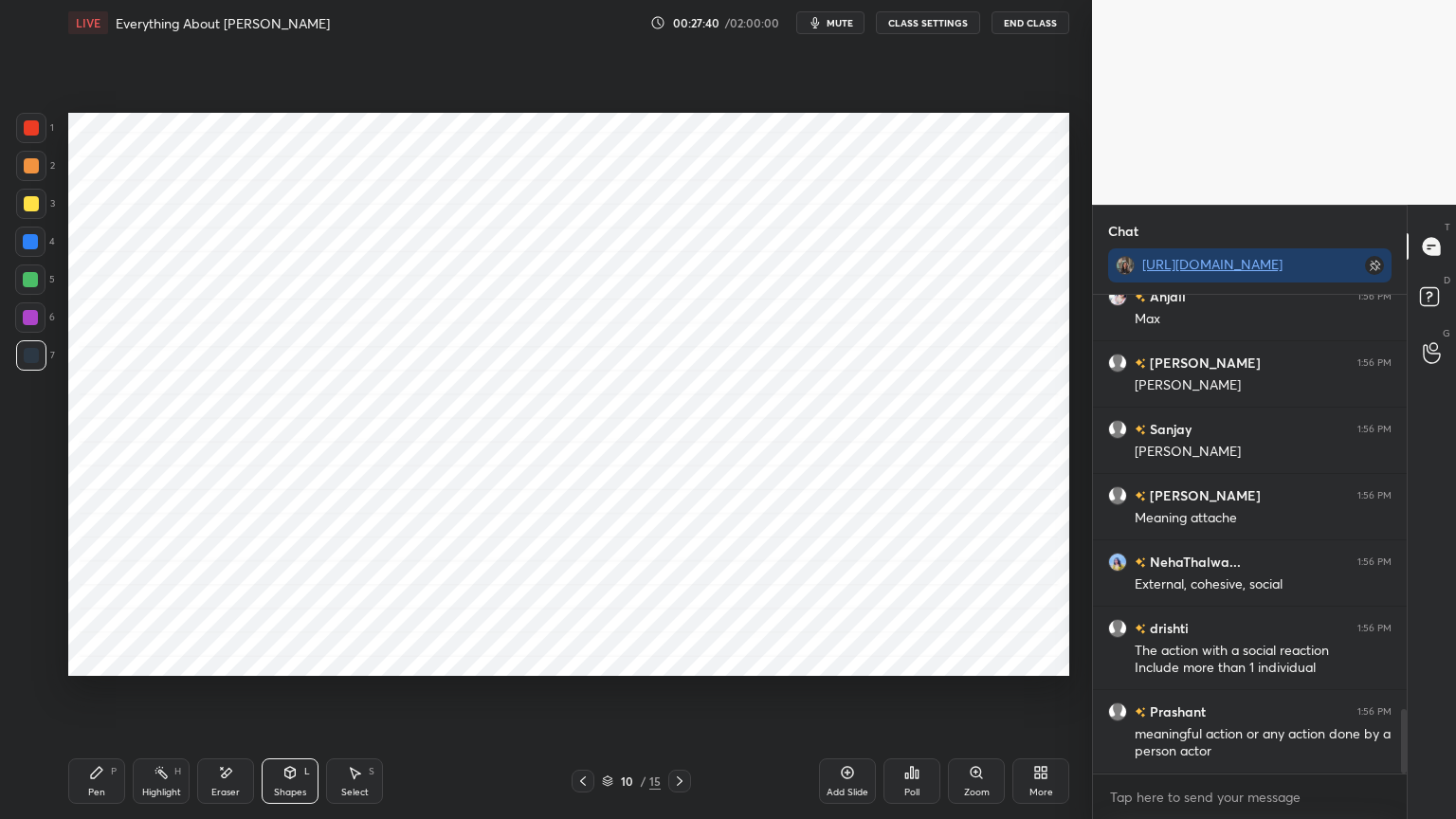 click at bounding box center [31, 128] 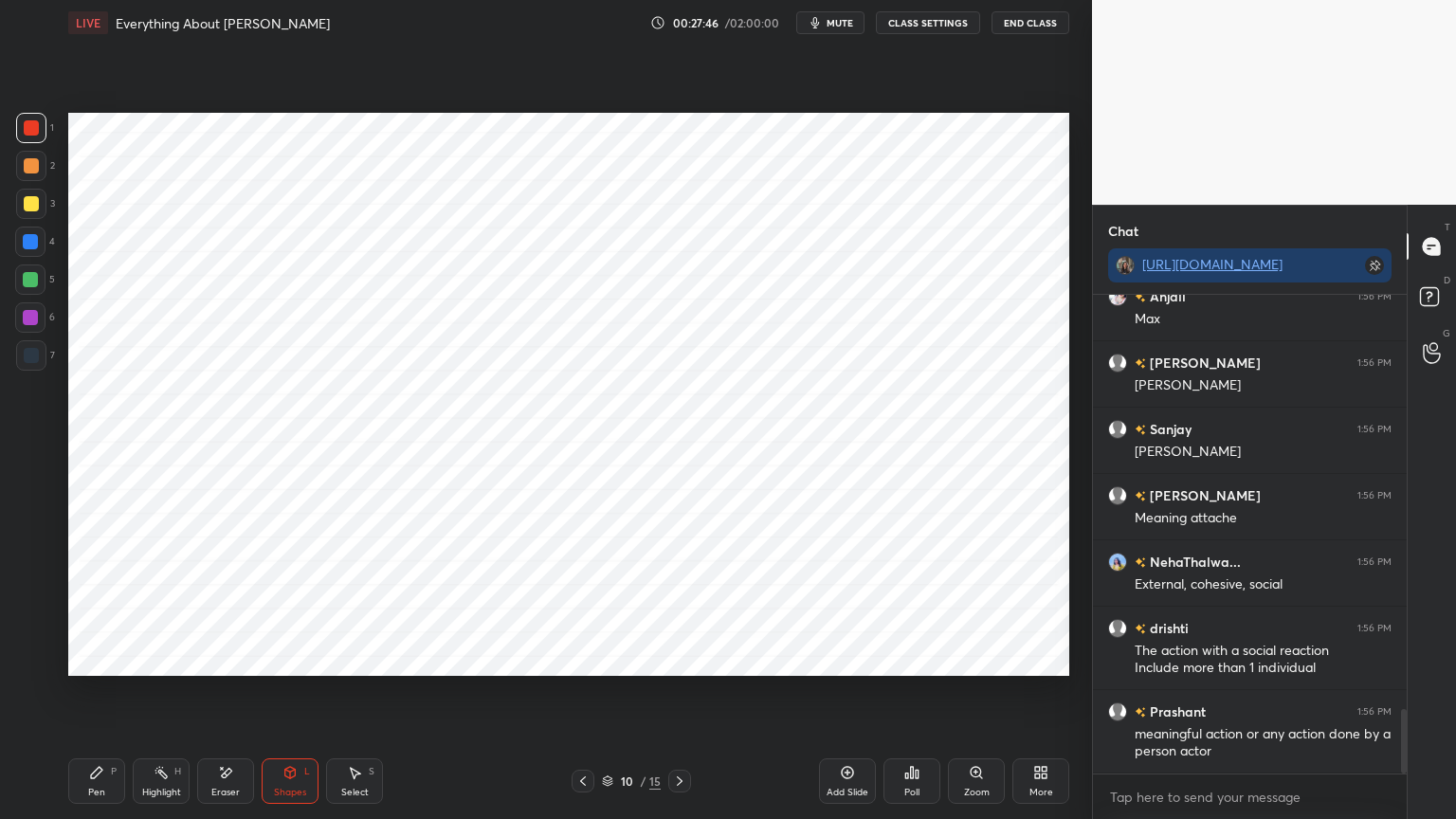 click on "Pen P" at bounding box center [97, 781] 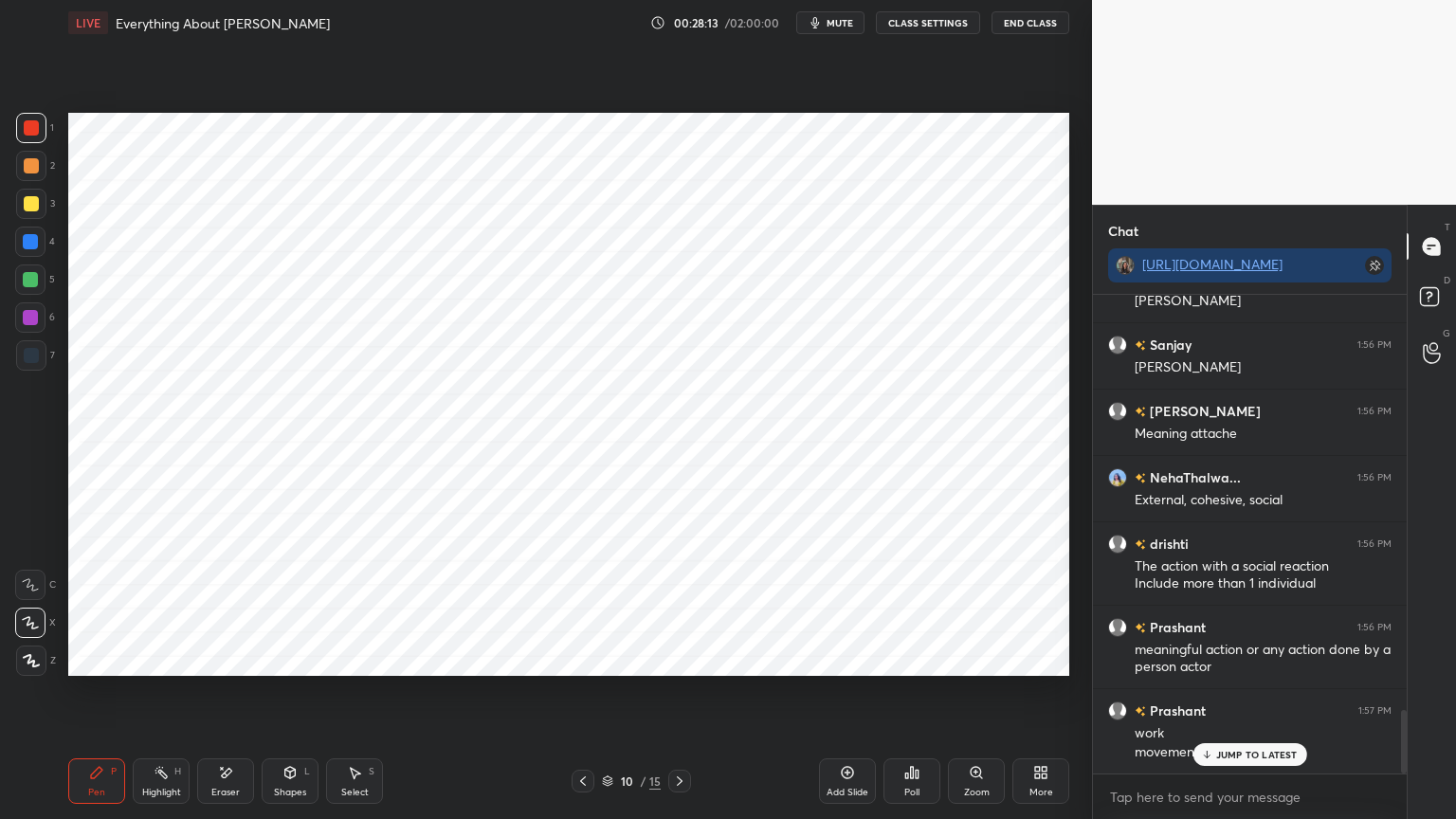 scroll, scrollTop: 3218, scrollLeft: 0, axis: vertical 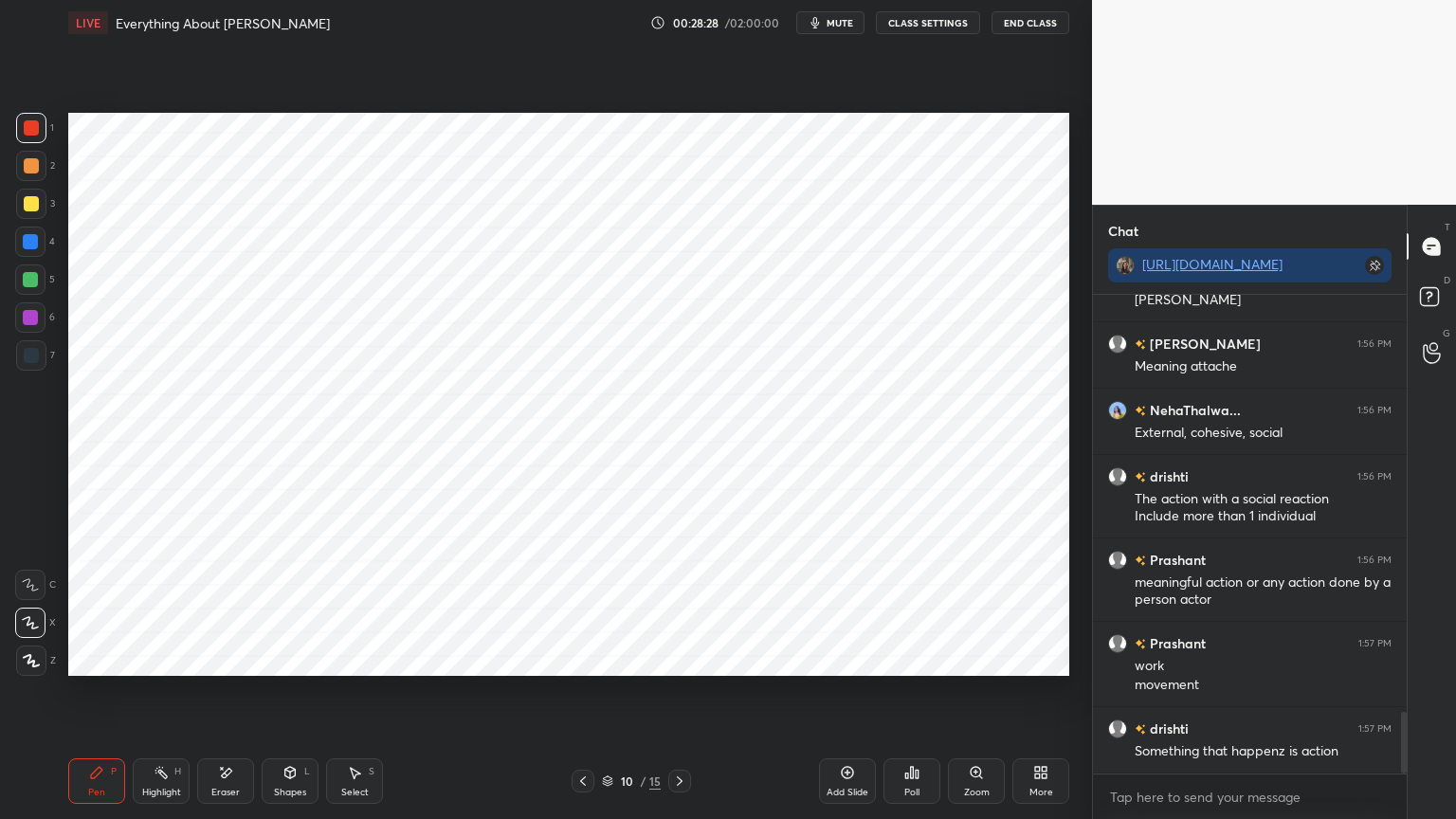 click at bounding box center [31, 355] 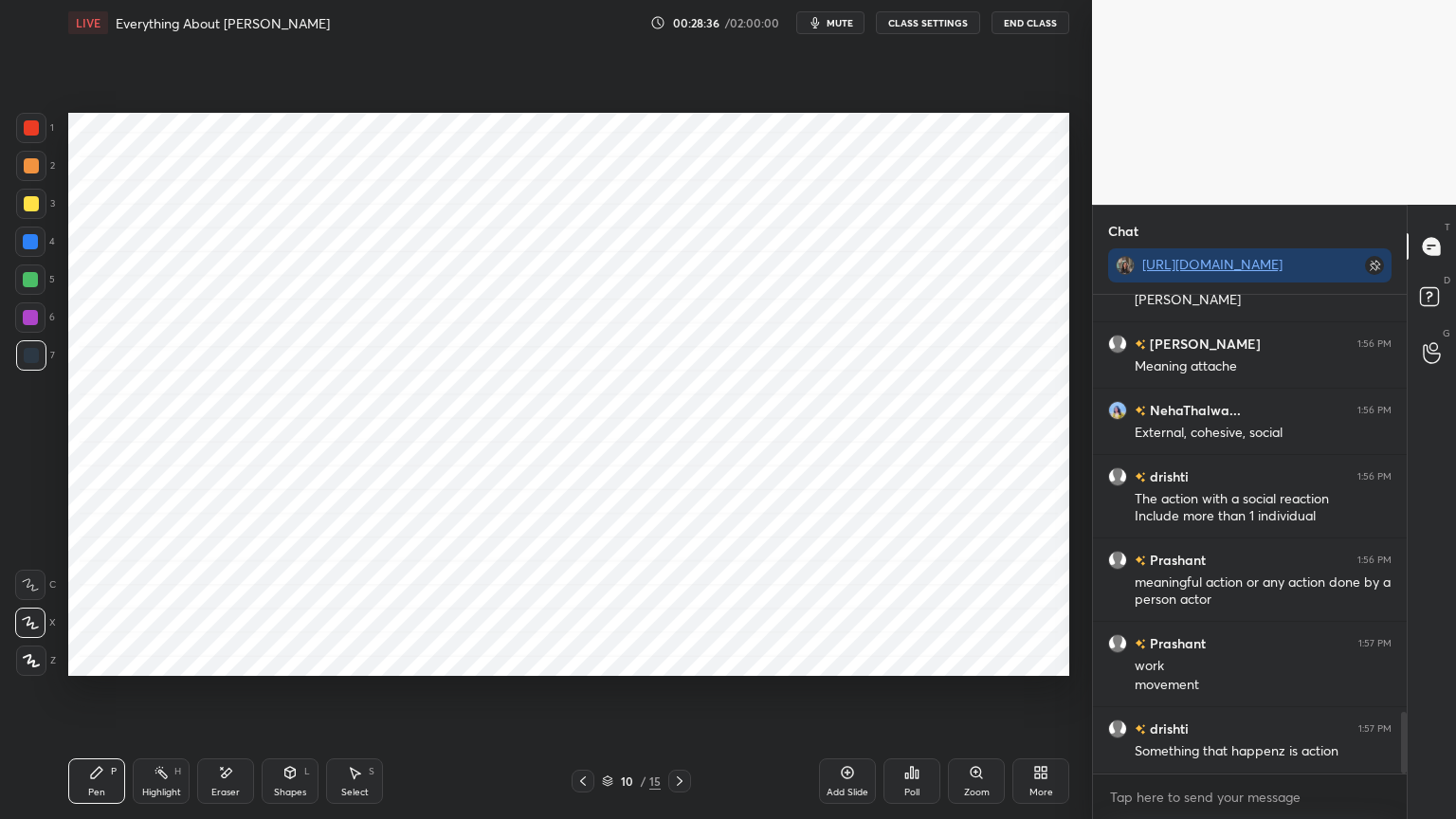 click 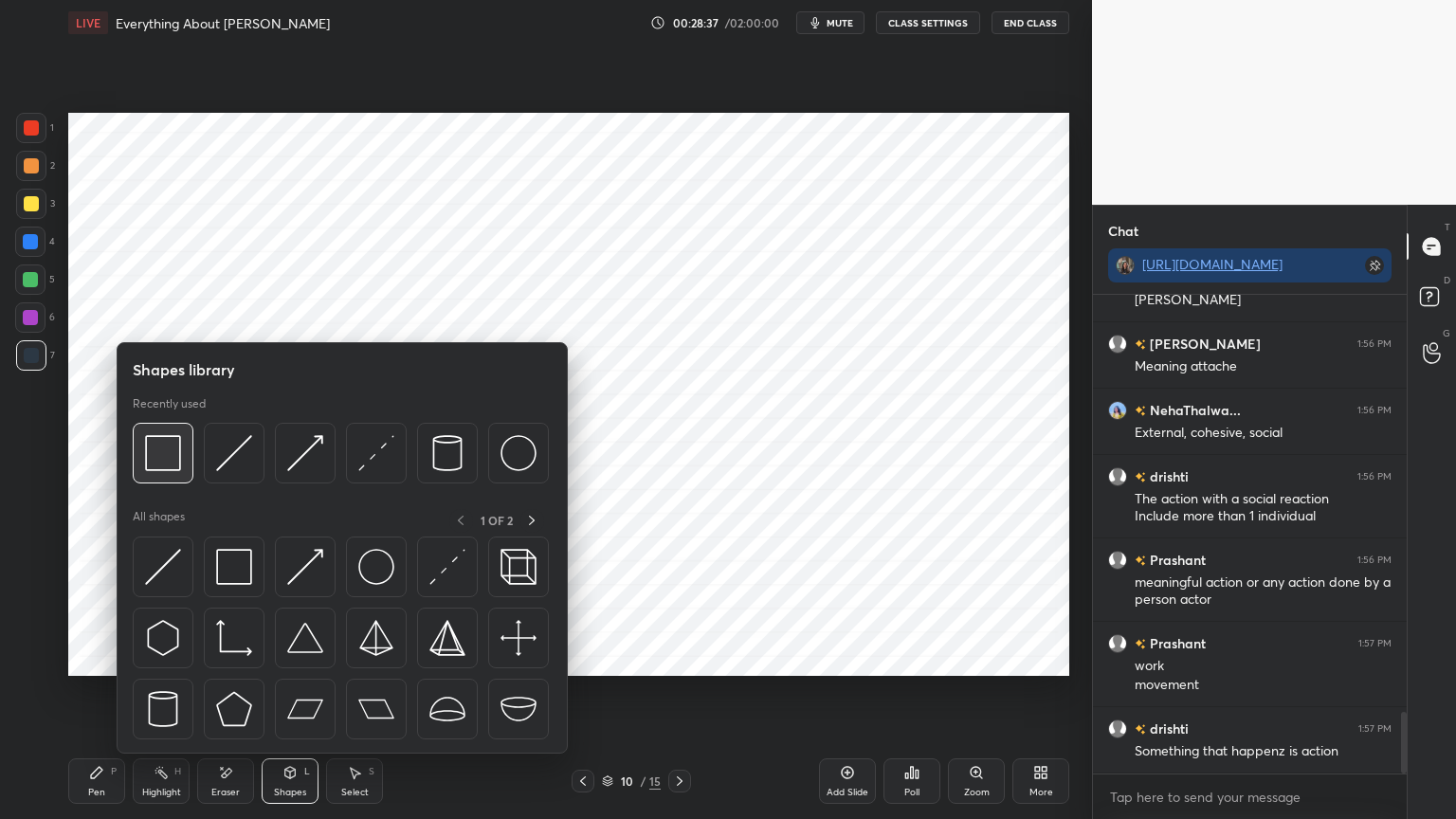 click at bounding box center [163, 453] 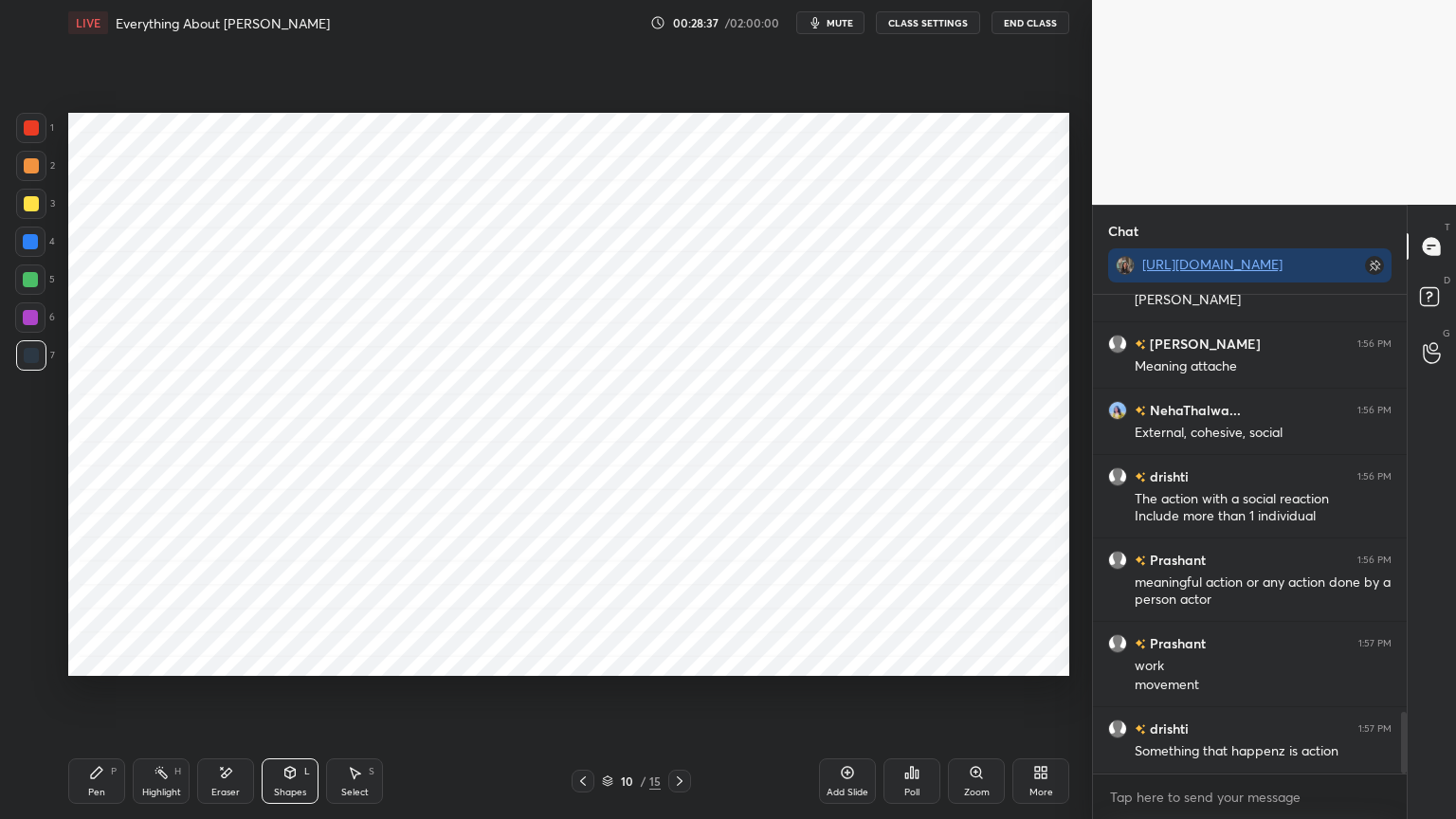 click at bounding box center [31, 128] 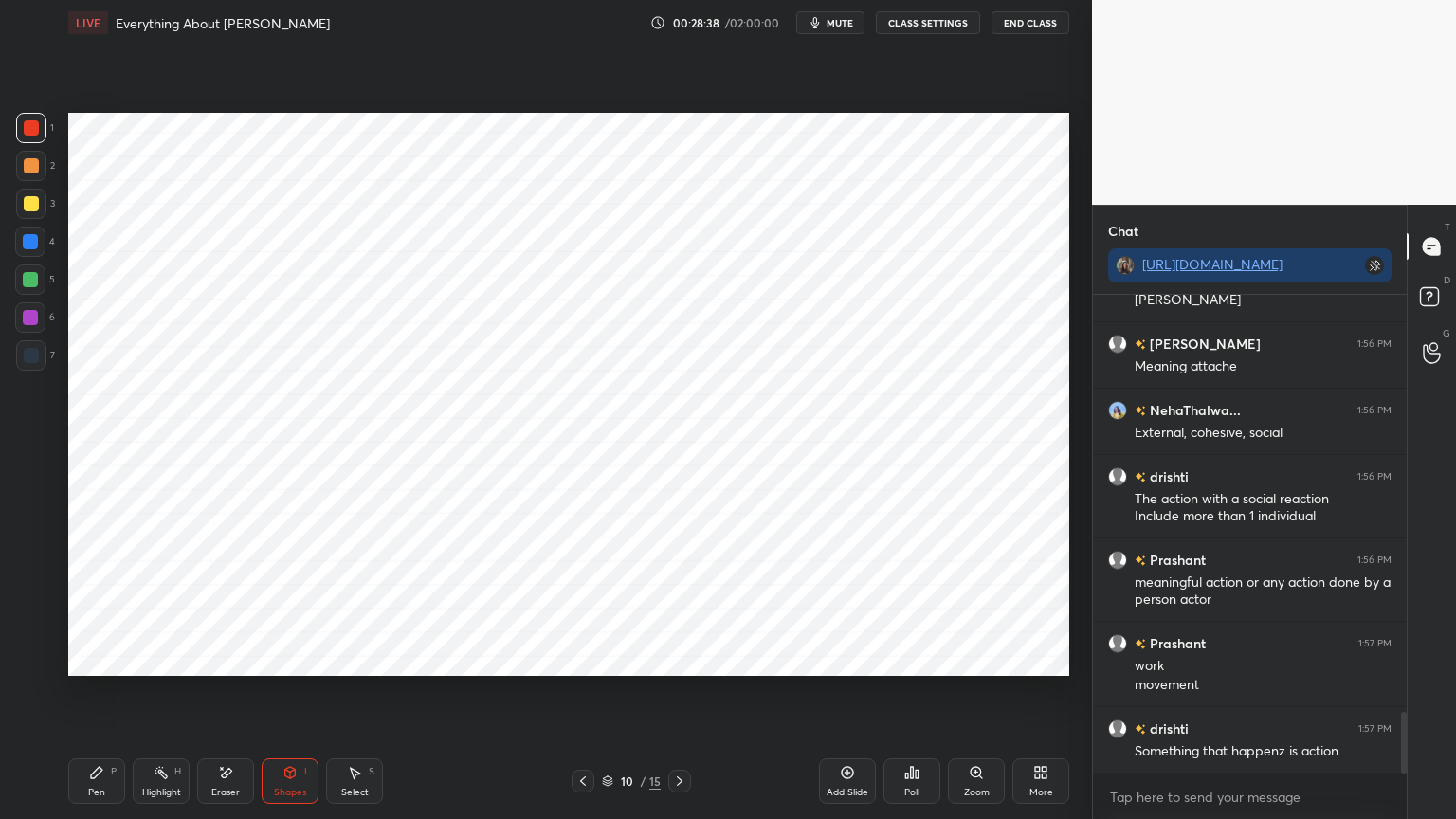 scroll, scrollTop: 3302, scrollLeft: 0, axis: vertical 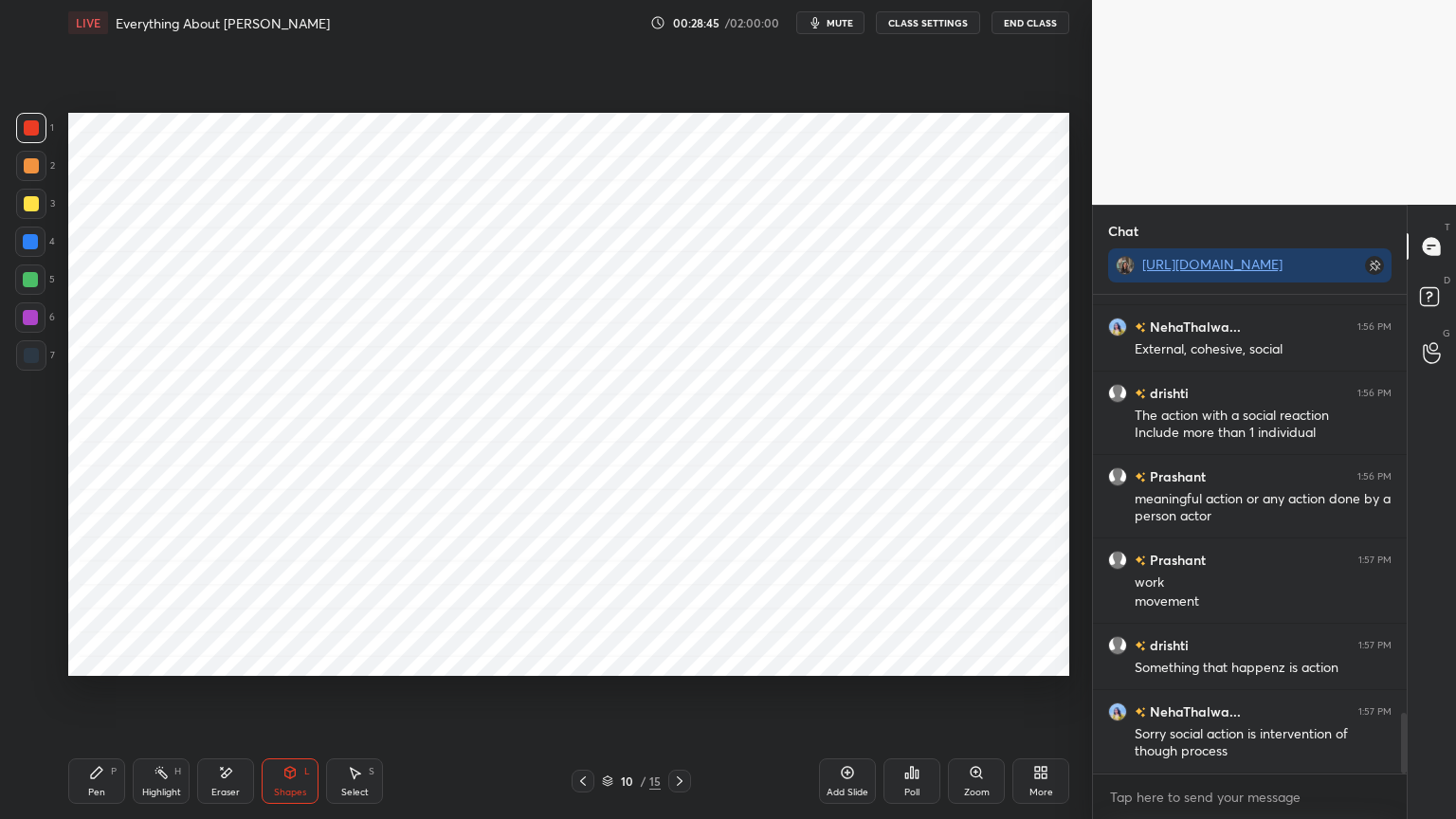 click on "Pen P" at bounding box center [97, 781] 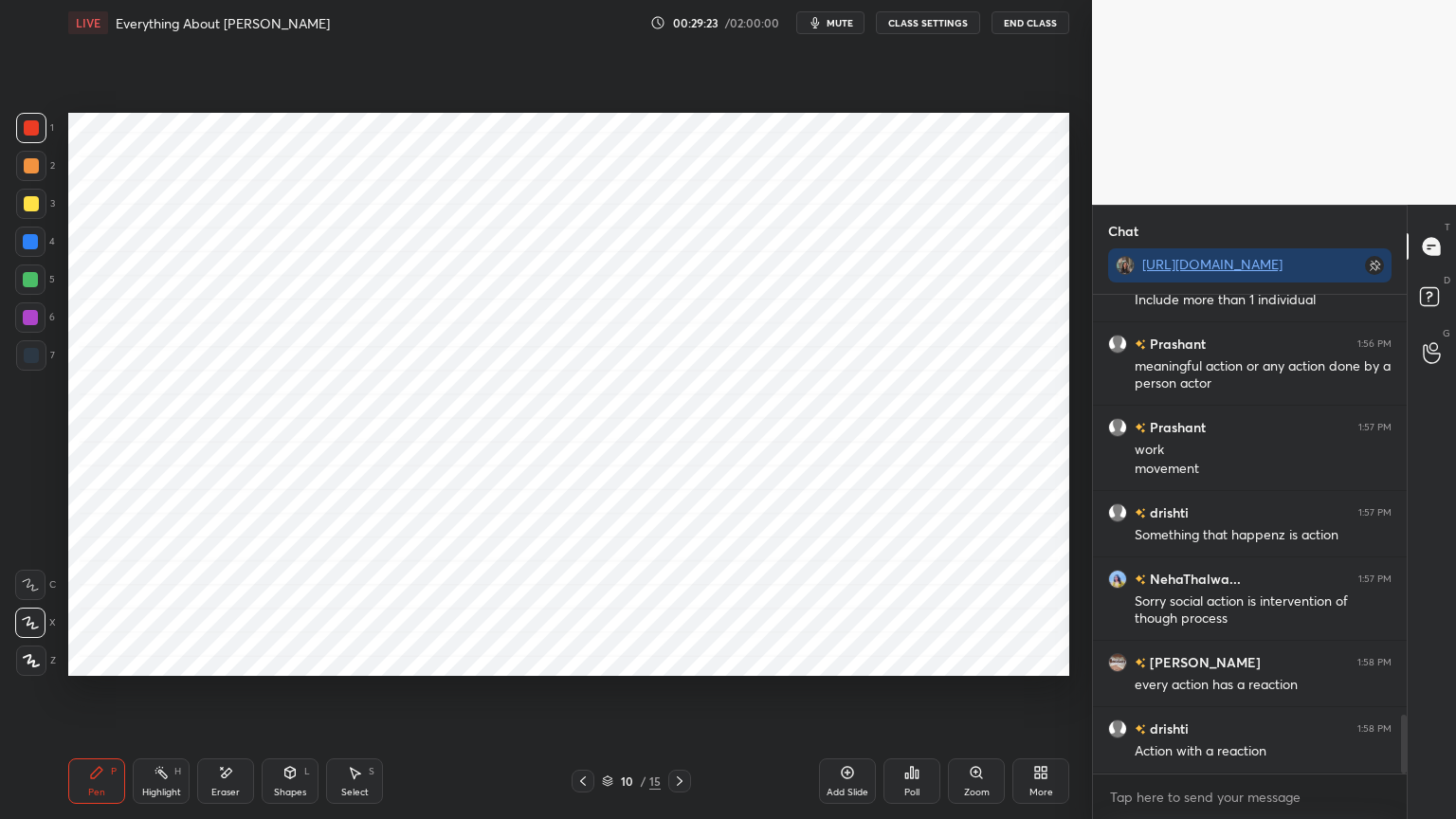 scroll, scrollTop: 3518, scrollLeft: 0, axis: vertical 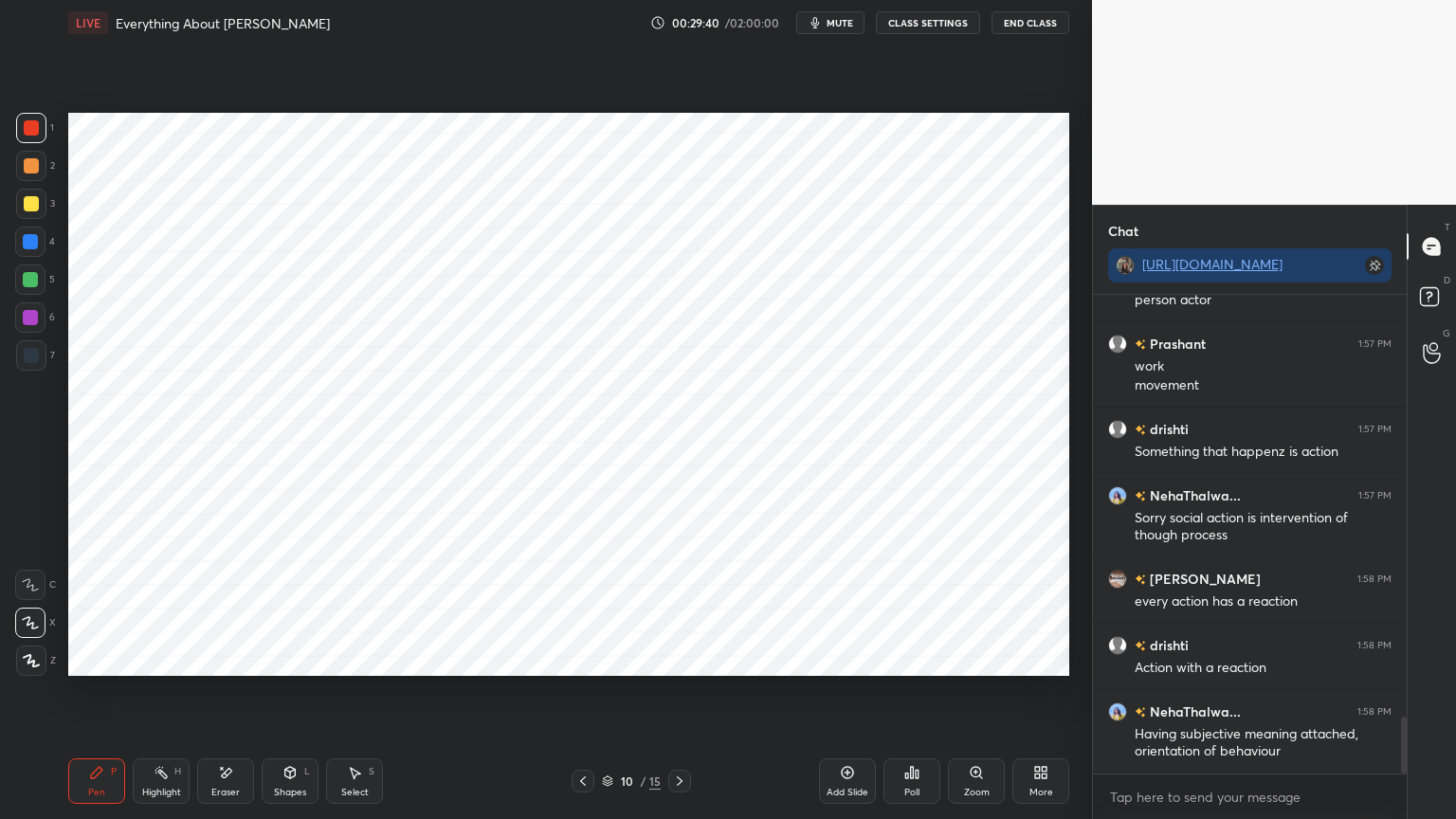 click 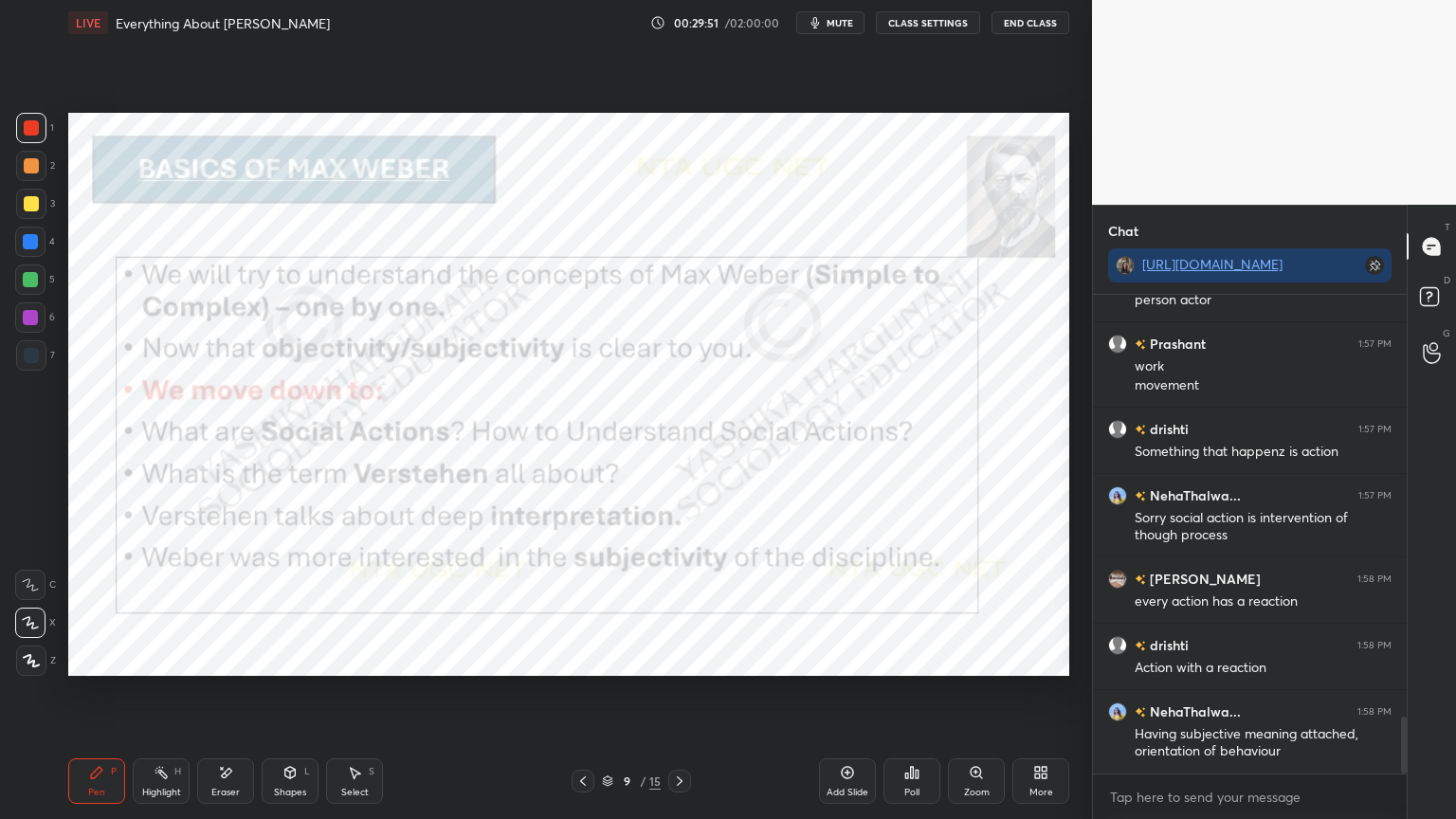 click 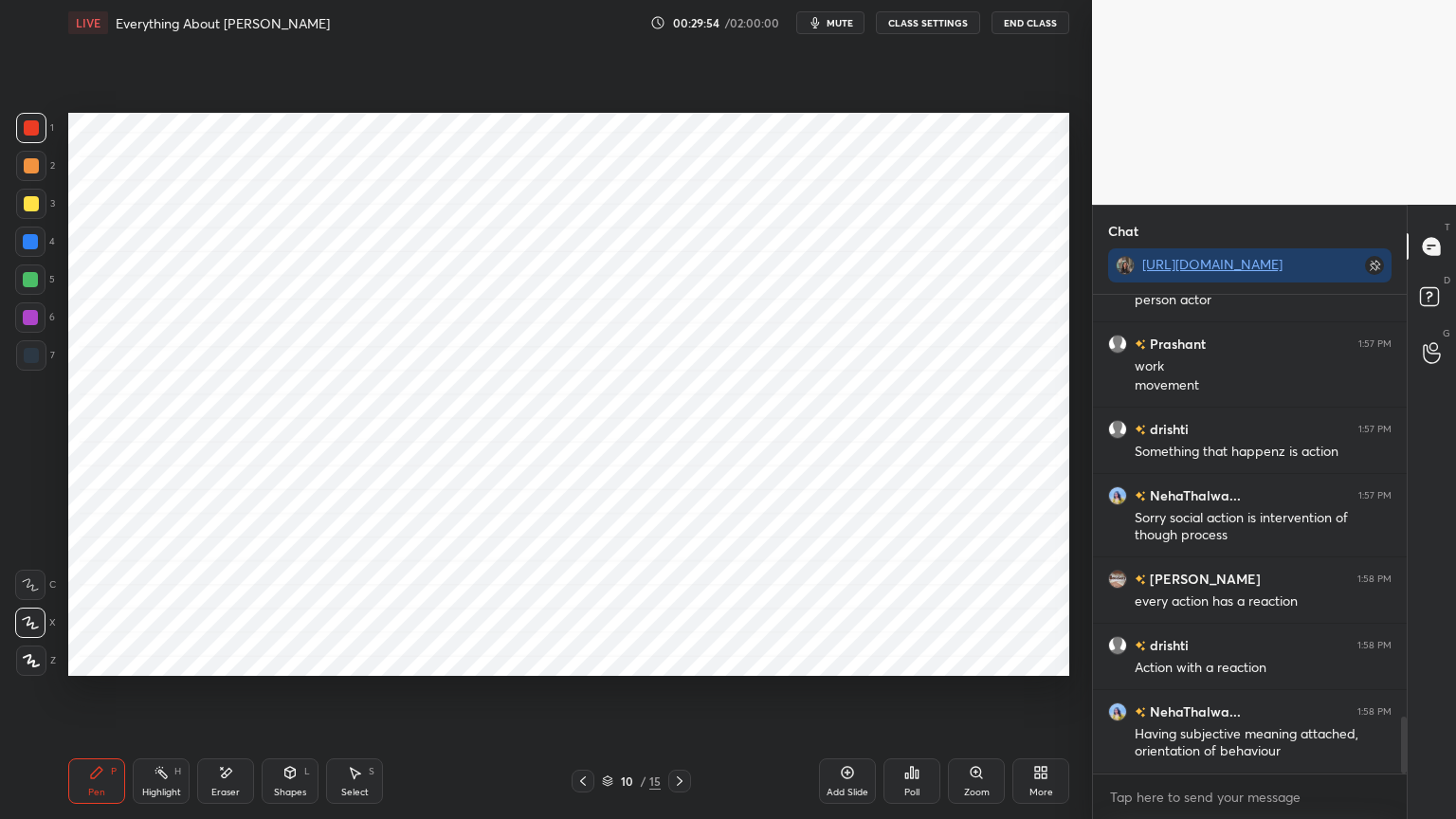 click at bounding box center (31, 355) 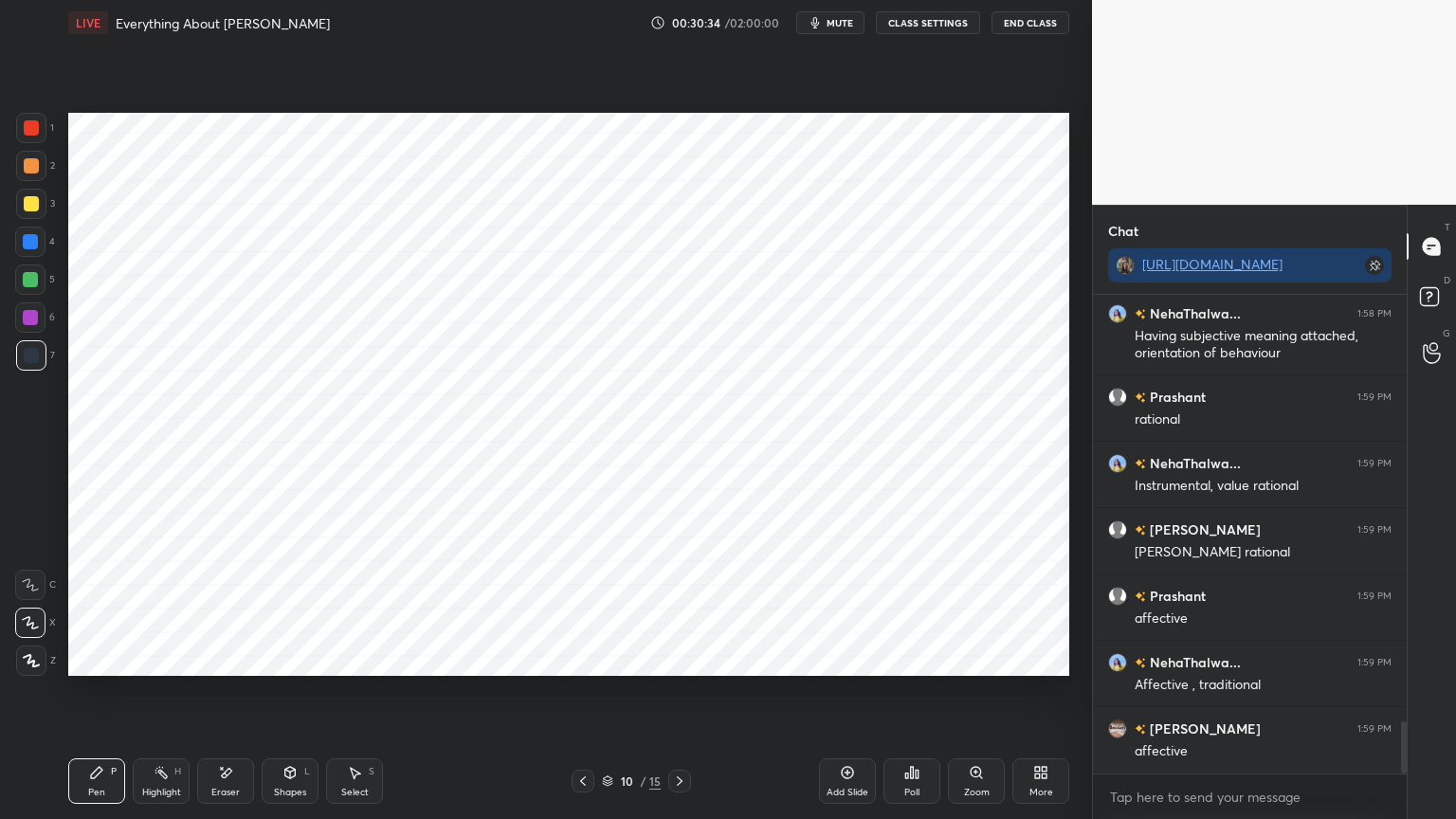 scroll, scrollTop: 3981, scrollLeft: 0, axis: vertical 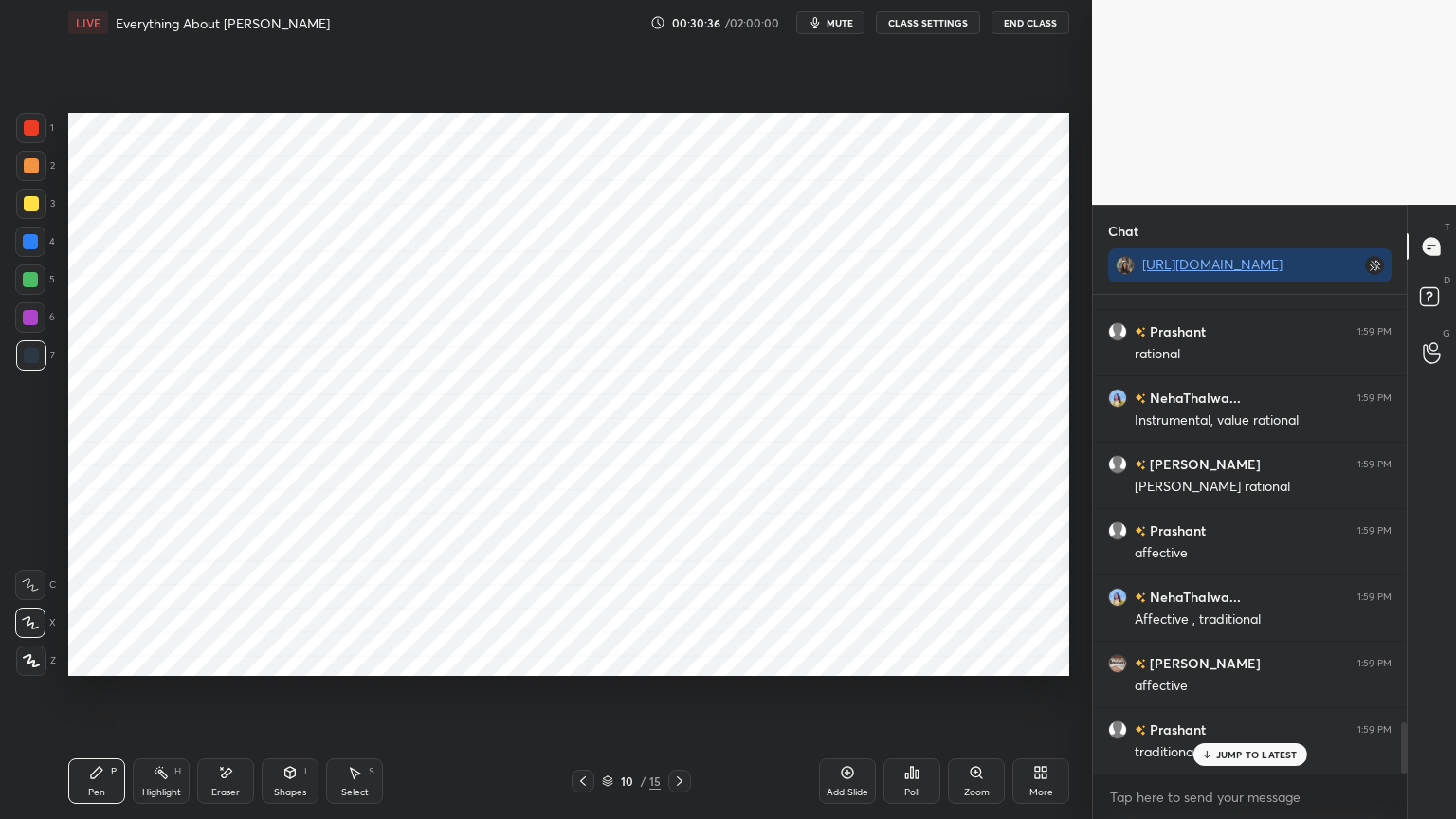 click 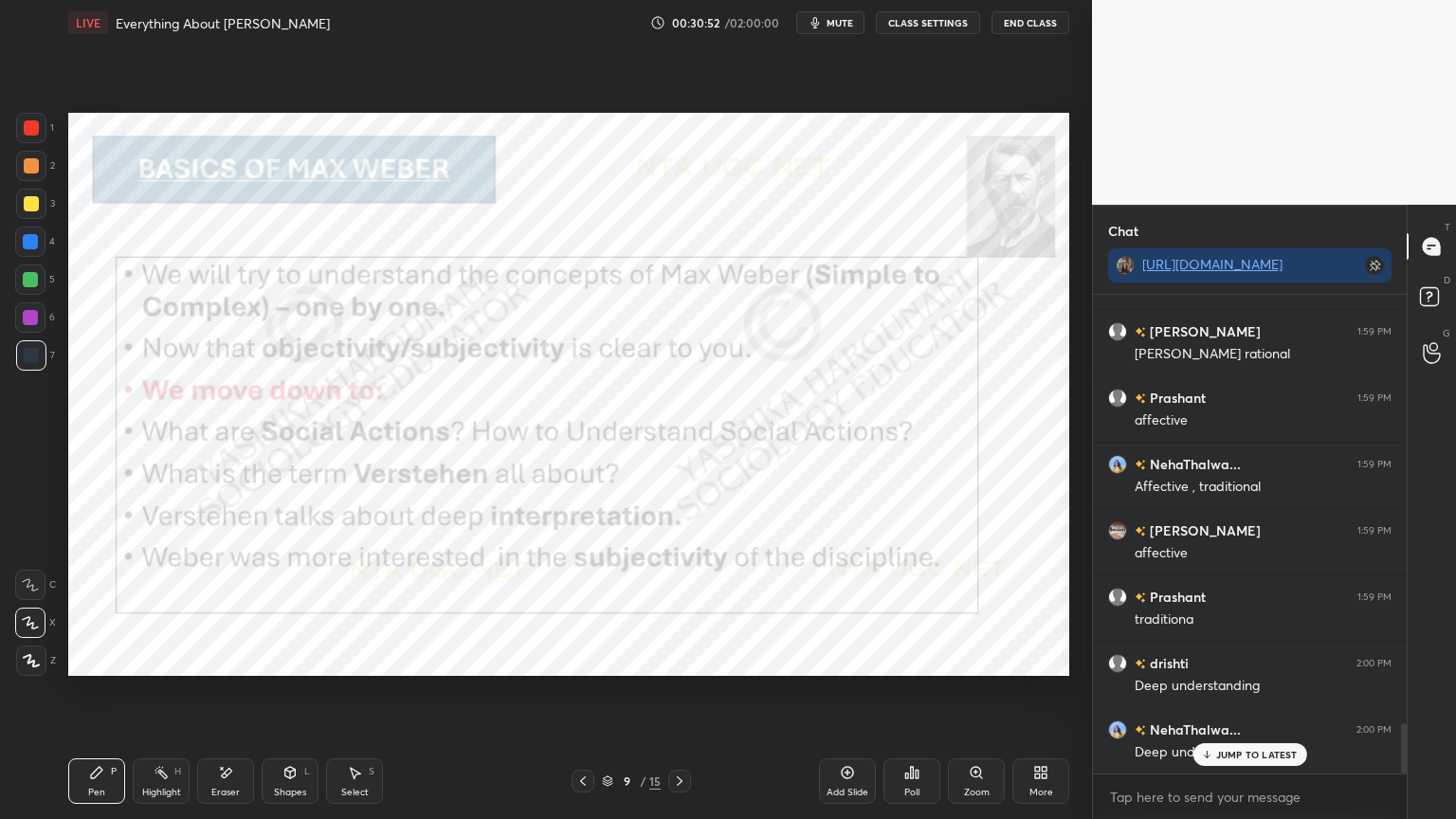 click at bounding box center [31, 128] 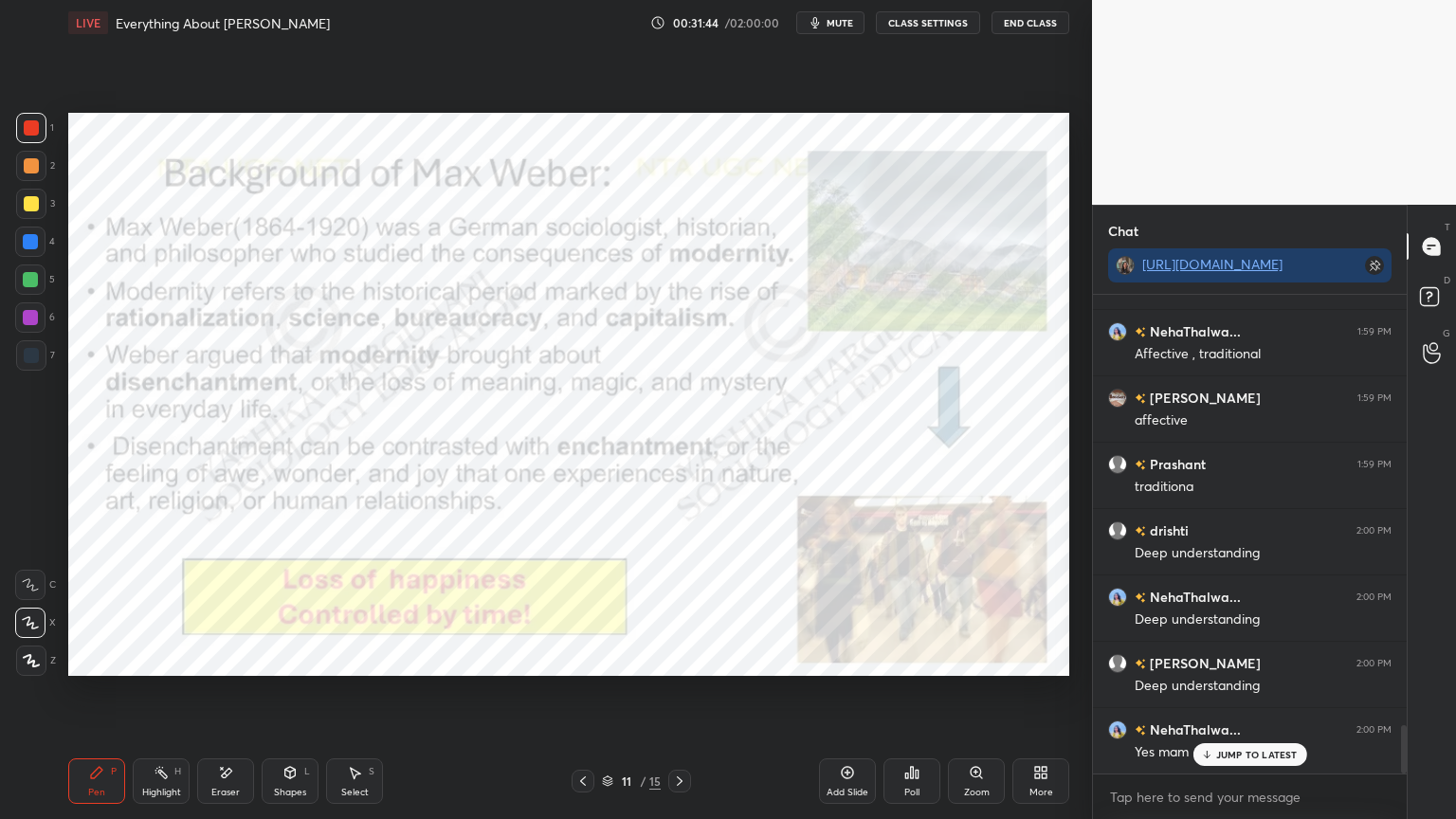 scroll, scrollTop: 4314, scrollLeft: 0, axis: vertical 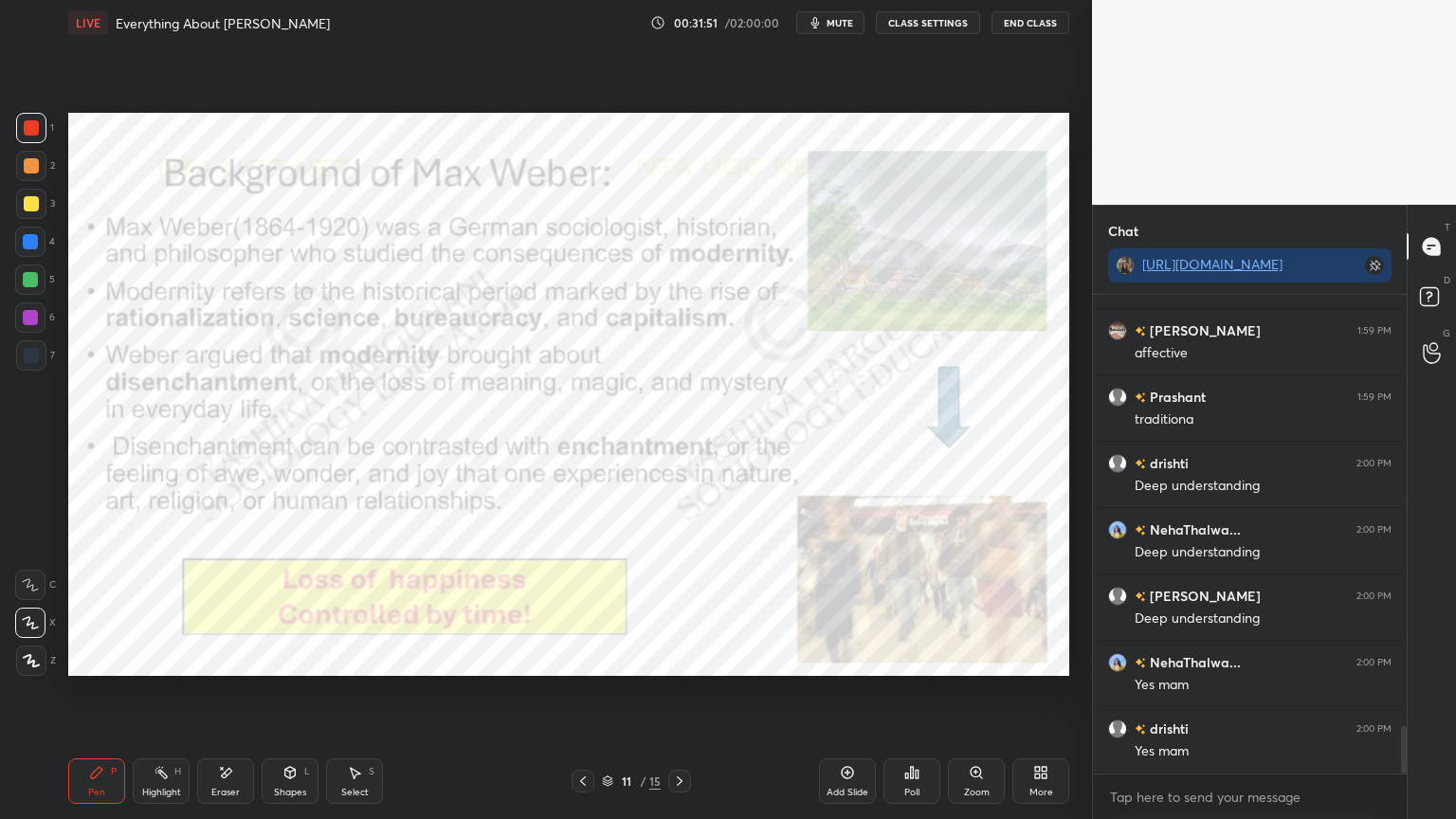click on "Shapes L" at bounding box center (290, 781) 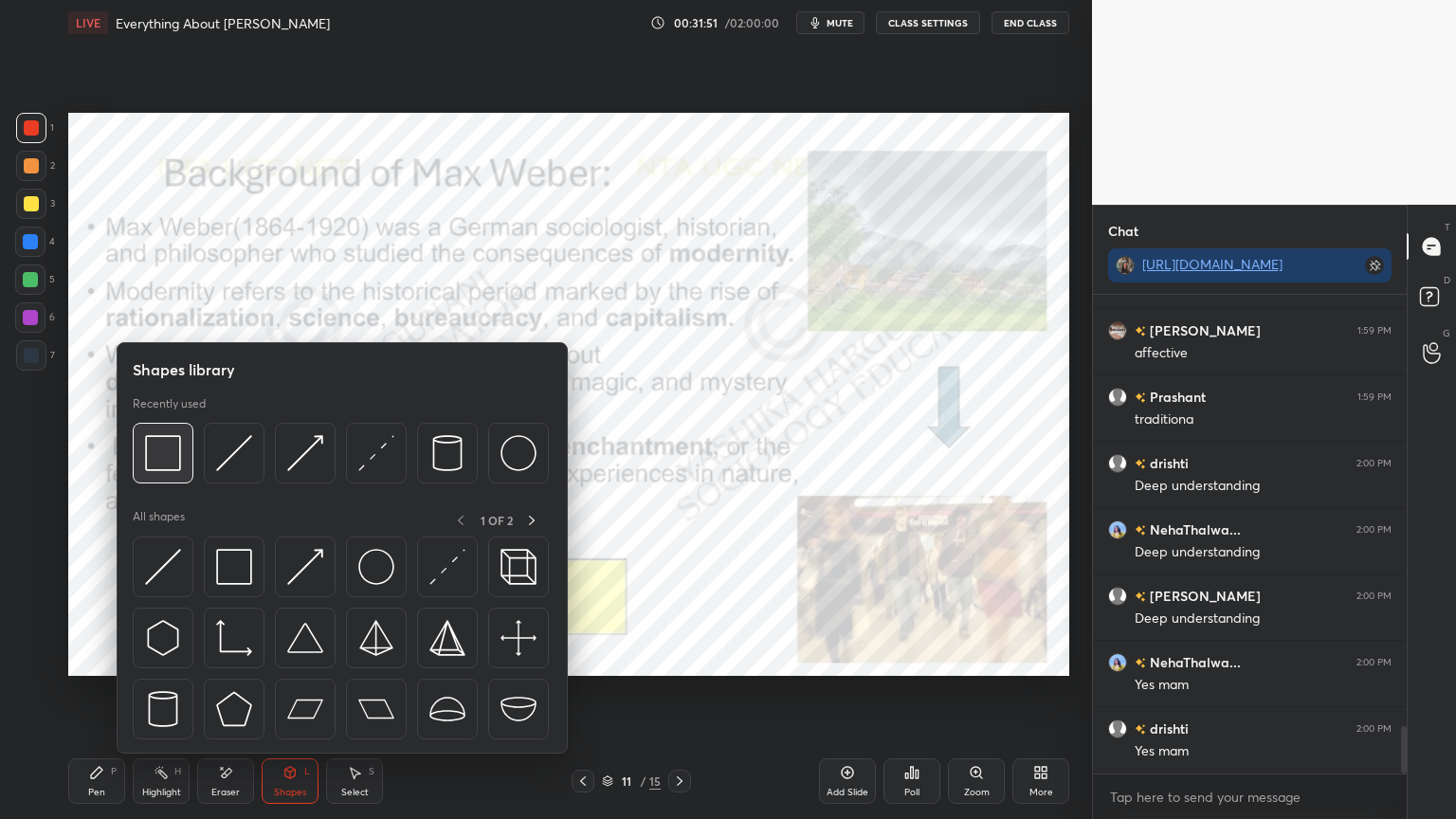 click at bounding box center [163, 453] 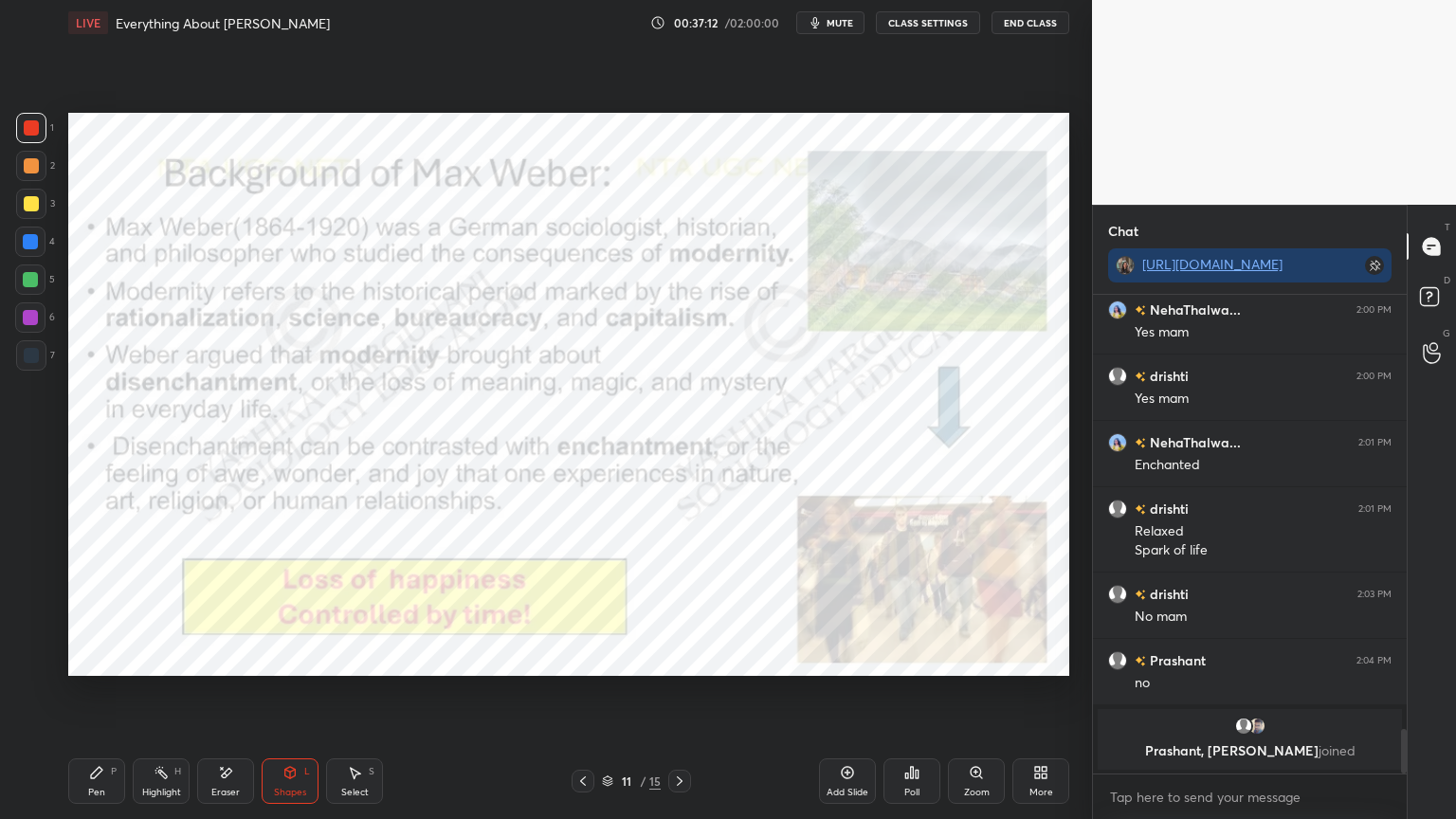 scroll, scrollTop: 3890, scrollLeft: 0, axis: vertical 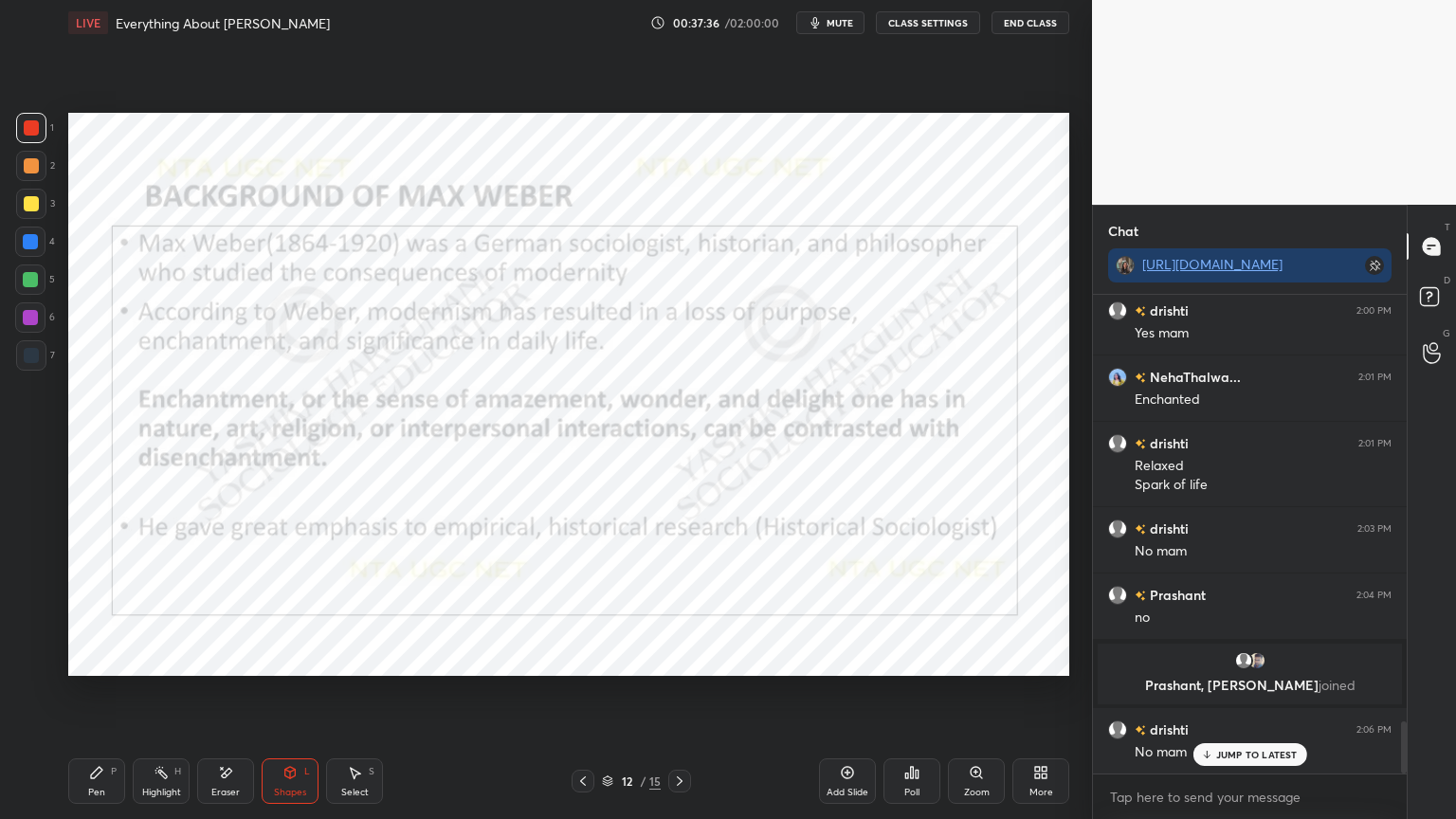 click on "Shapes L" at bounding box center [290, 781] 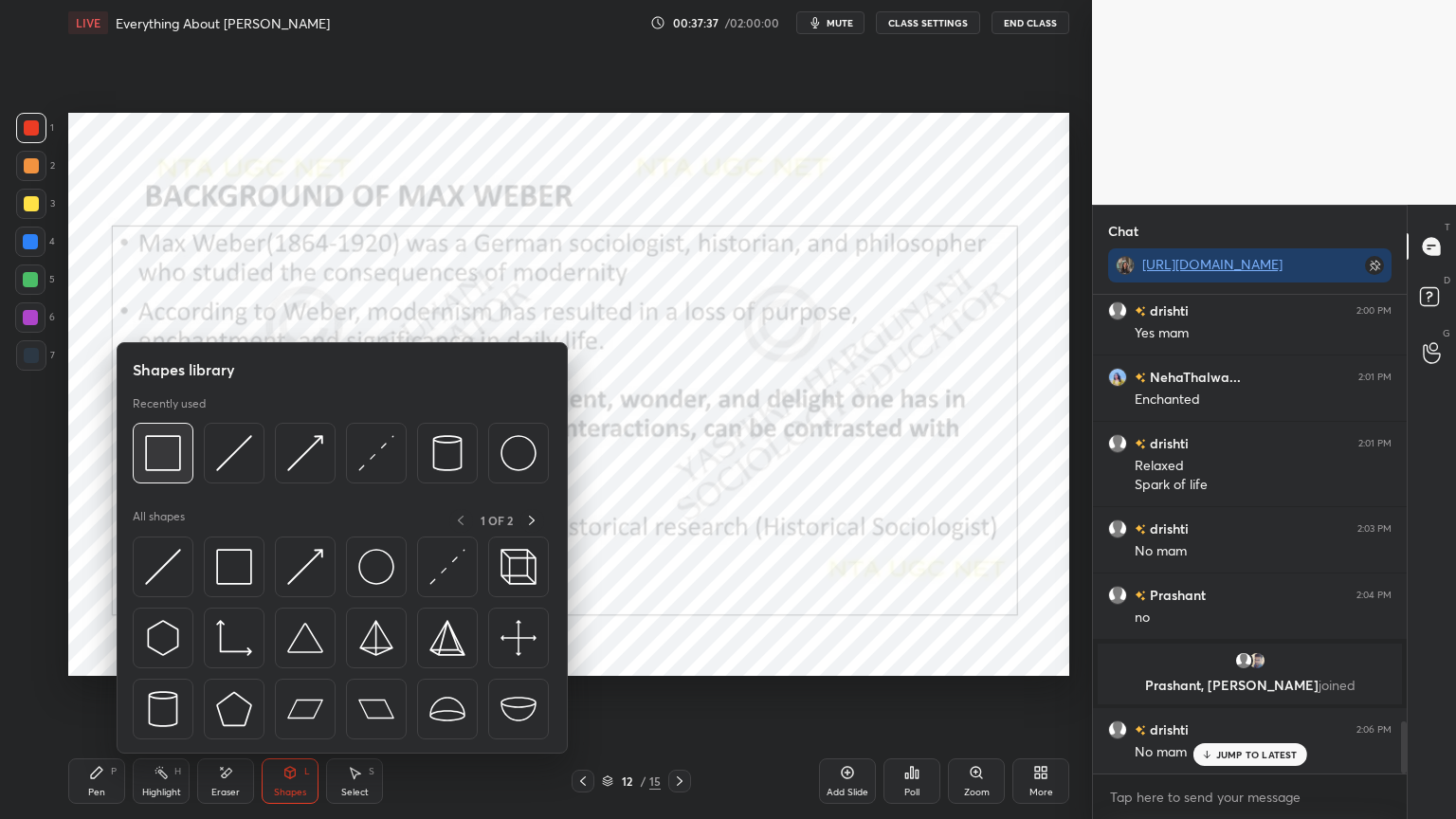 click at bounding box center (163, 453) 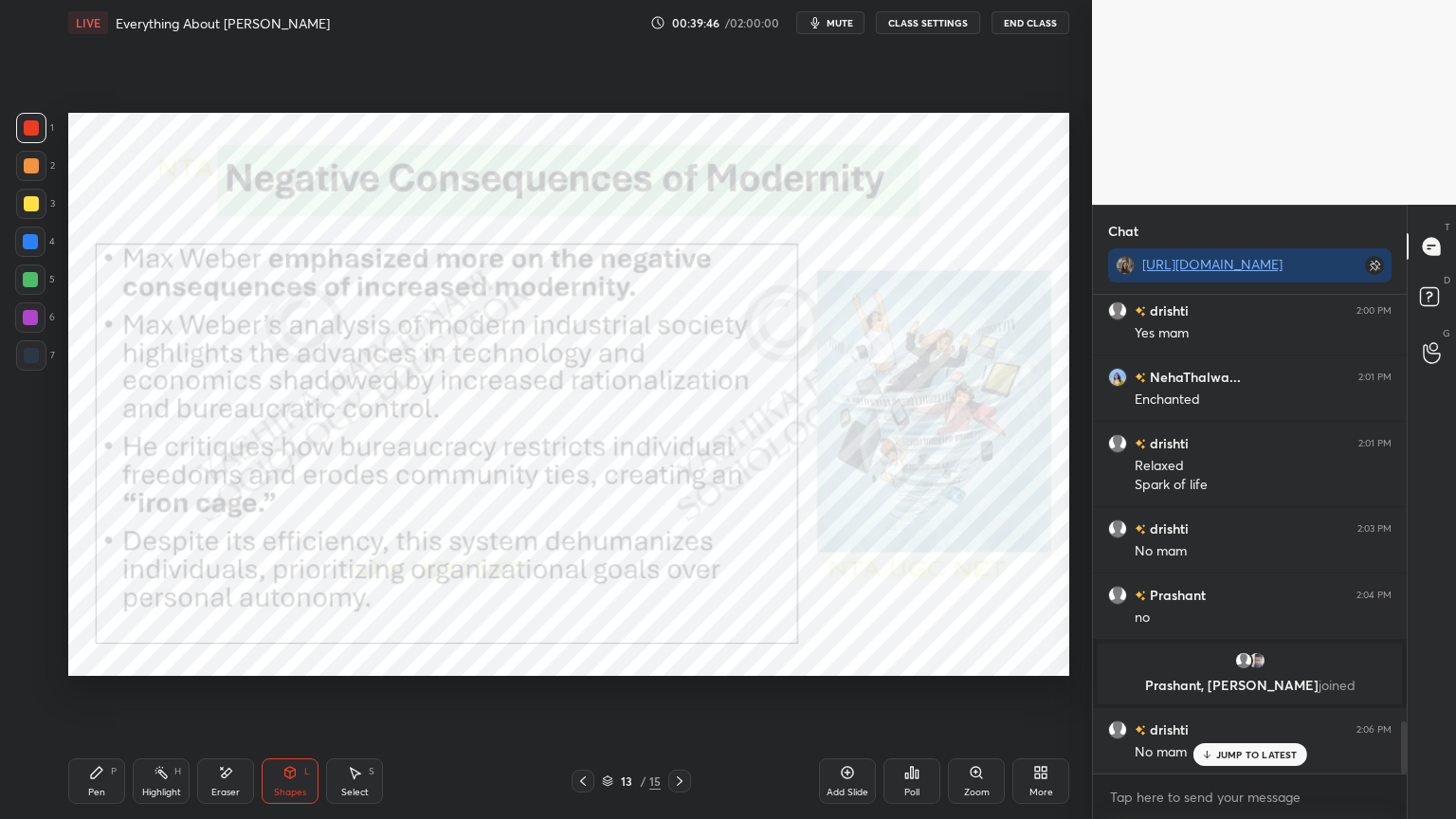 click 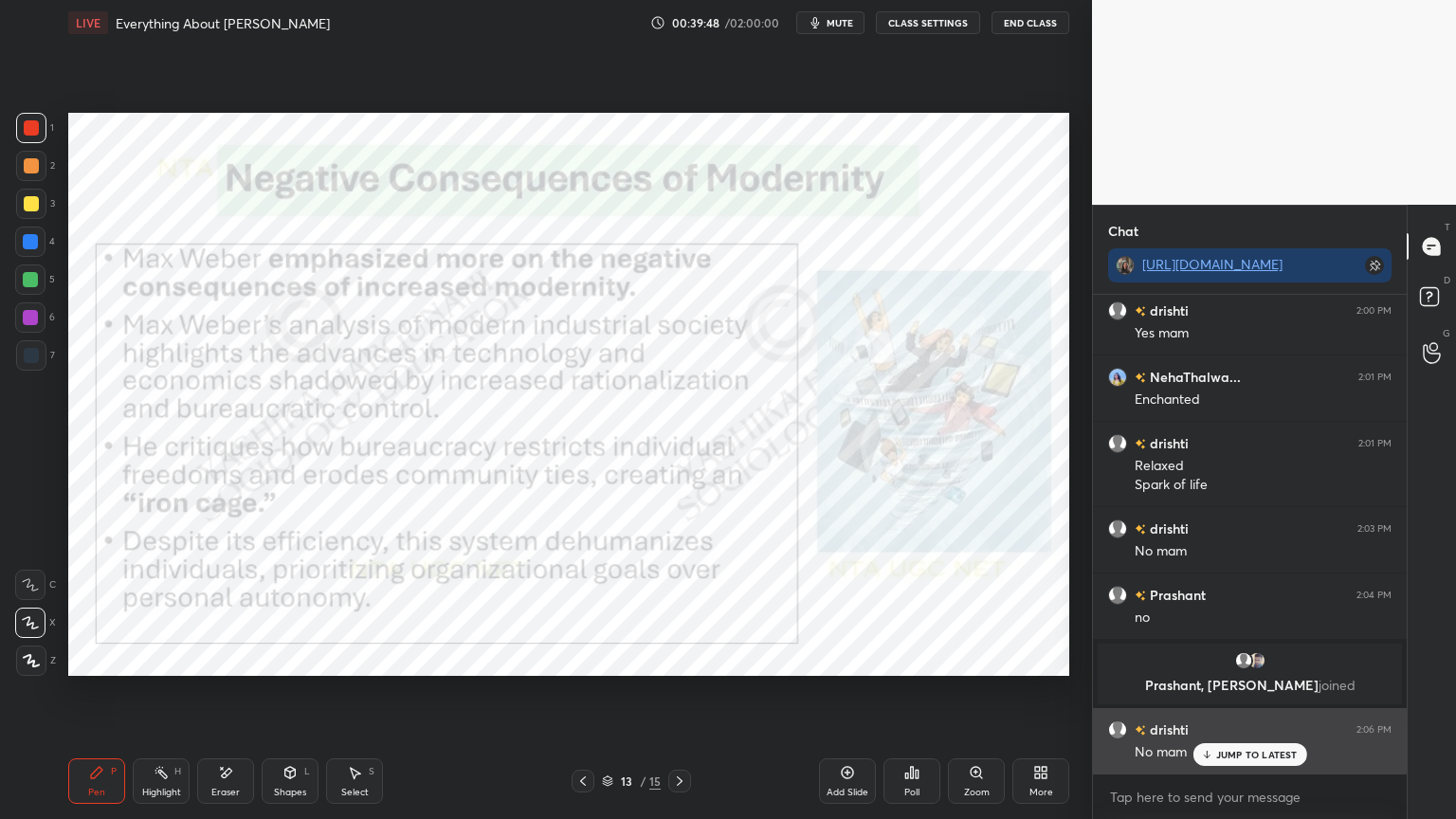 click on "JUMP TO LATEST" at bounding box center (1257, 755) 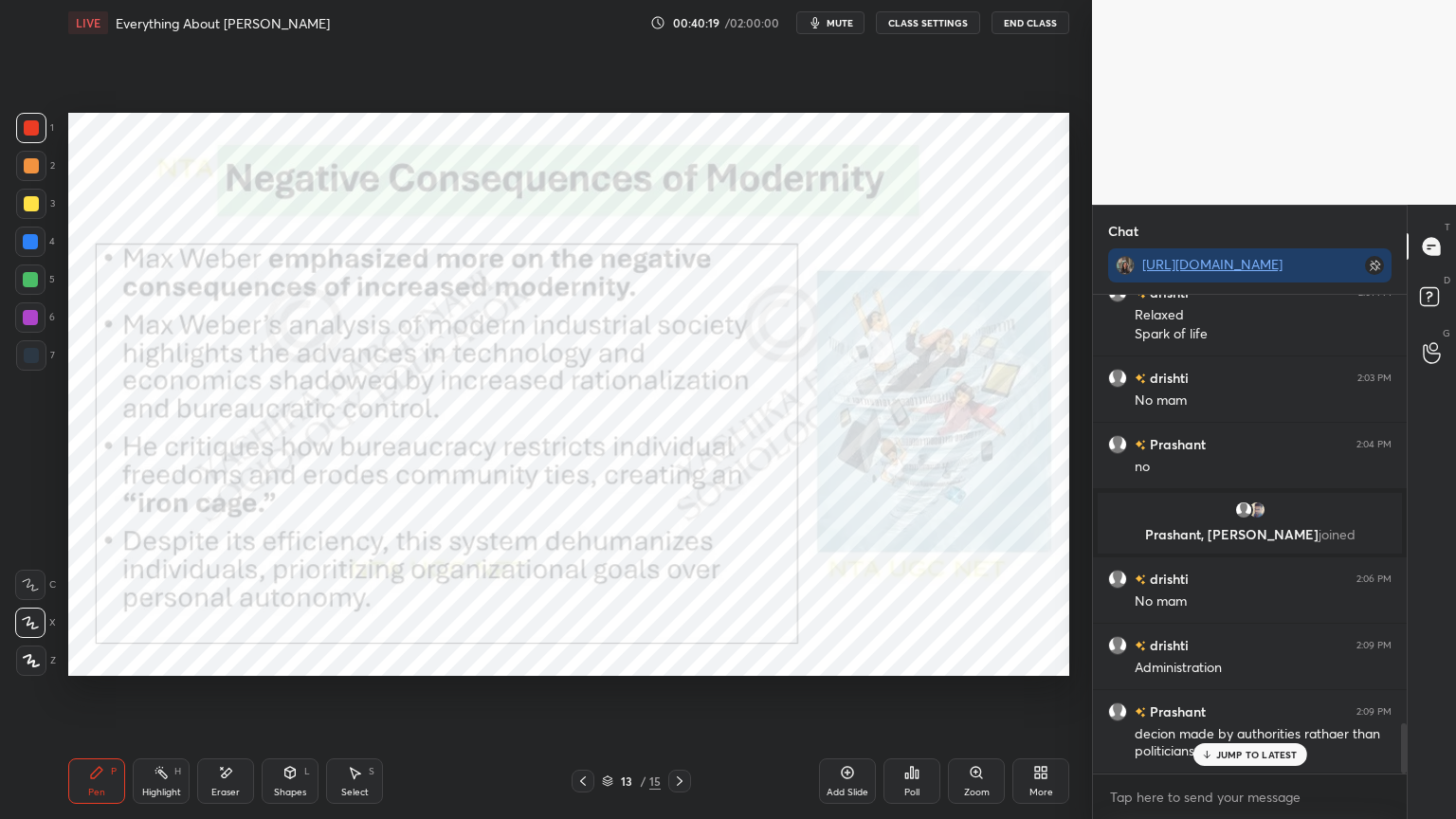 scroll, scrollTop: 4106, scrollLeft: 0, axis: vertical 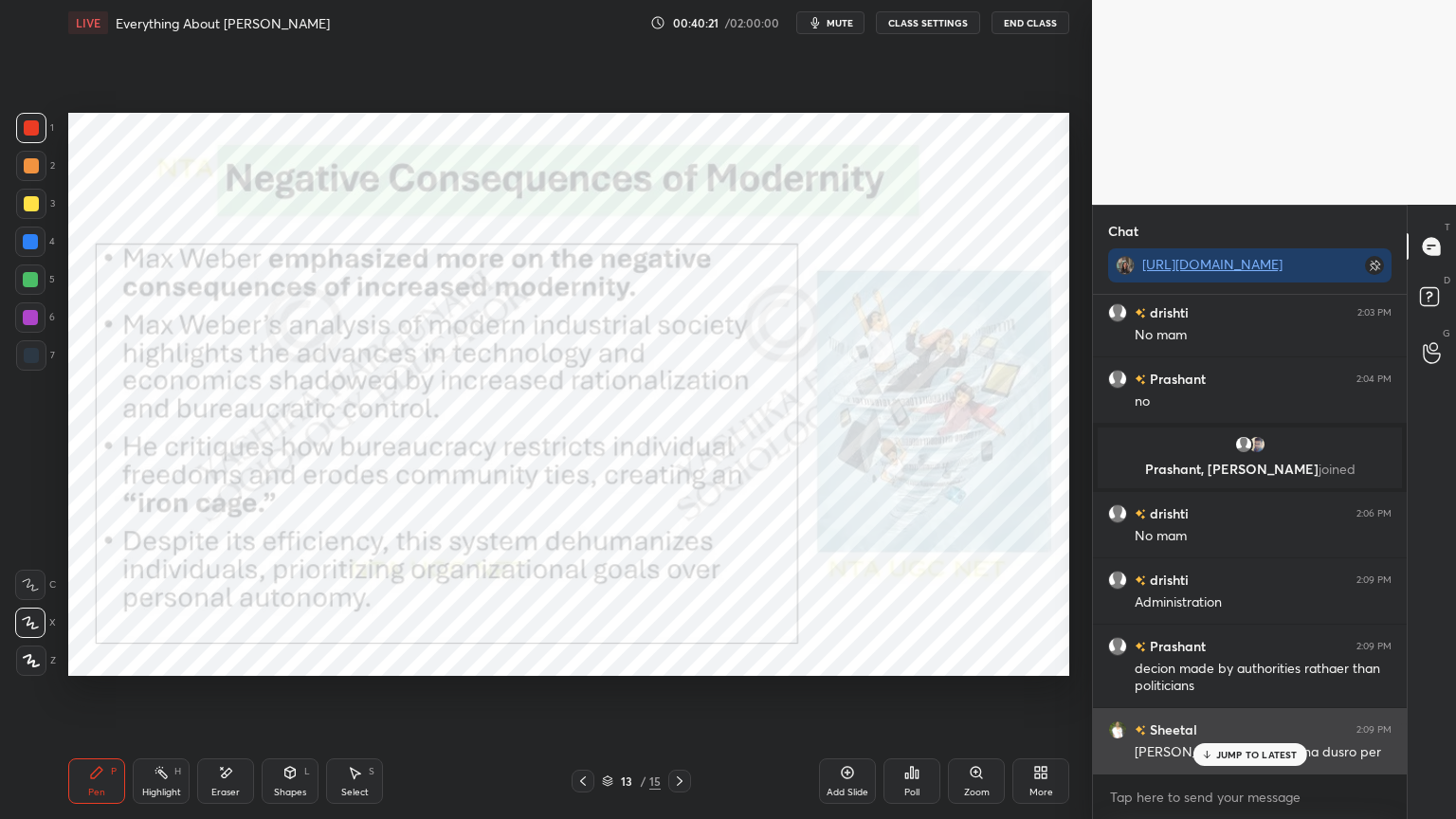 click on "JUMP TO LATEST" at bounding box center (1257, 755) 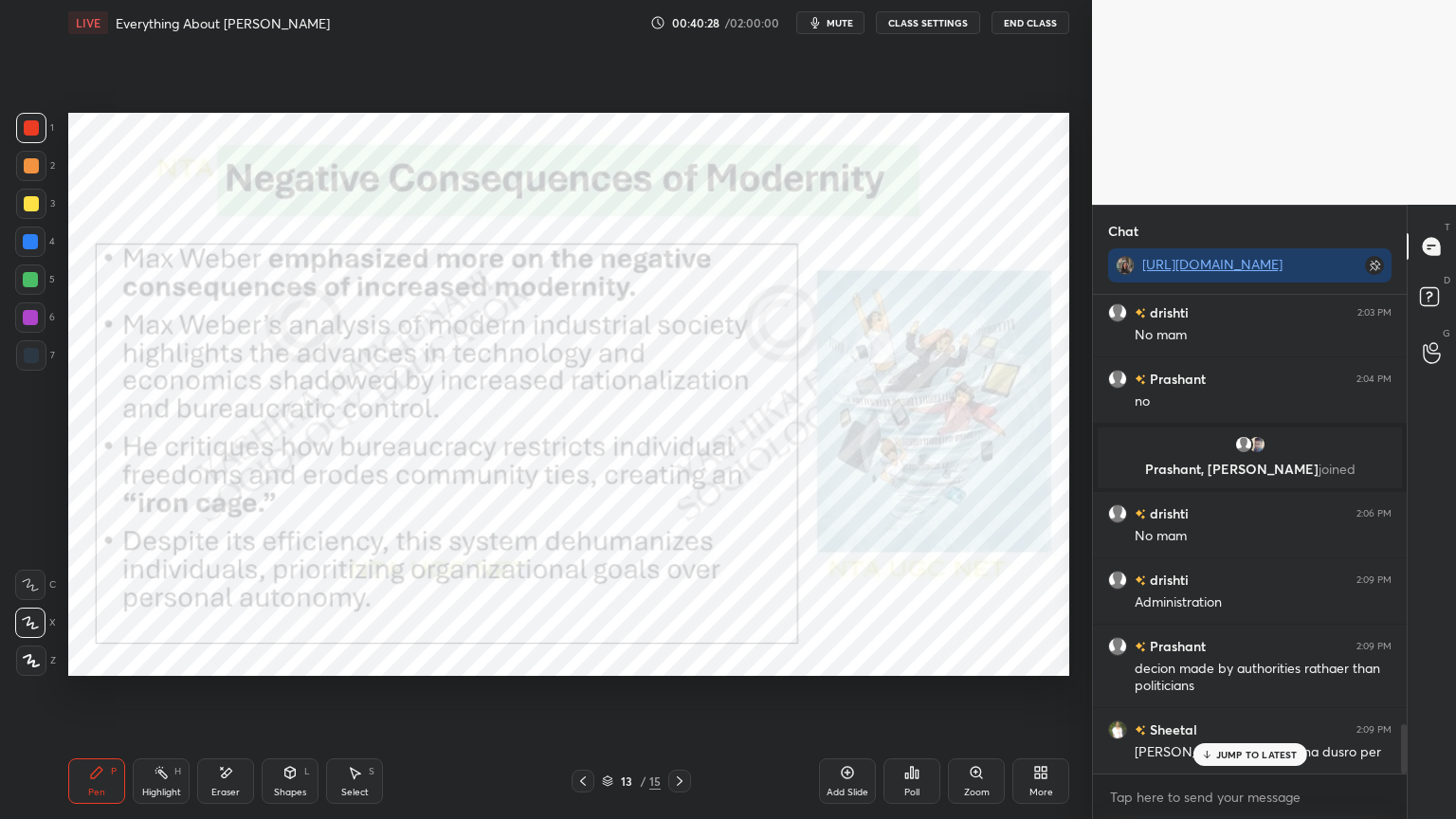 scroll, scrollTop: 4190, scrollLeft: 0, axis: vertical 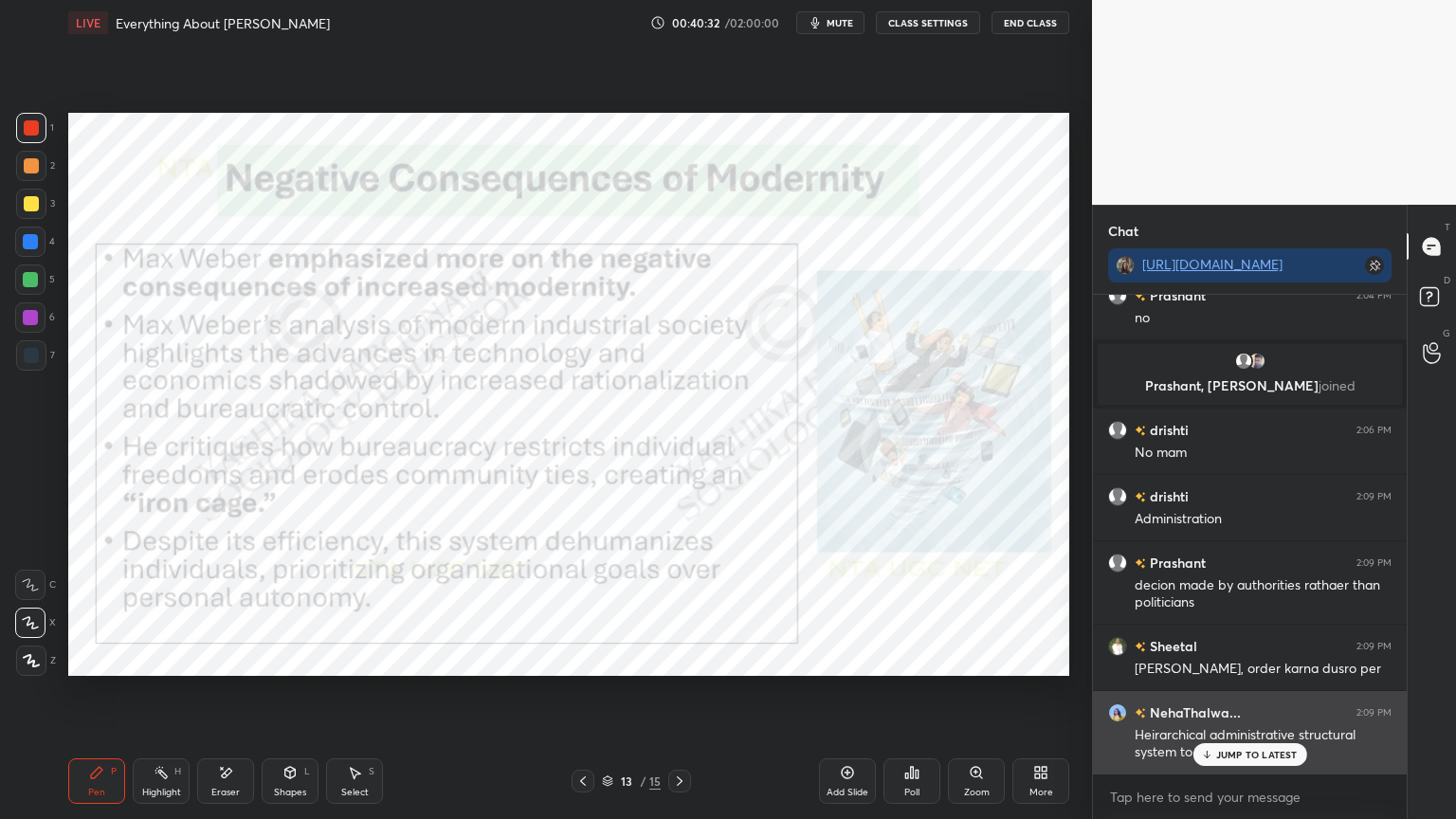 click on "JUMP TO LATEST" at bounding box center (1257, 755) 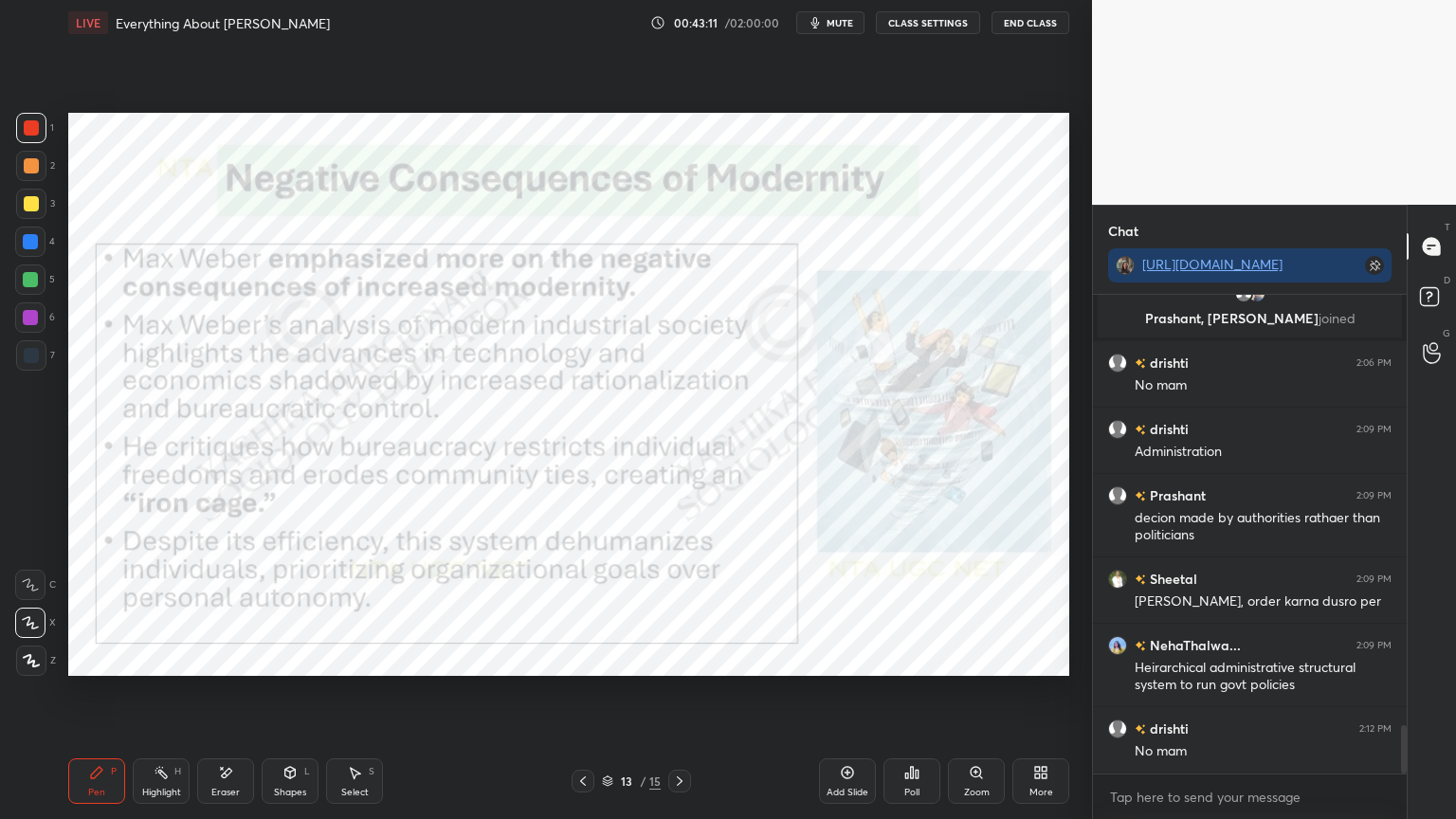 scroll, scrollTop: 4322, scrollLeft: 0, axis: vertical 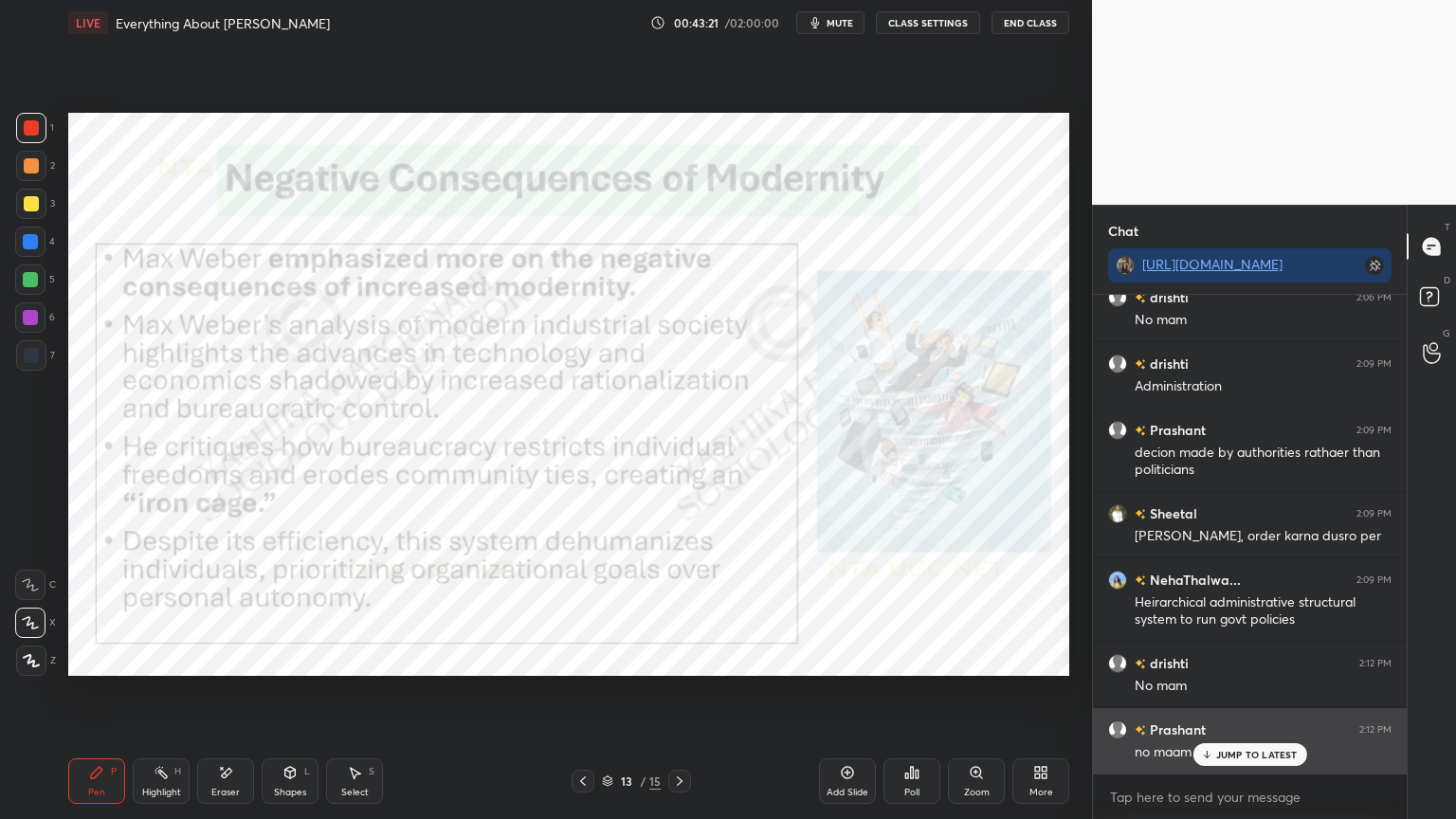 click on "JUMP TO LATEST" at bounding box center (1257, 755) 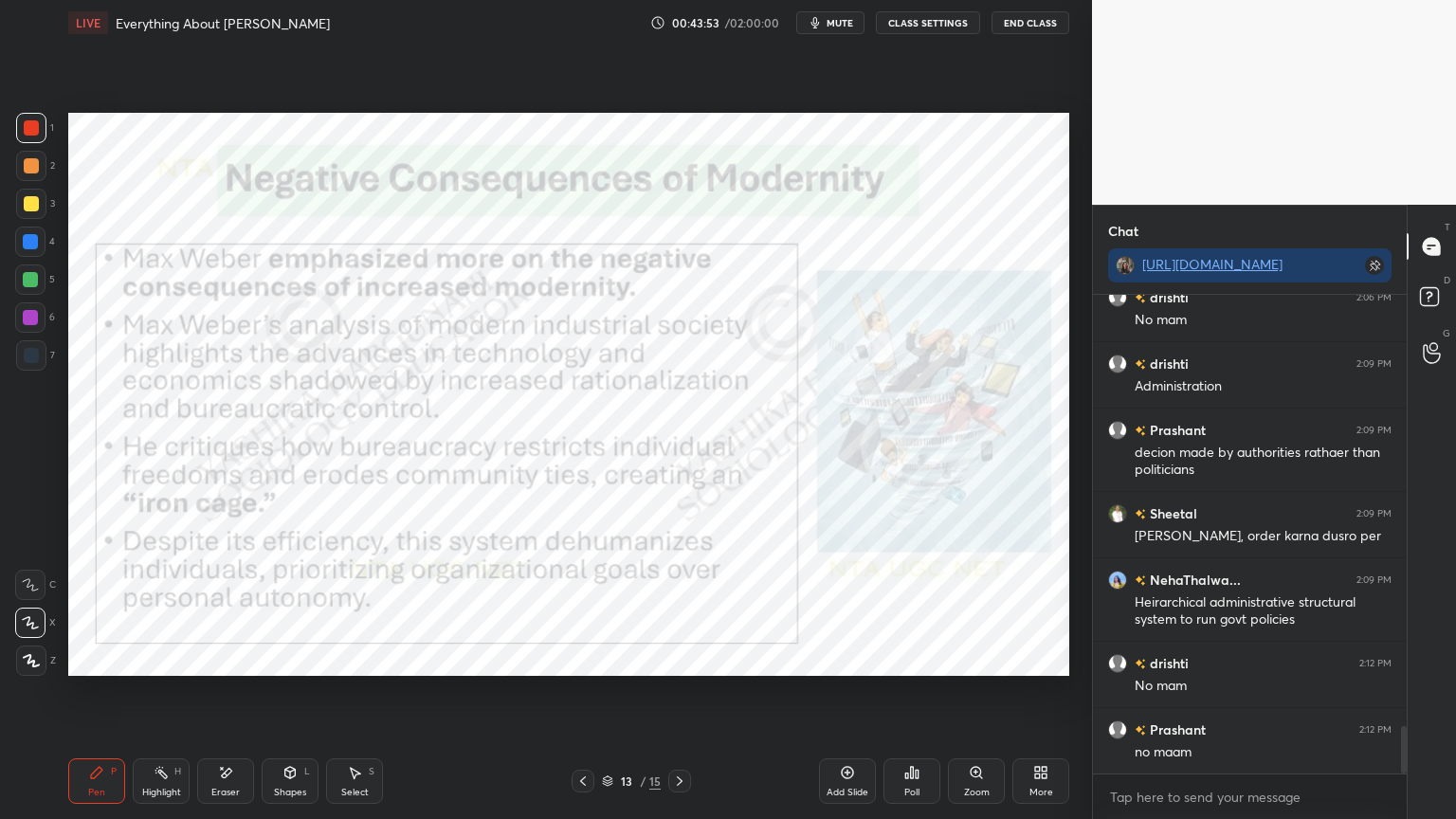 click 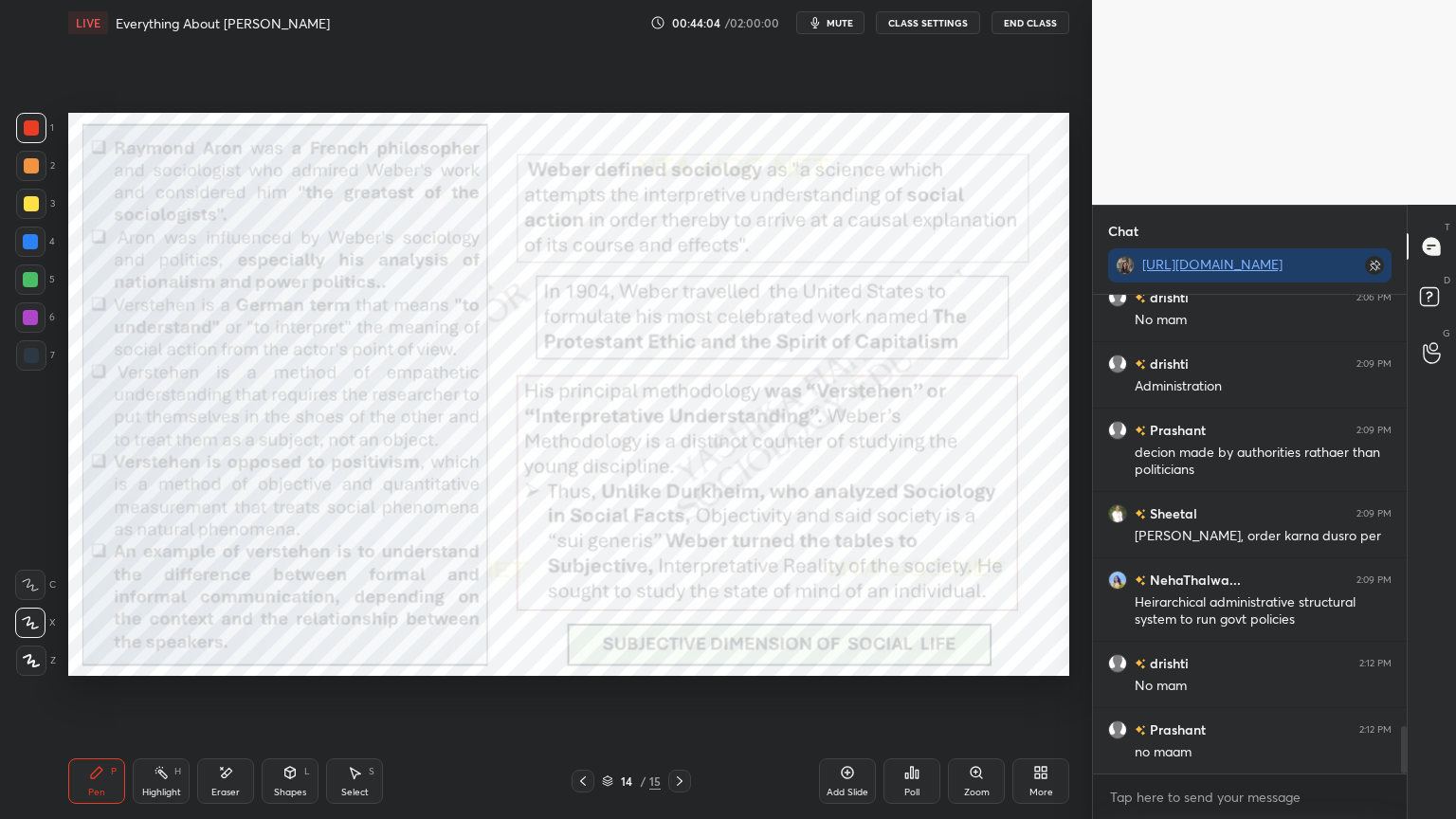 scroll, scrollTop: 4390, scrollLeft: 0, axis: vertical 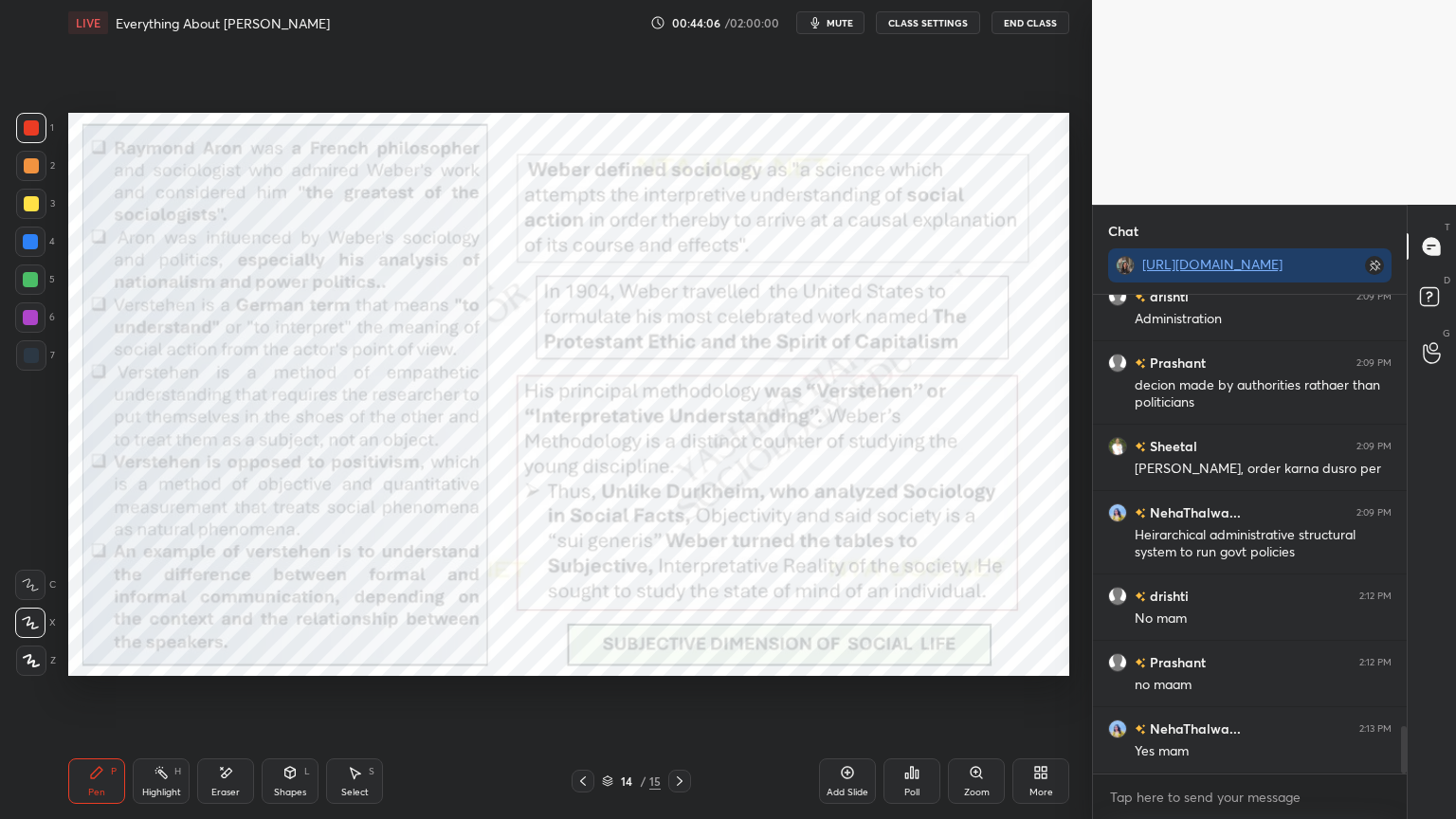 click 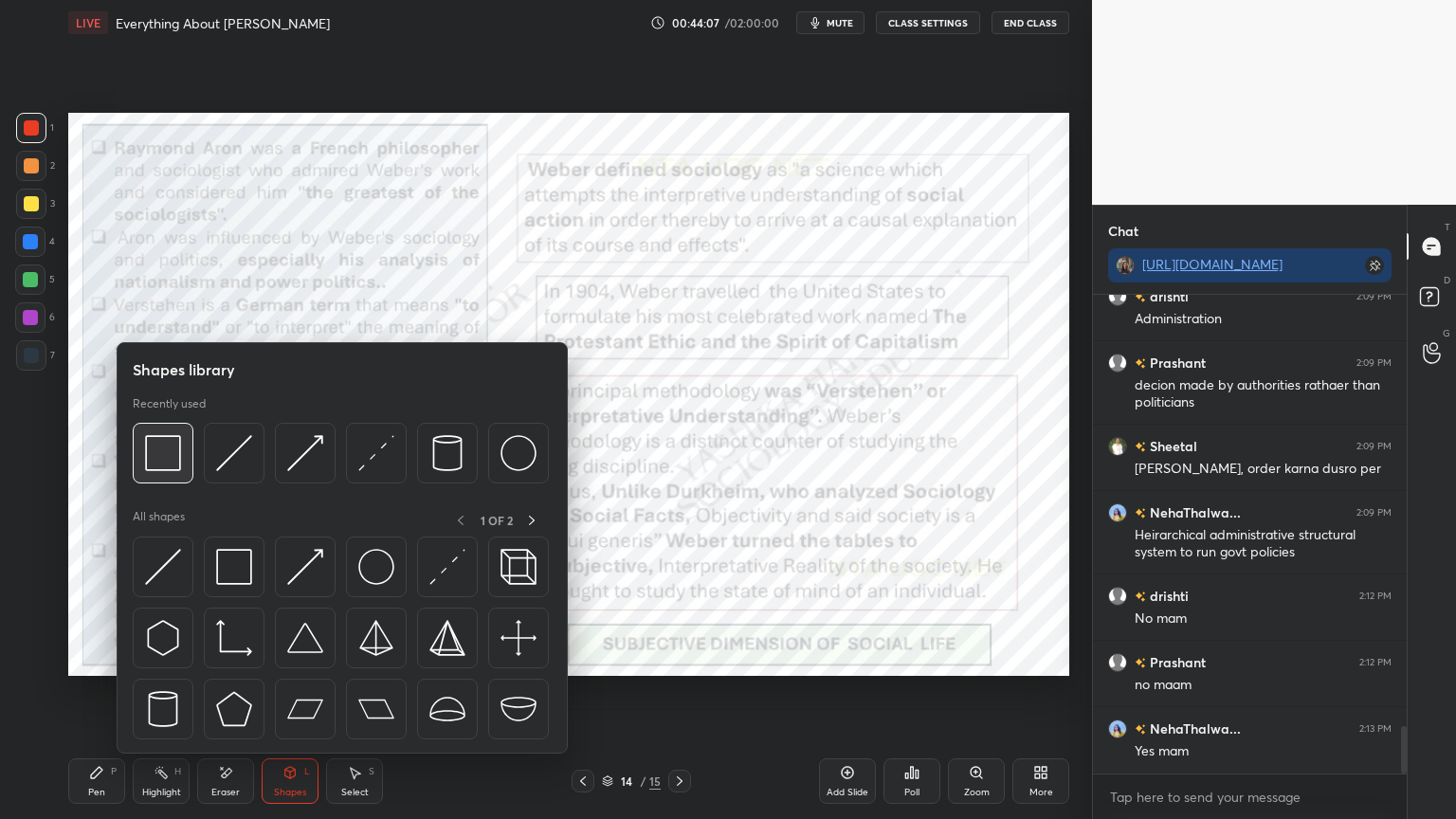click at bounding box center [163, 453] 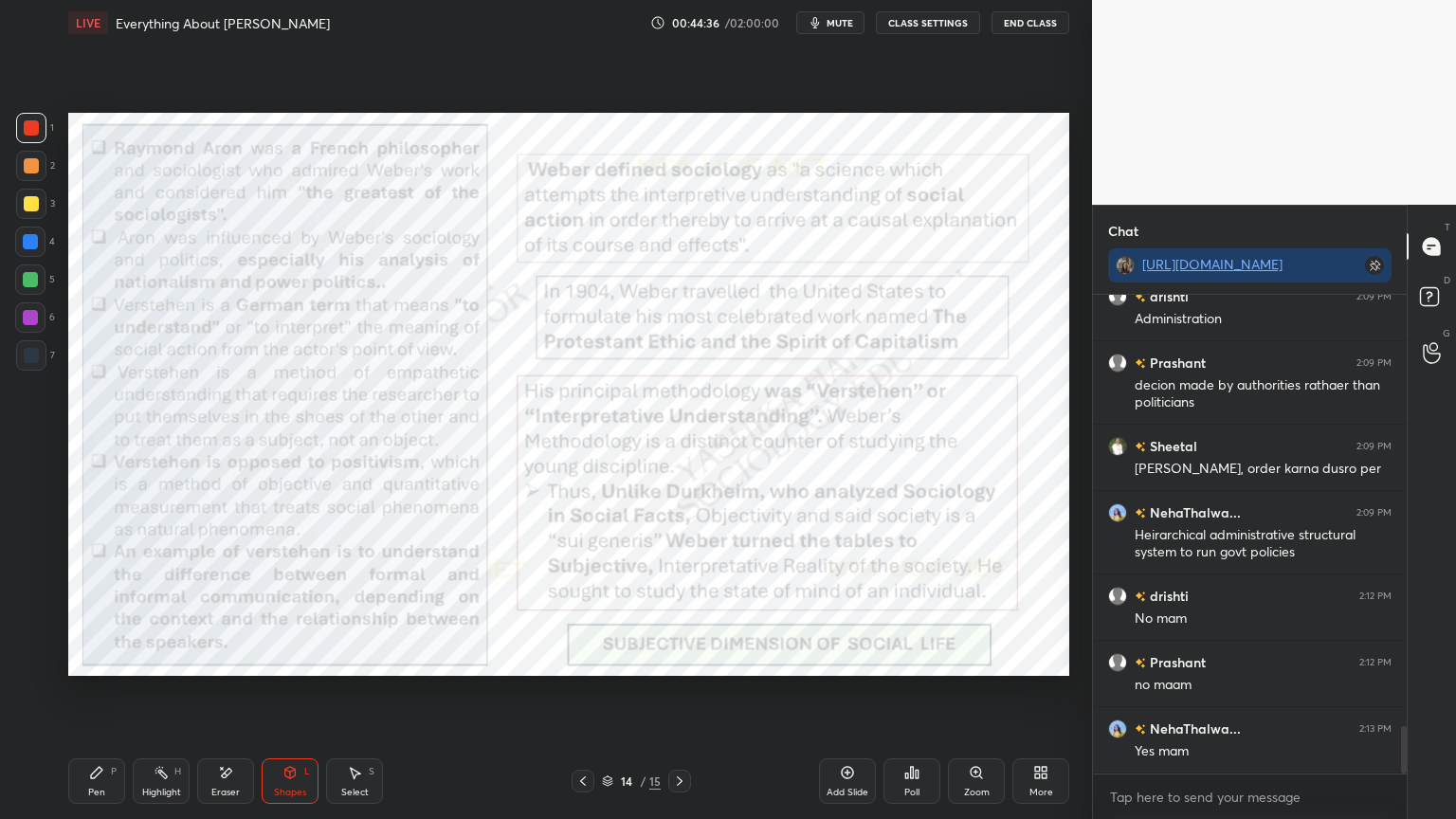 click on "Eraser" at bounding box center (226, 781) 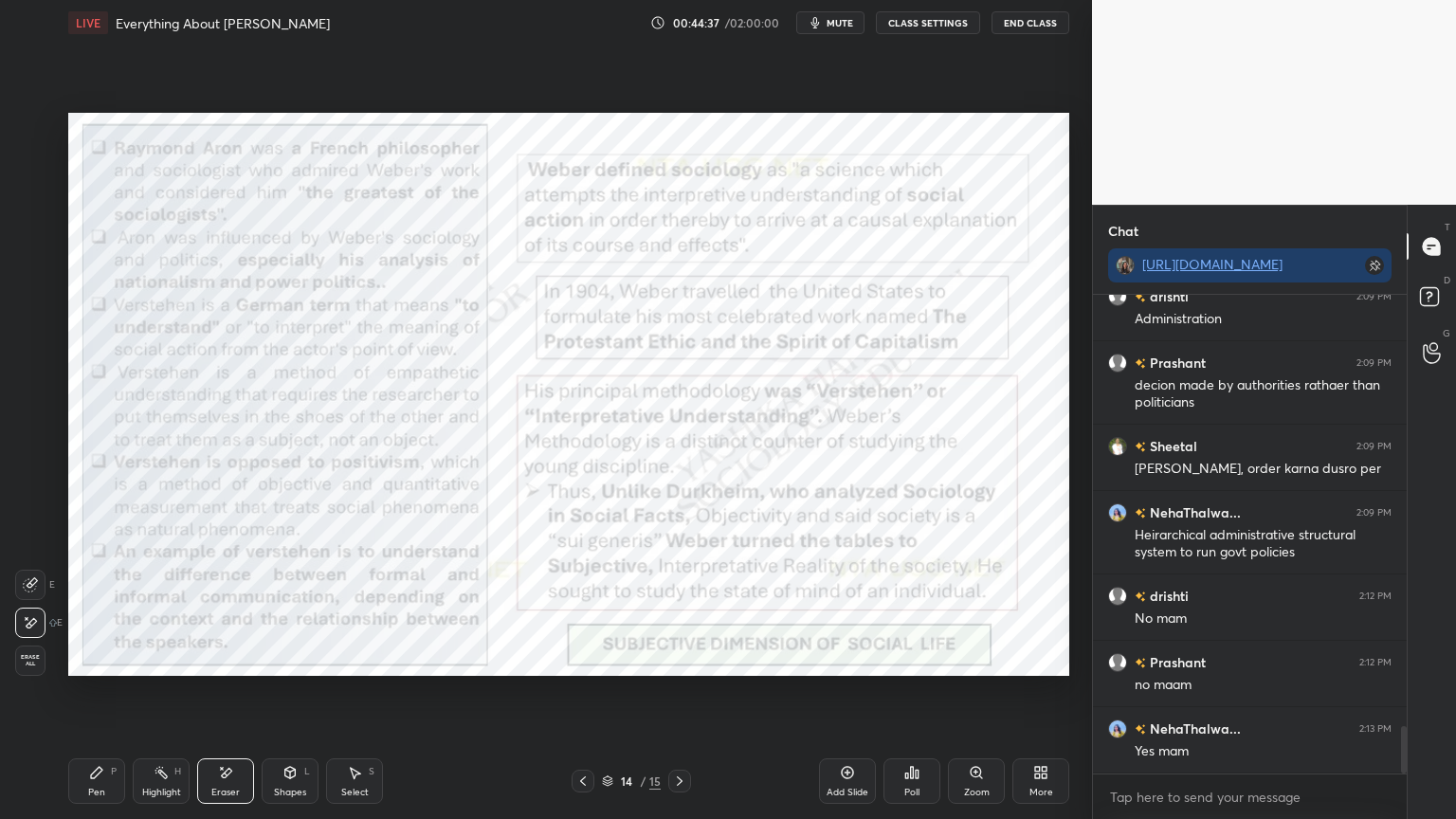 click on "Erase all" at bounding box center [30, 661] 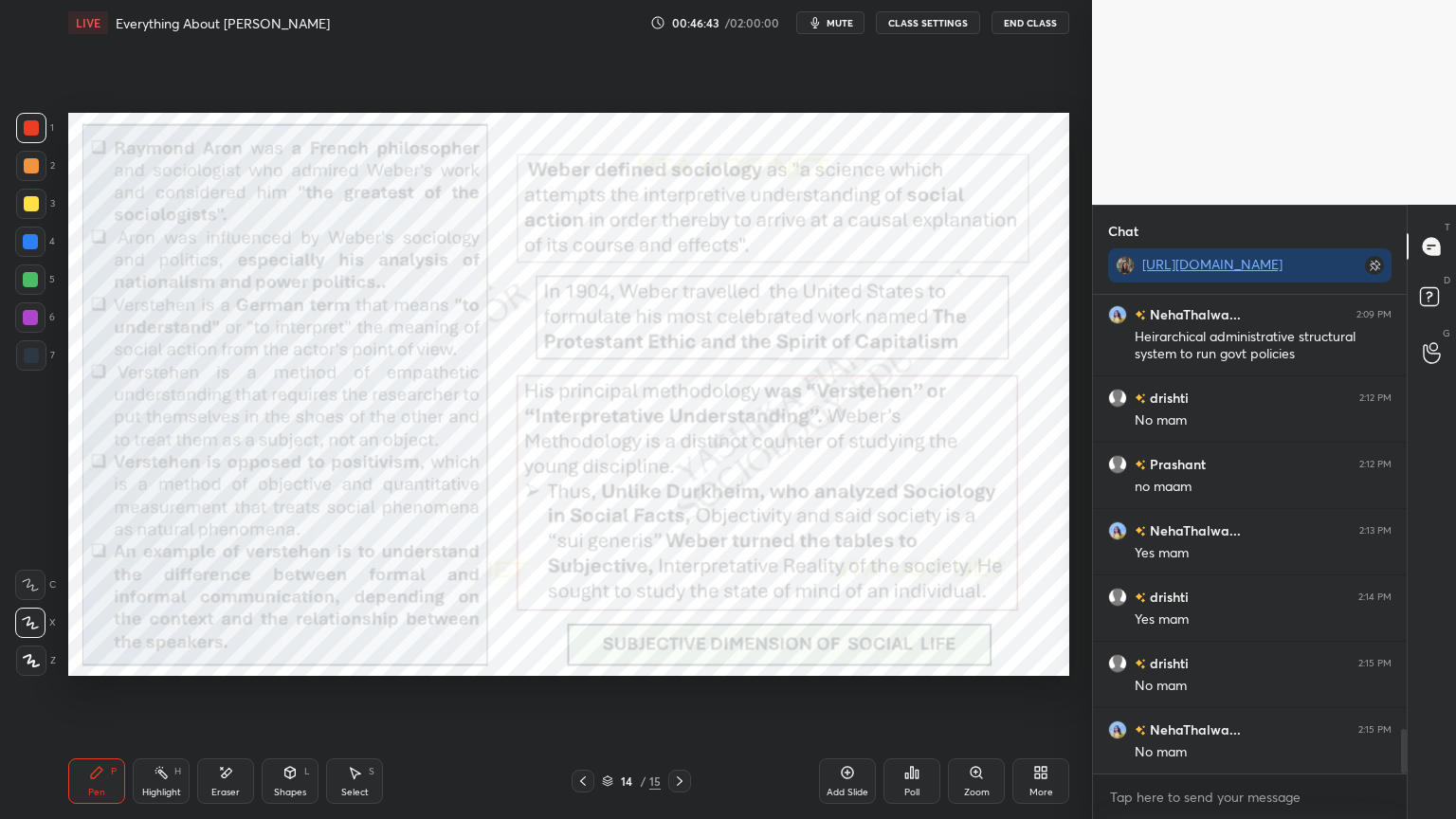 scroll, scrollTop: 4655, scrollLeft: 0, axis: vertical 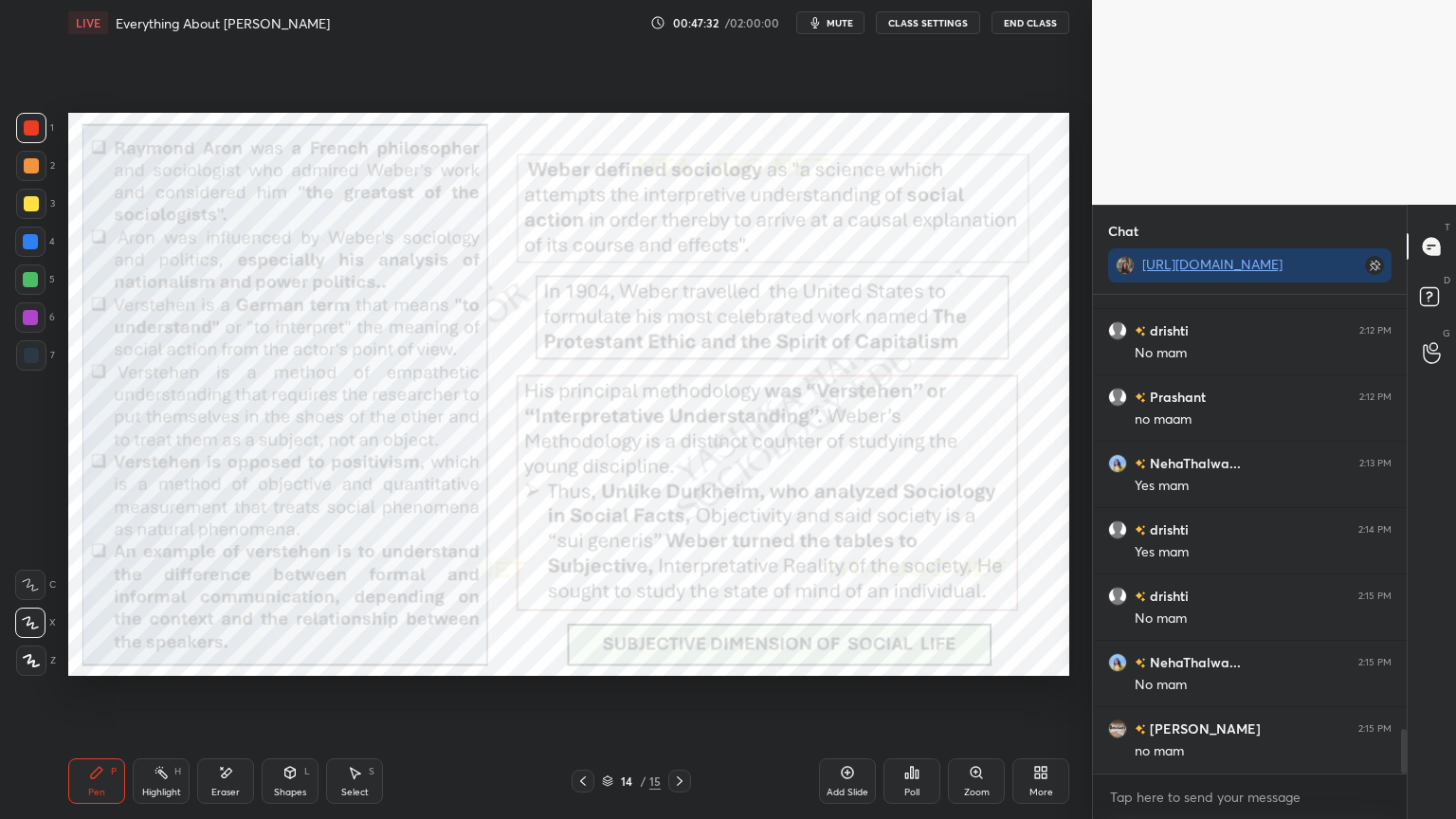 click on "Shapes" at bounding box center [290, 792] 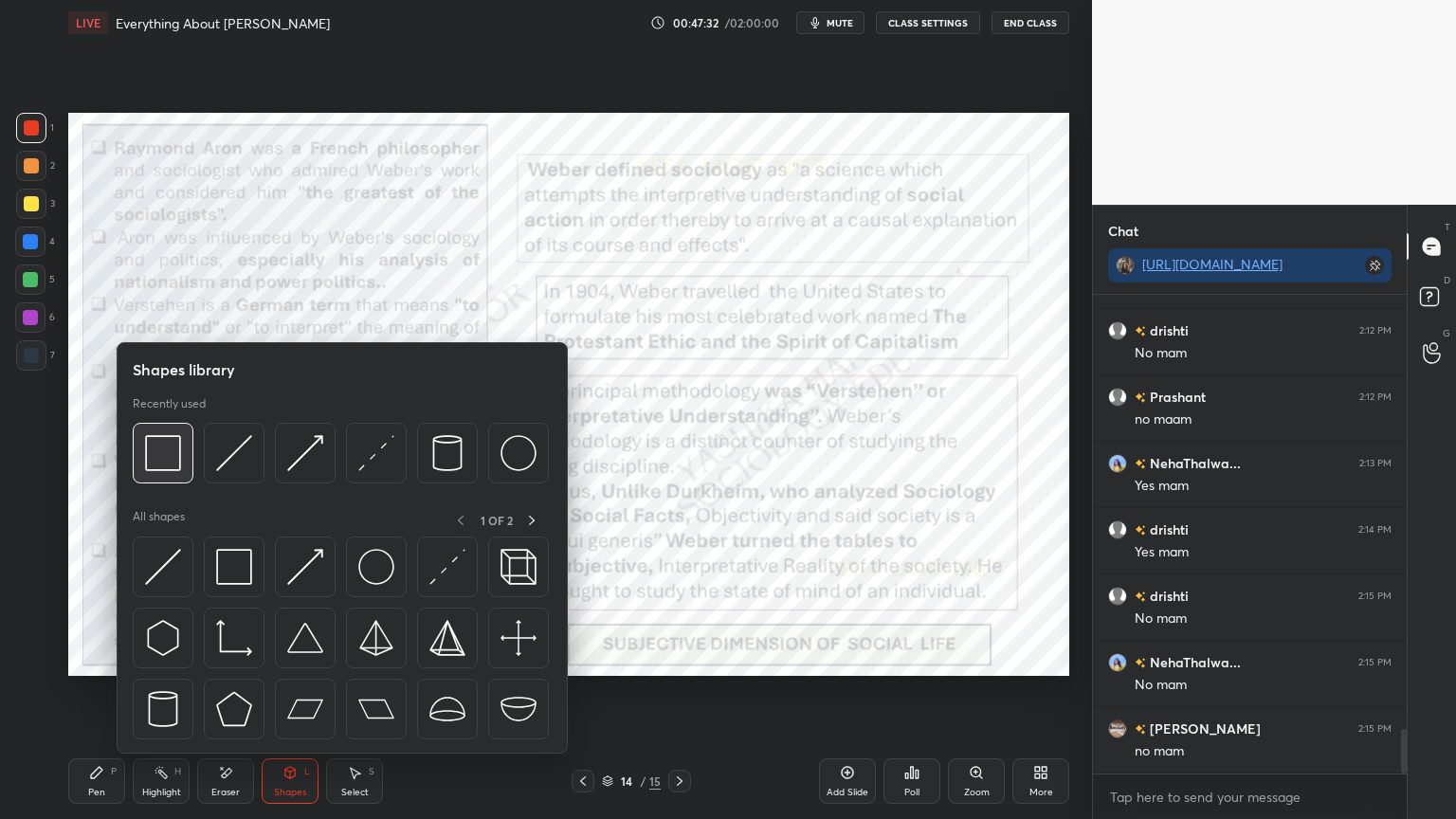 click at bounding box center [163, 453] 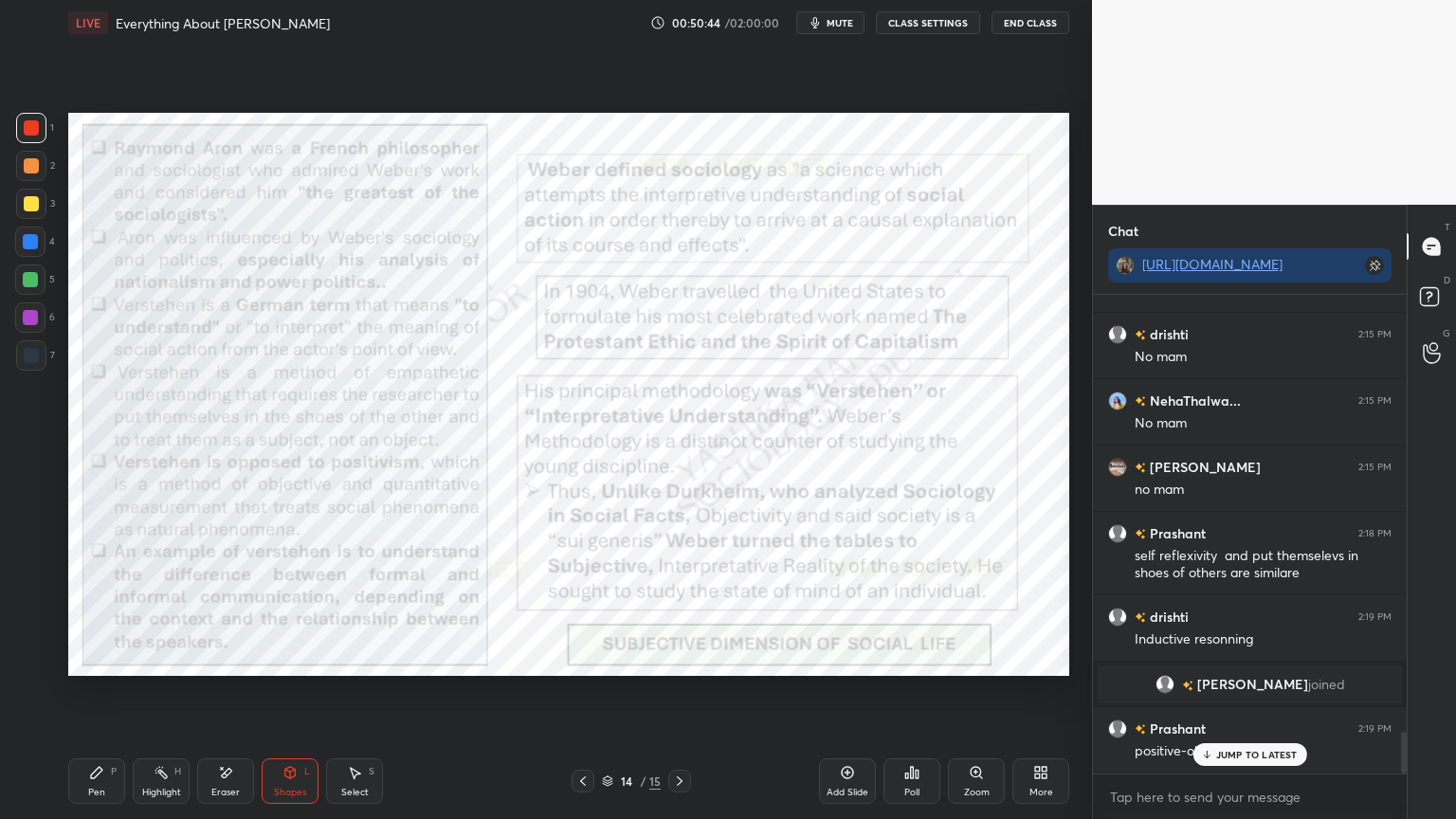 scroll, scrollTop: 4982, scrollLeft: 0, axis: vertical 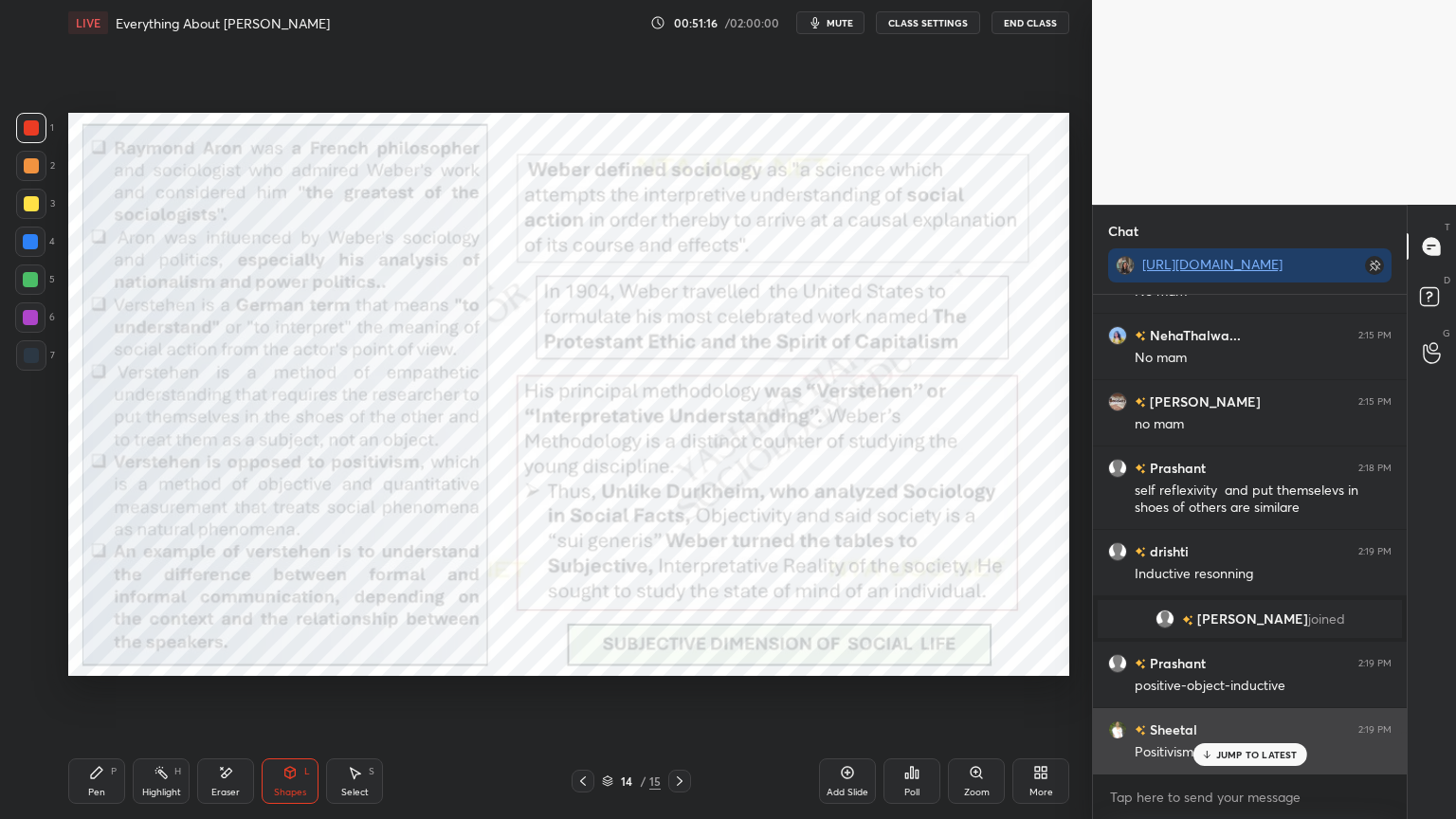 click on "JUMP TO LATEST" at bounding box center (1257, 755) 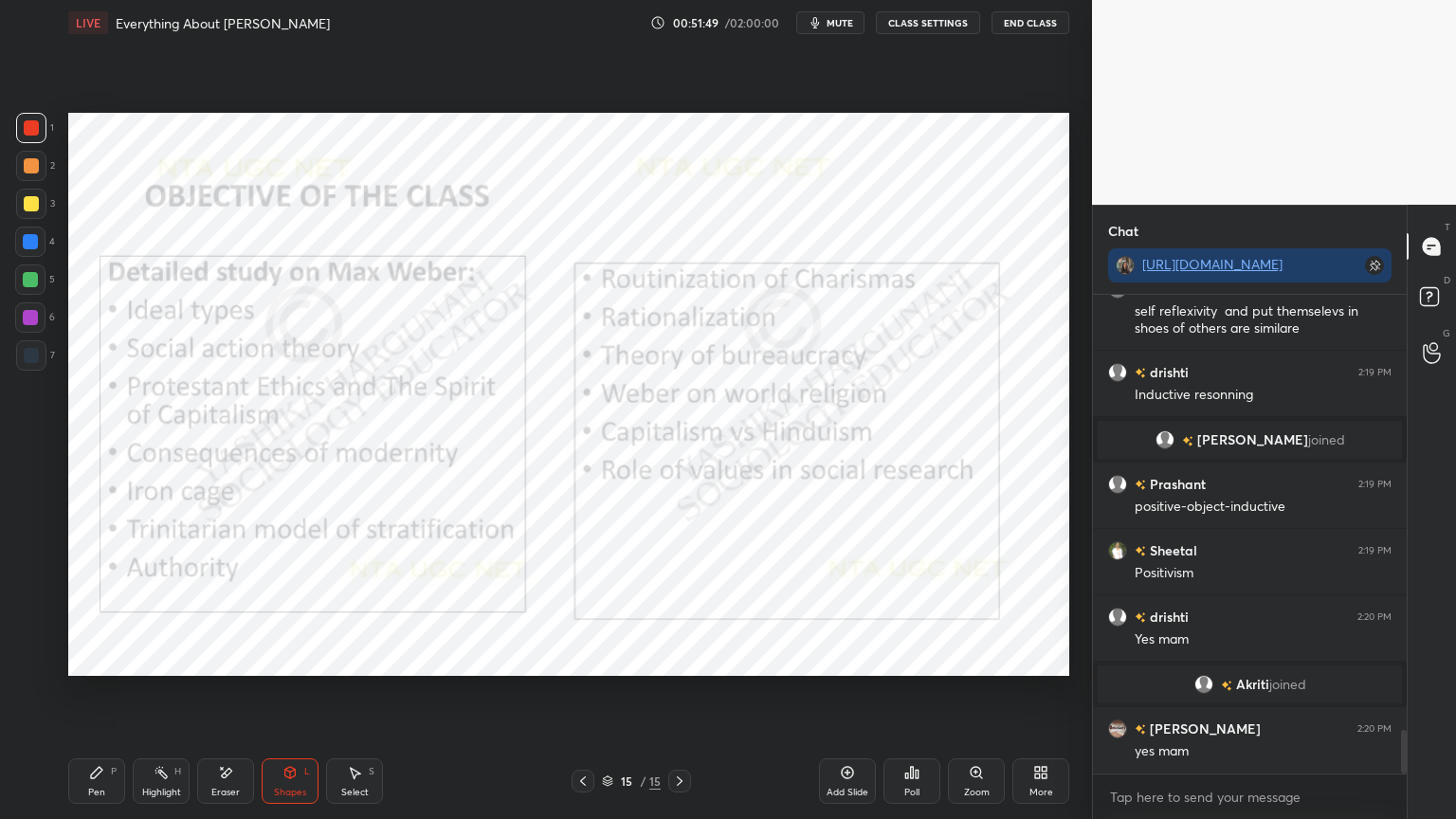 scroll, scrollTop: 4831, scrollLeft: 0, axis: vertical 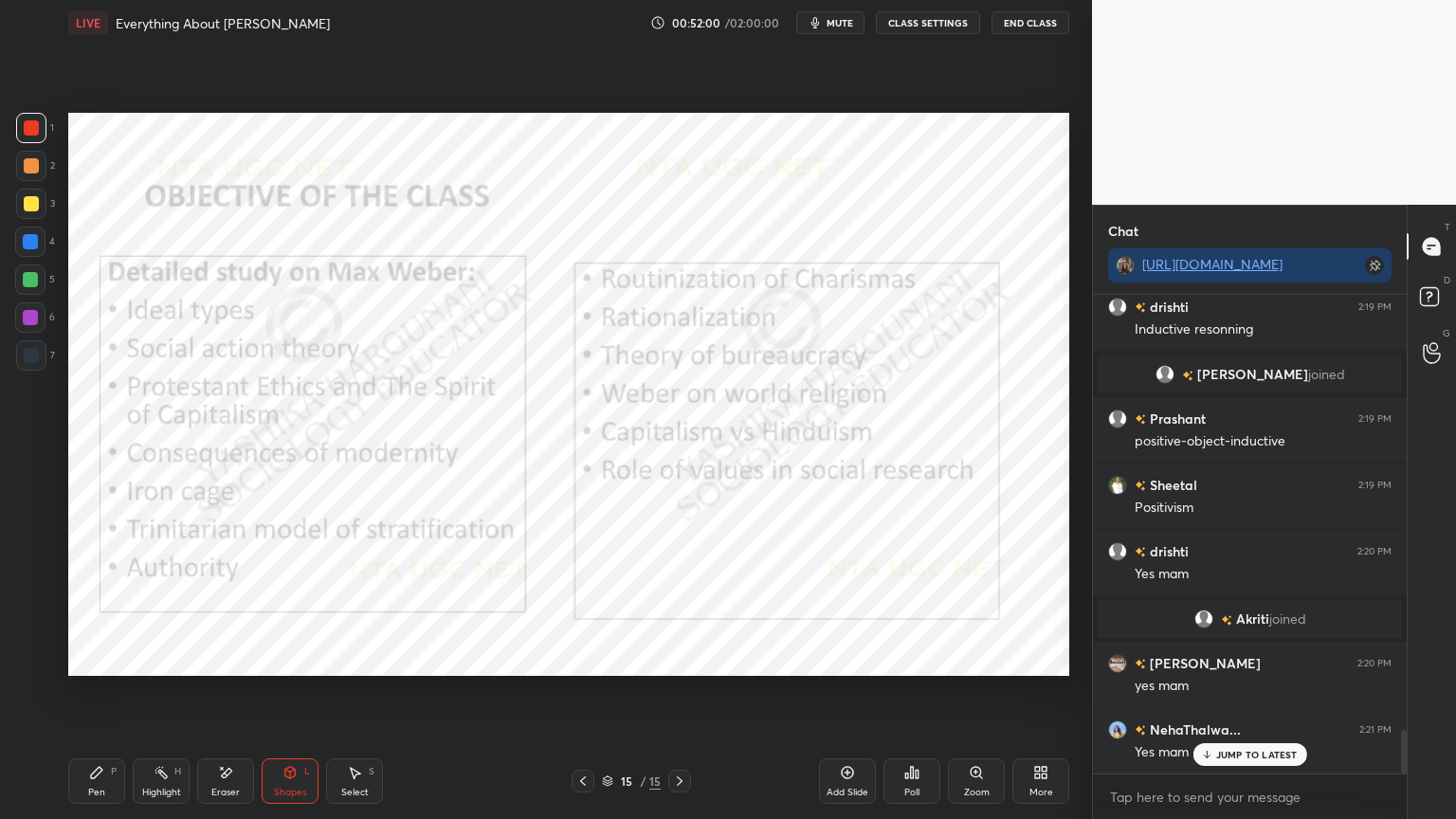 click on "Pen P" at bounding box center (97, 781) 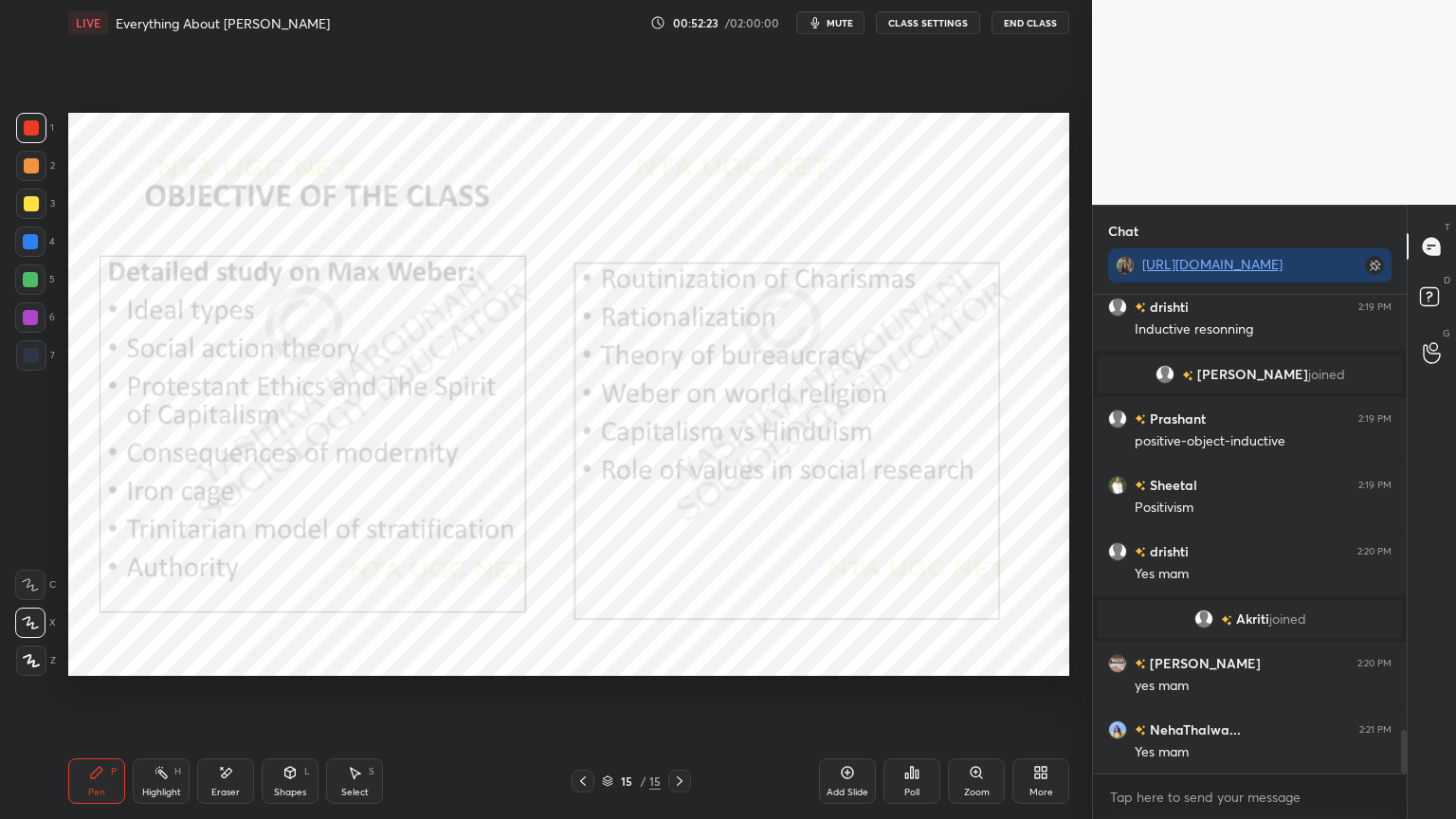 scroll, scrollTop: 4876, scrollLeft: 0, axis: vertical 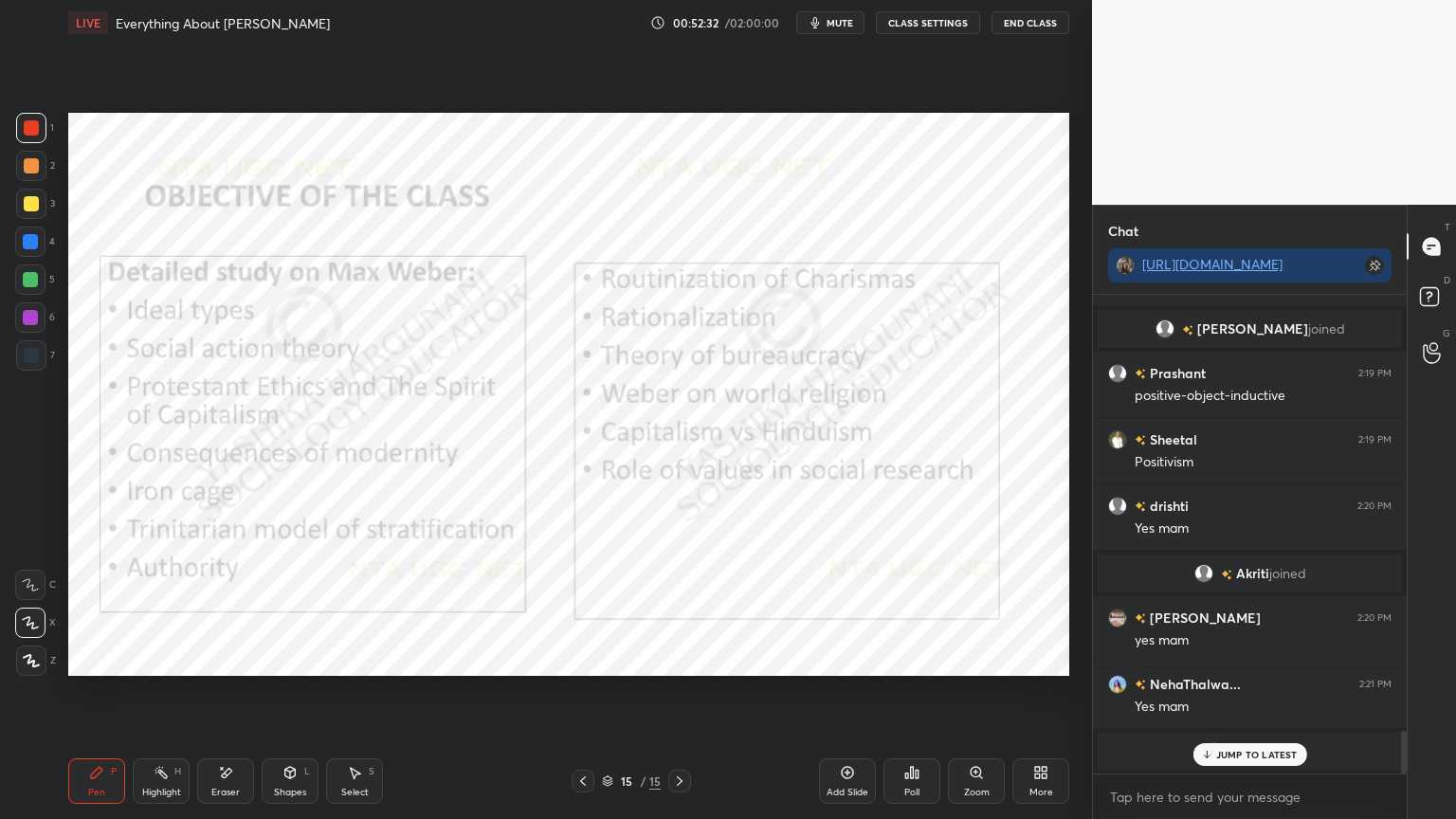 click 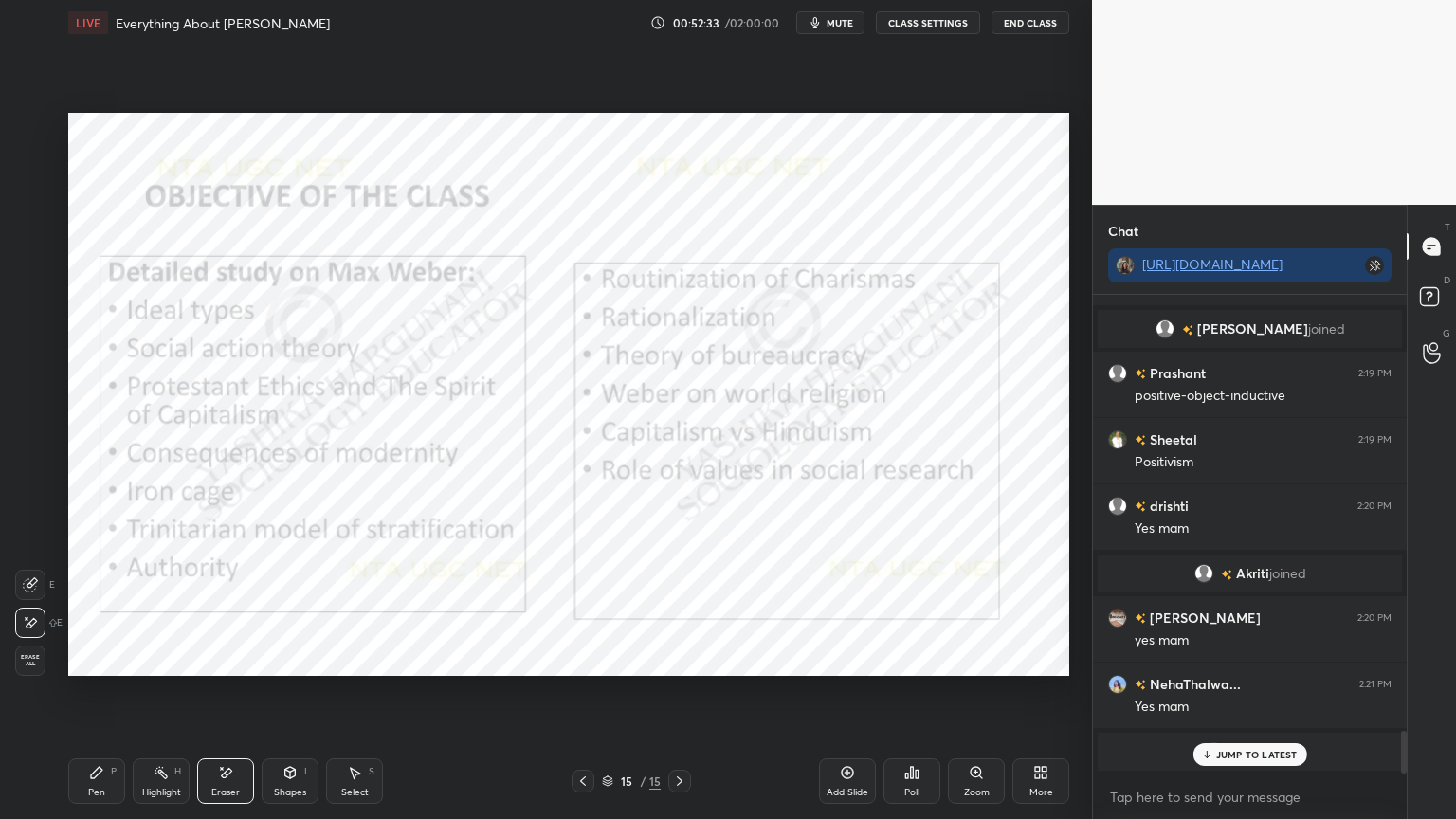 click on "Erase all" at bounding box center (32, 661) 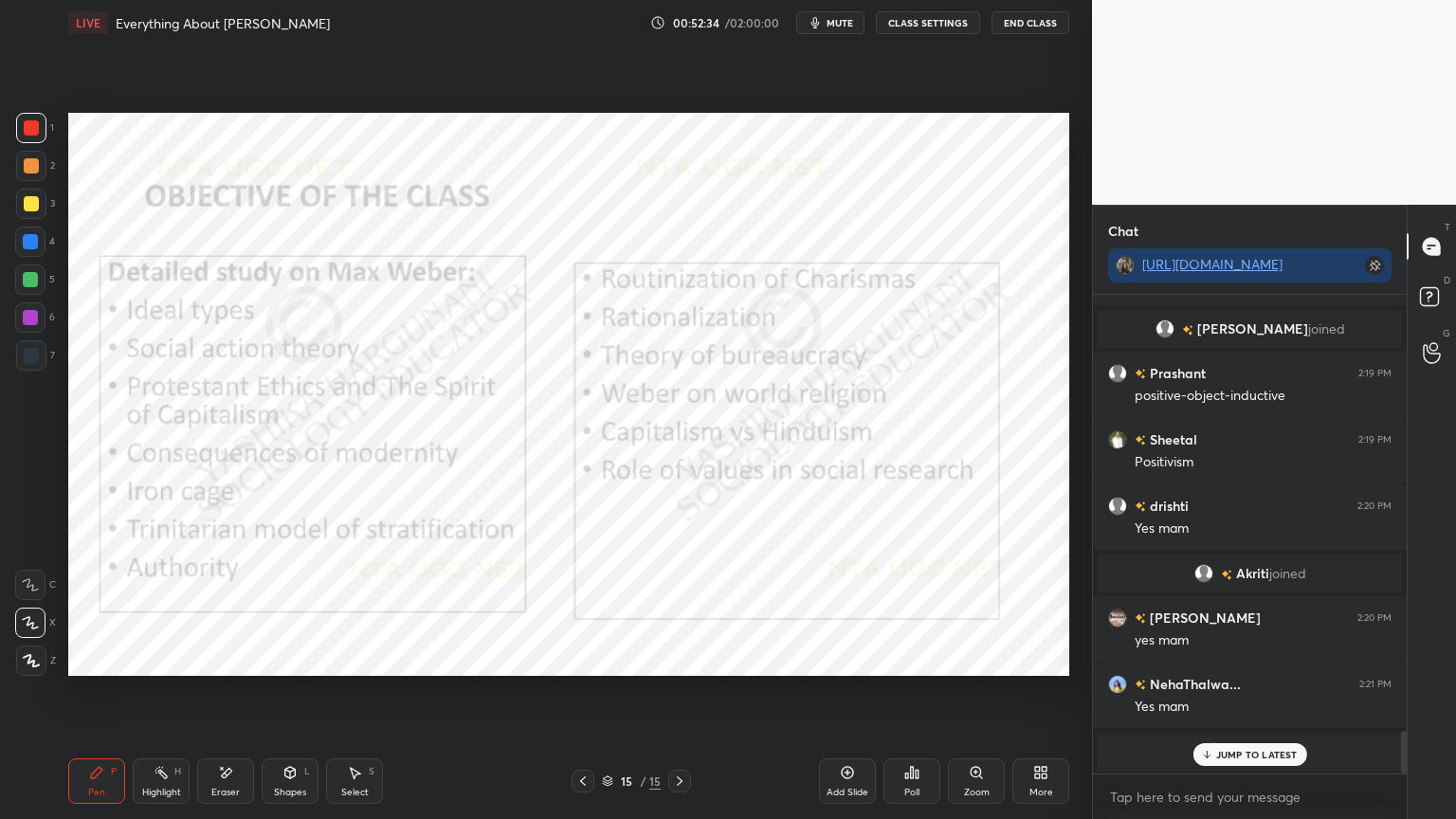 click on "Shapes L" at bounding box center [290, 781] 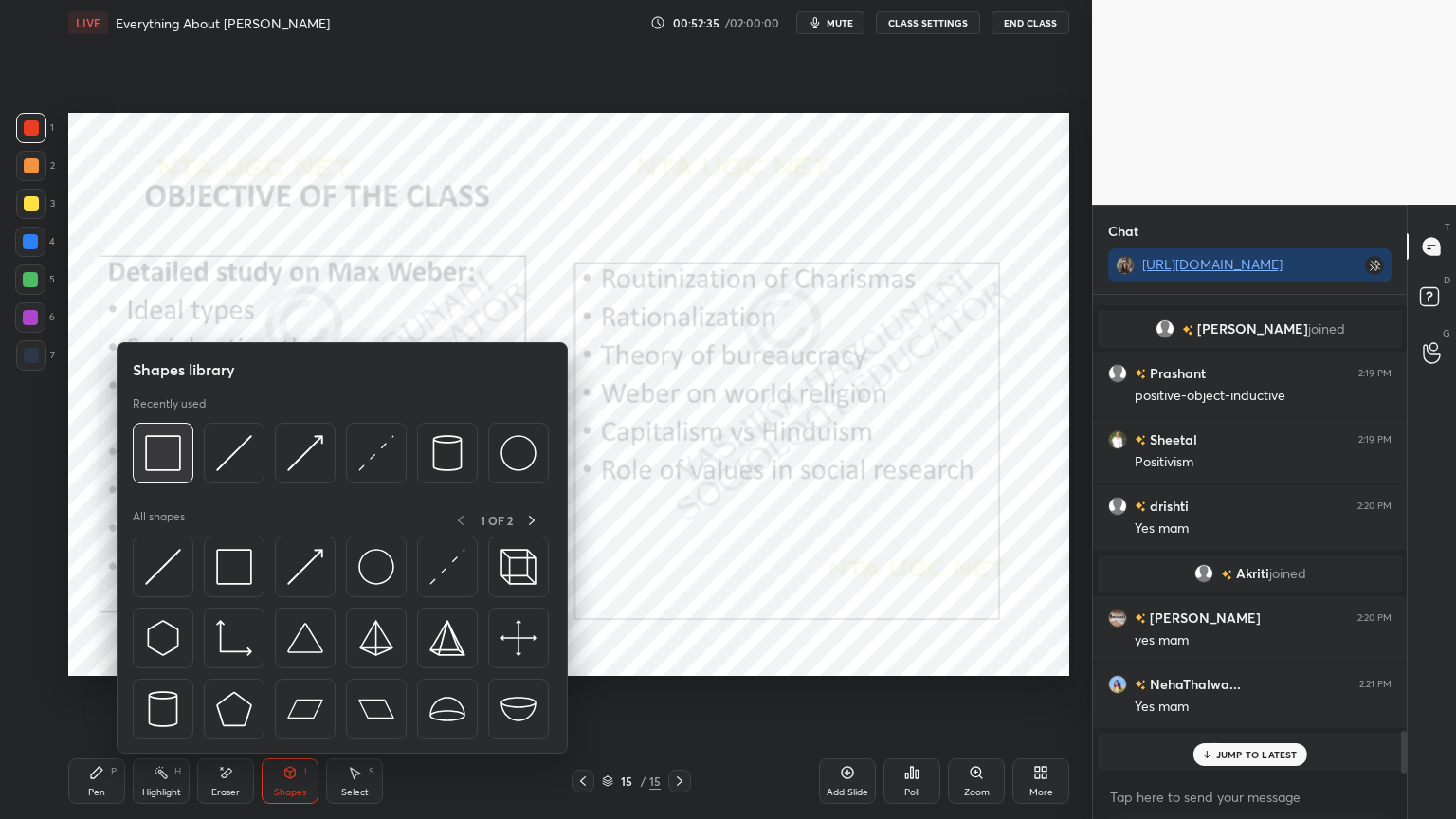 click at bounding box center [163, 453] 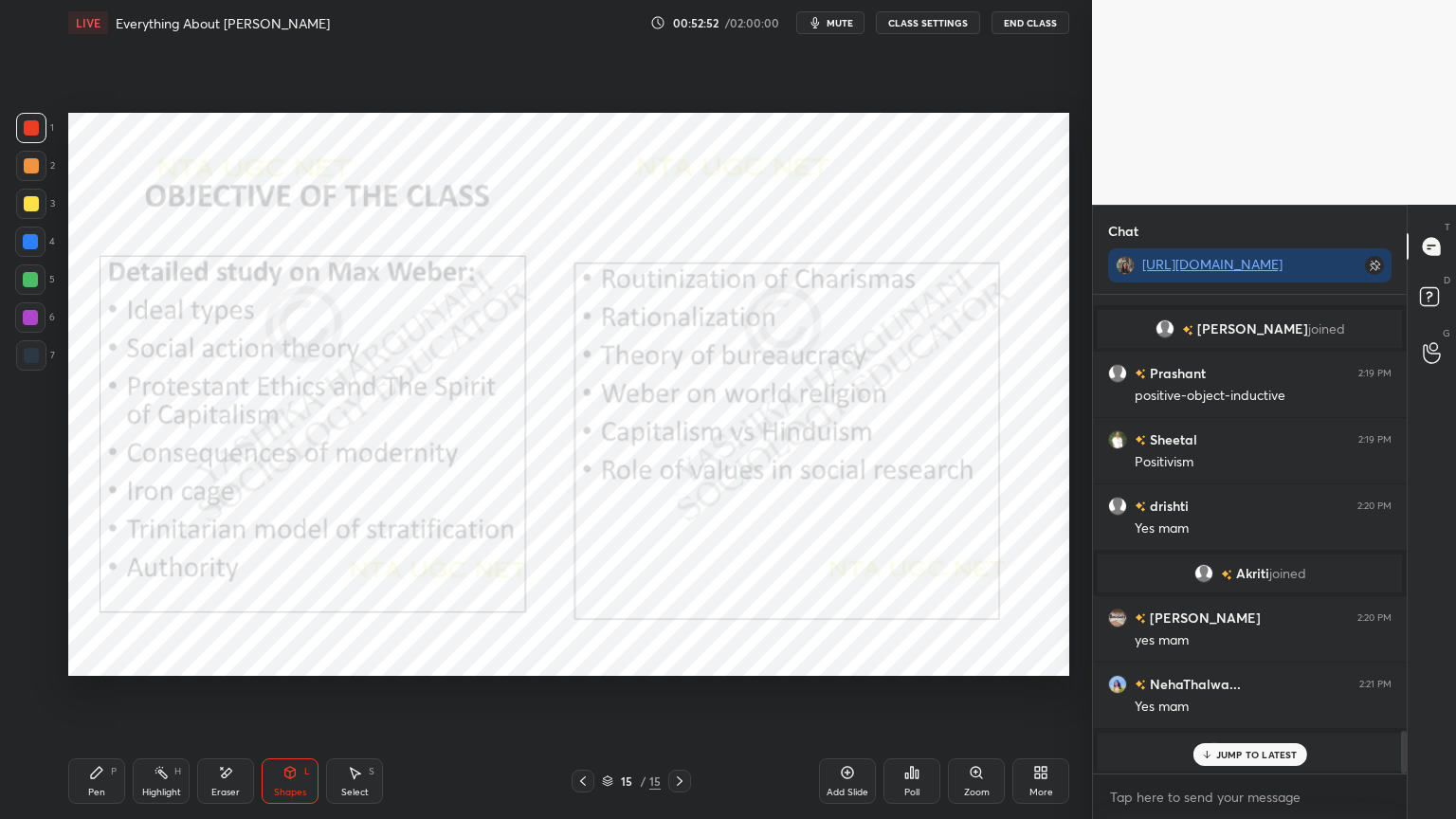 click on "JUMP TO LATEST" at bounding box center [1257, 755] 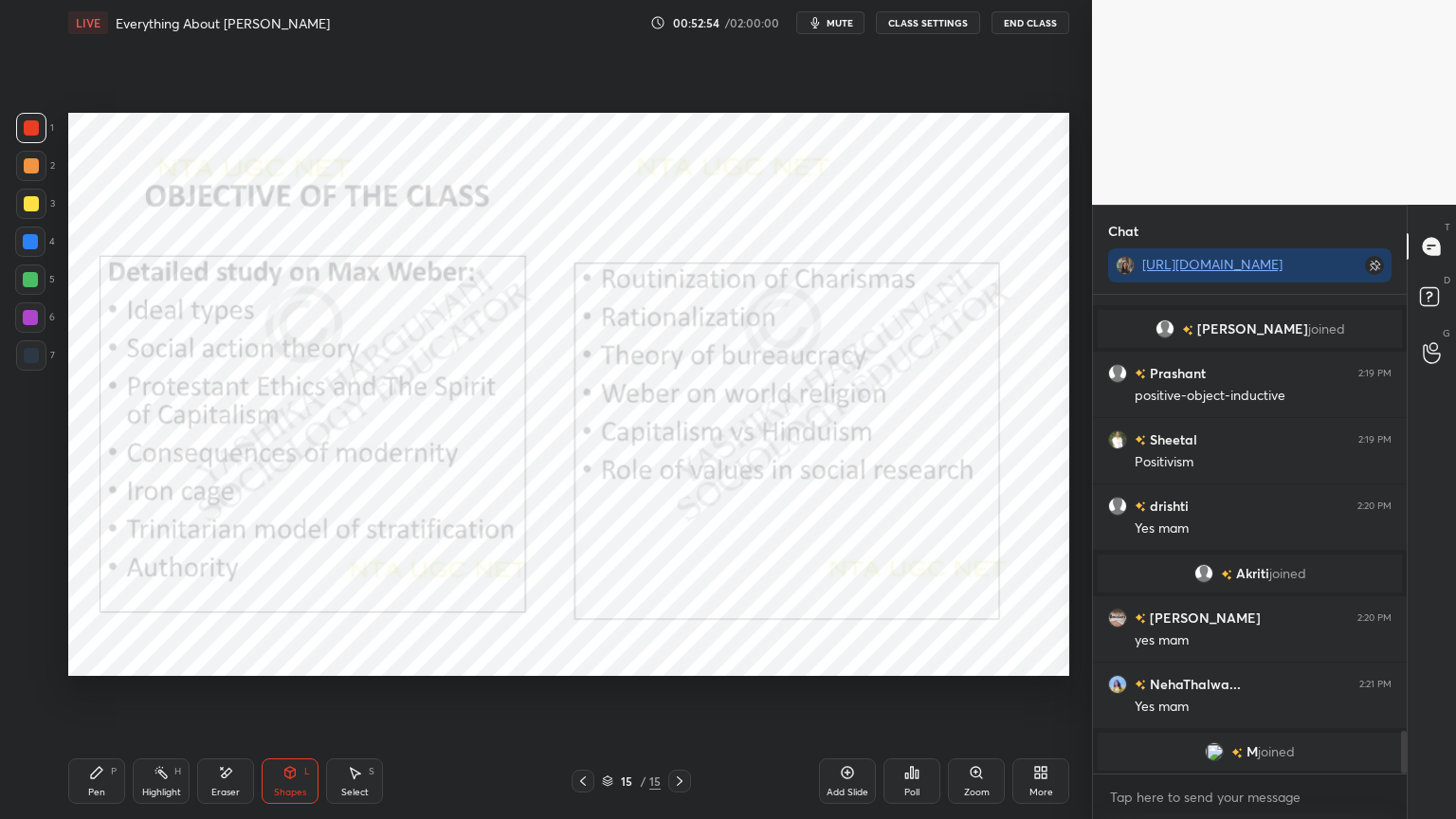 click 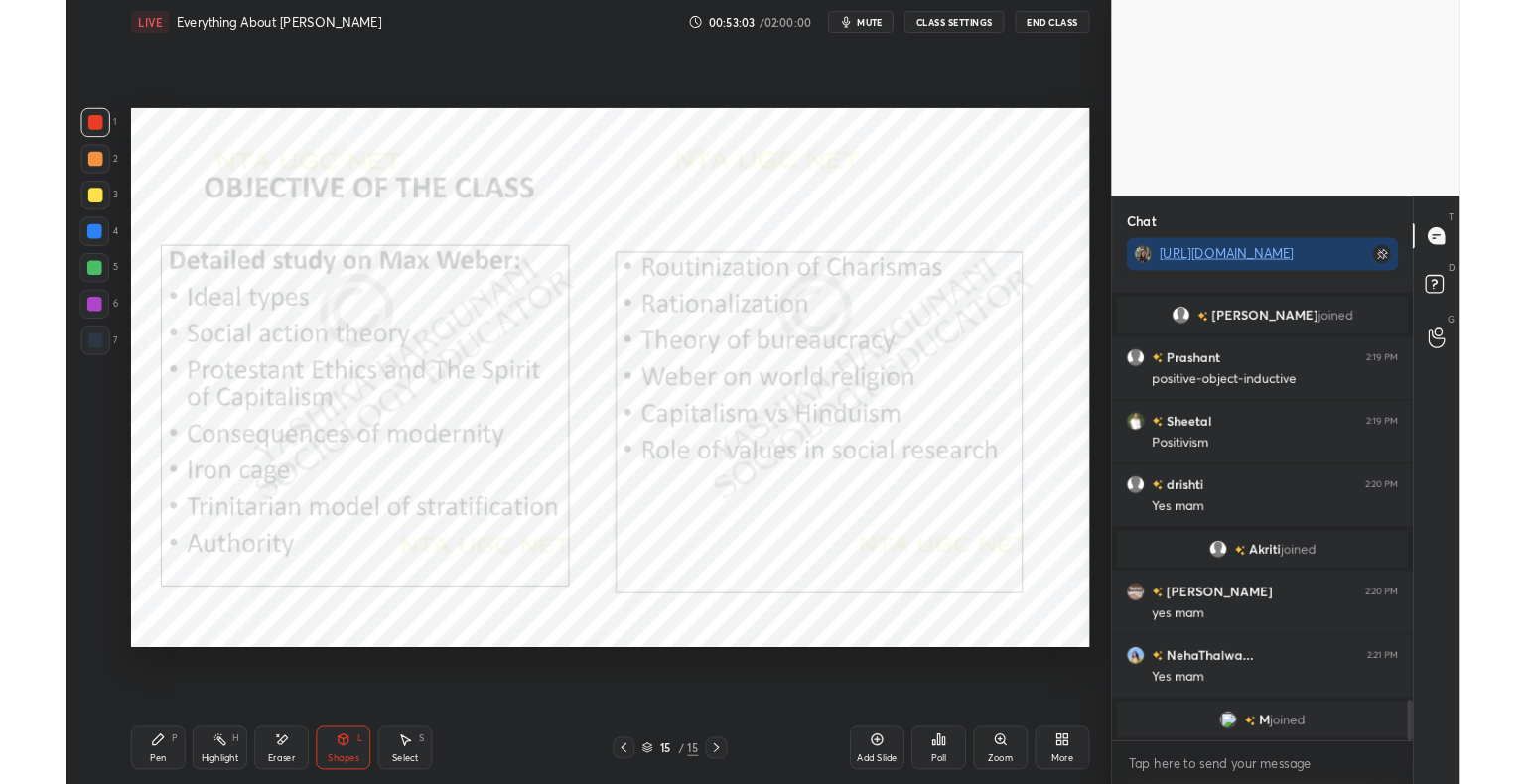 scroll, scrollTop: 5175, scrollLeft: 0, axis: vertical 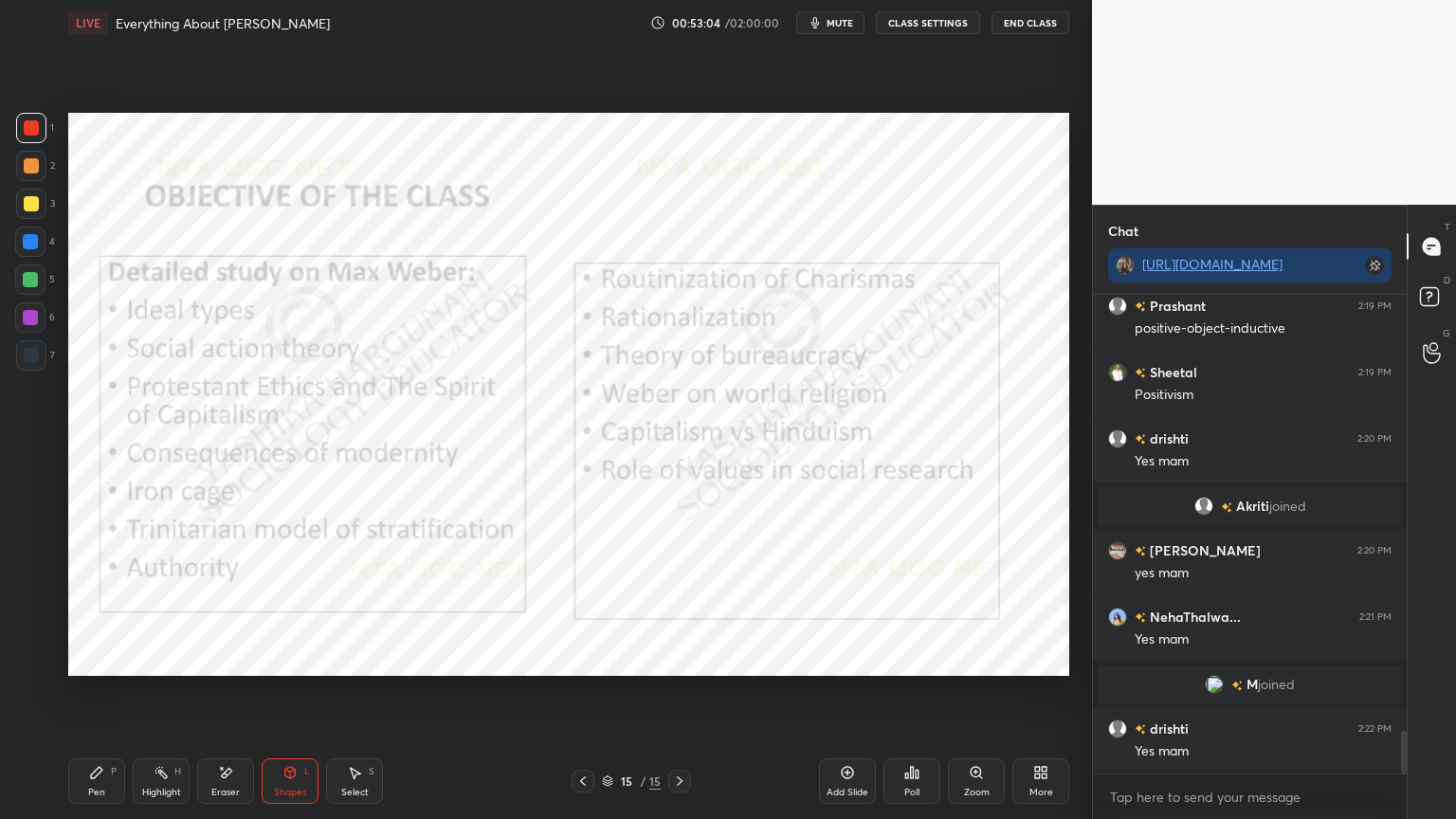 click on "More" at bounding box center (1041, 792) 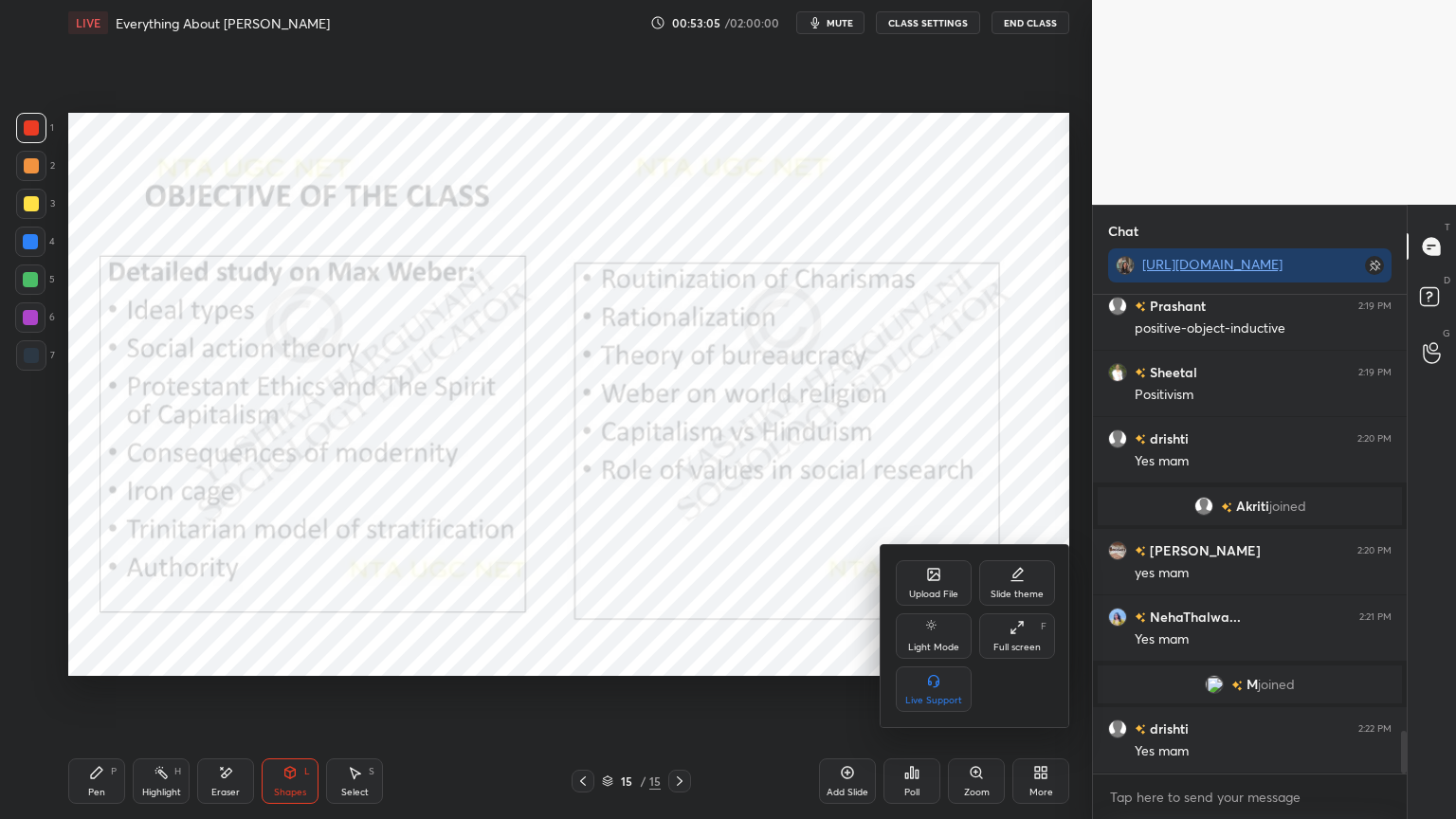 click on "Full screen" at bounding box center [1017, 647] 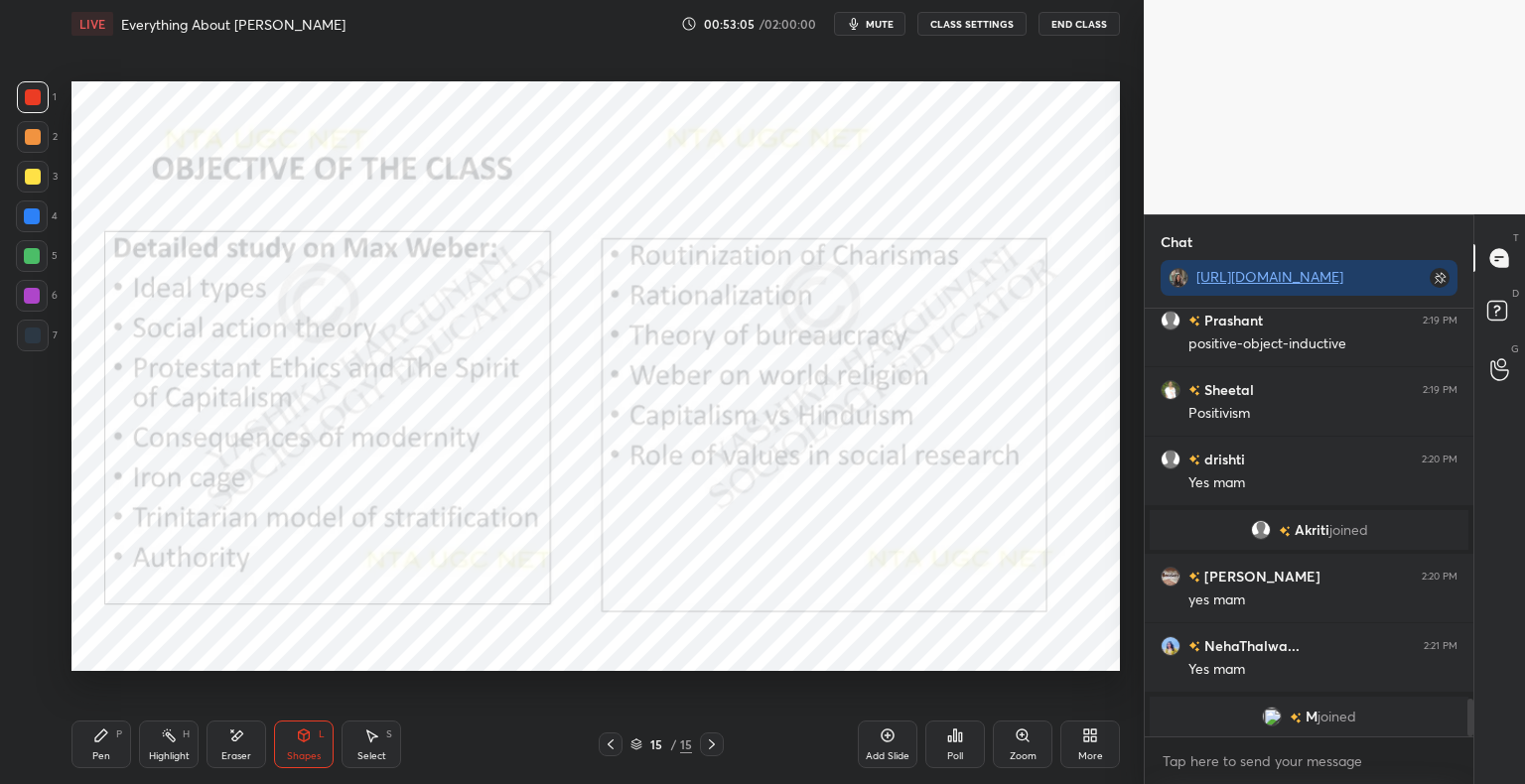 scroll, scrollTop: 657, scrollLeft: 1064, axis: both 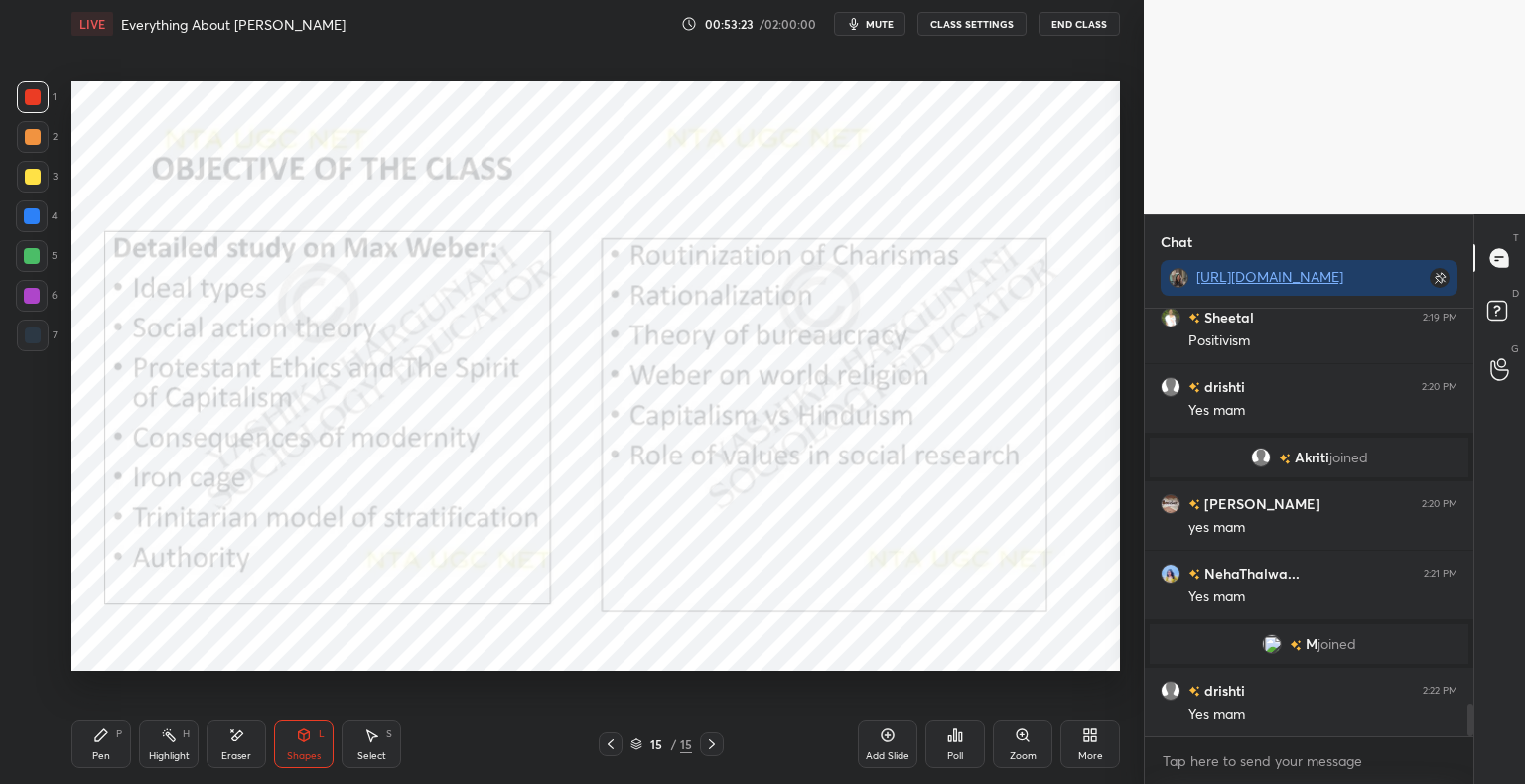click on "More" at bounding box center [1090, 744] 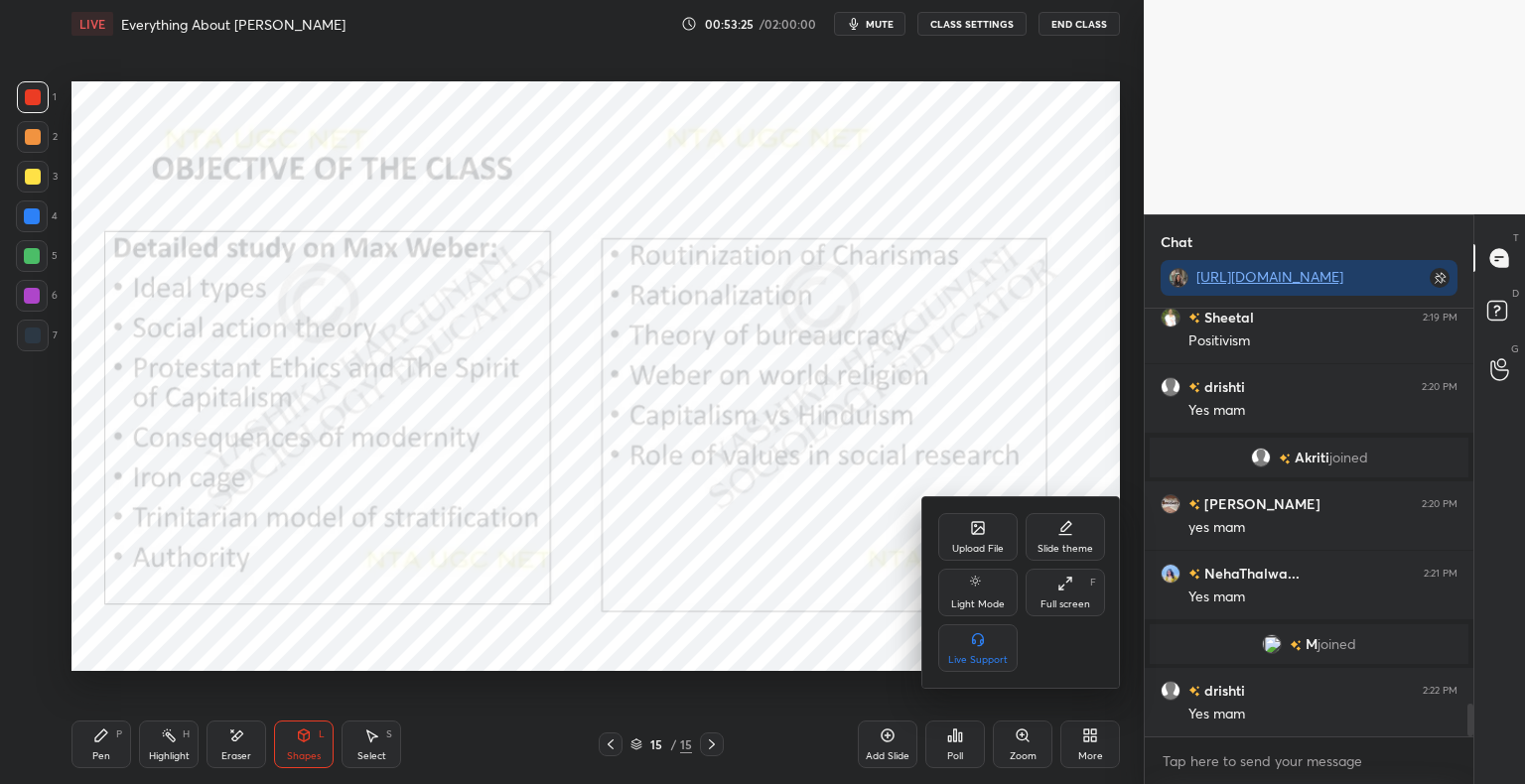 click on "Full screen F" at bounding box center [1065, 592] 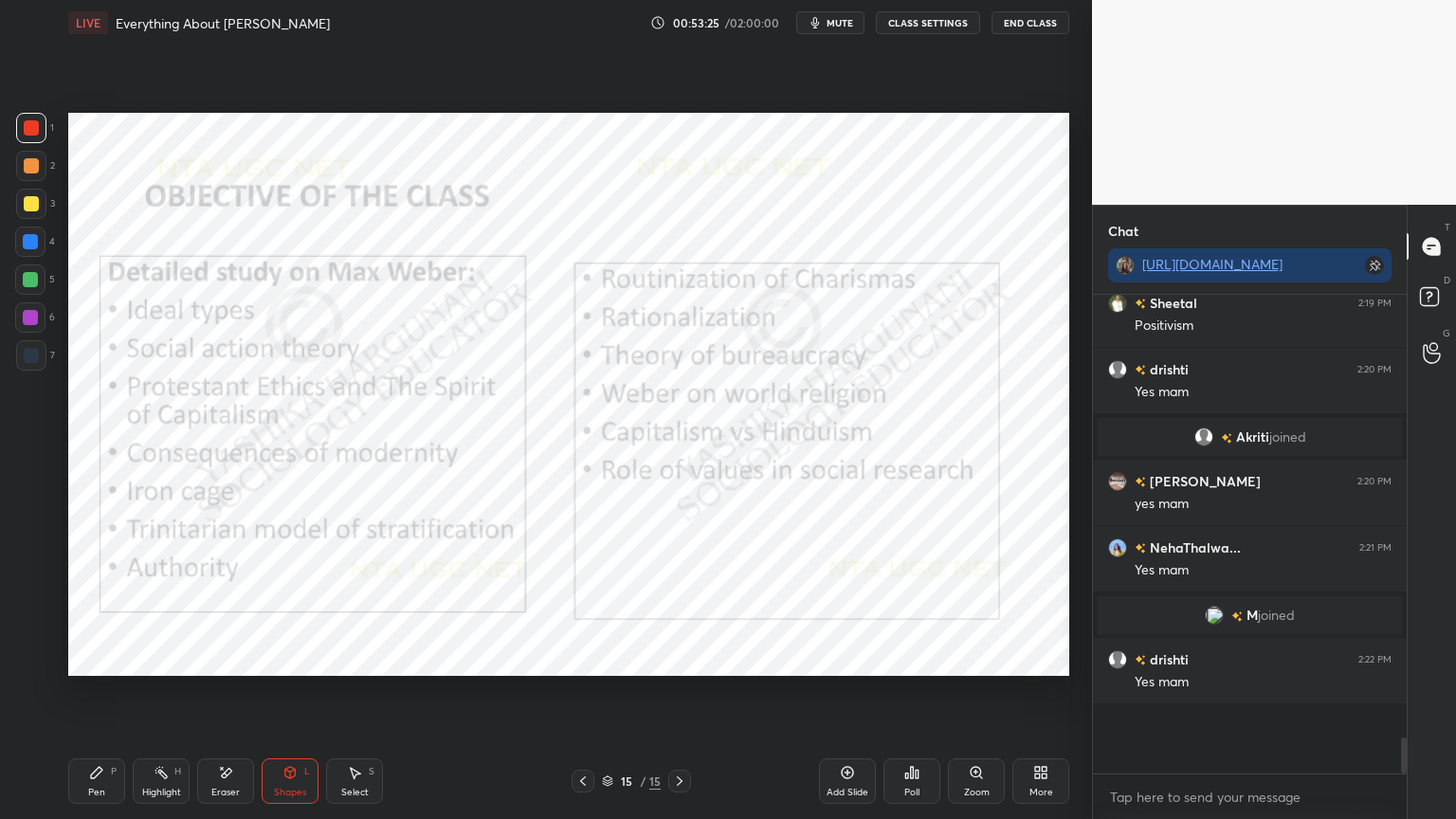 scroll, scrollTop: 94094, scrollLeft: 93776, axis: both 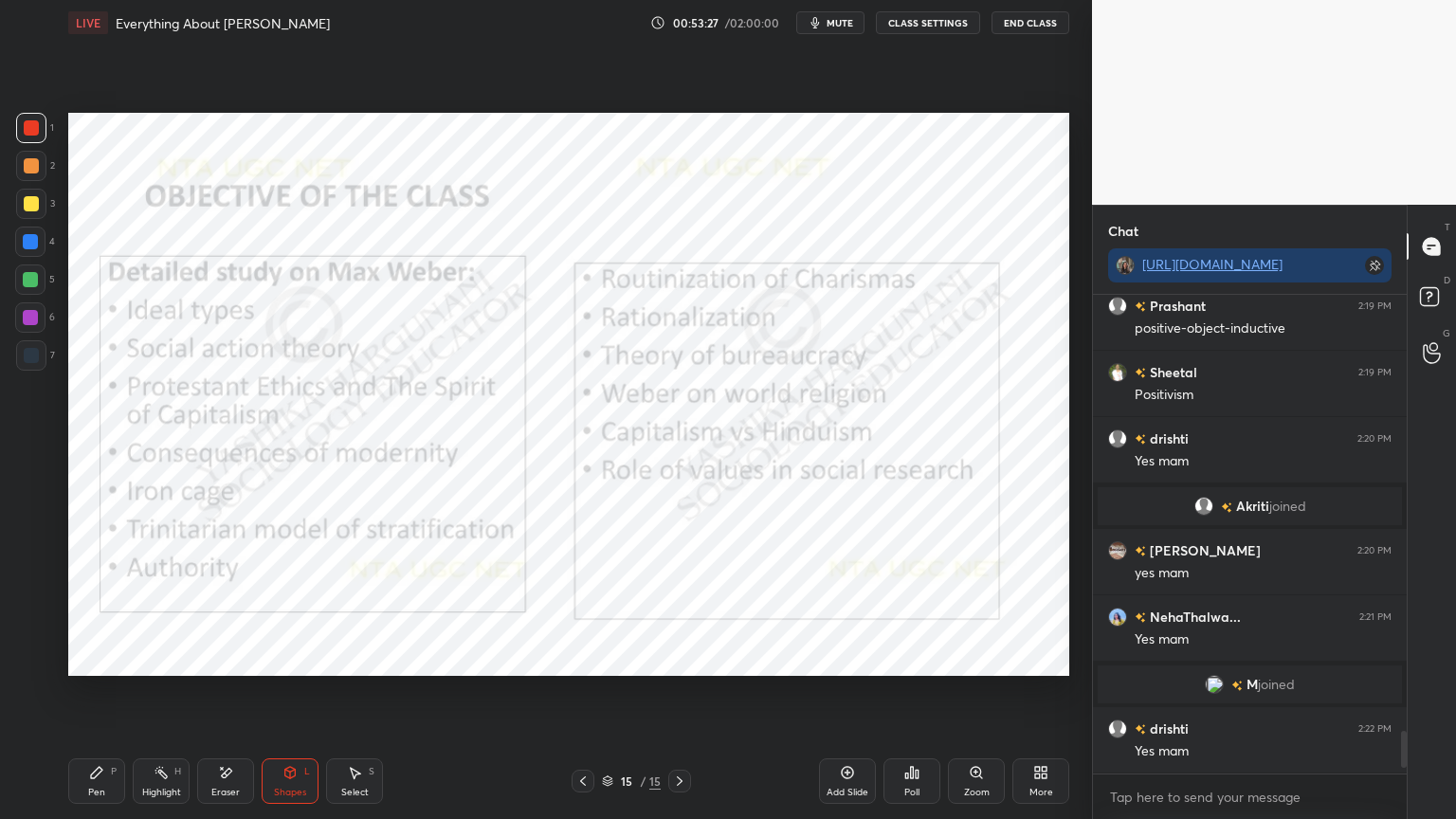 click 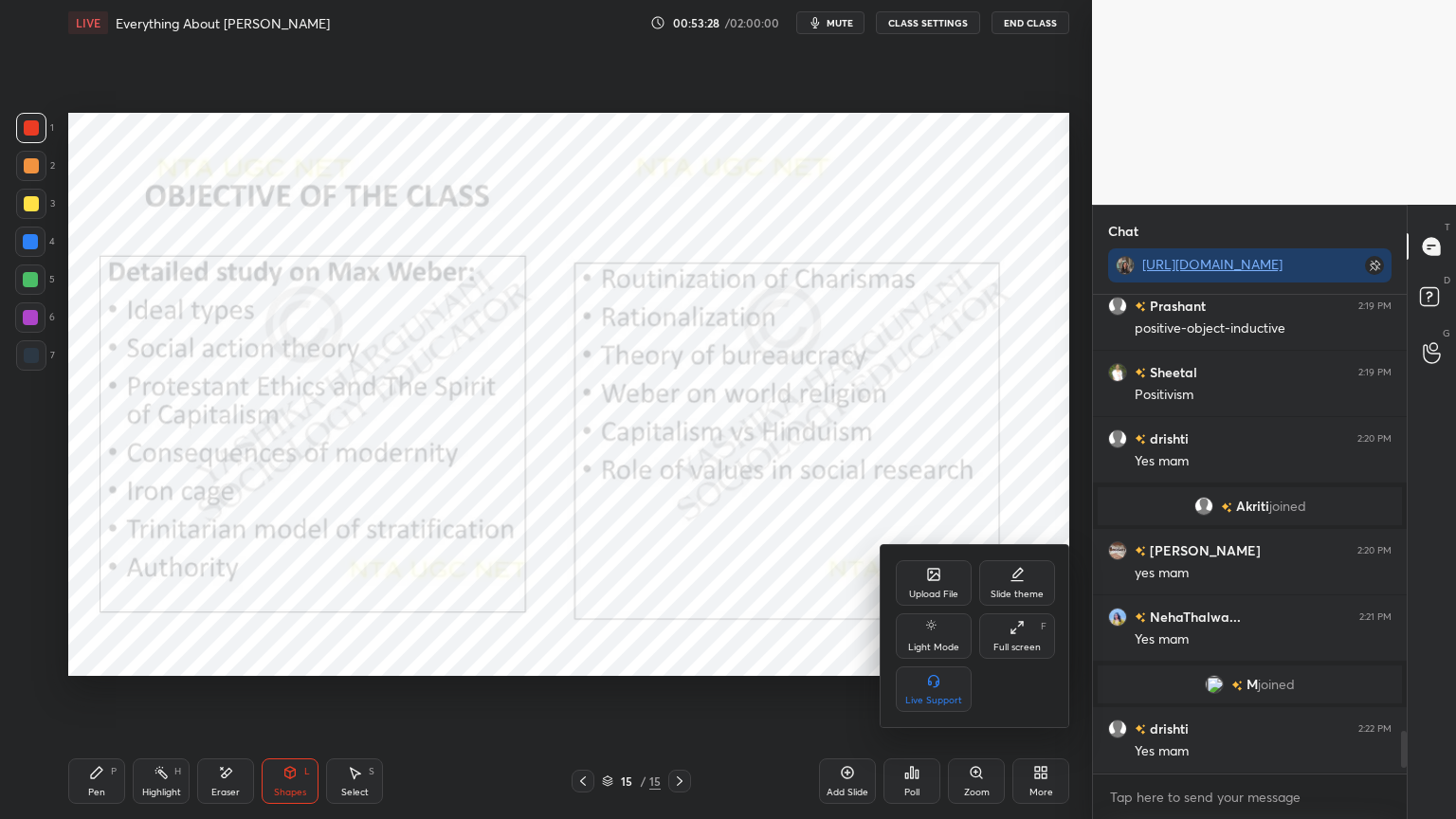 click on "Upload File" at bounding box center (934, 594) 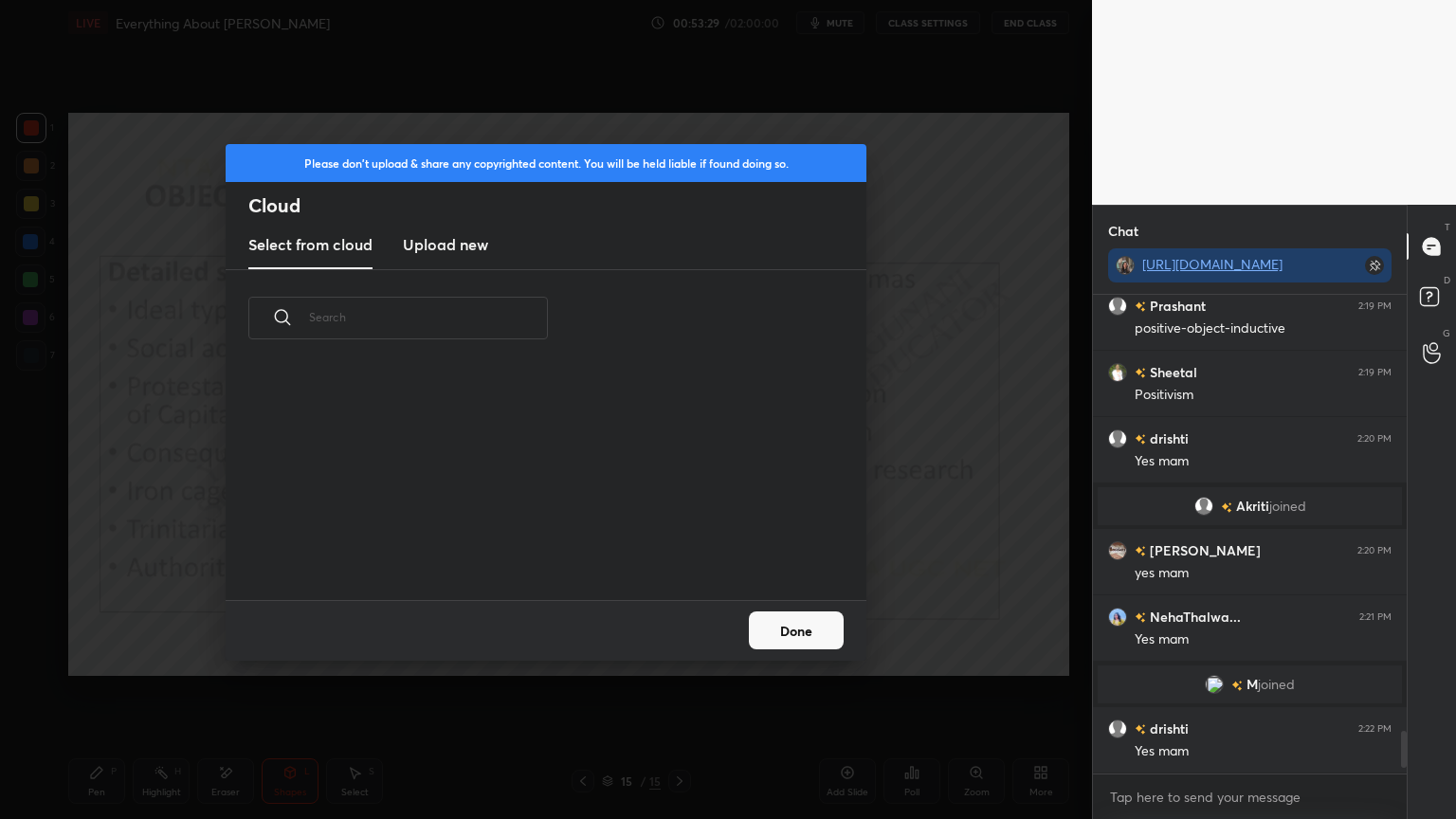 scroll, scrollTop: 5, scrollLeft: 9, axis: both 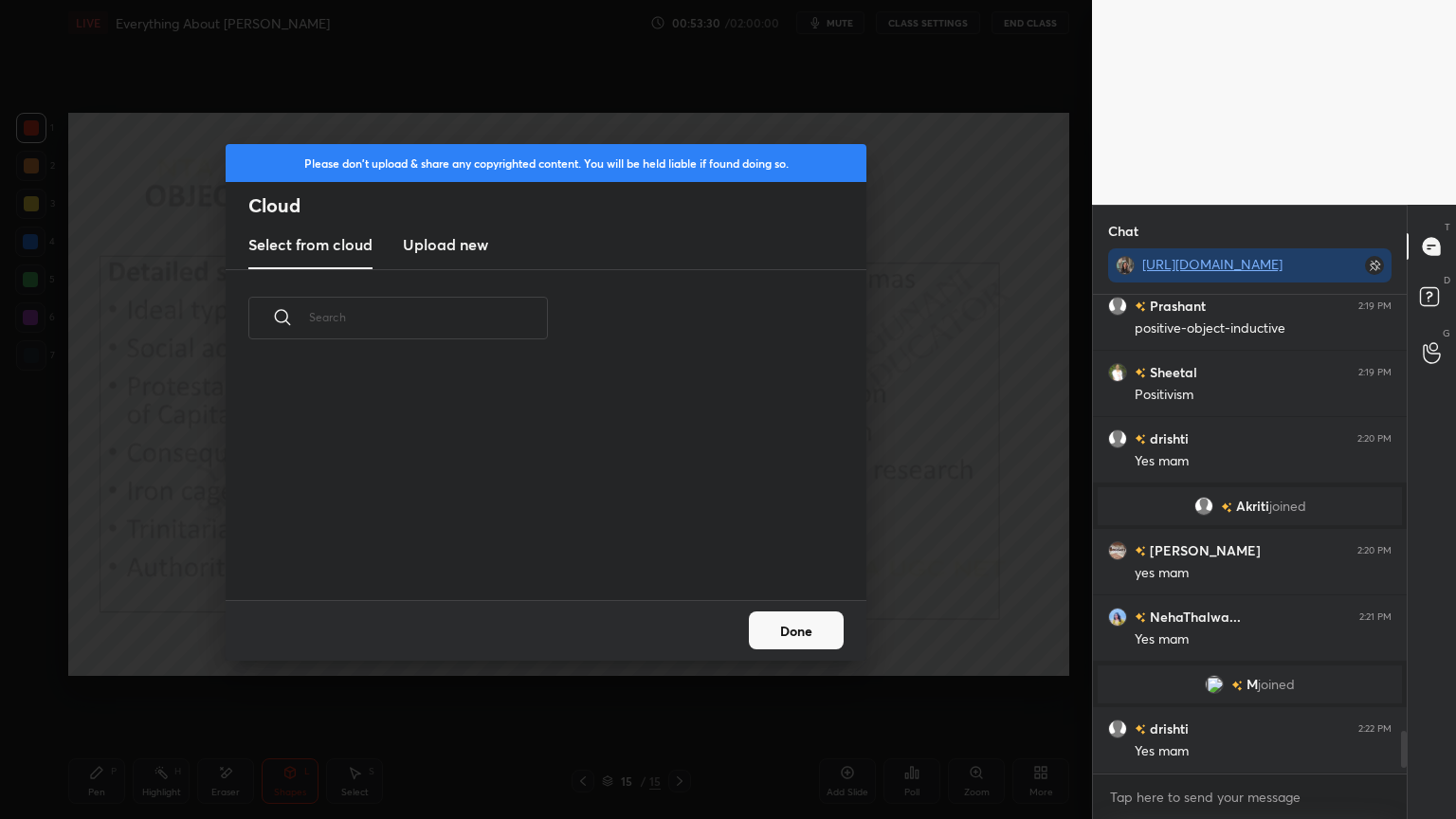 click on "Upload new" at bounding box center (446, 245) 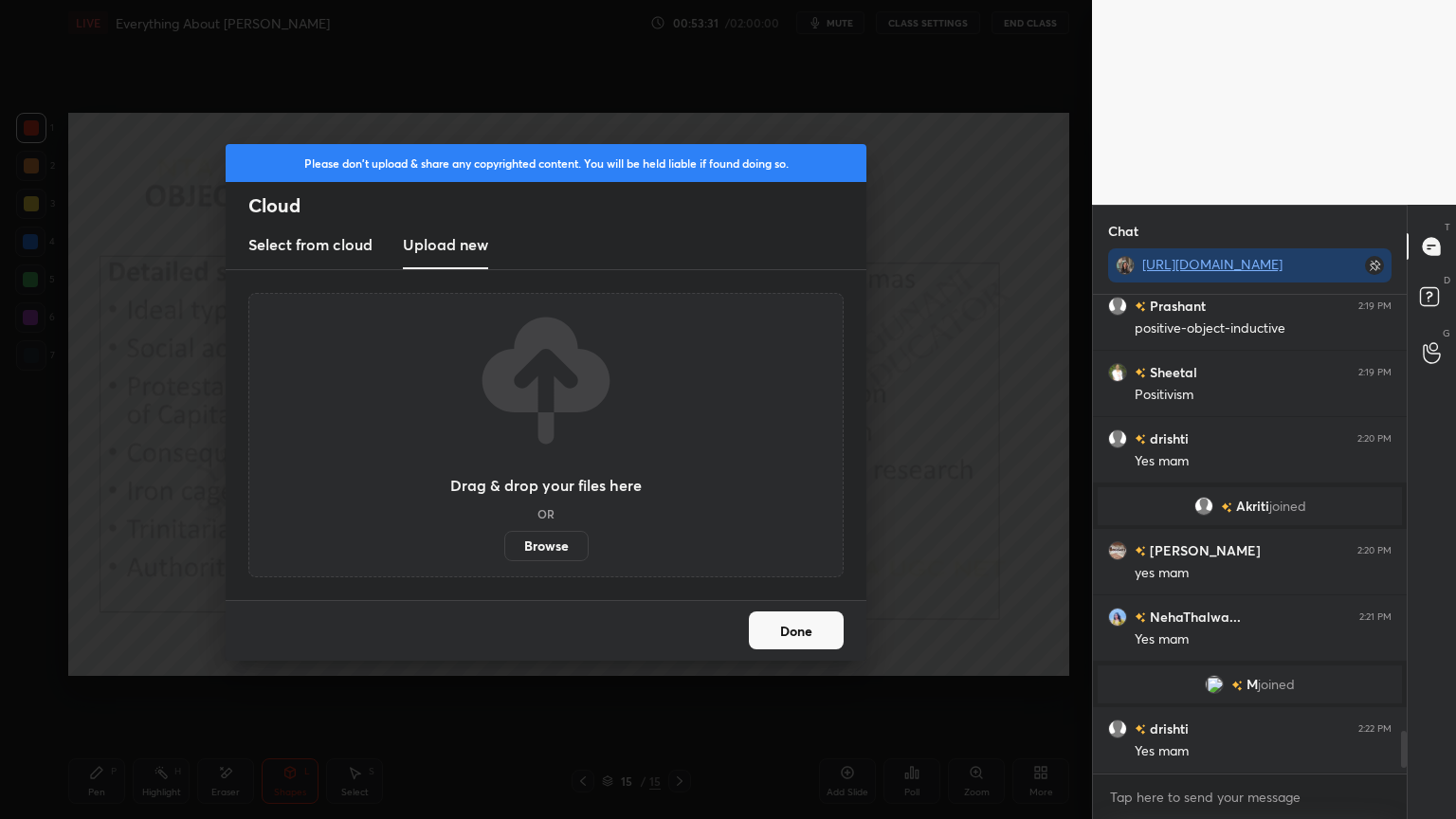 click on "Browse" at bounding box center (546, 546) 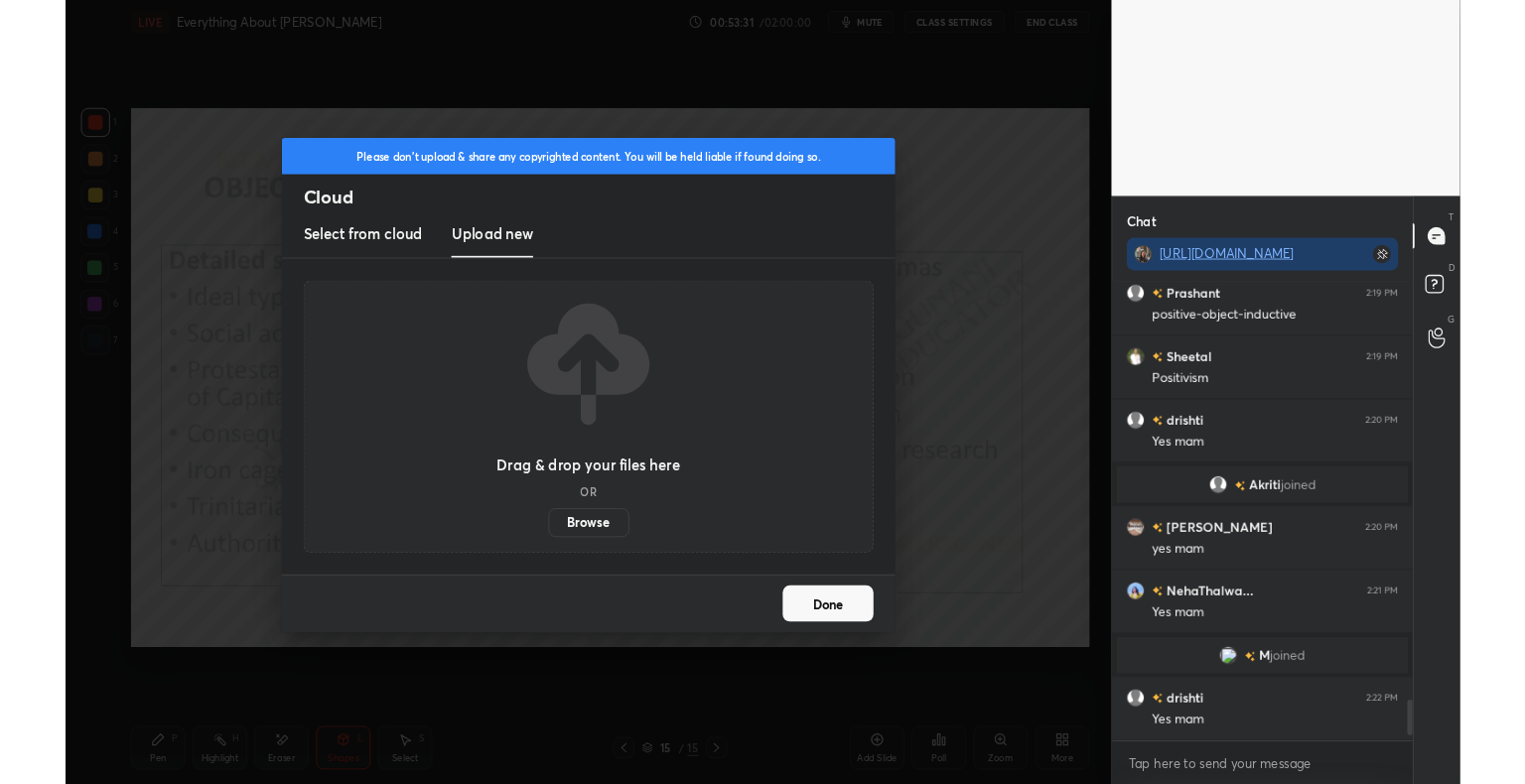 scroll, scrollTop: 657, scrollLeft: 1064, axis: both 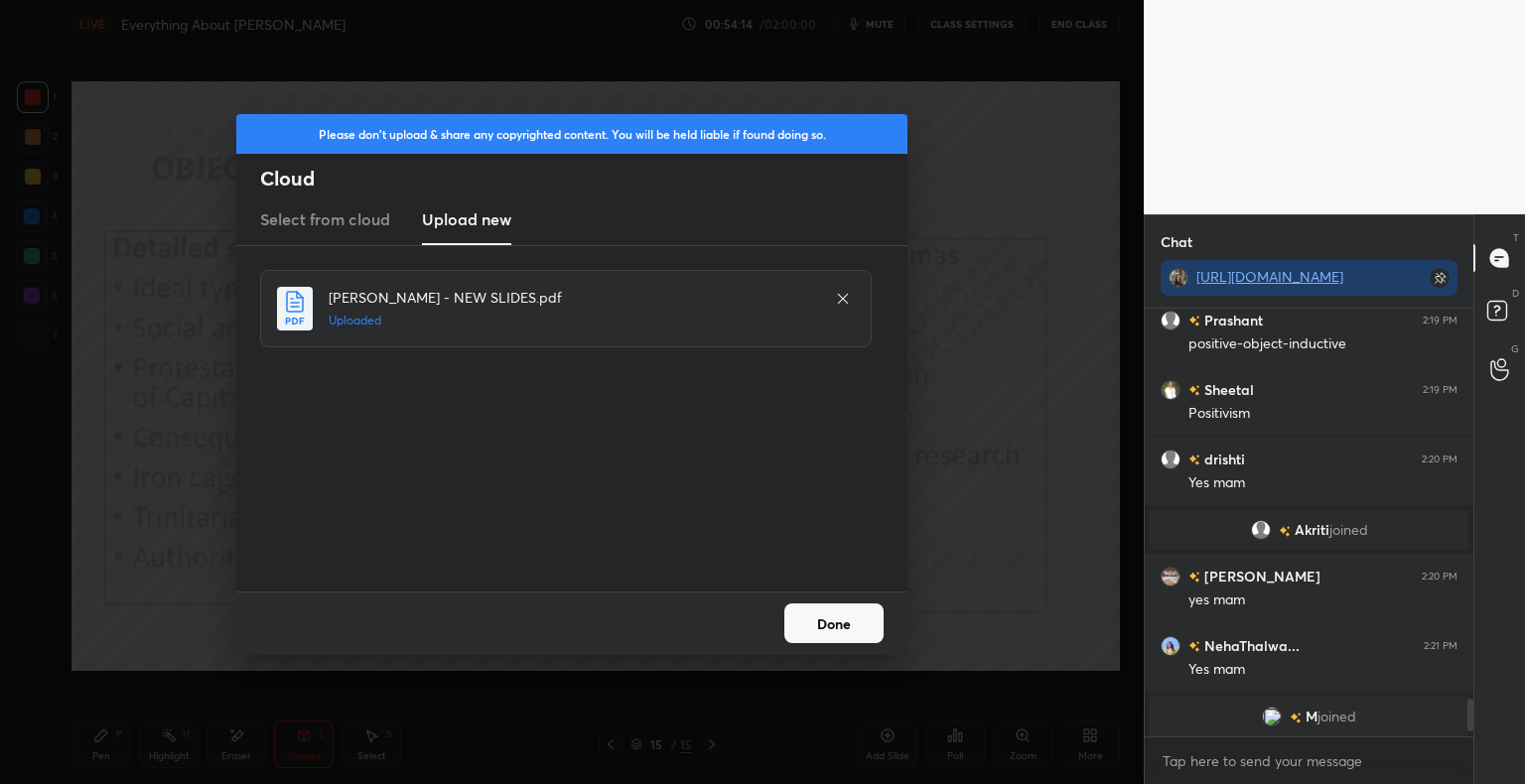 click on "Done" at bounding box center [834, 623] 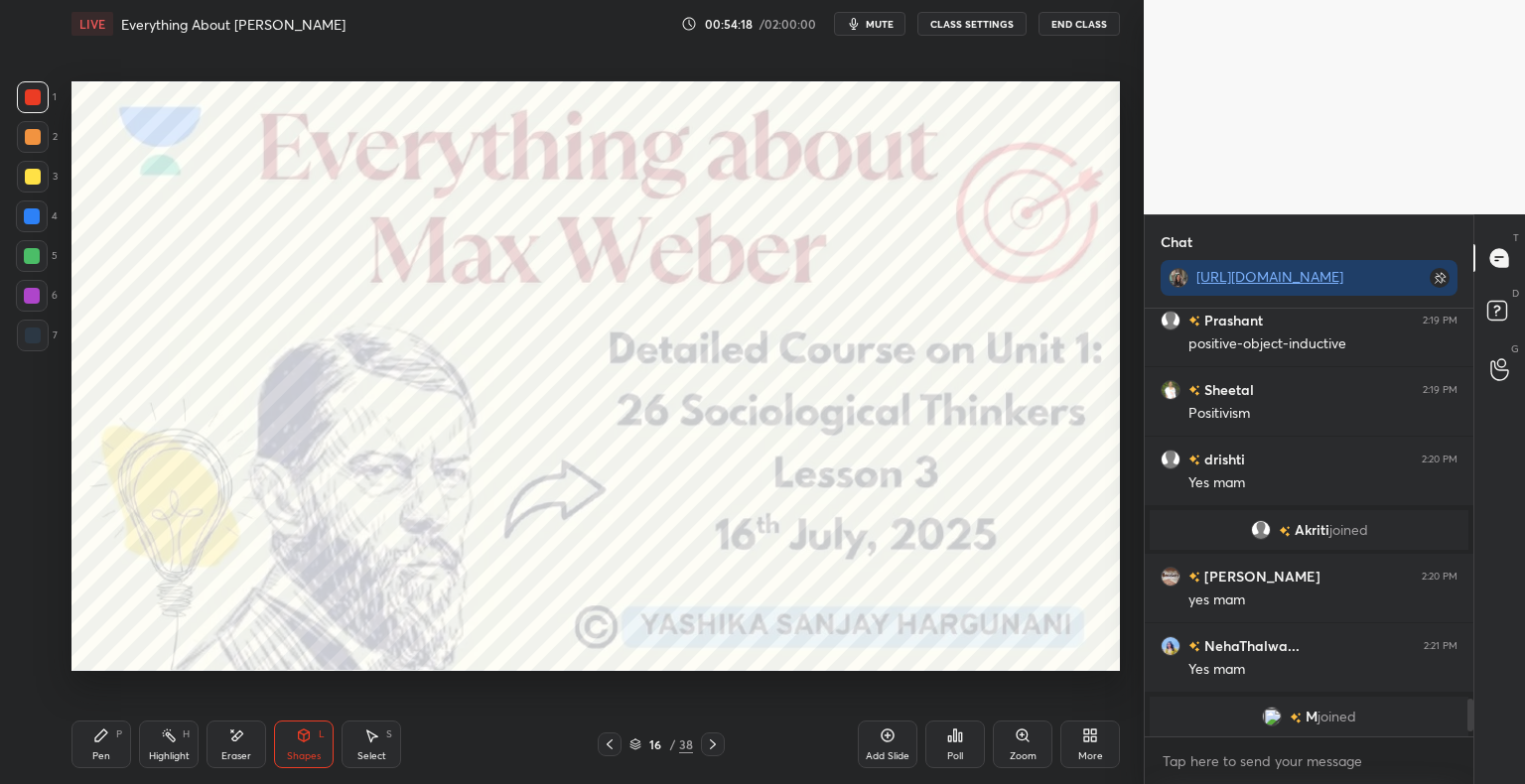 click 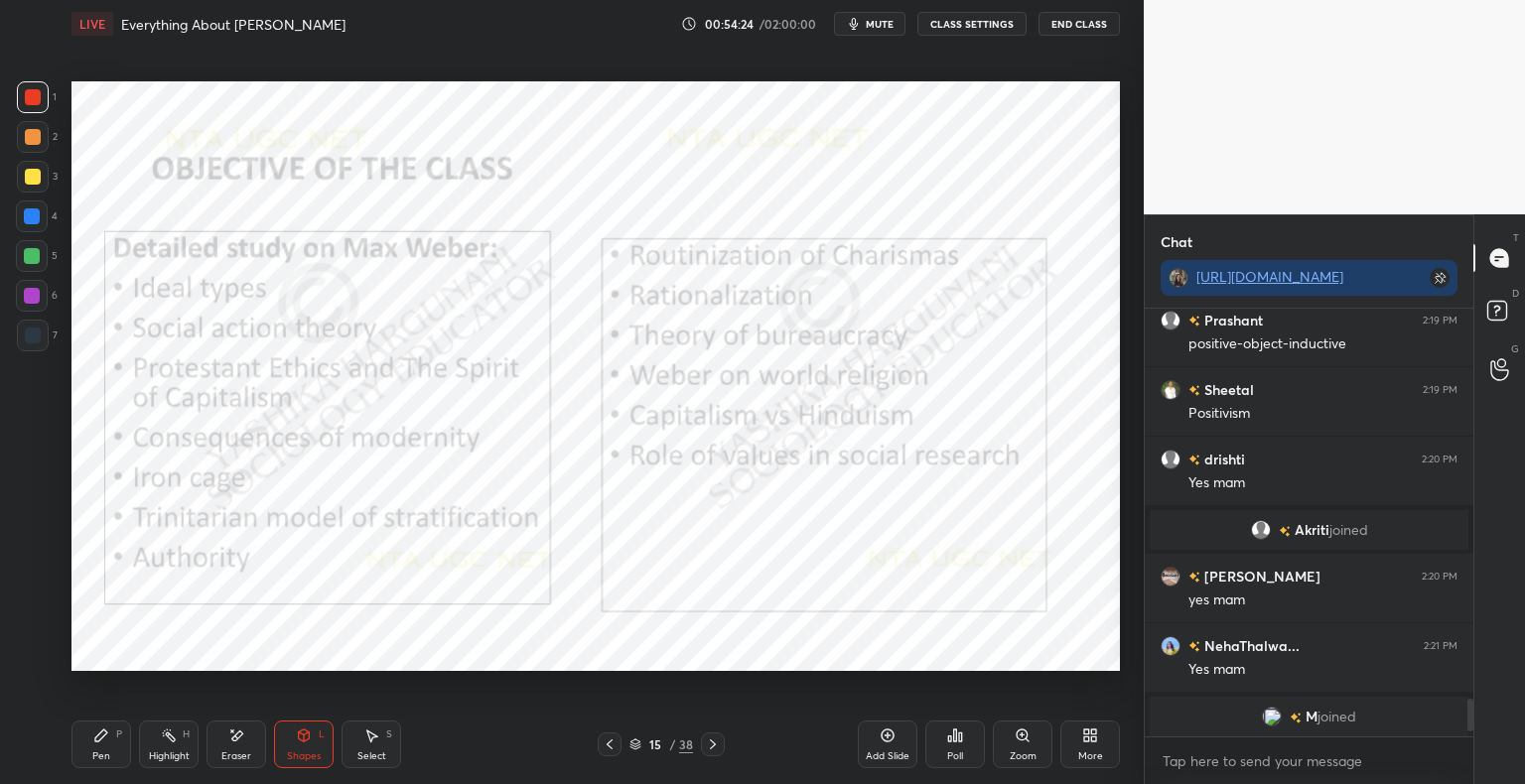 click 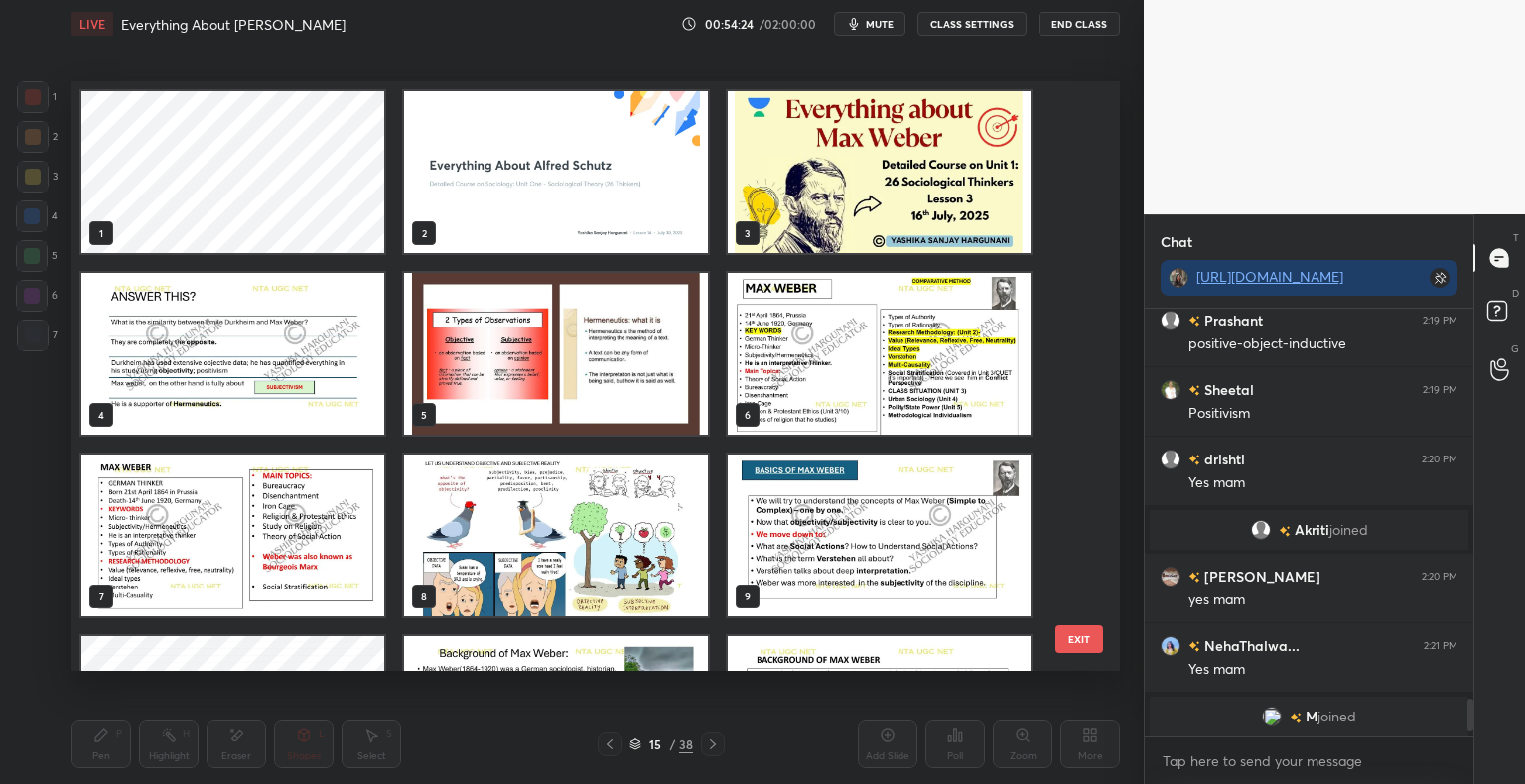 scroll, scrollTop: 318, scrollLeft: 0, axis: vertical 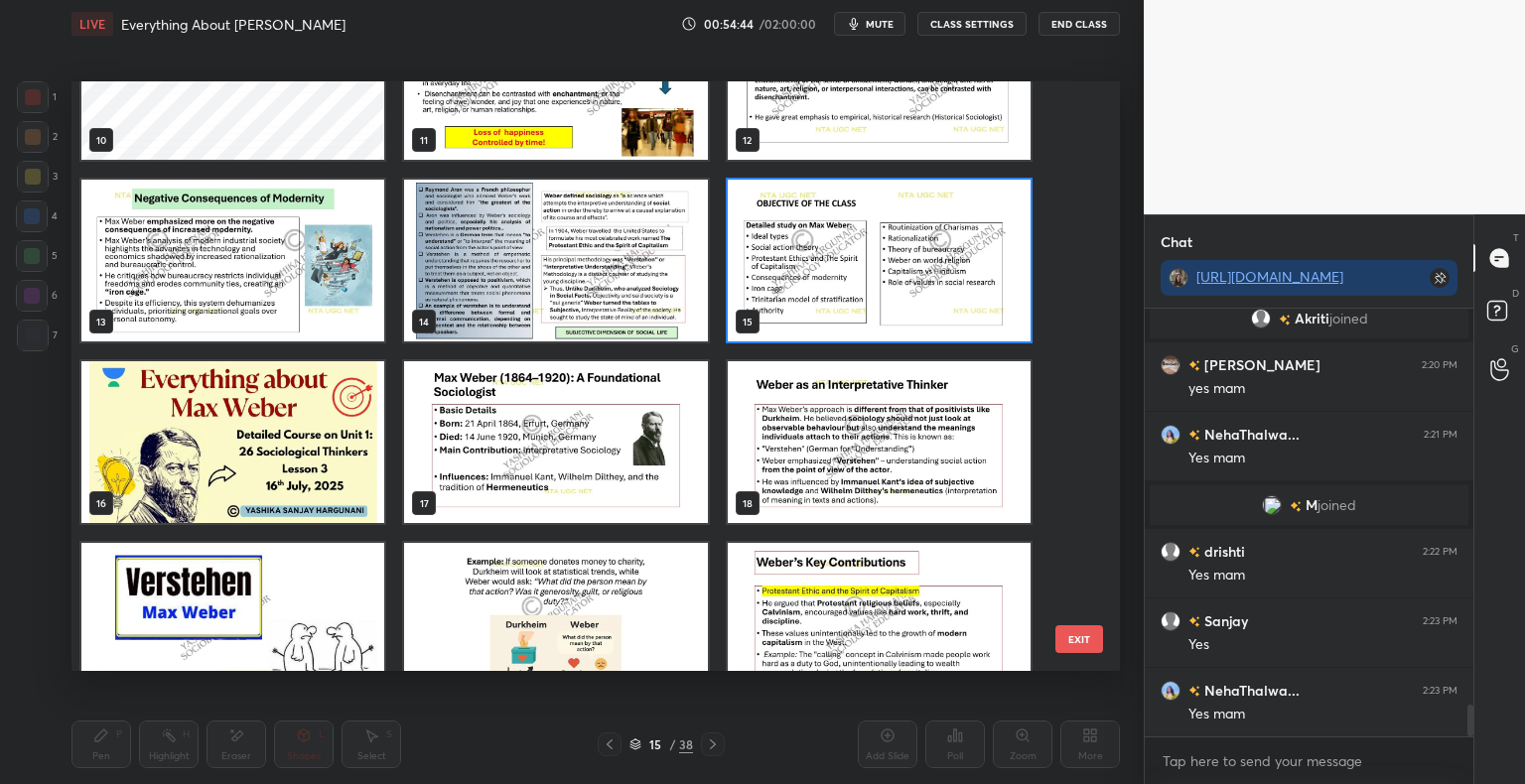 click at bounding box center [879, 260] 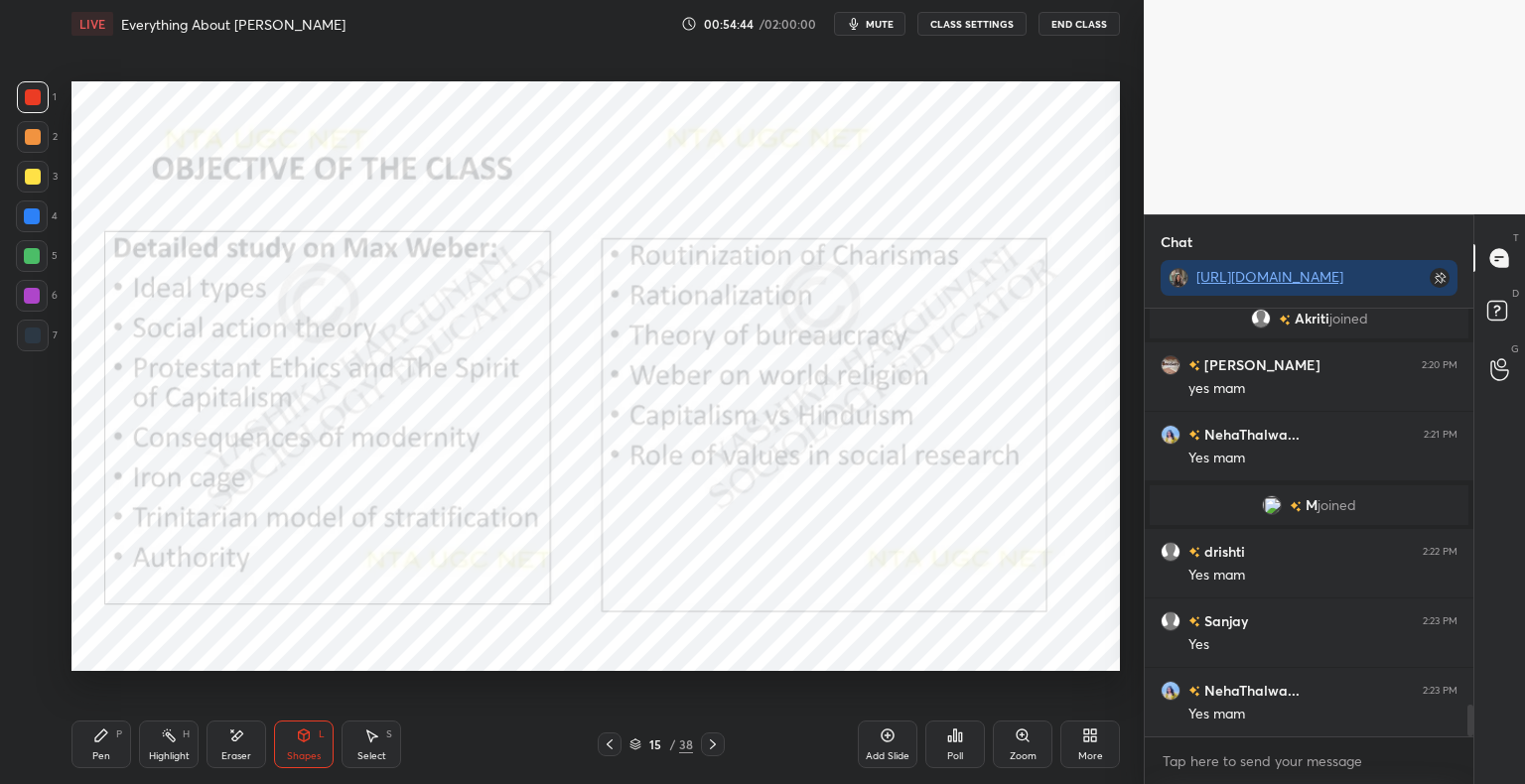click at bounding box center [879, 260] 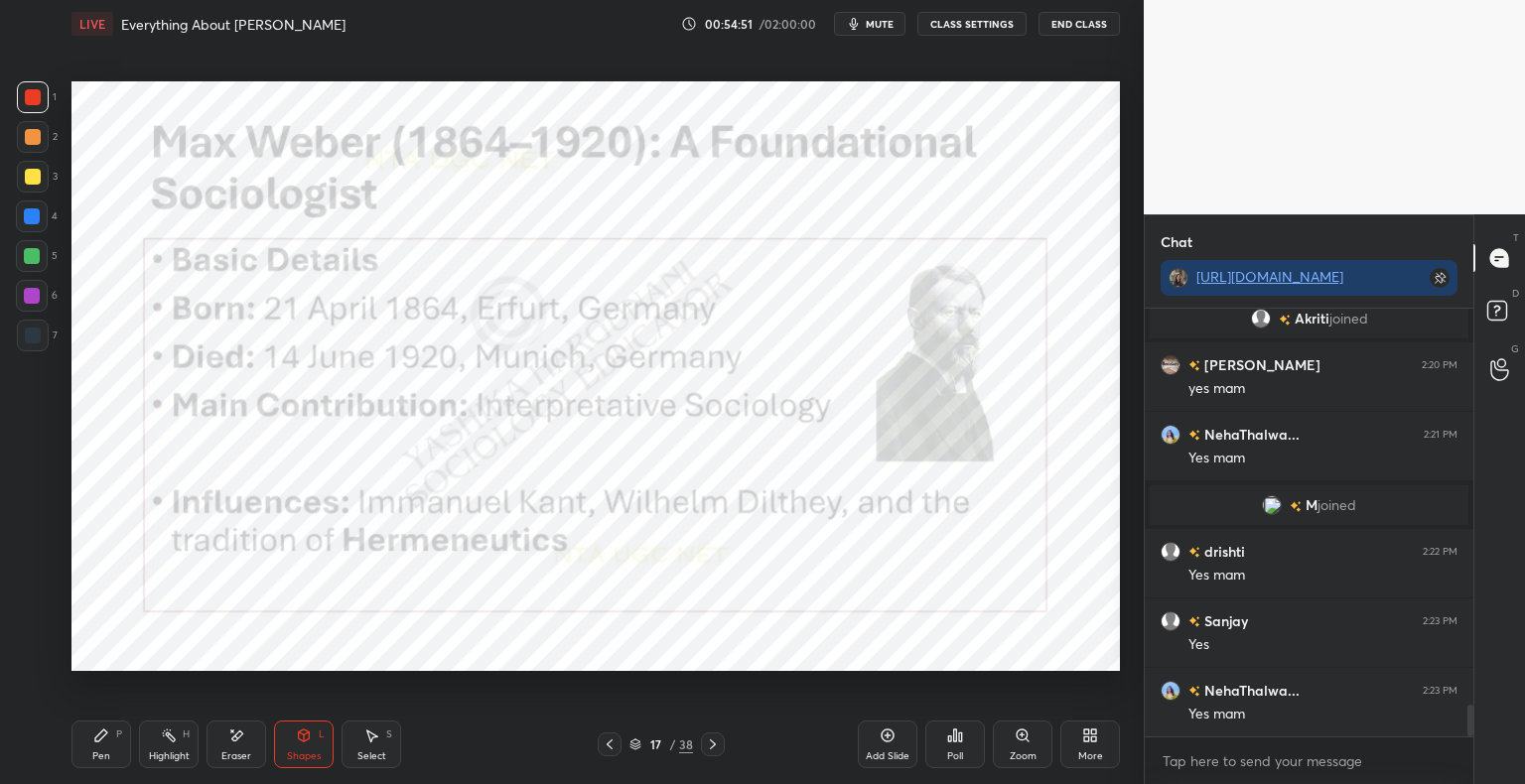 click on "Shapes L" at bounding box center [304, 744] 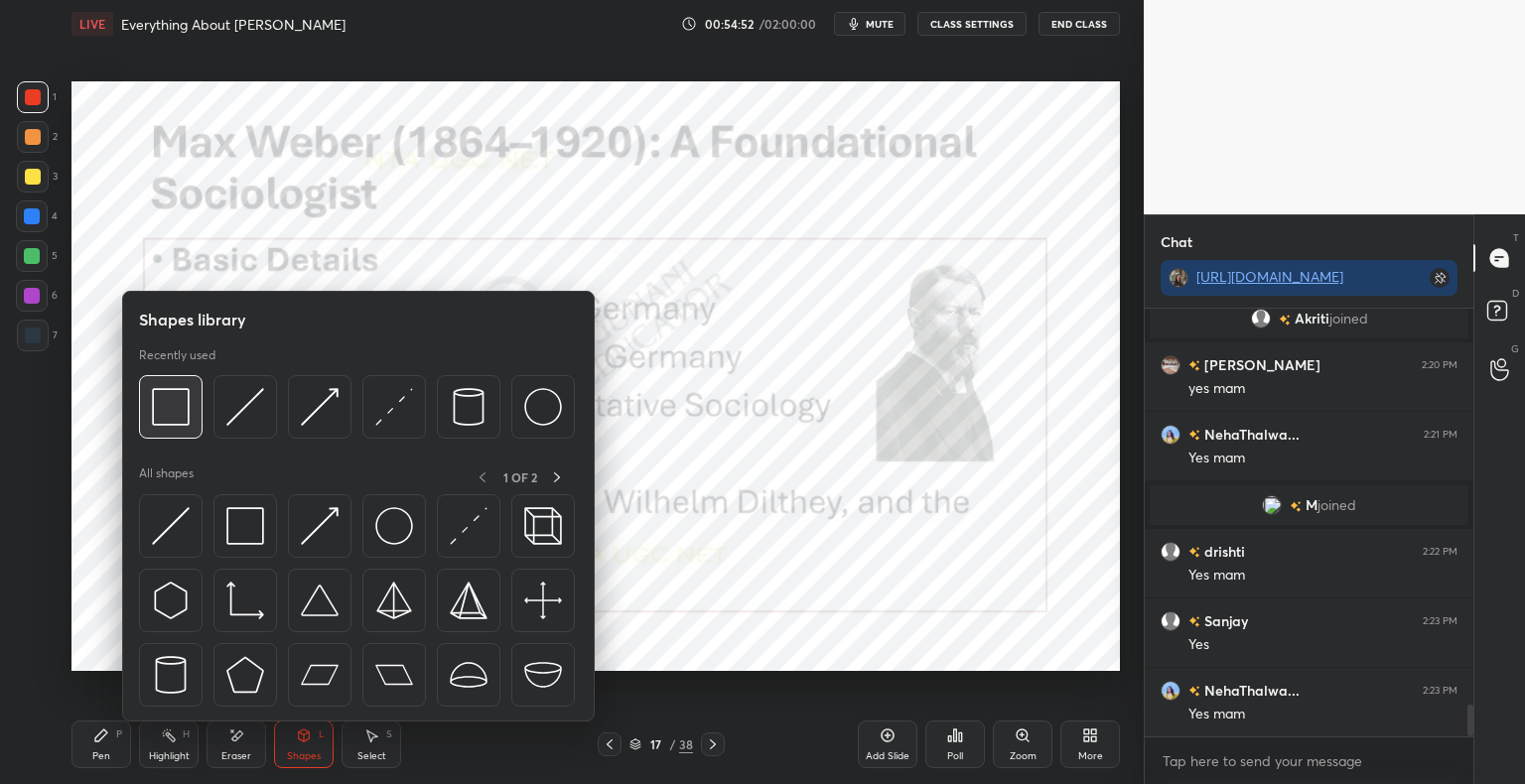 click at bounding box center [171, 407] 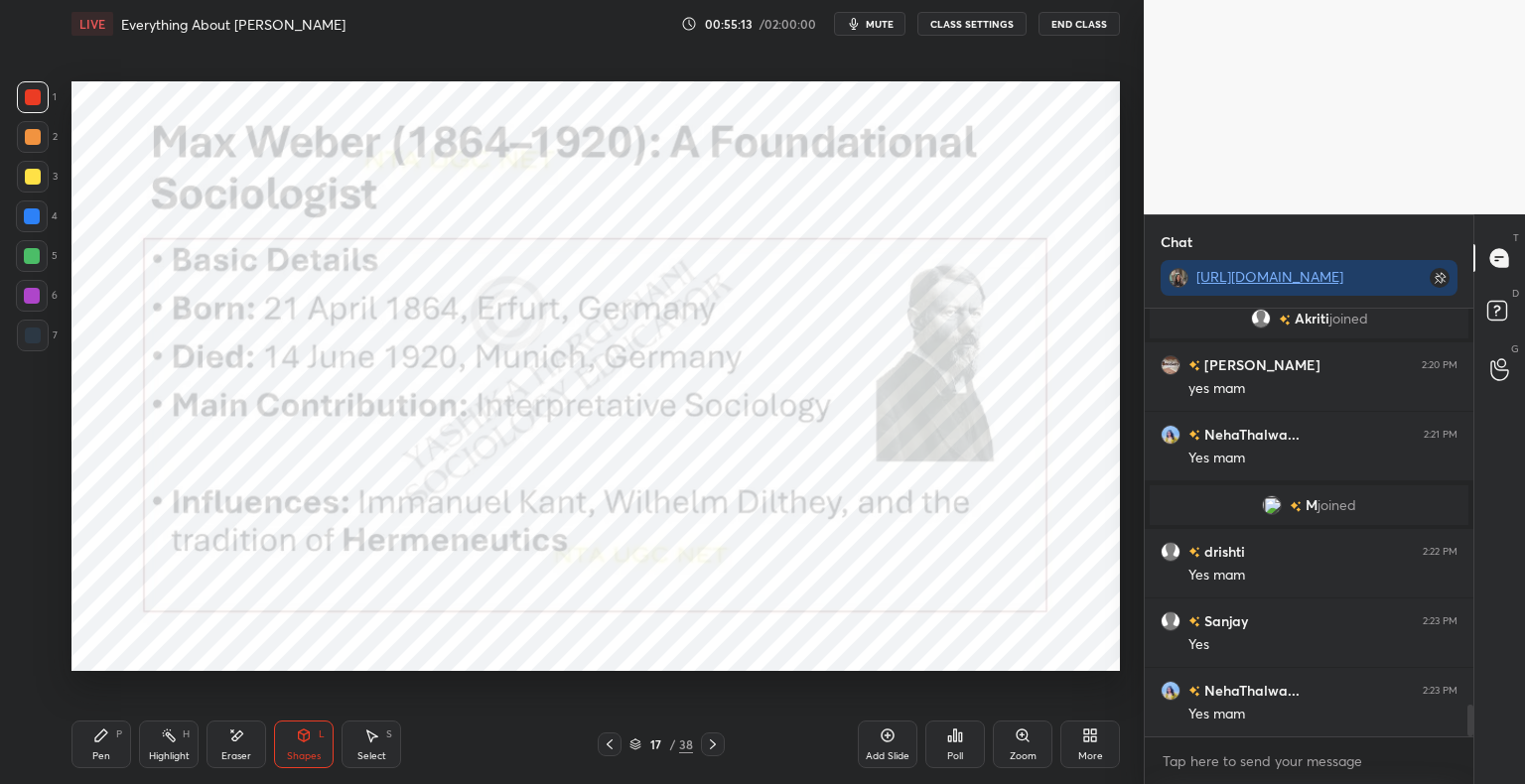 click 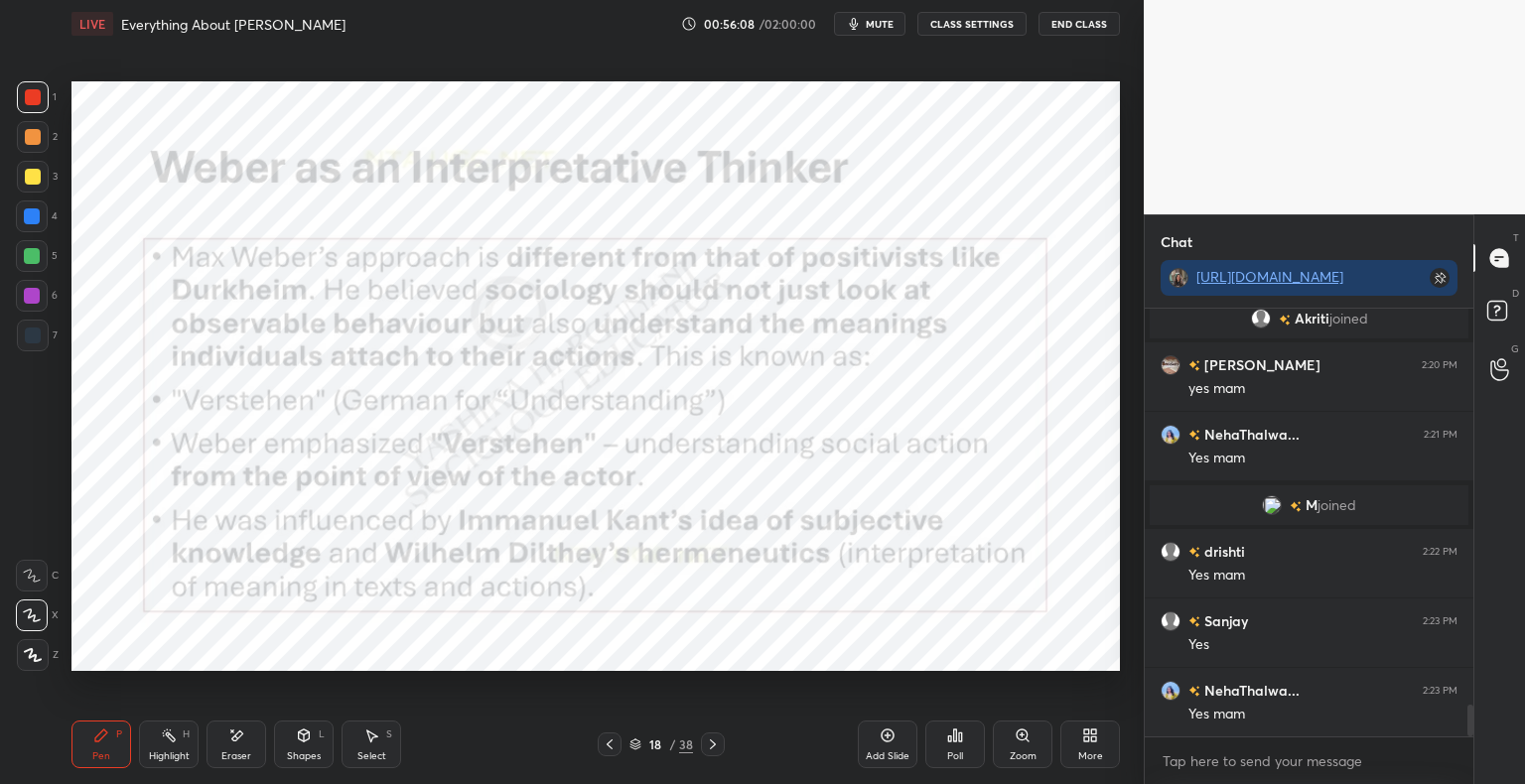 click 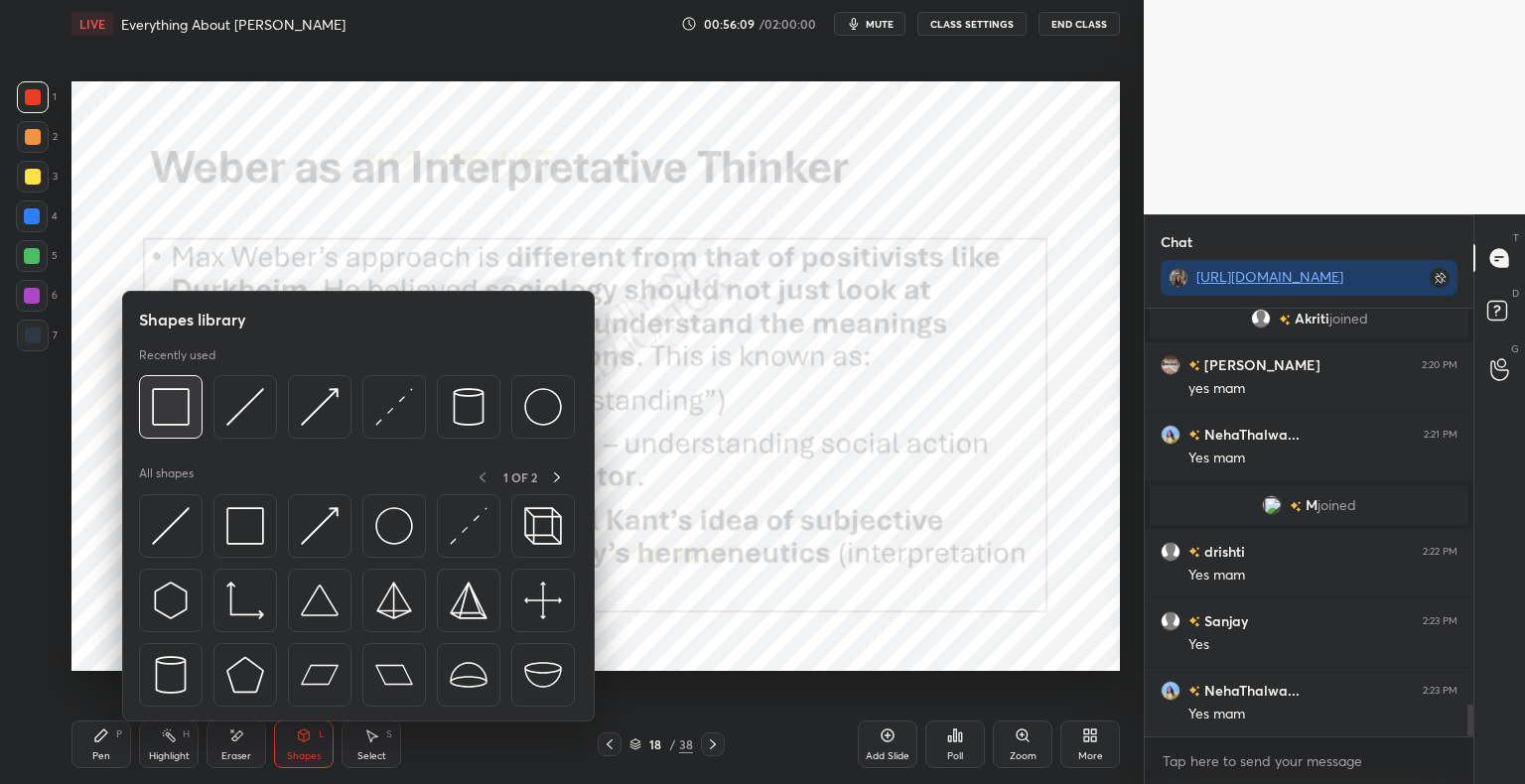 click at bounding box center (171, 407) 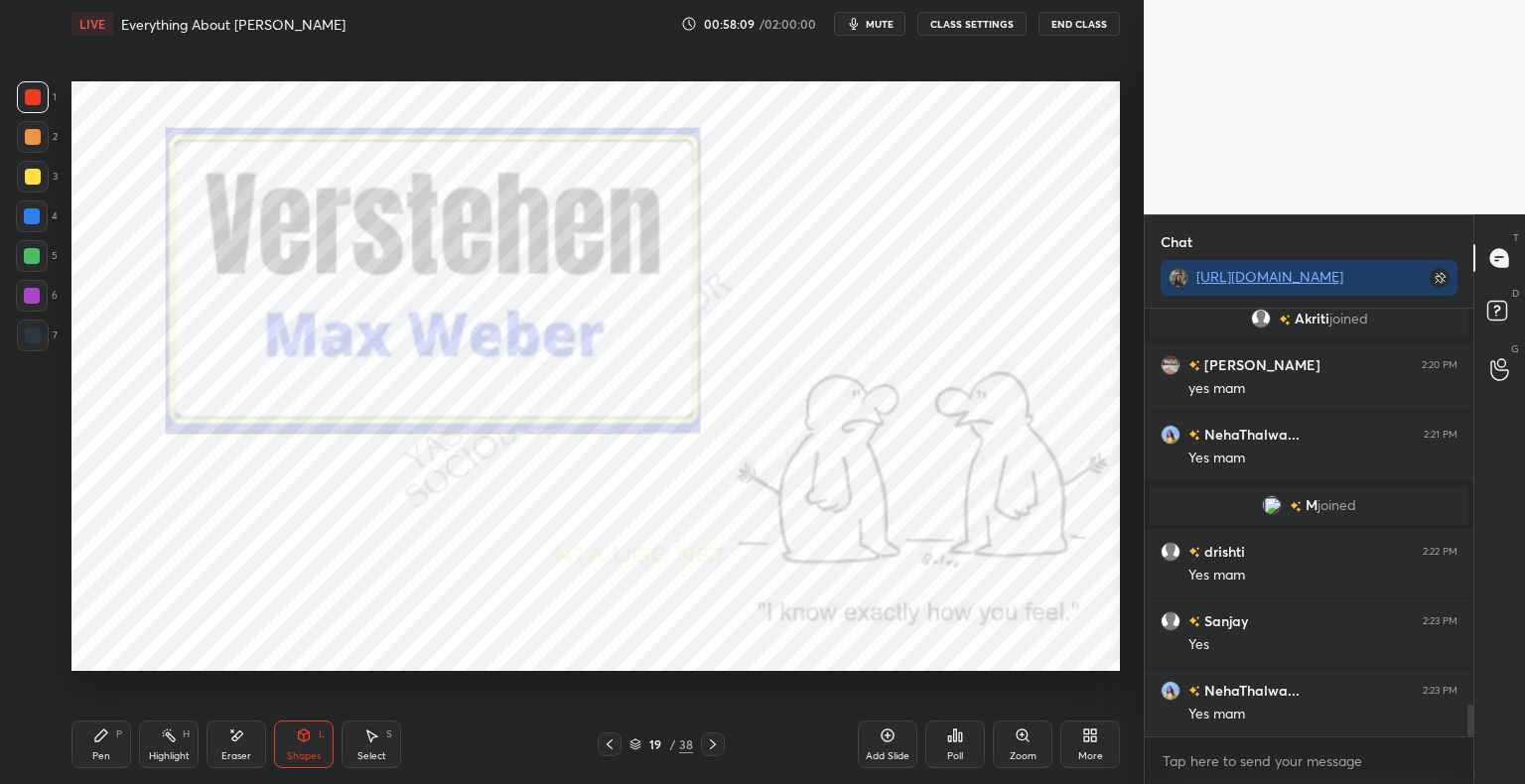 click 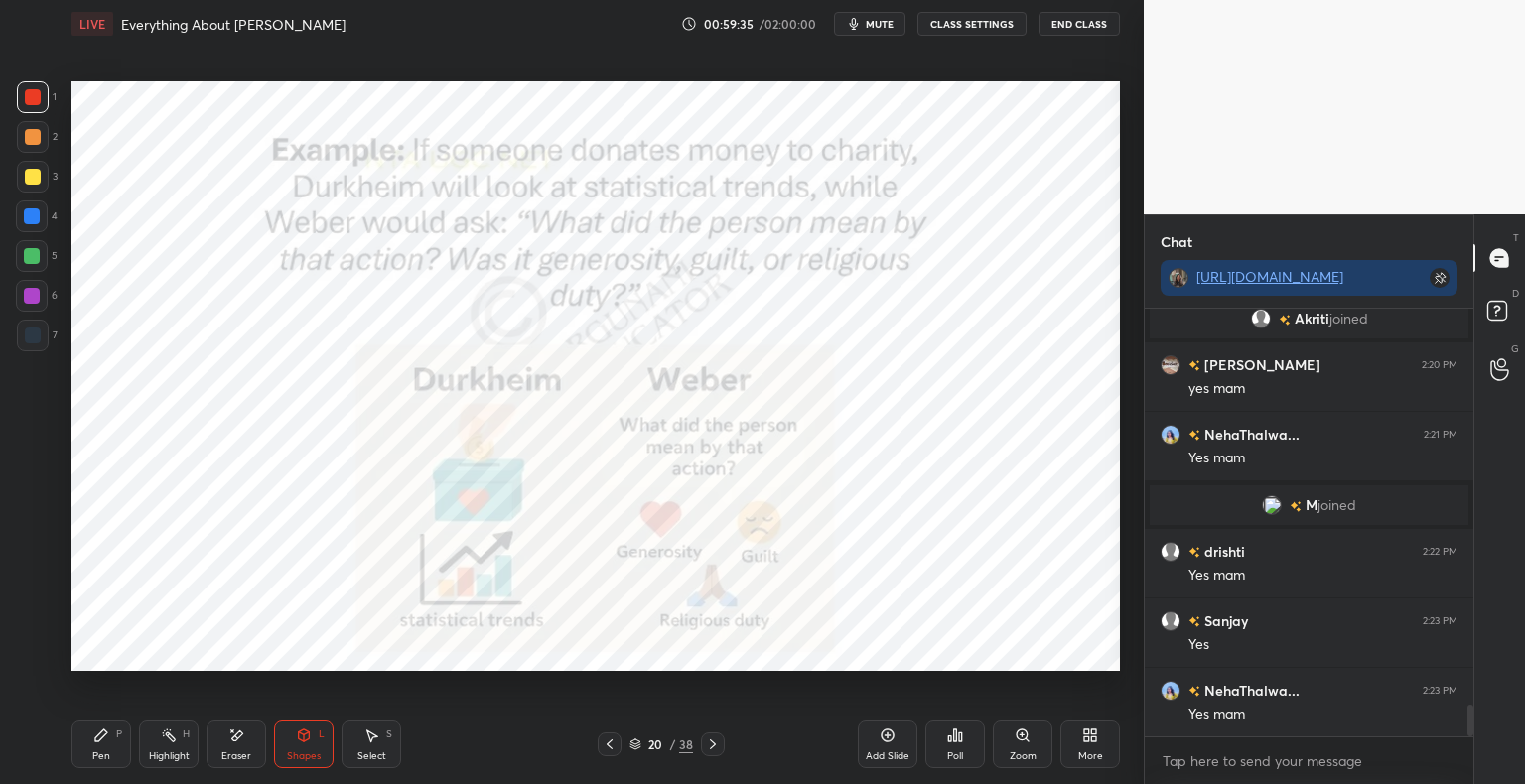 click on "Shapes L" at bounding box center (304, 744) 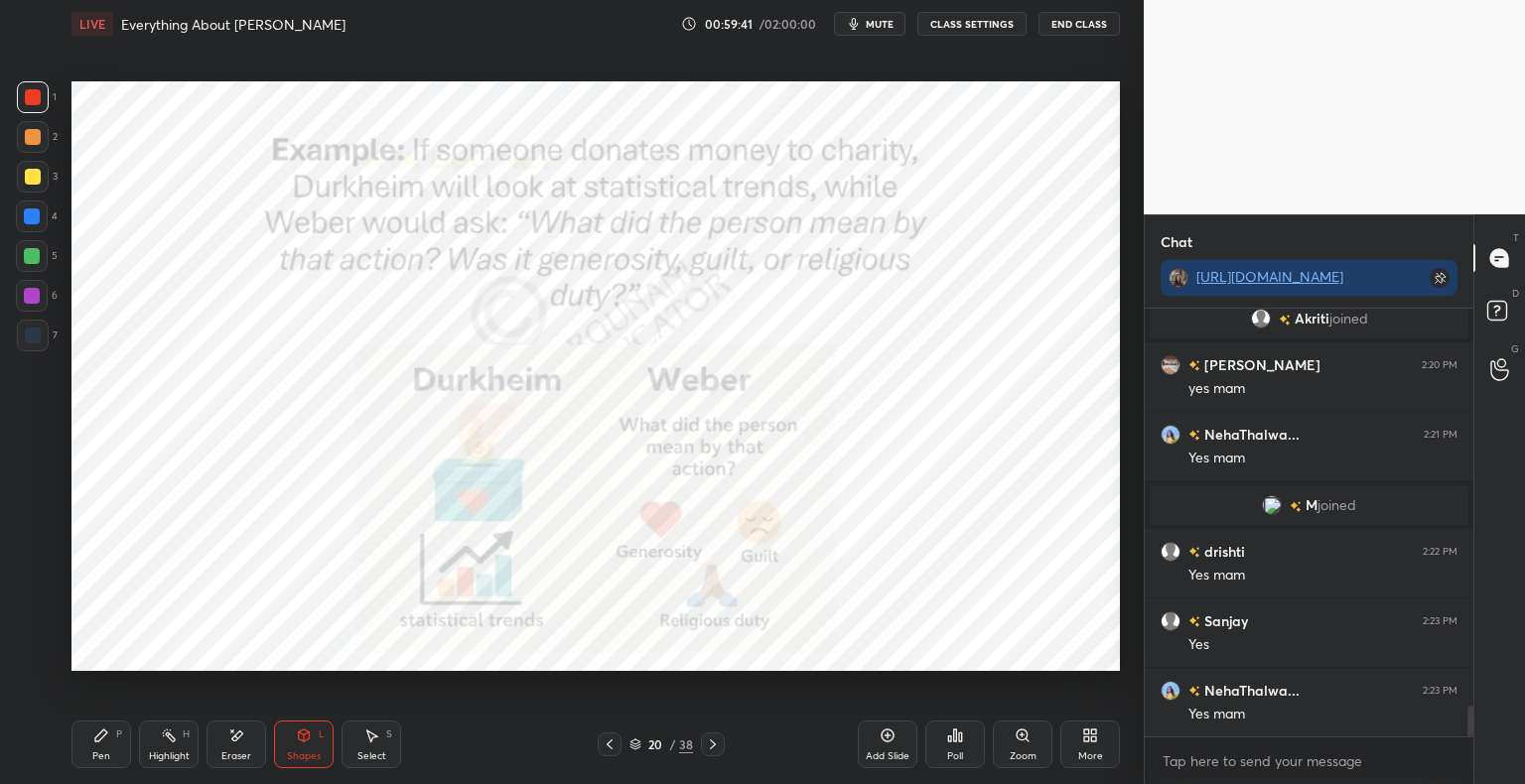 scroll, scrollTop: 5456, scrollLeft: 0, axis: vertical 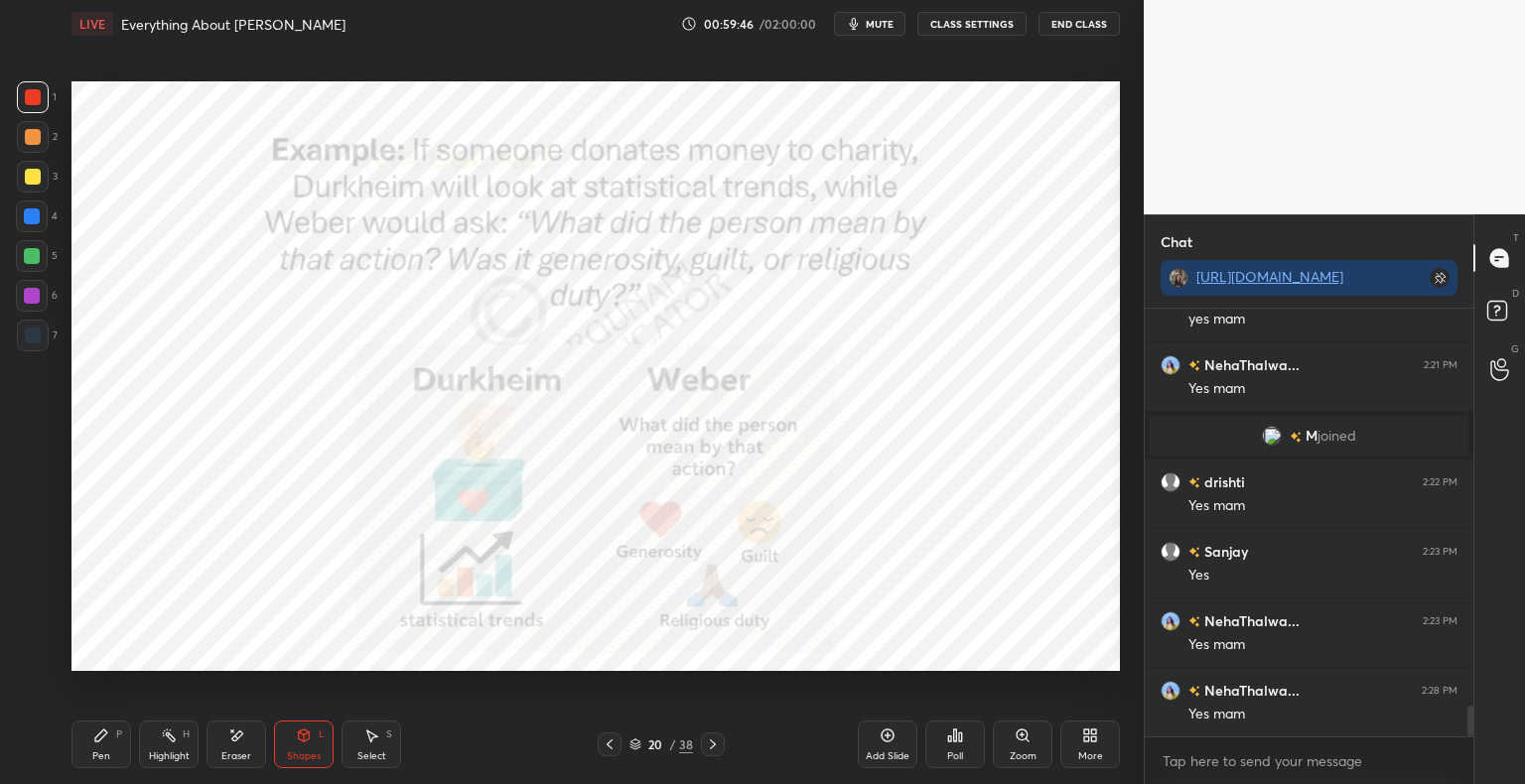 click 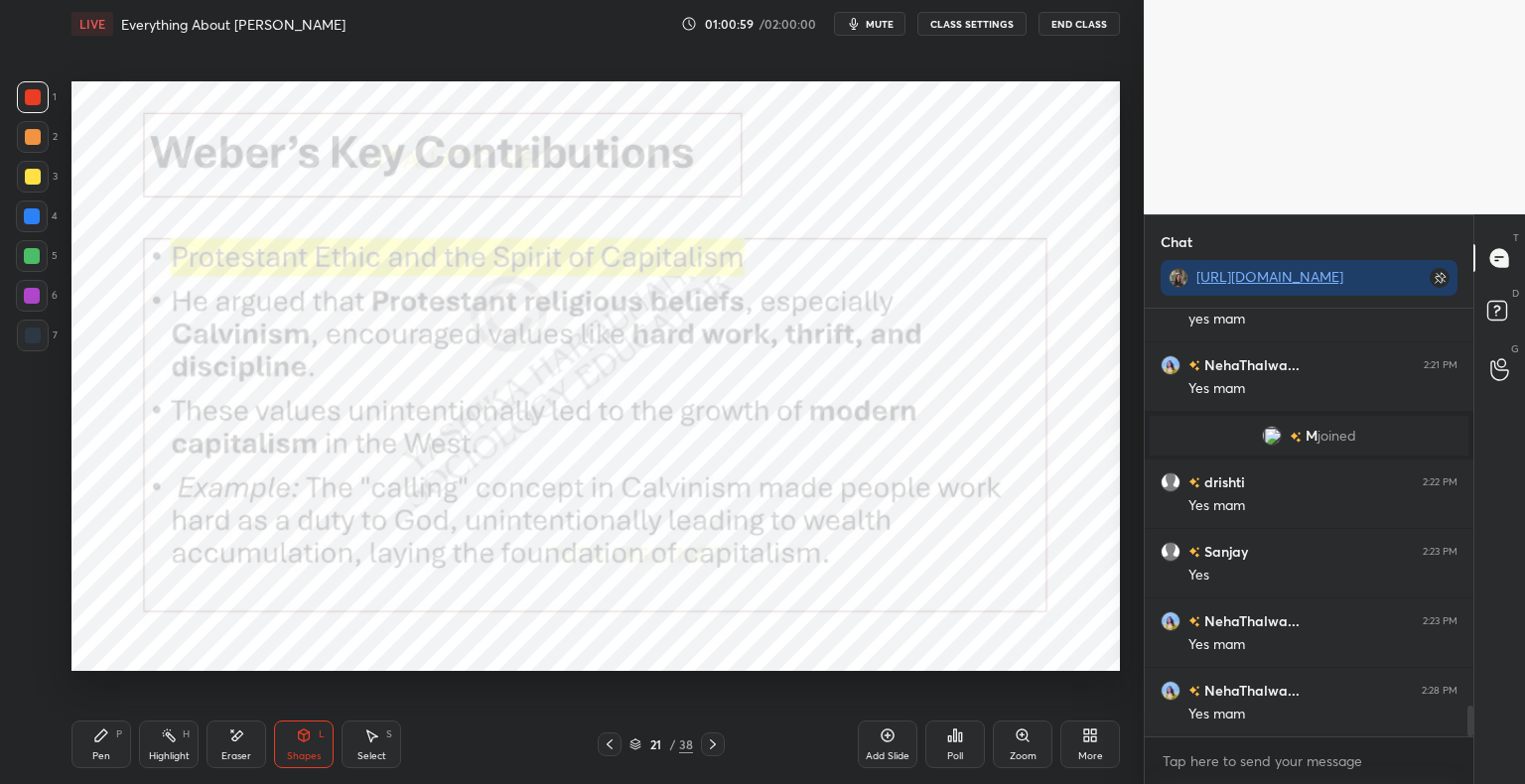 click on "Pen" at bounding box center [101, 756] 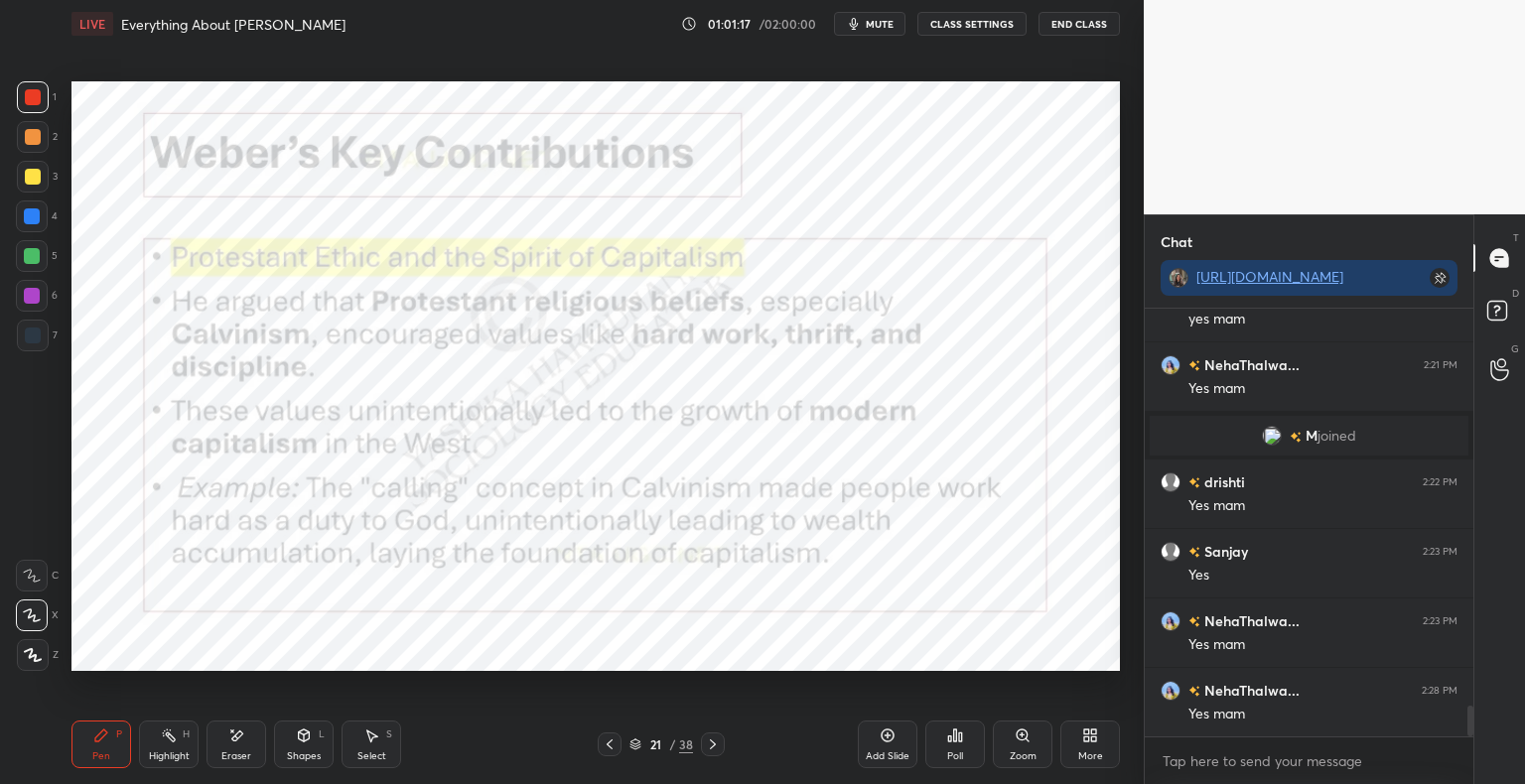 scroll, scrollTop: 5526, scrollLeft: 0, axis: vertical 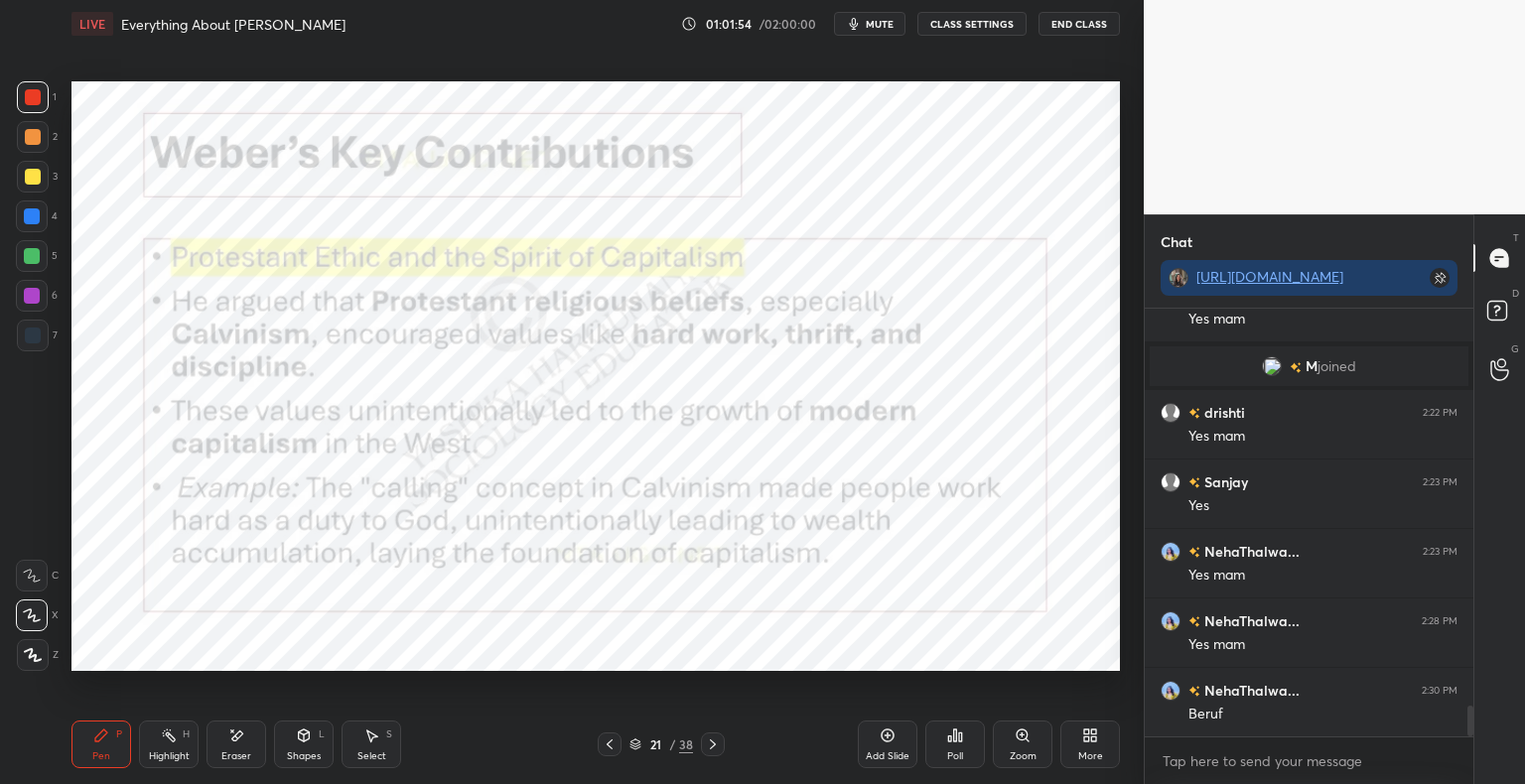 click 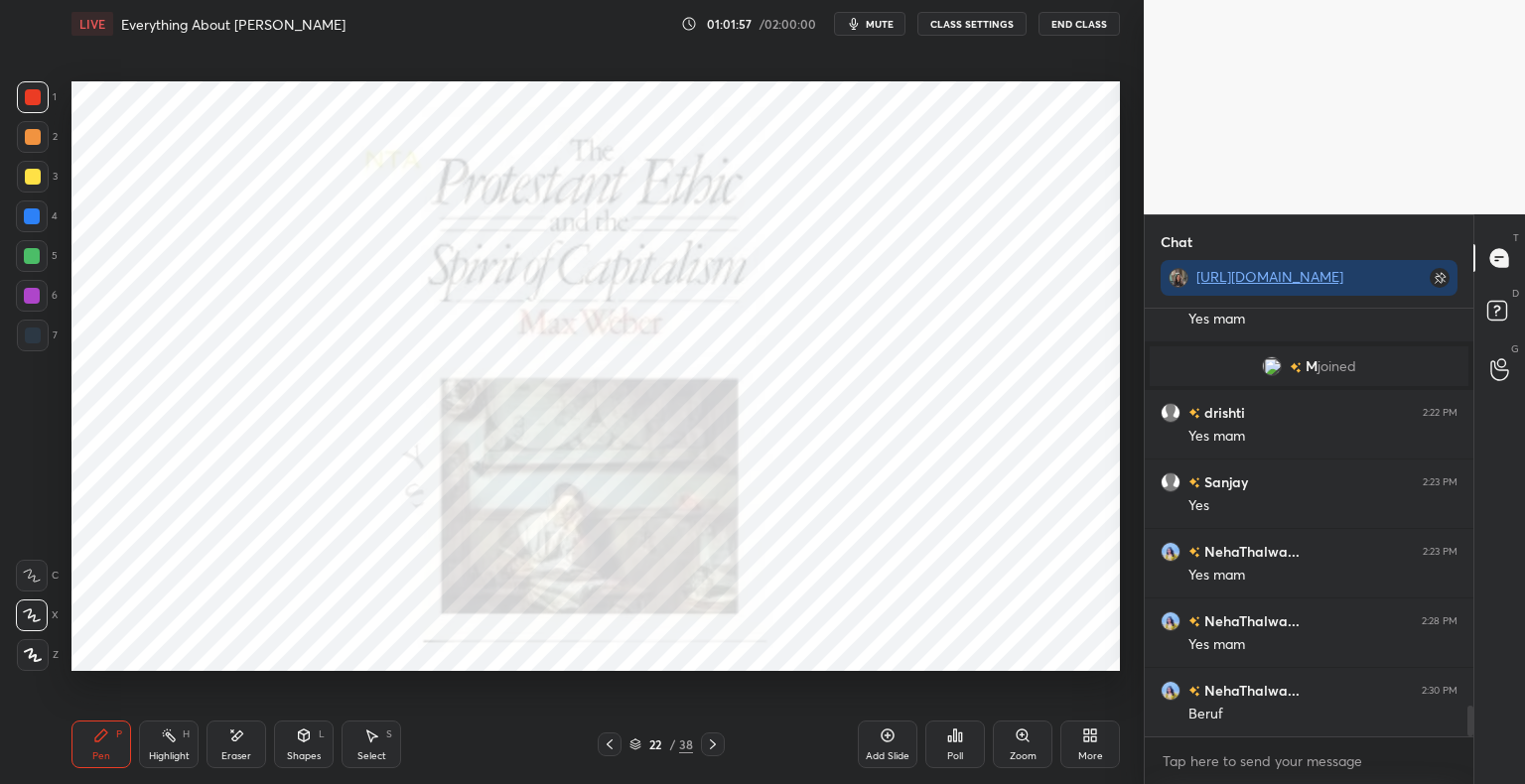click 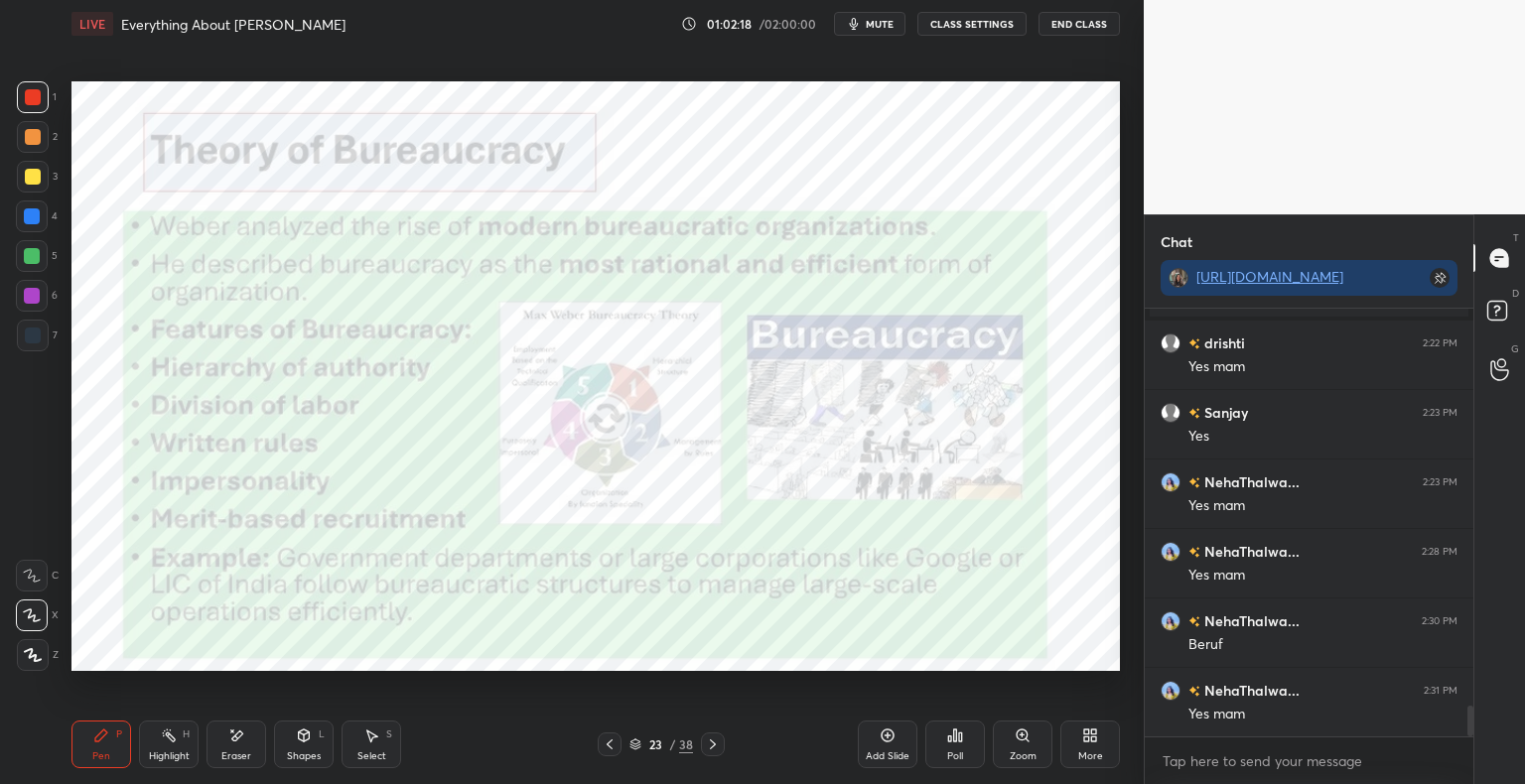 scroll, scrollTop: 5665, scrollLeft: 0, axis: vertical 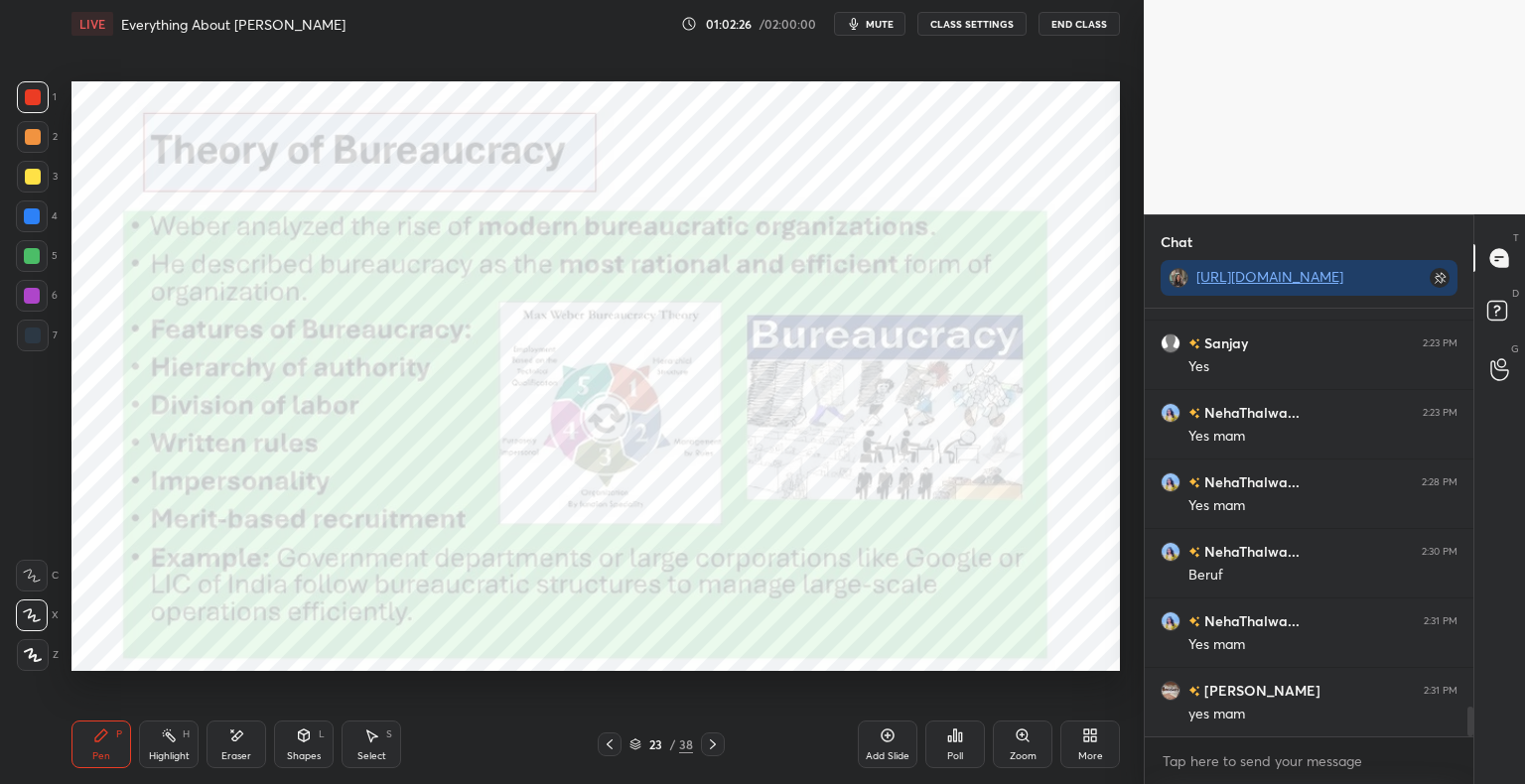click on "Shapes" at bounding box center [304, 756] 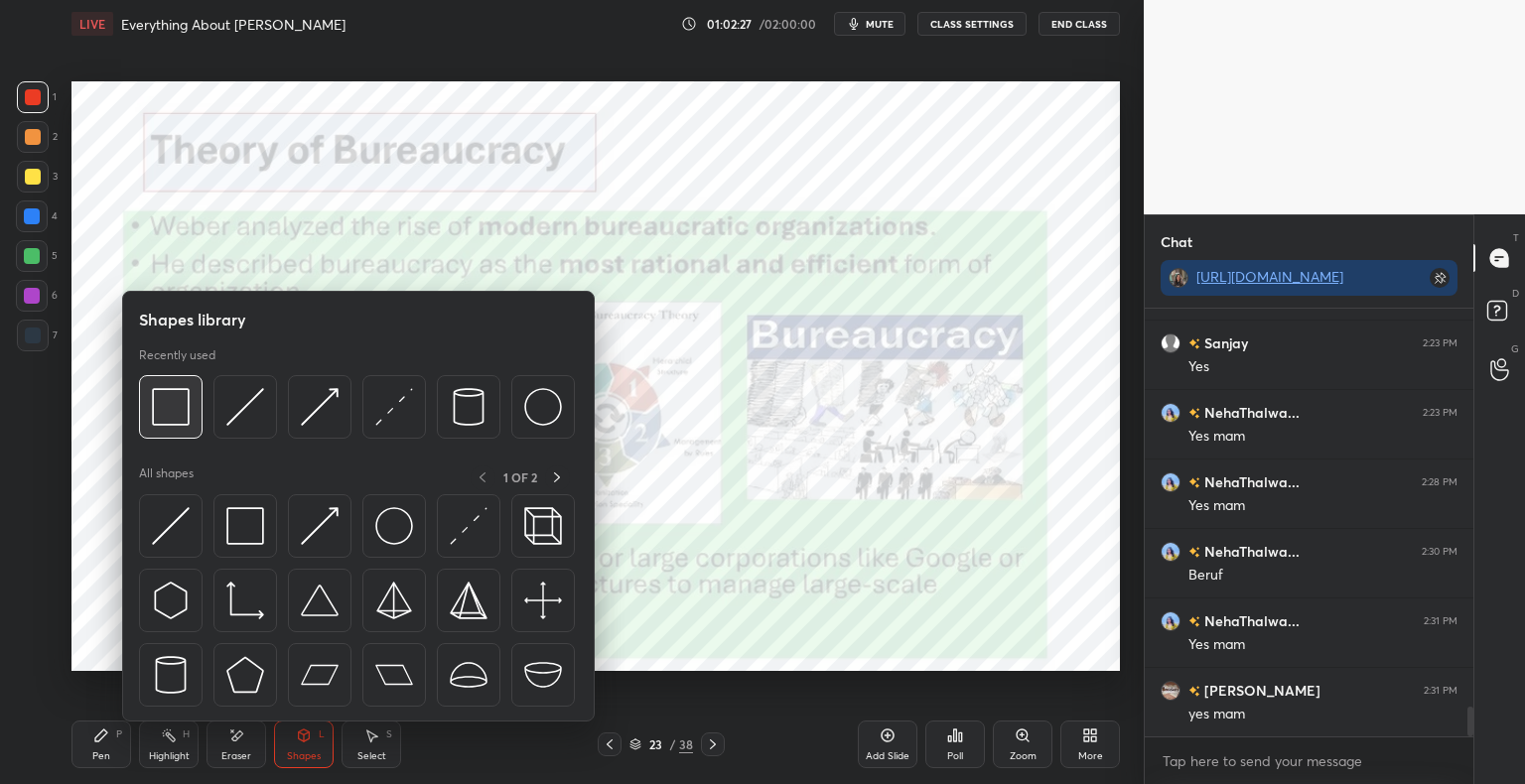 click at bounding box center [171, 407] 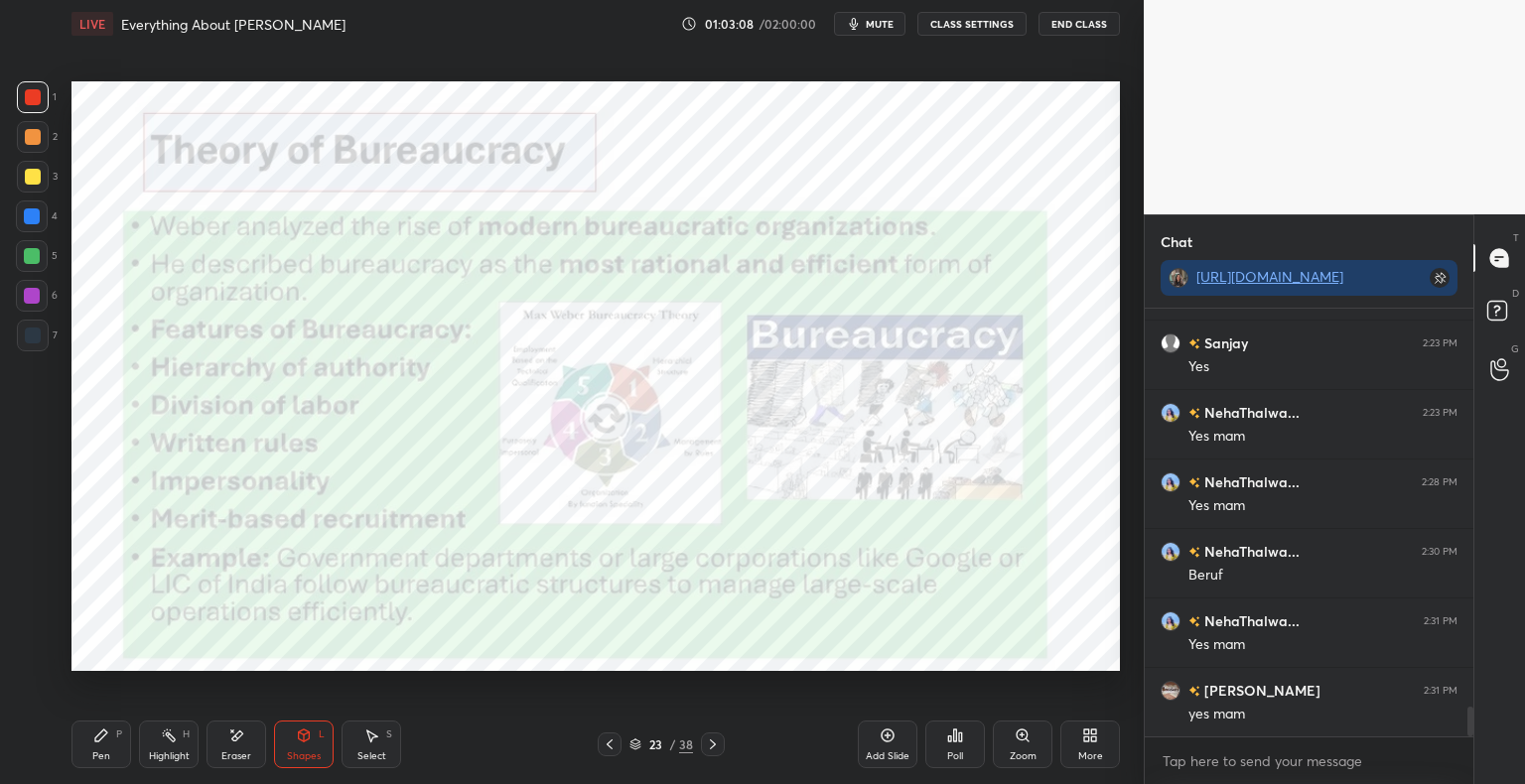 click on "Shapes L" at bounding box center [304, 744] 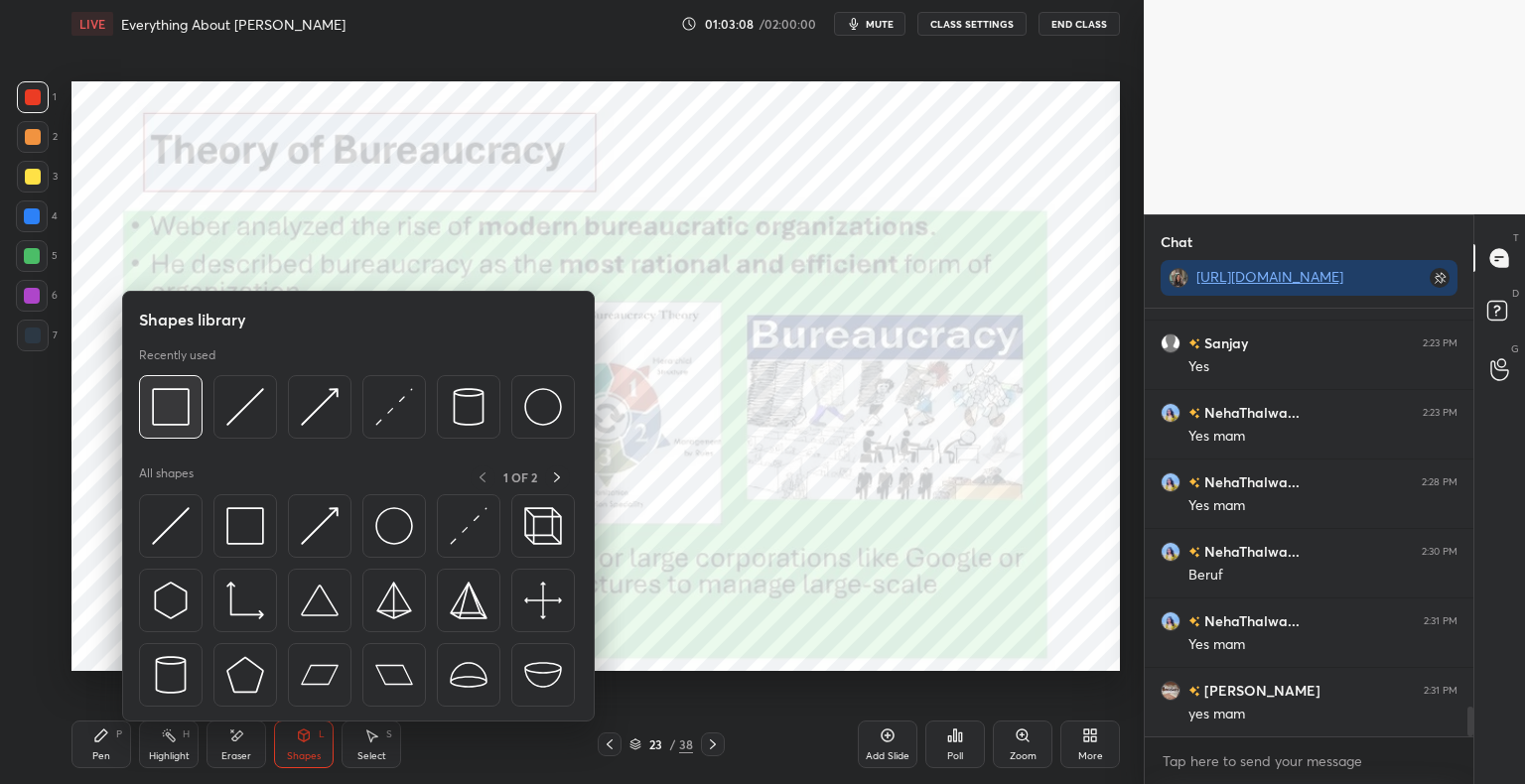 click at bounding box center (171, 407) 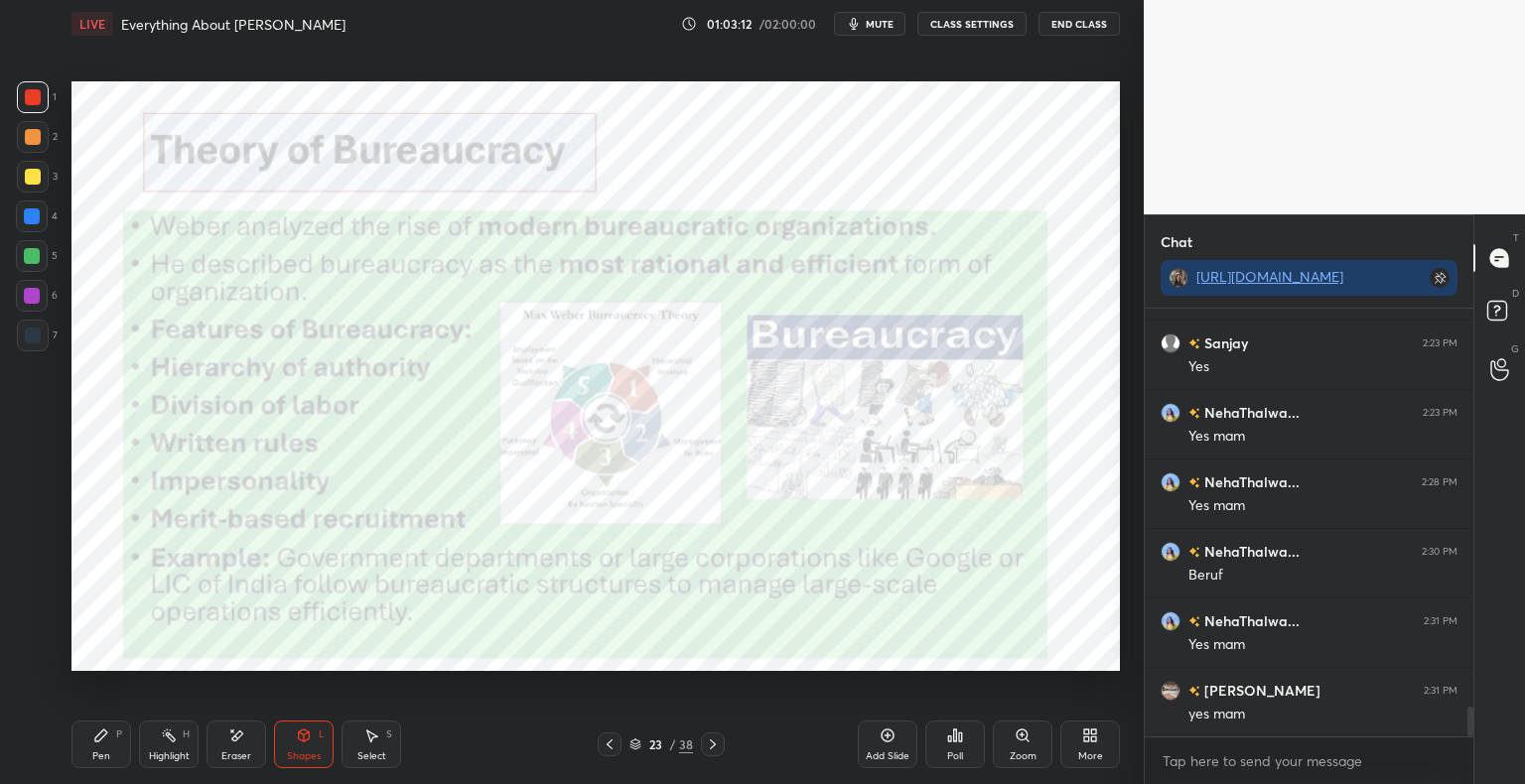 click on "Pen P" at bounding box center [101, 744] 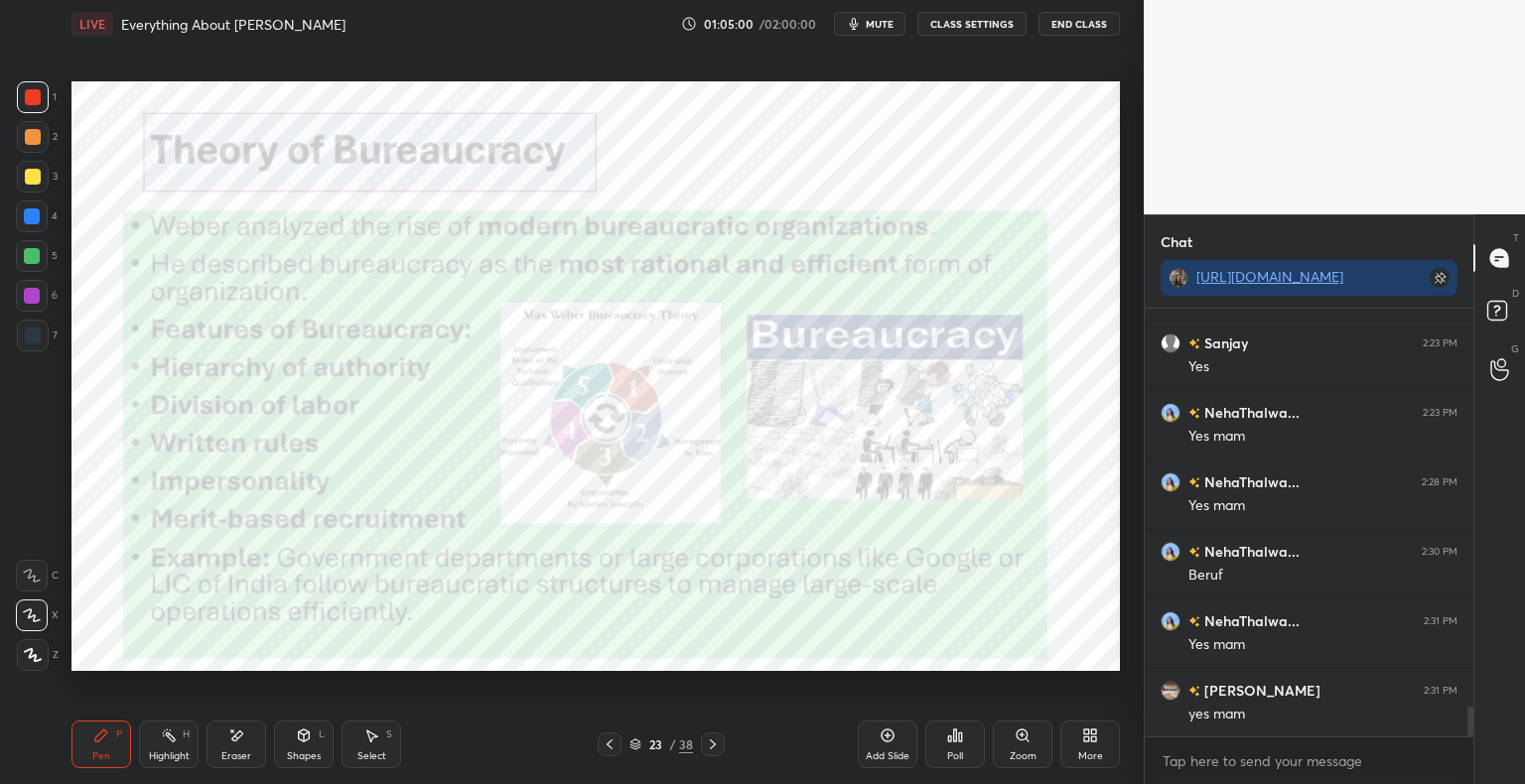 scroll, scrollTop: 5734, scrollLeft: 0, axis: vertical 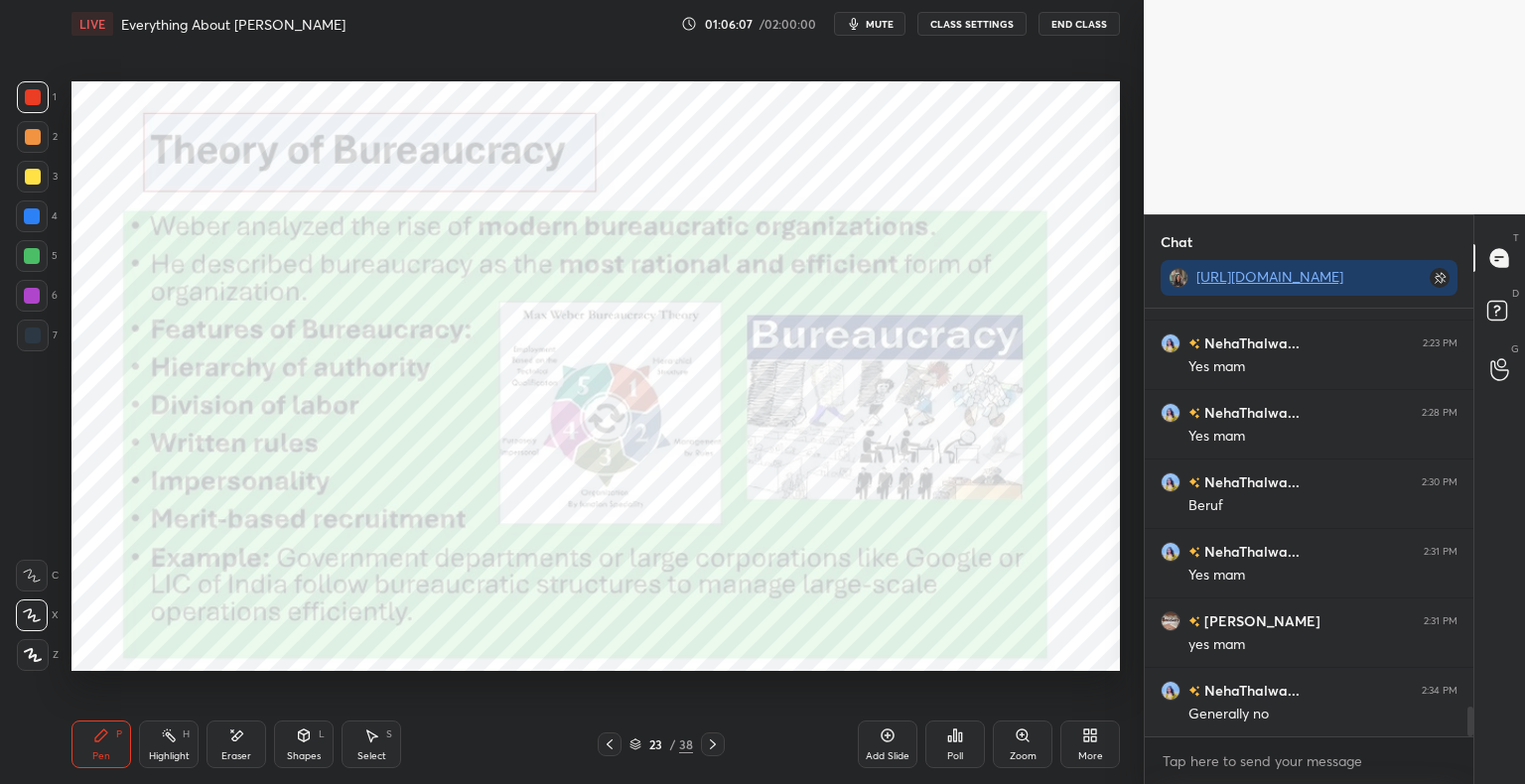 click 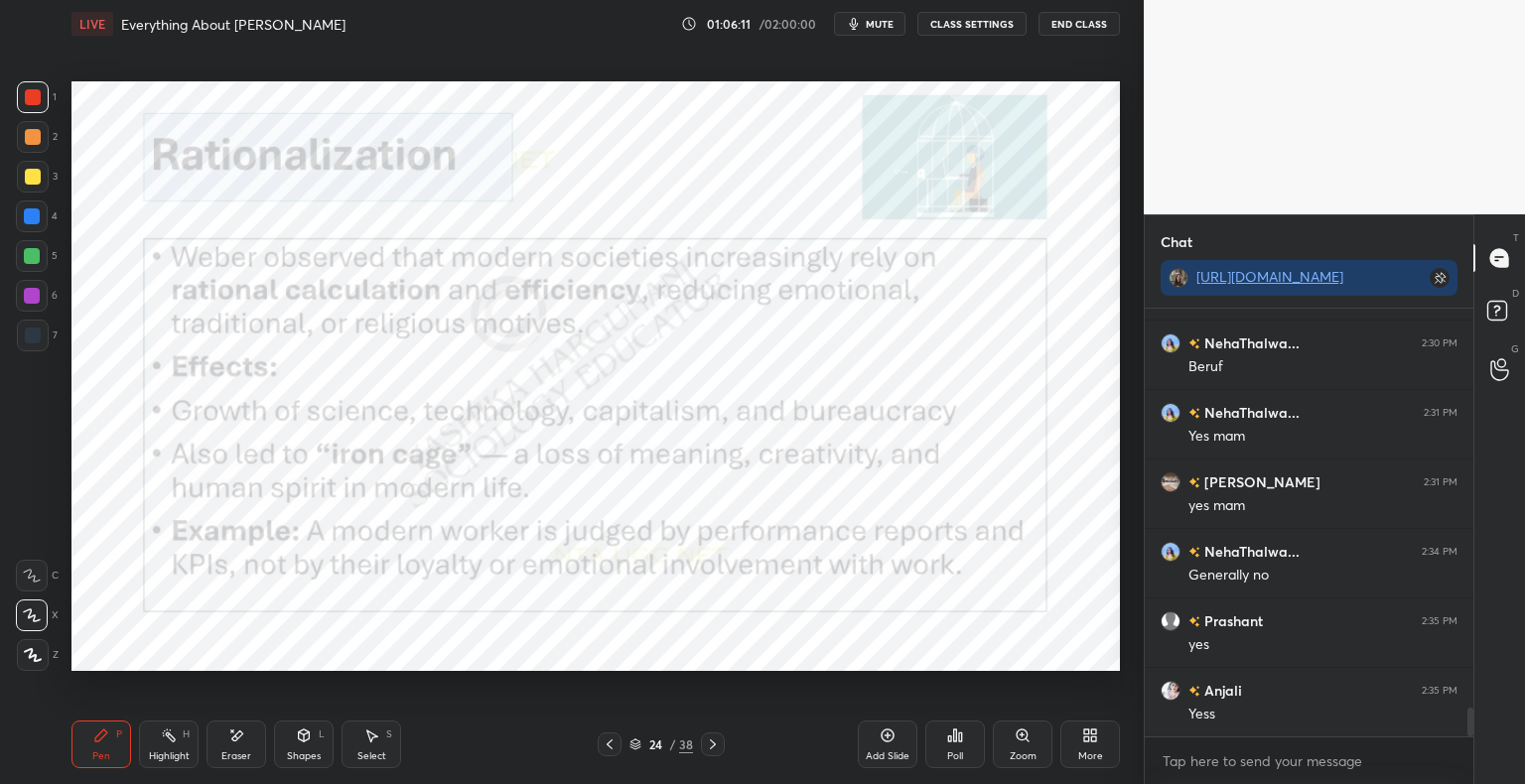 scroll, scrollTop: 5943, scrollLeft: 0, axis: vertical 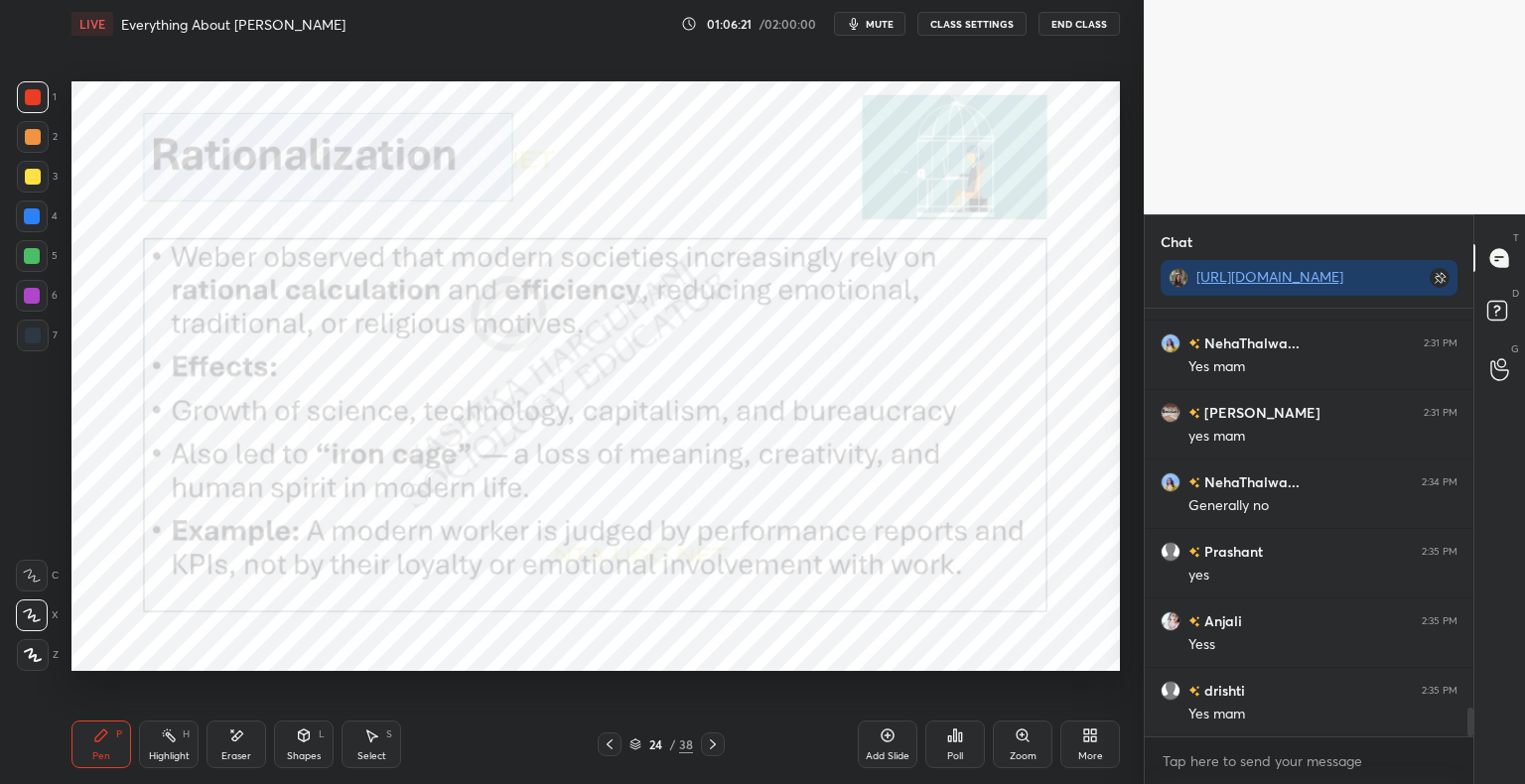 click on "Shapes L" at bounding box center [304, 744] 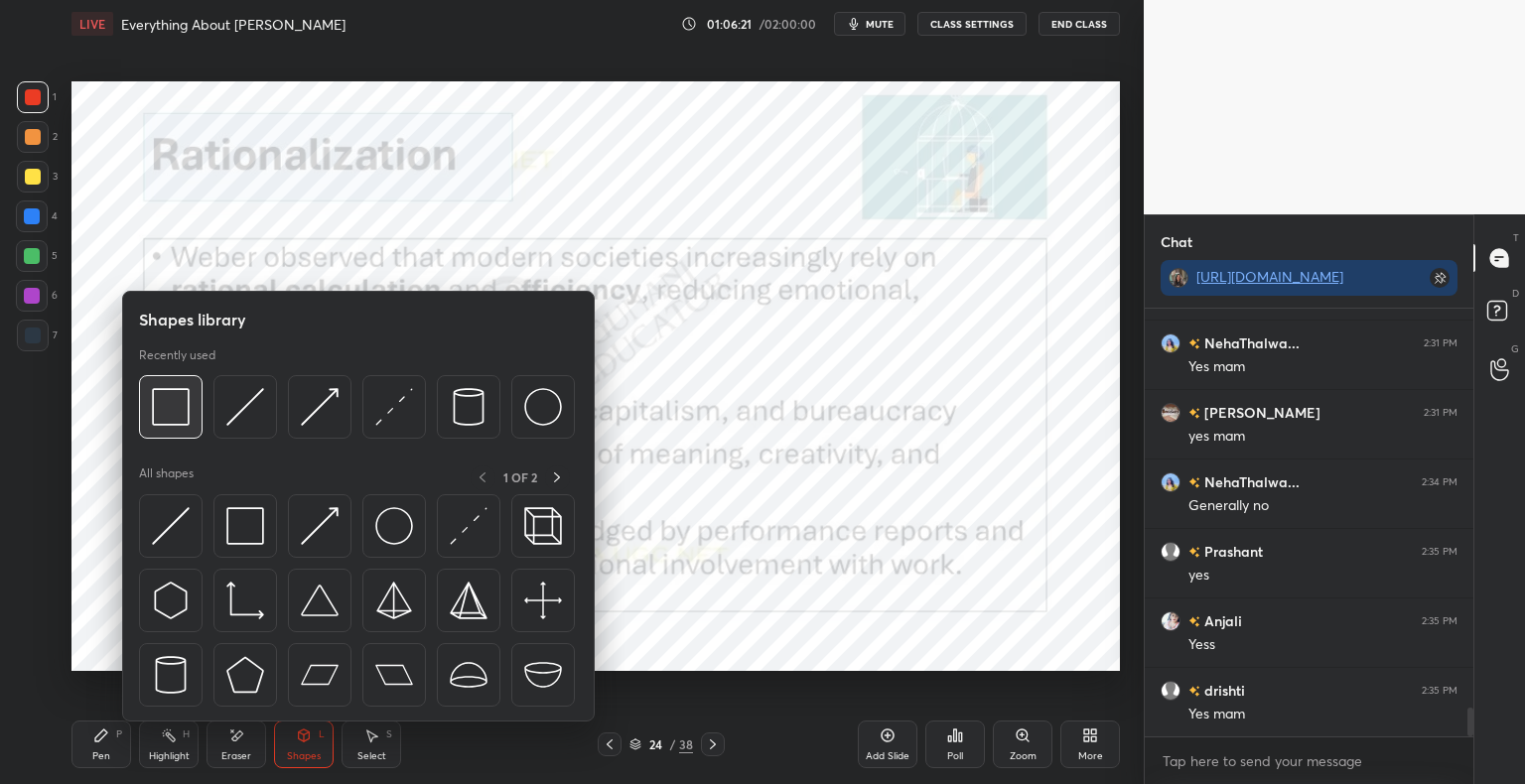click at bounding box center (171, 407) 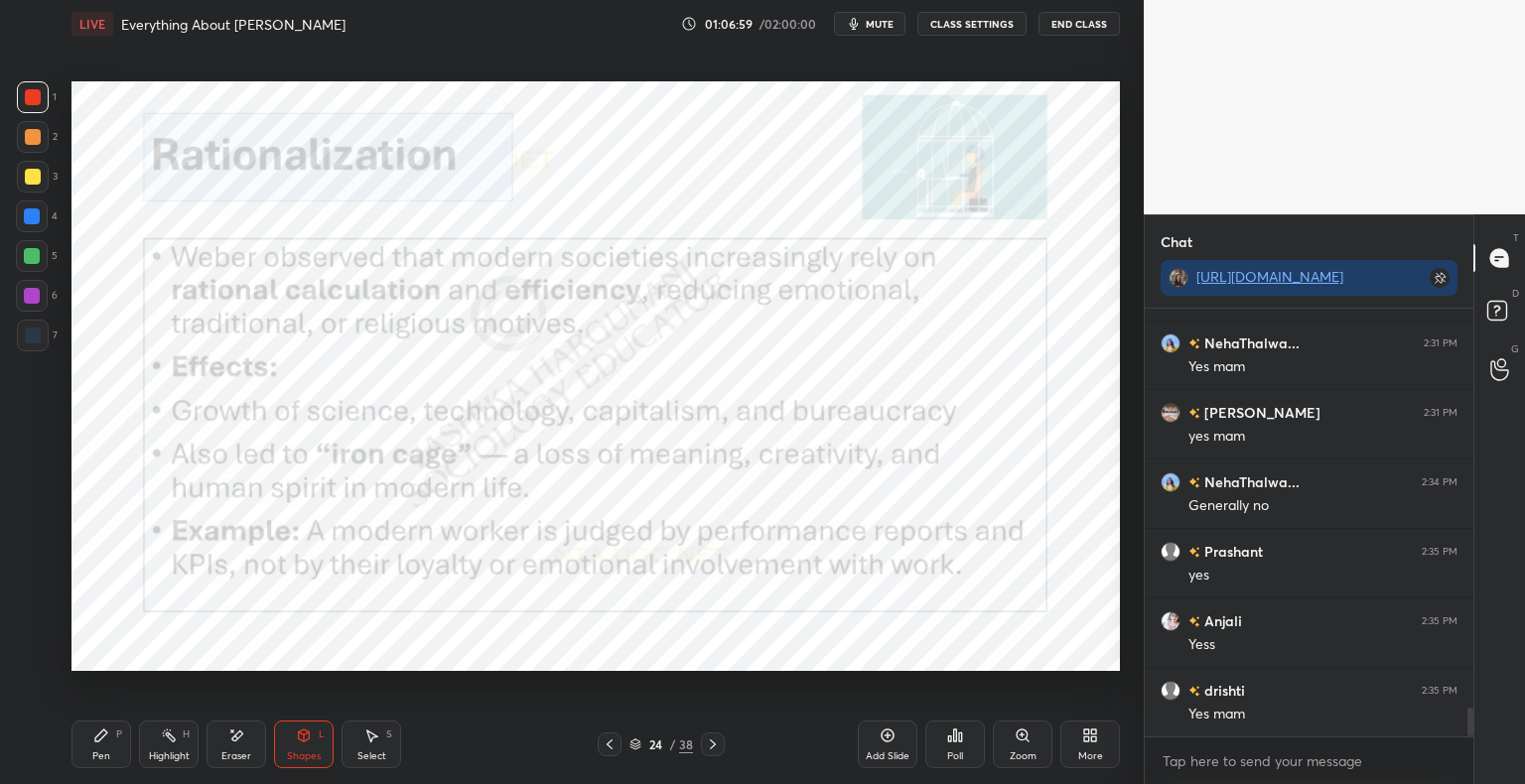 click on "Pen P" at bounding box center [101, 744] 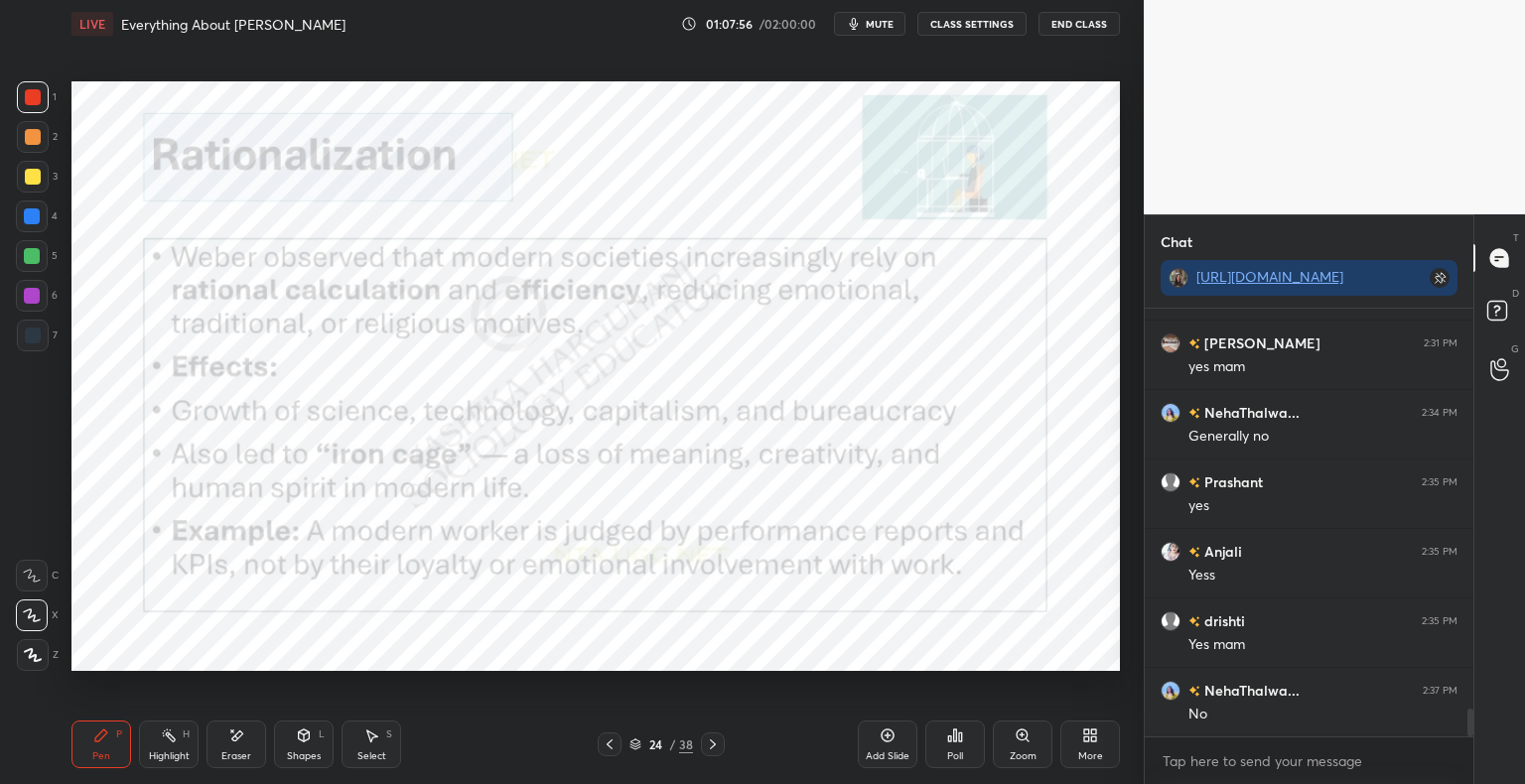 scroll, scrollTop: 6081, scrollLeft: 0, axis: vertical 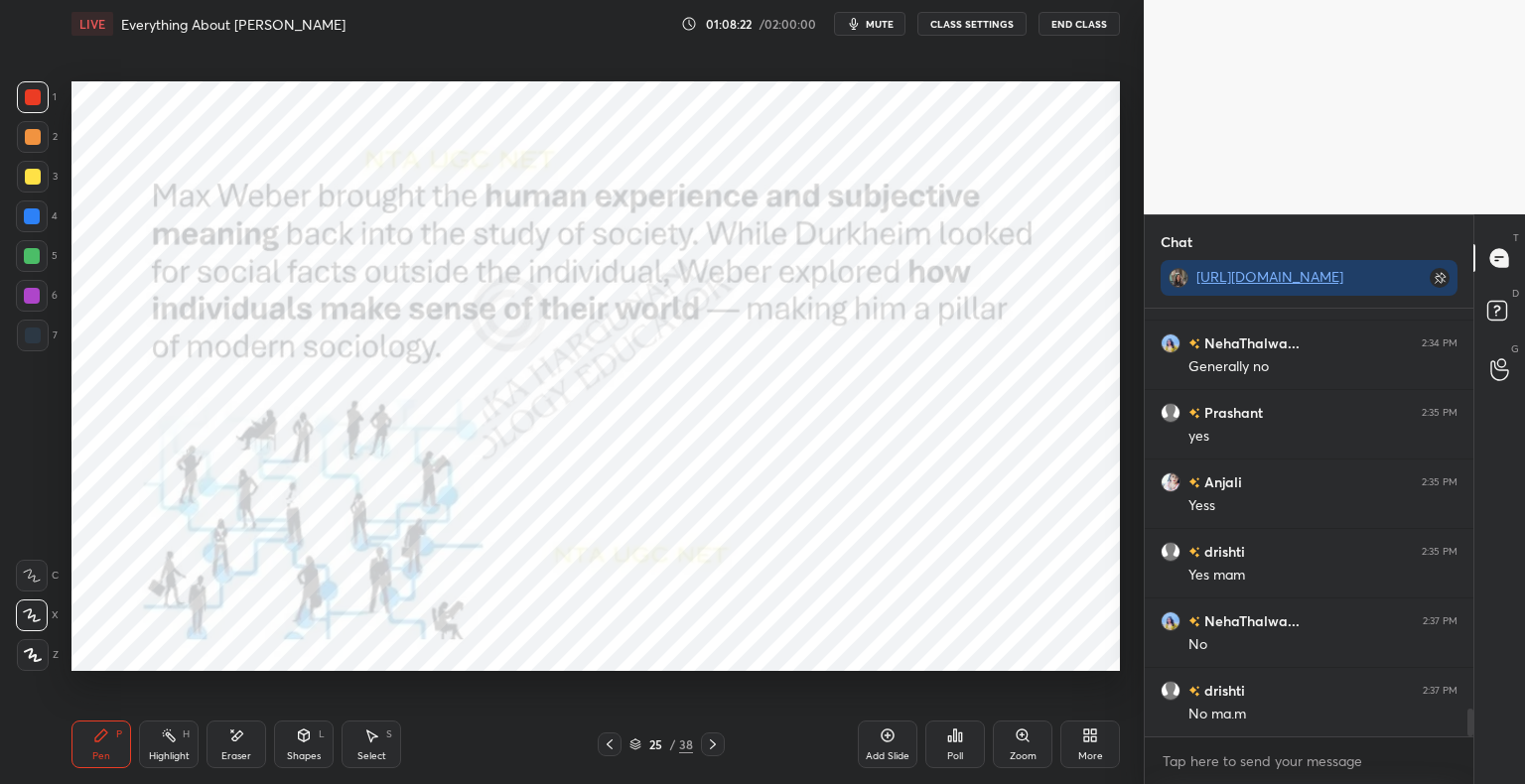 click on "Shapes" at bounding box center [304, 756] 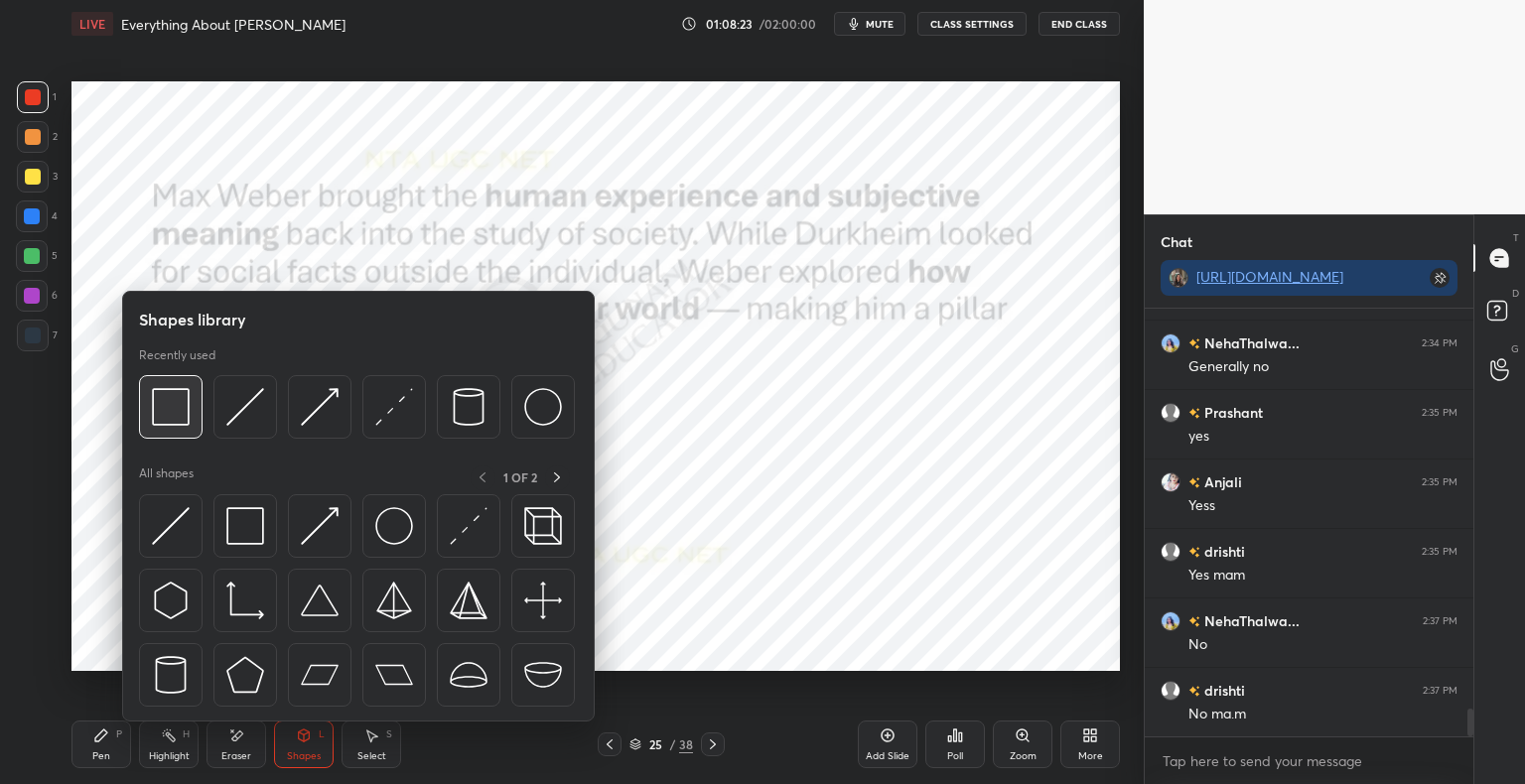 click at bounding box center (171, 407) 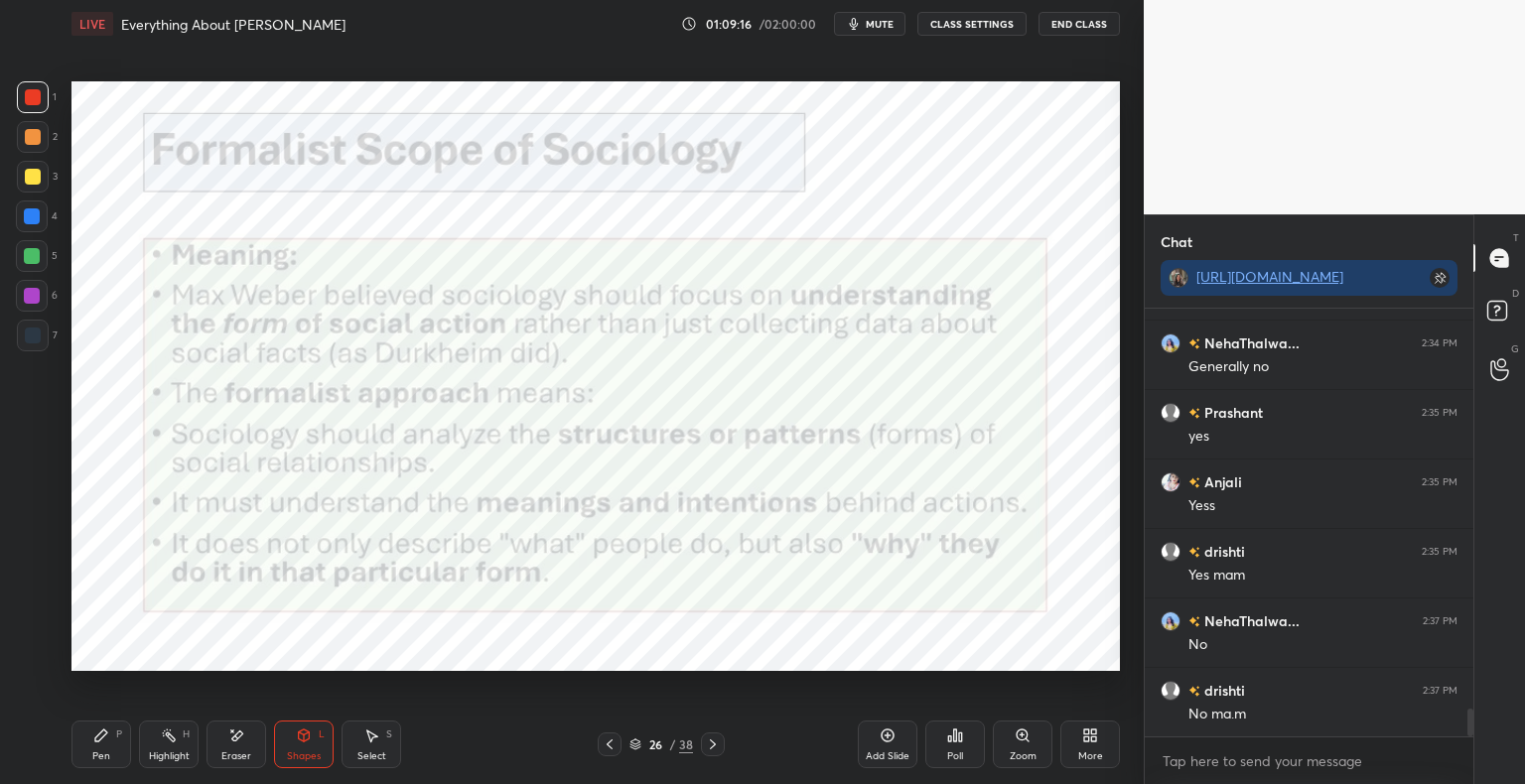 click on "Pen" at bounding box center [101, 756] 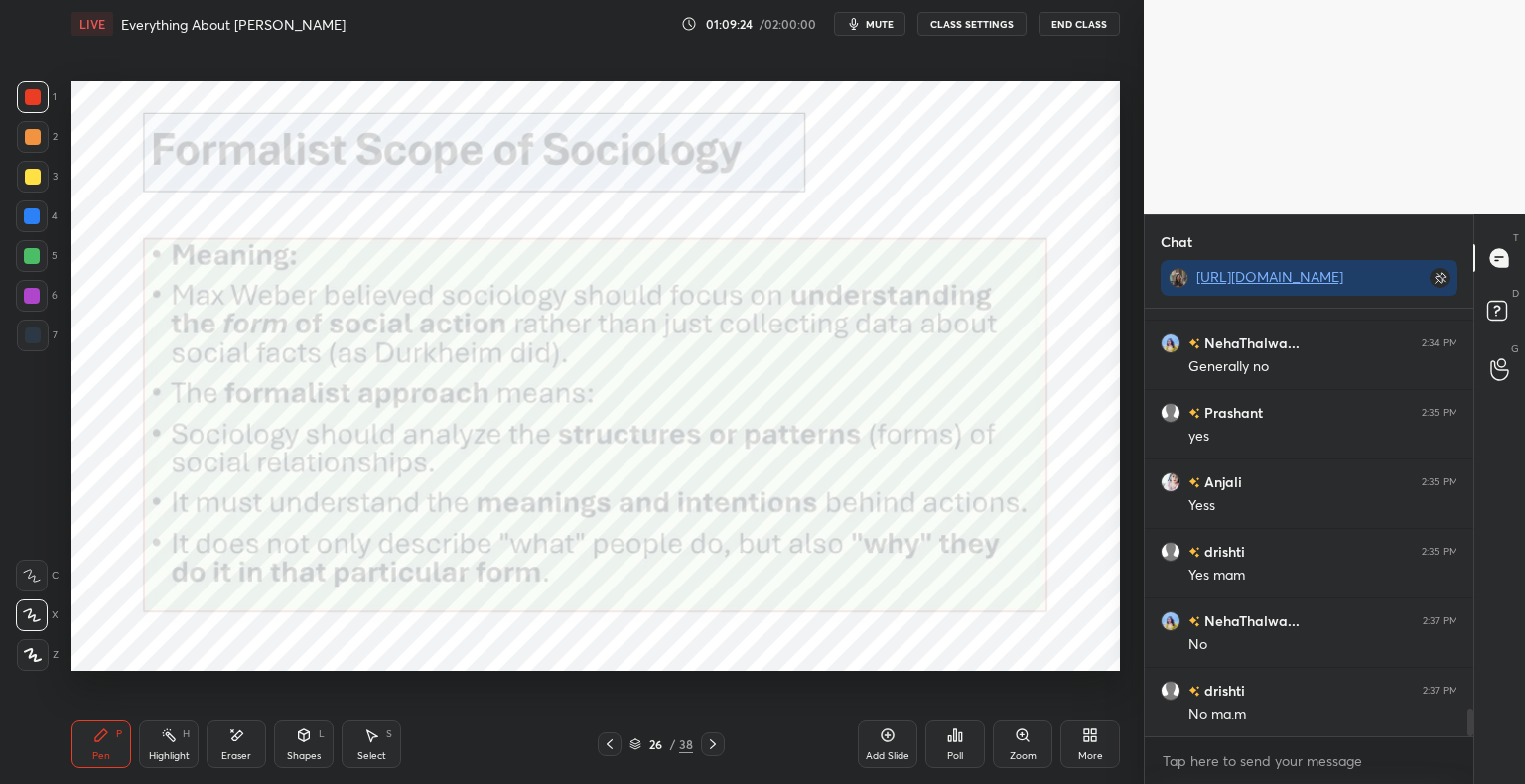 click 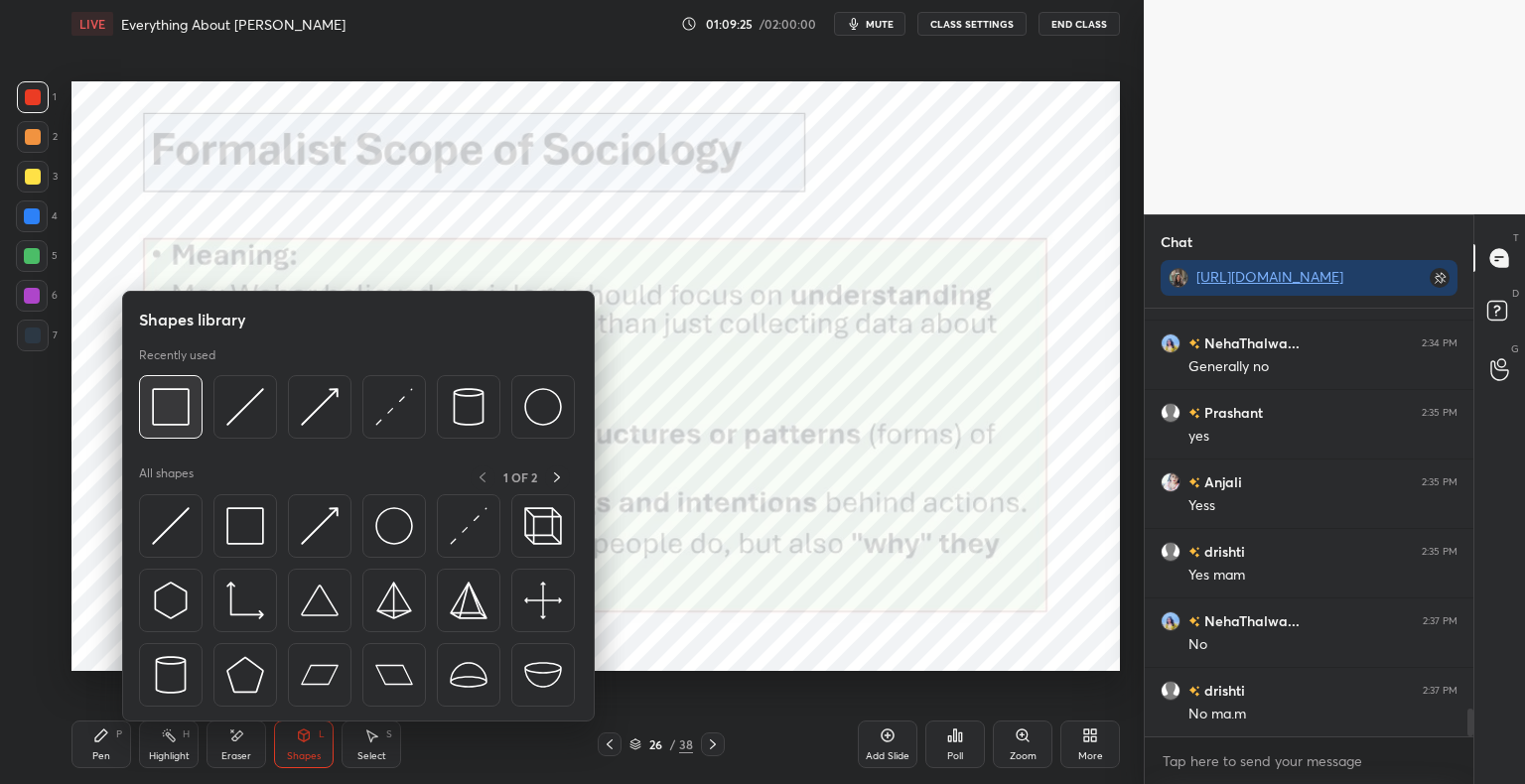 click at bounding box center (171, 407) 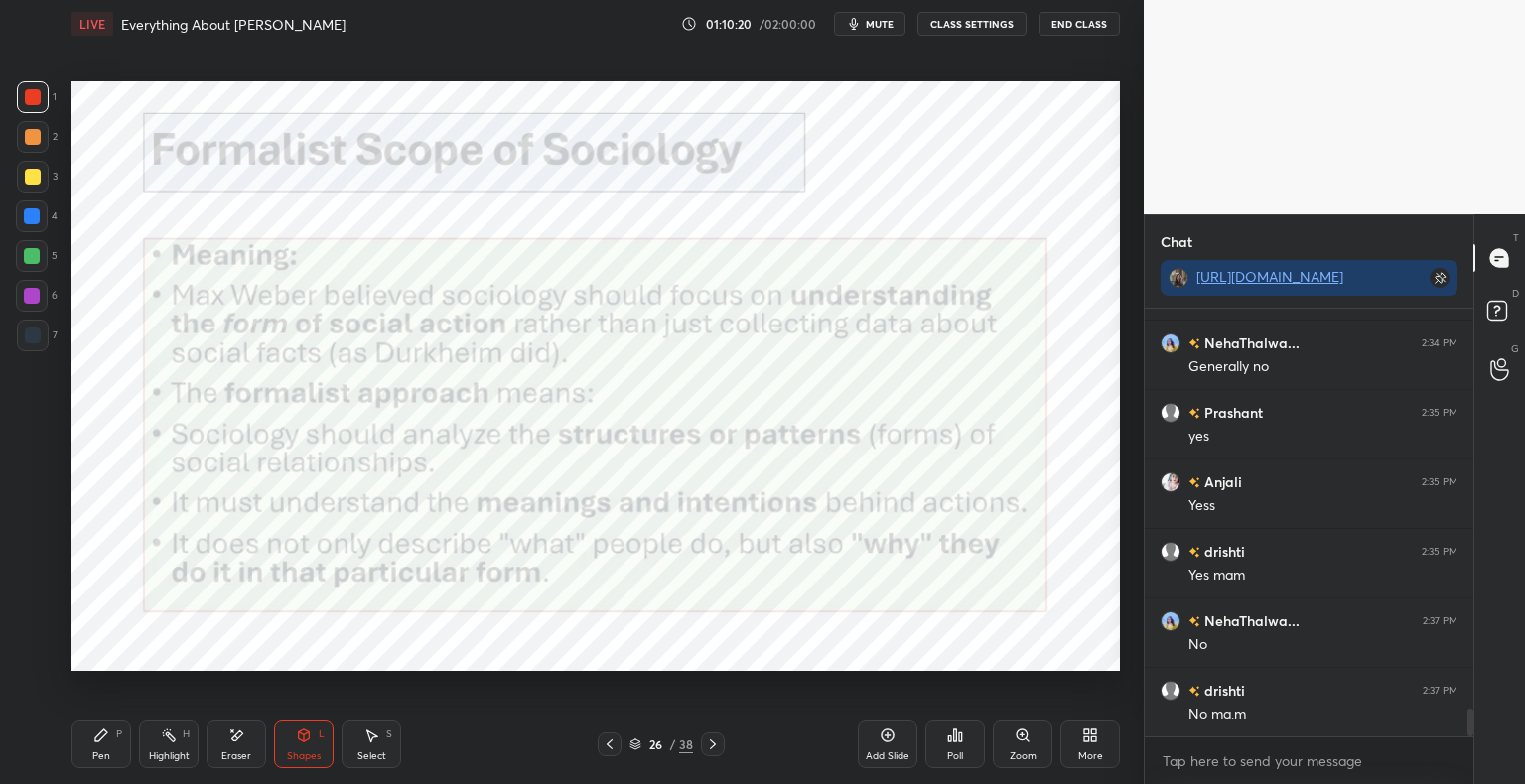 click on "Pen" at bounding box center (101, 756) 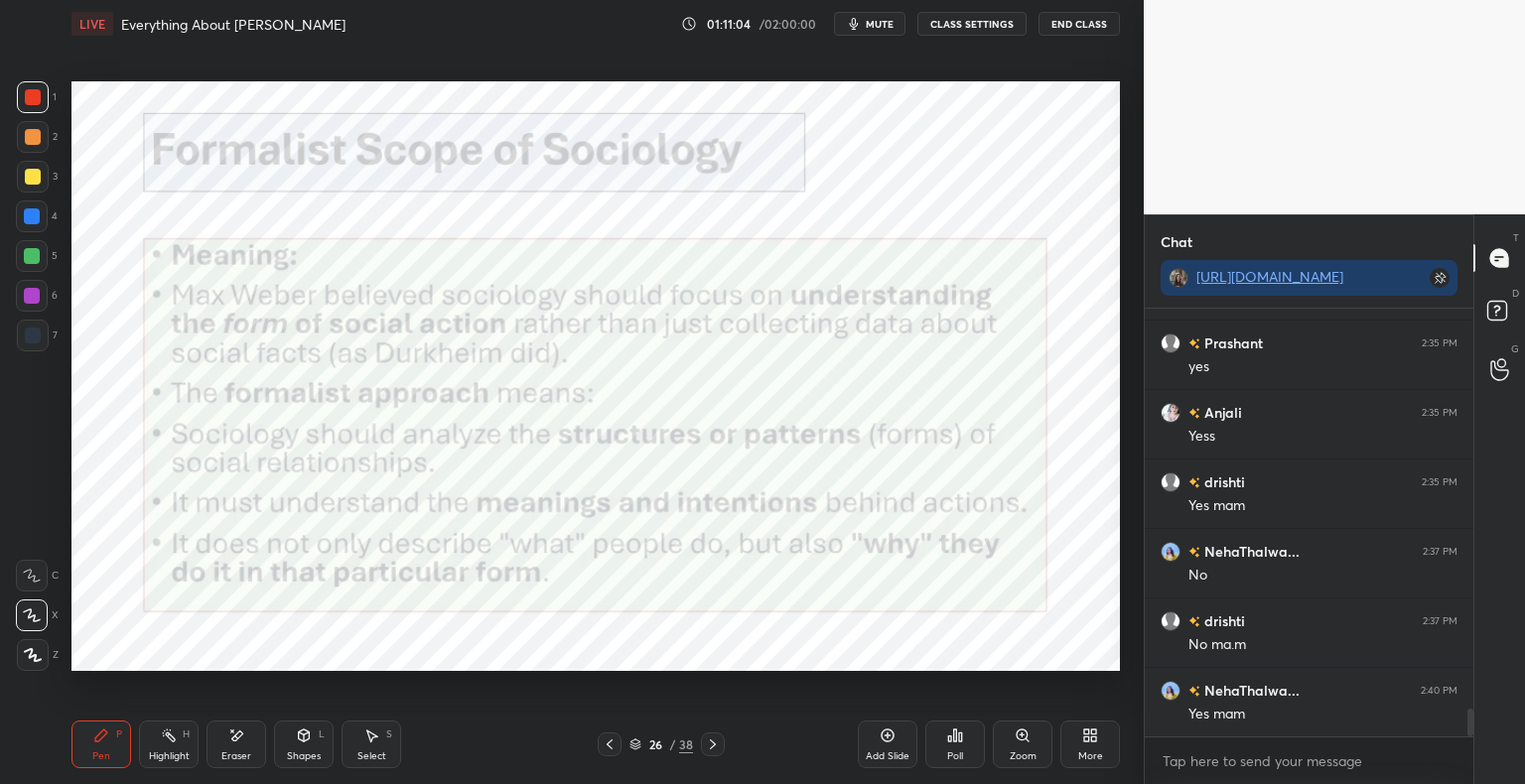 scroll, scrollTop: 6220, scrollLeft: 0, axis: vertical 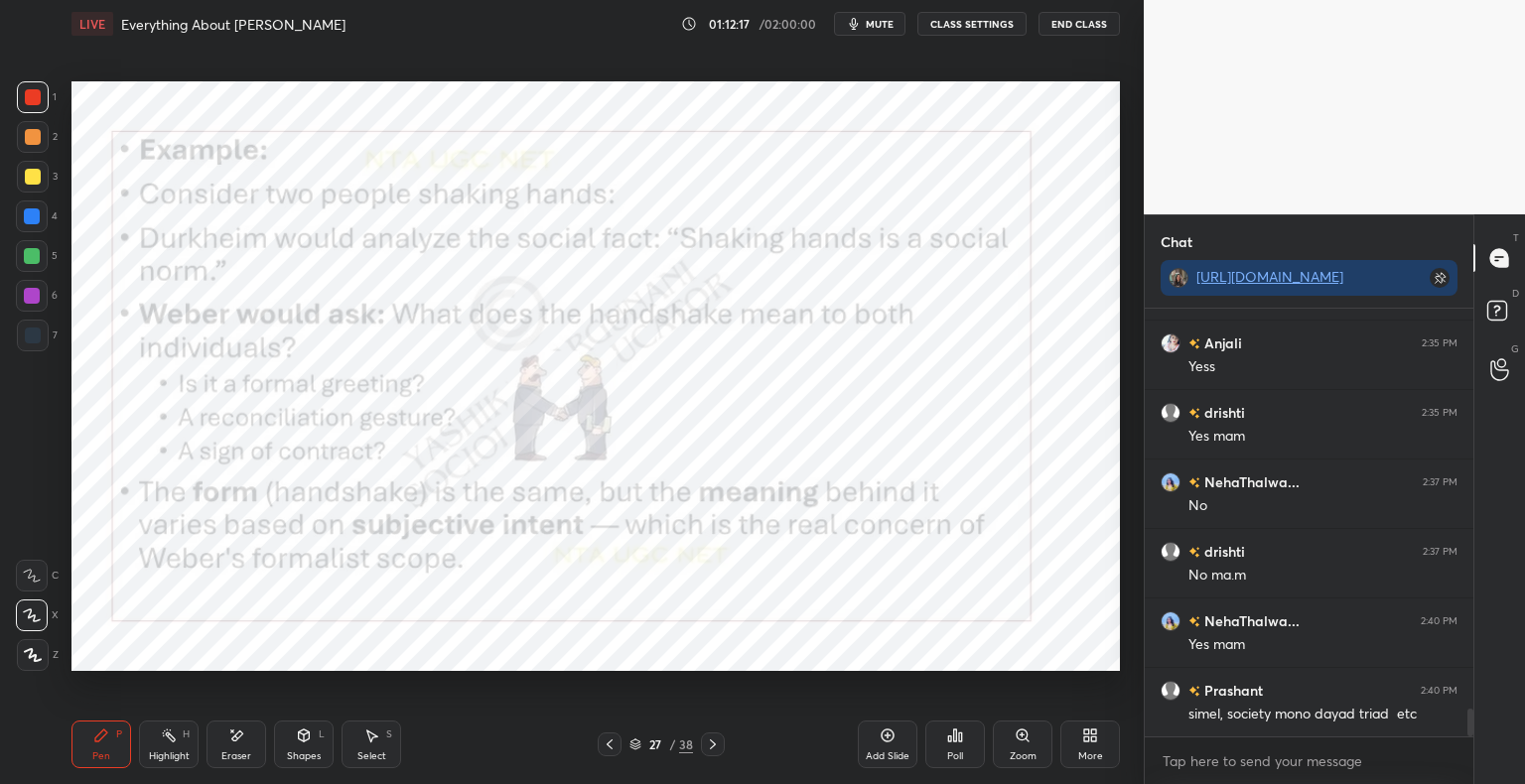 click on "Shapes" at bounding box center [304, 756] 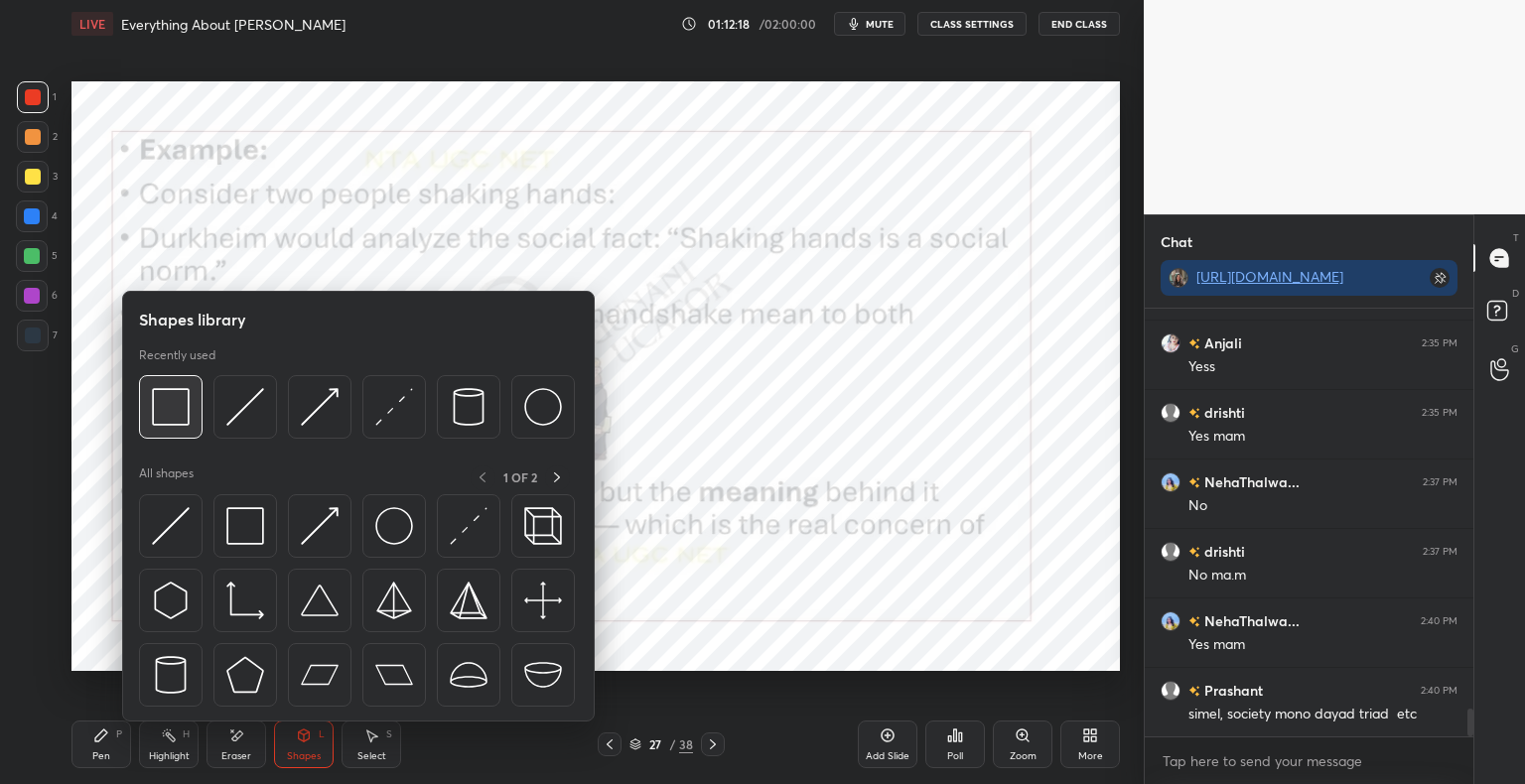 click at bounding box center (171, 407) 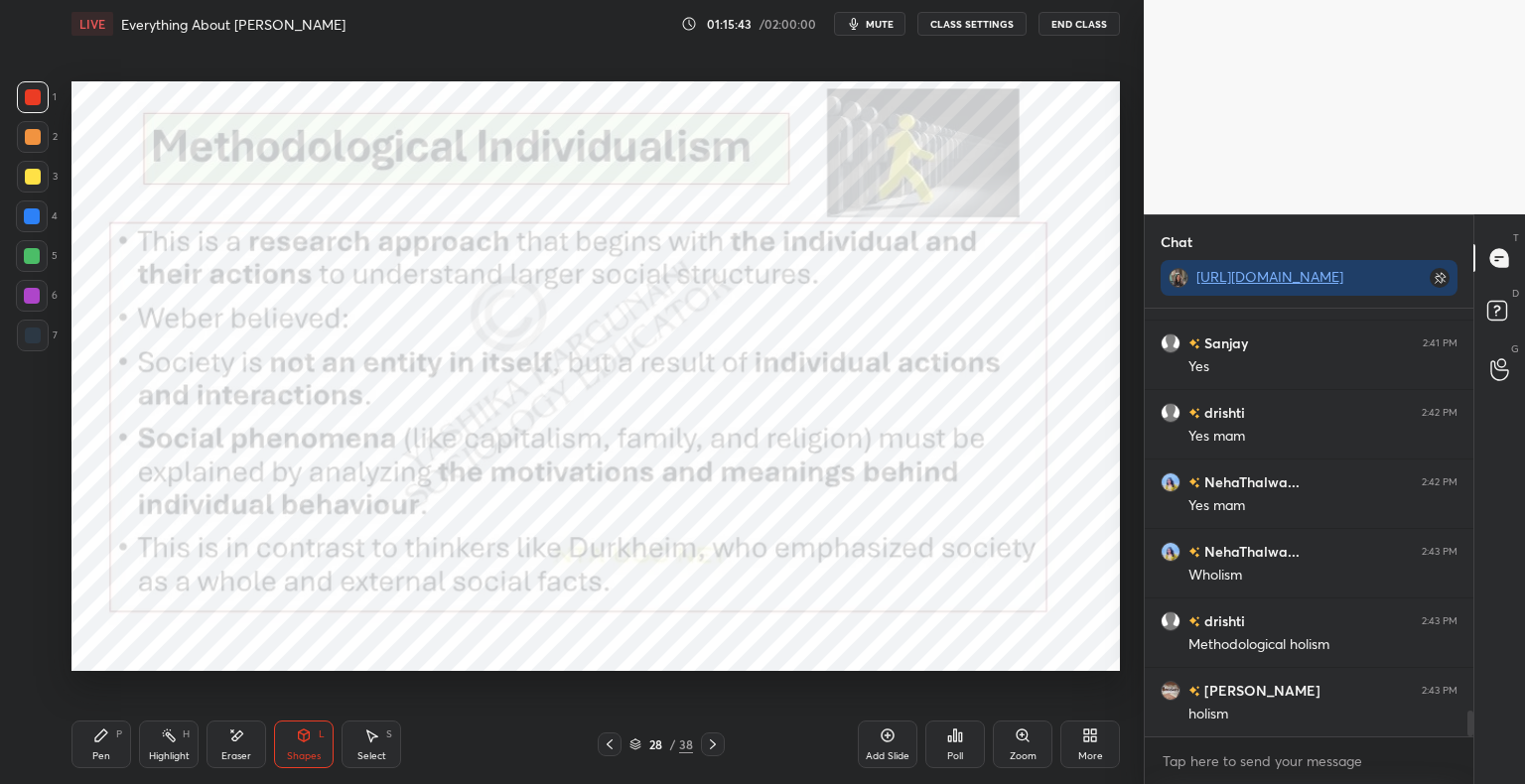 scroll, scrollTop: 6707, scrollLeft: 0, axis: vertical 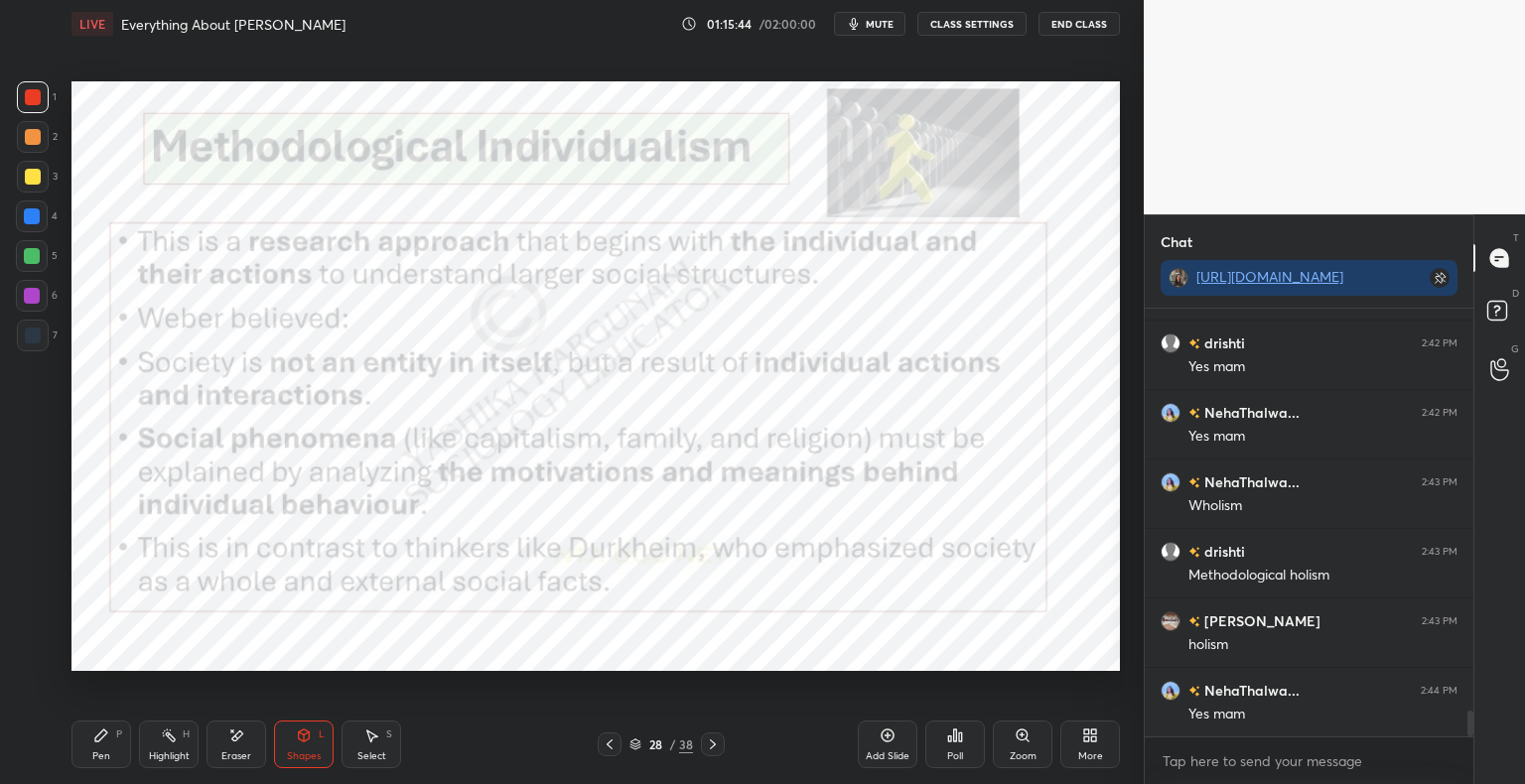 click 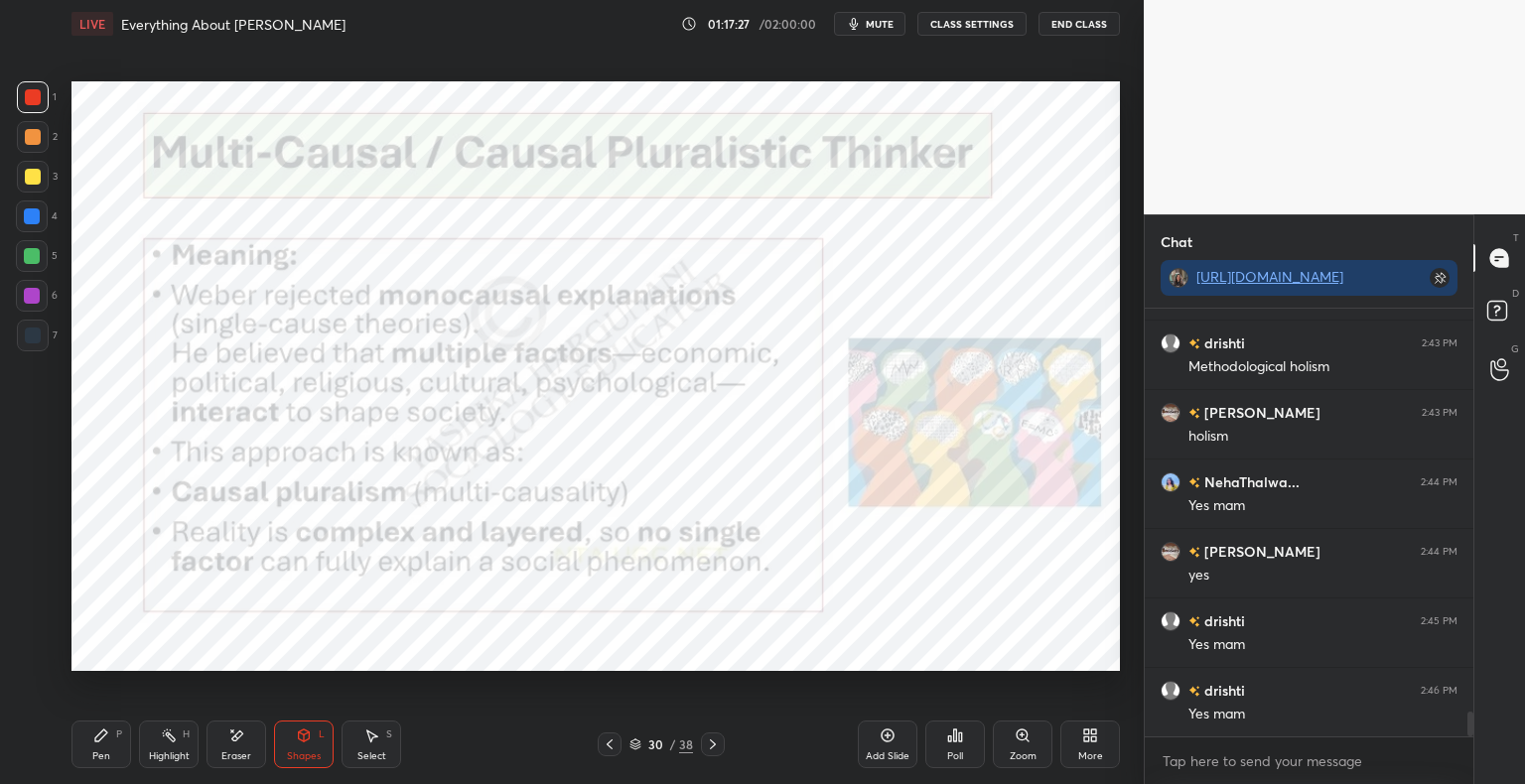 scroll, scrollTop: 6985, scrollLeft: 0, axis: vertical 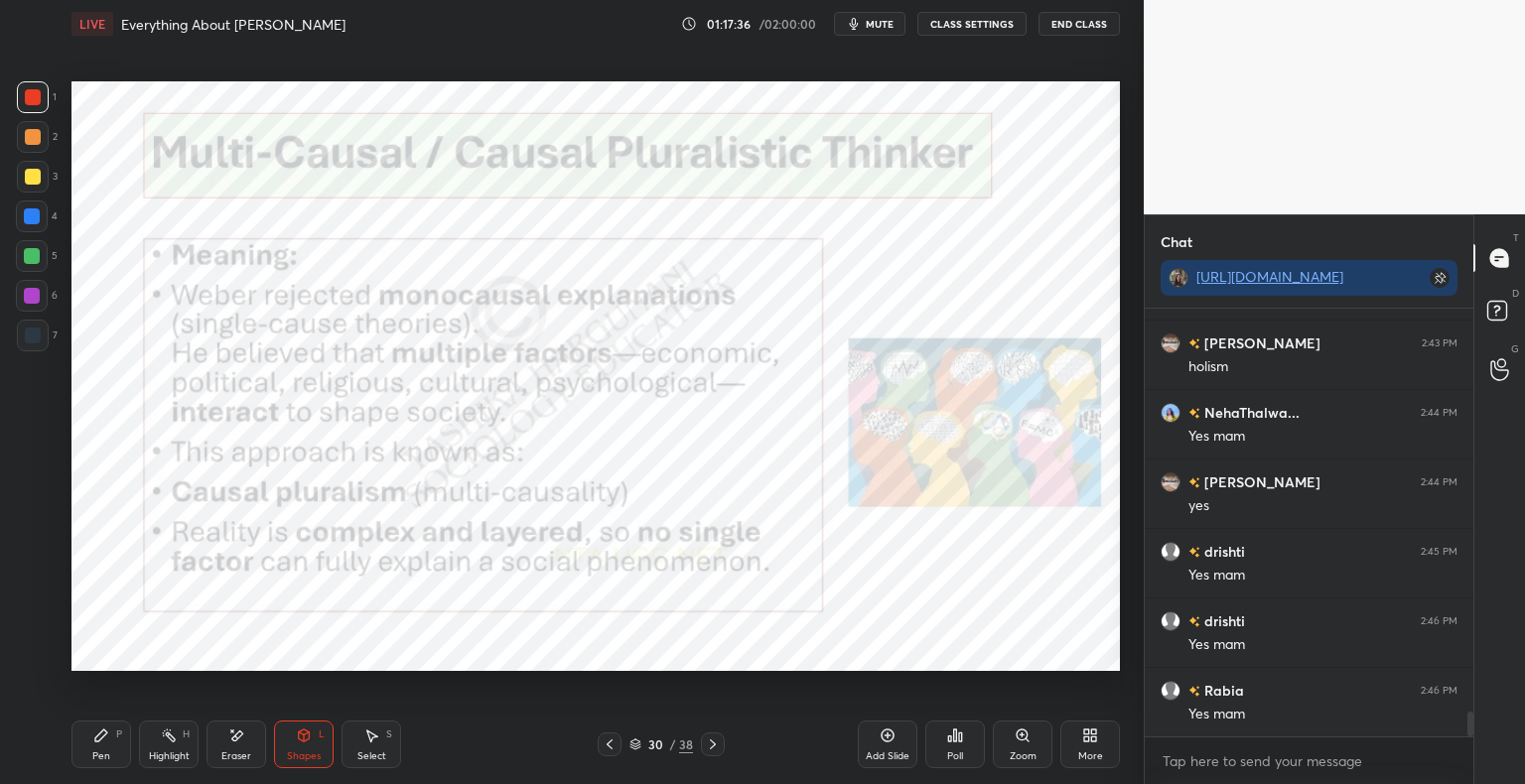 click 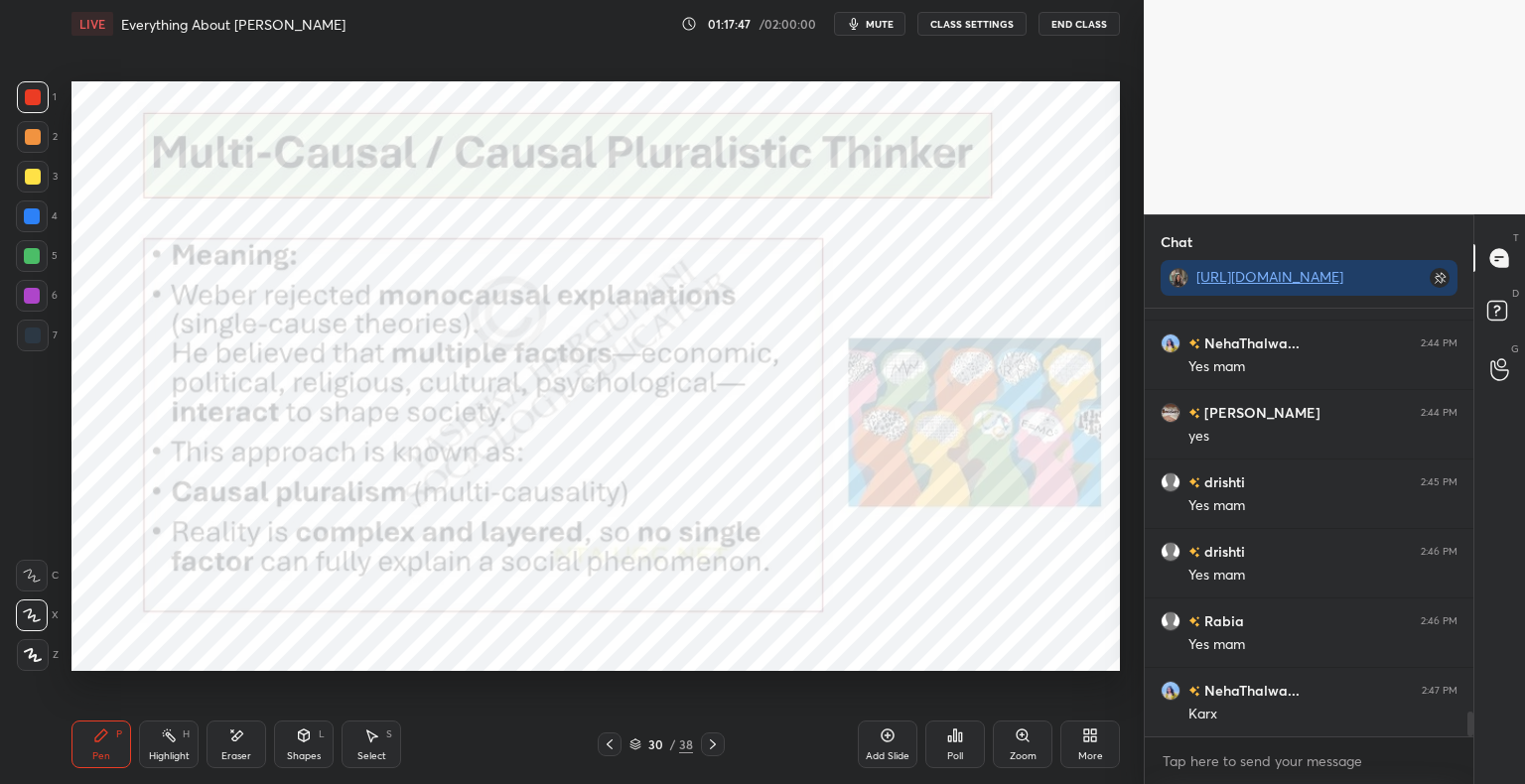 scroll, scrollTop: 7123, scrollLeft: 0, axis: vertical 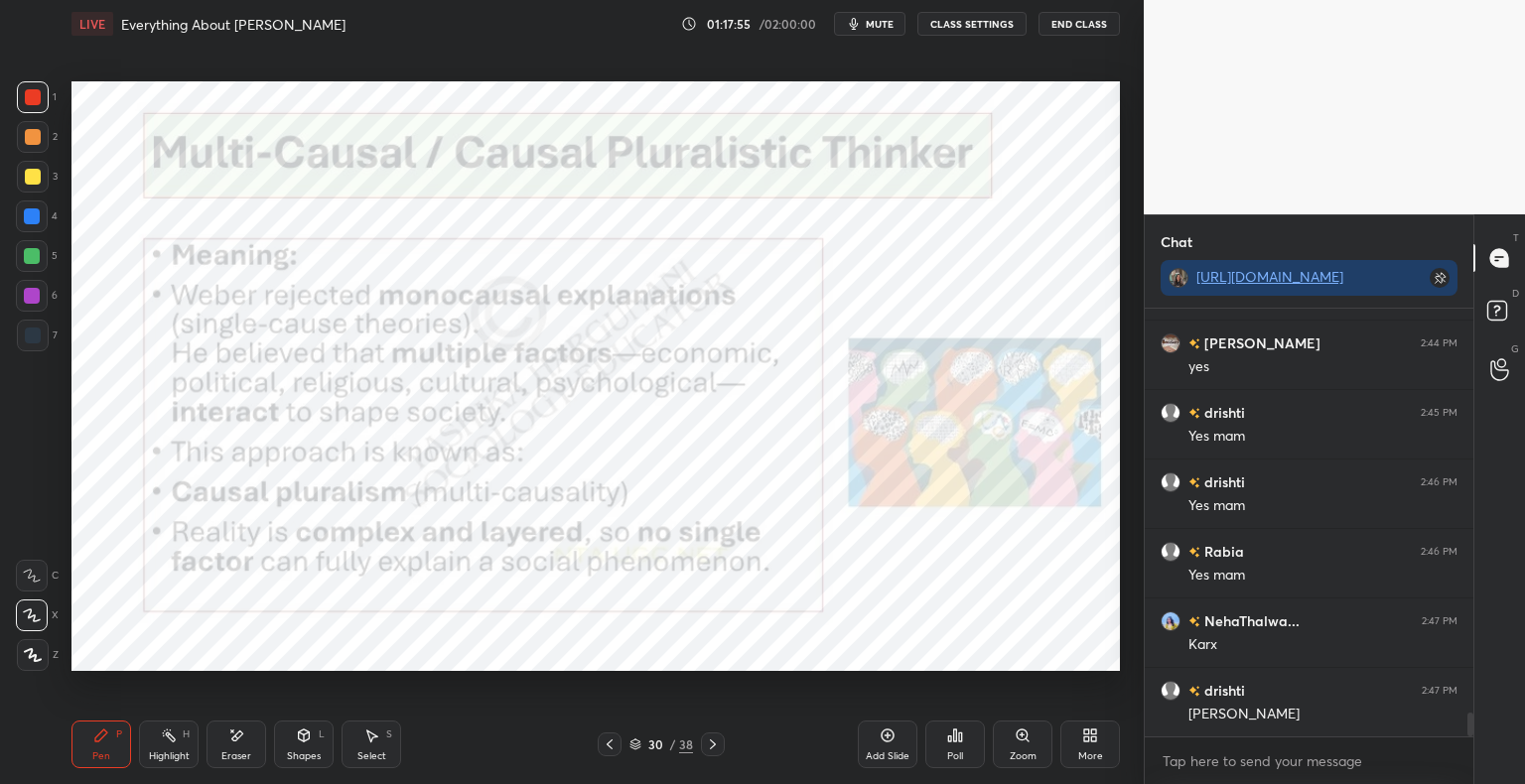 click on "Shapes L" at bounding box center [304, 744] 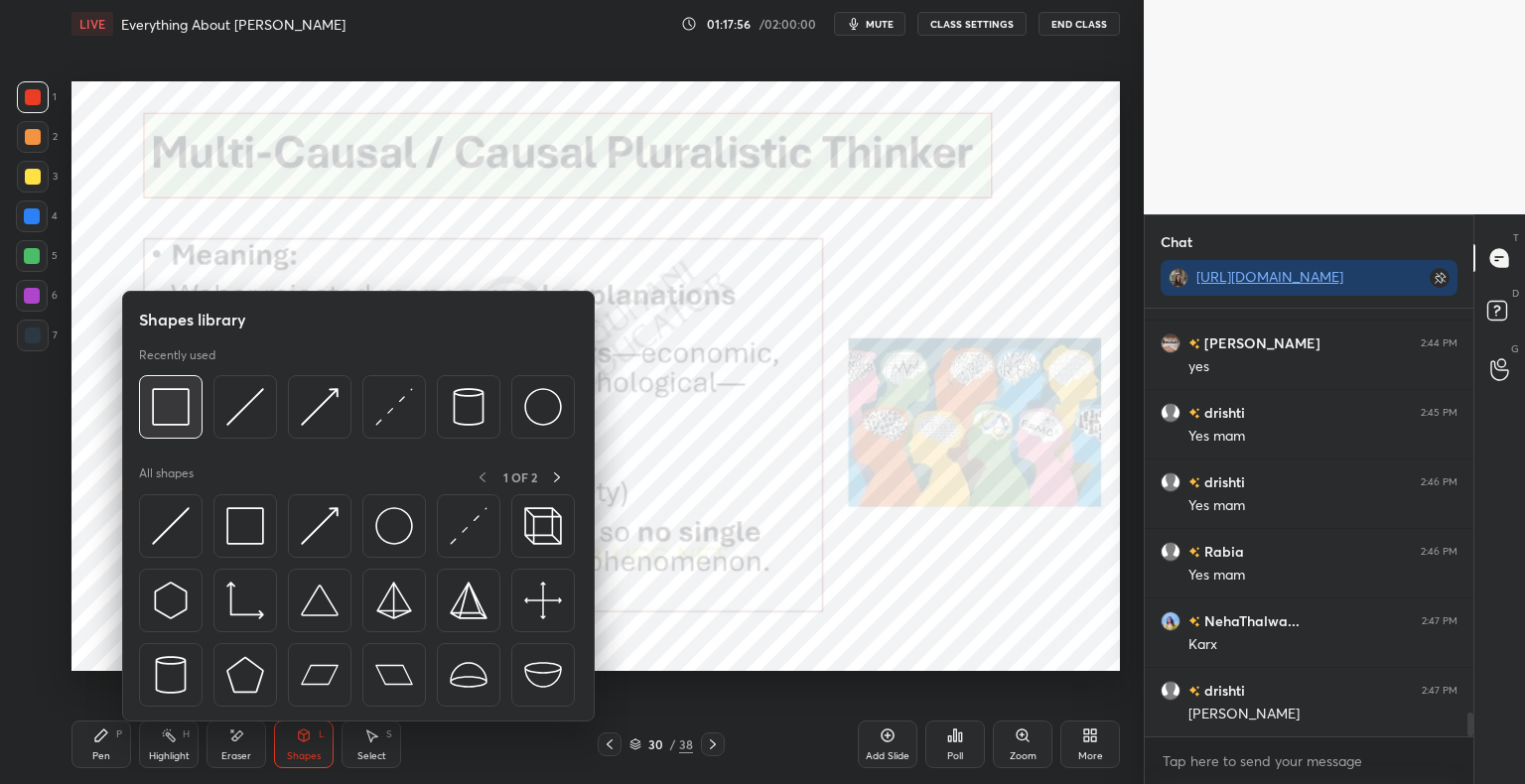 click at bounding box center [171, 407] 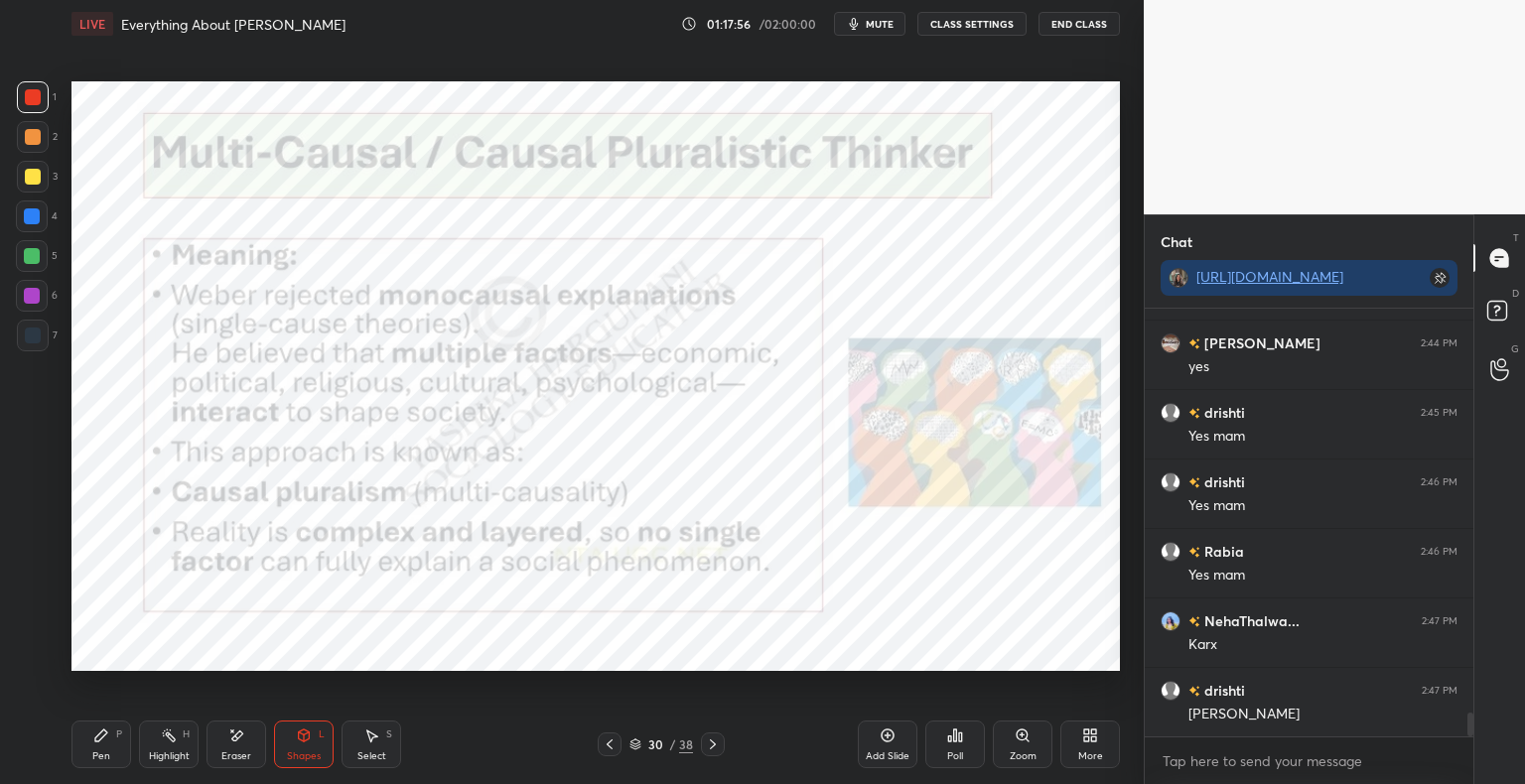scroll, scrollTop: 7193, scrollLeft: 0, axis: vertical 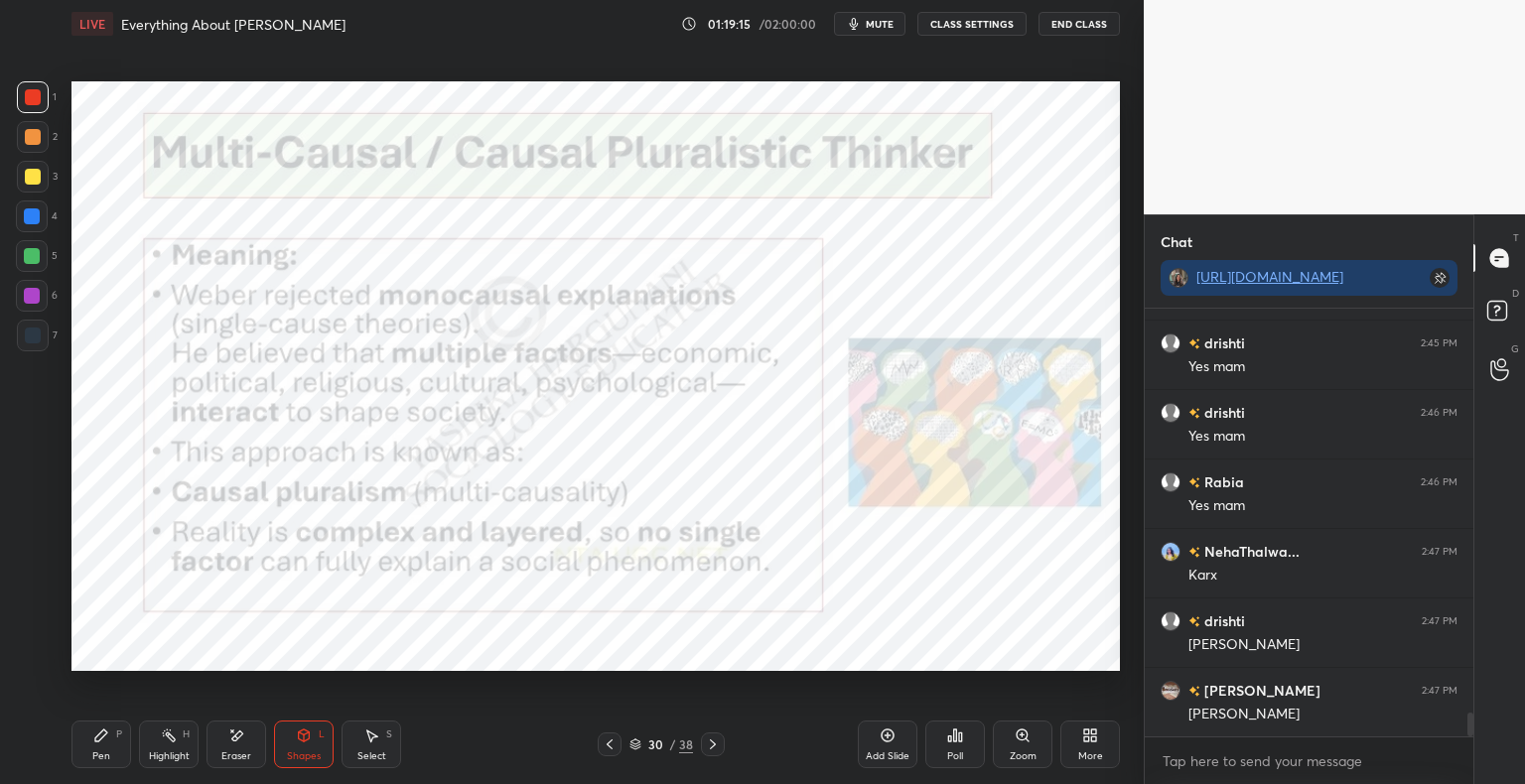 click on "30 / 38" at bounding box center (661, 744) 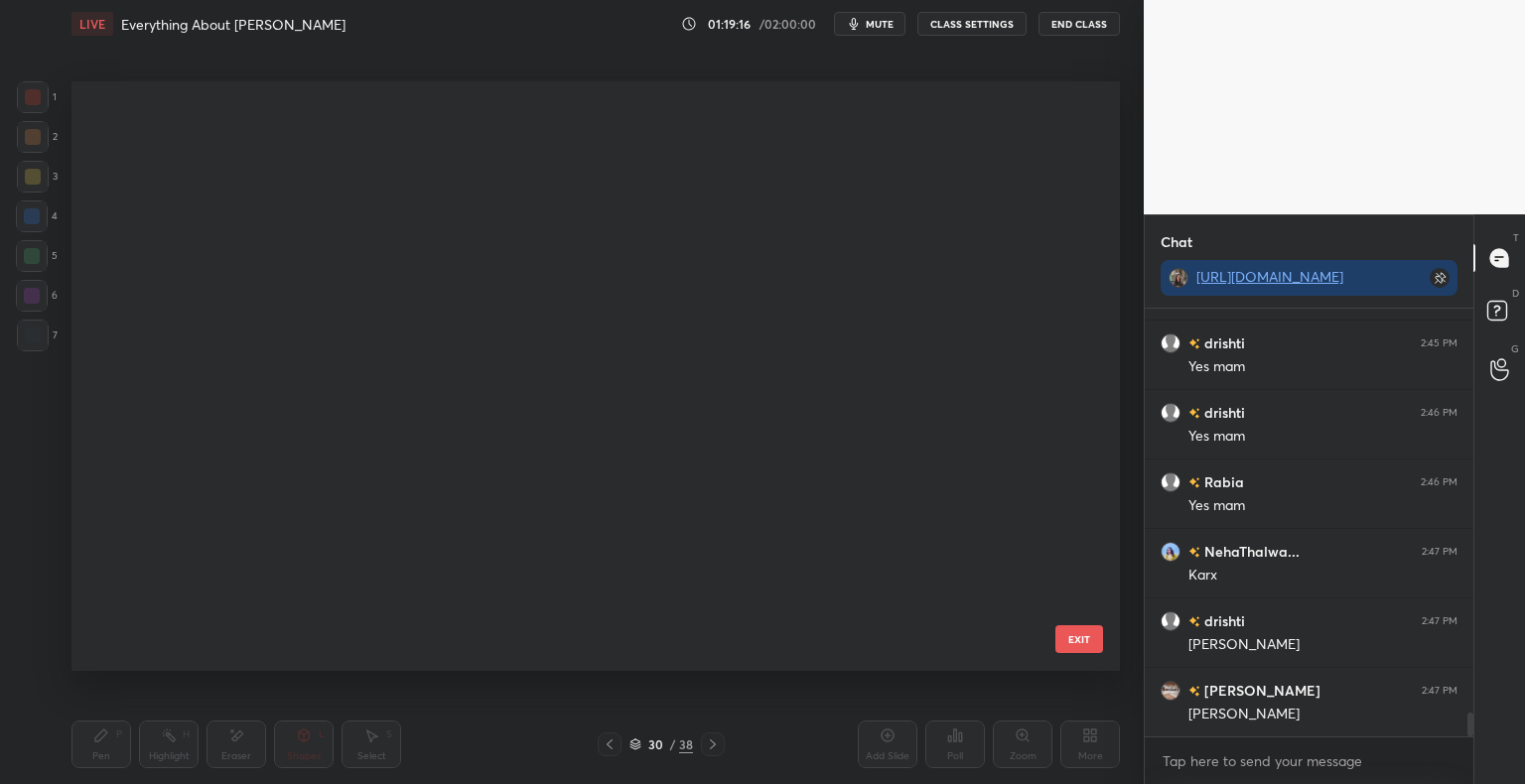 scroll, scrollTop: 1227, scrollLeft: 0, axis: vertical 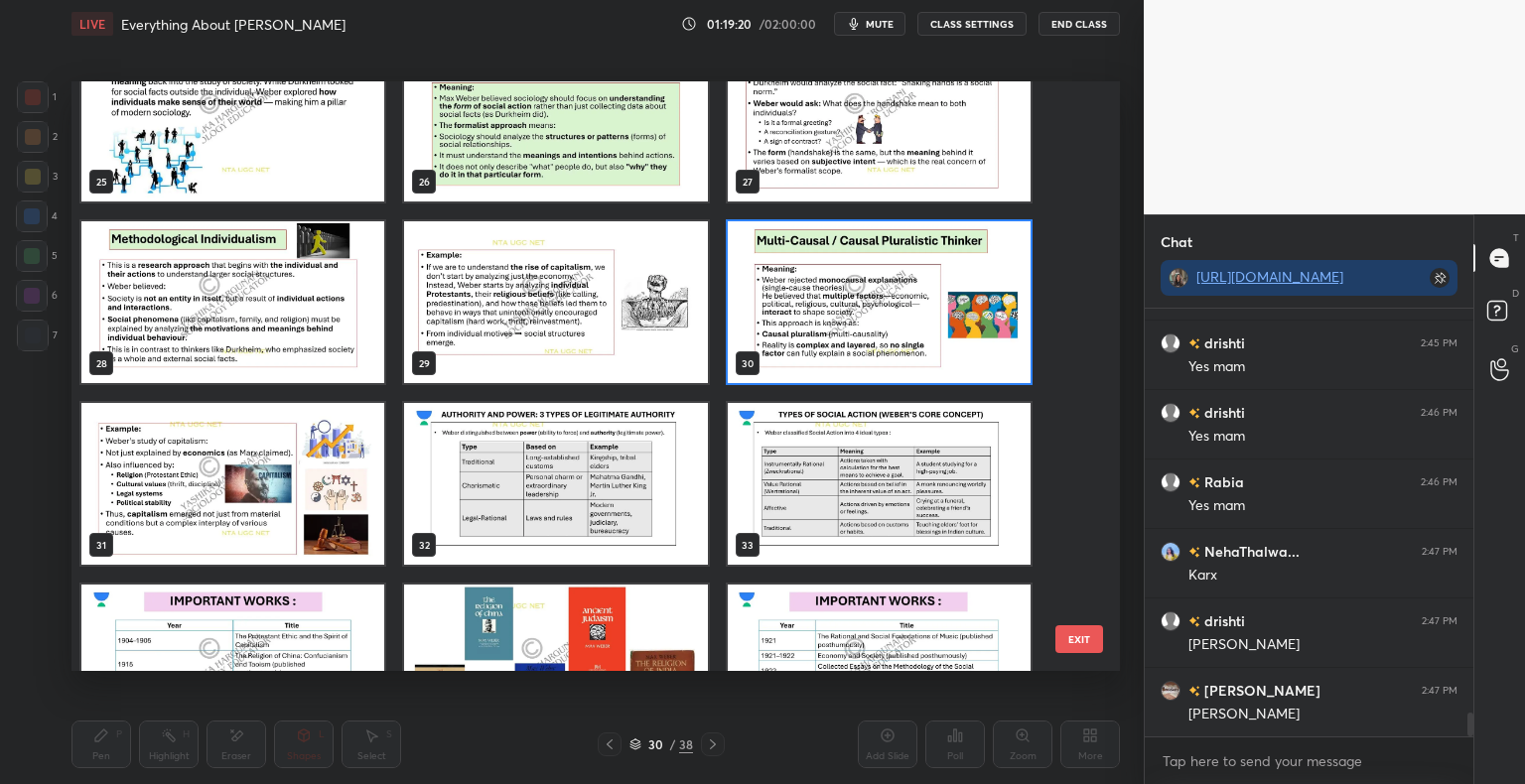 click at bounding box center [232, 483] 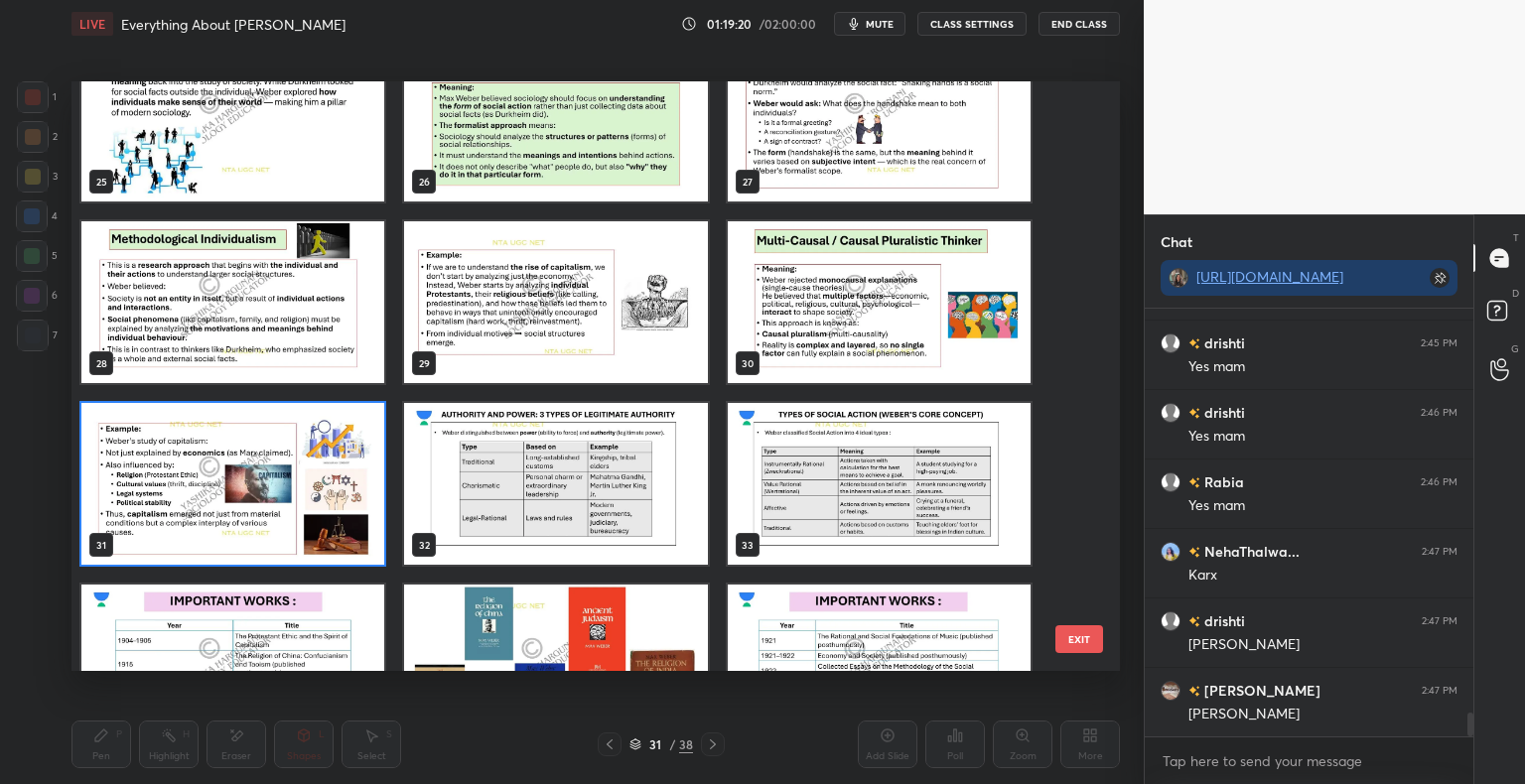 click at bounding box center (232, 483) 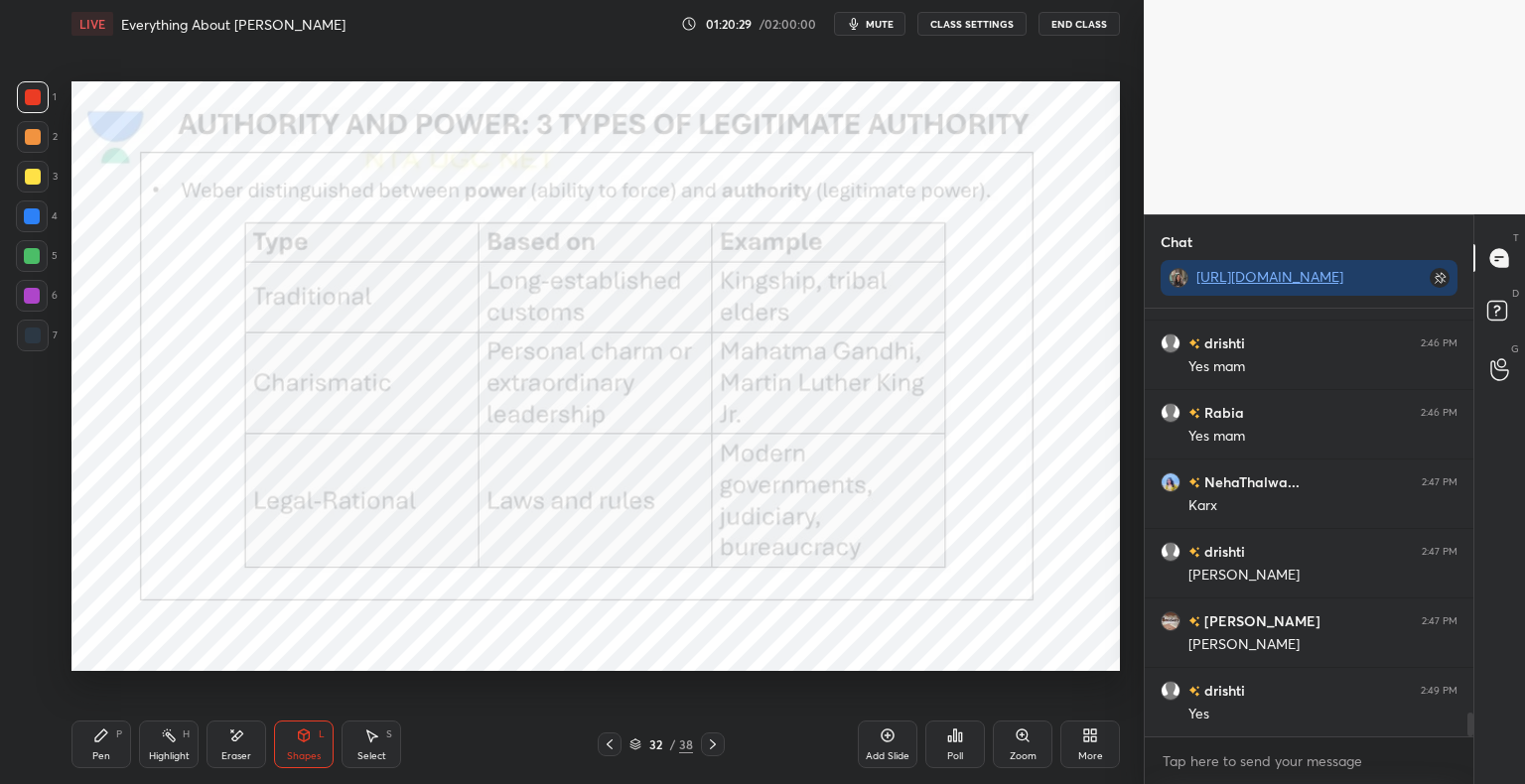 scroll, scrollTop: 7332, scrollLeft: 0, axis: vertical 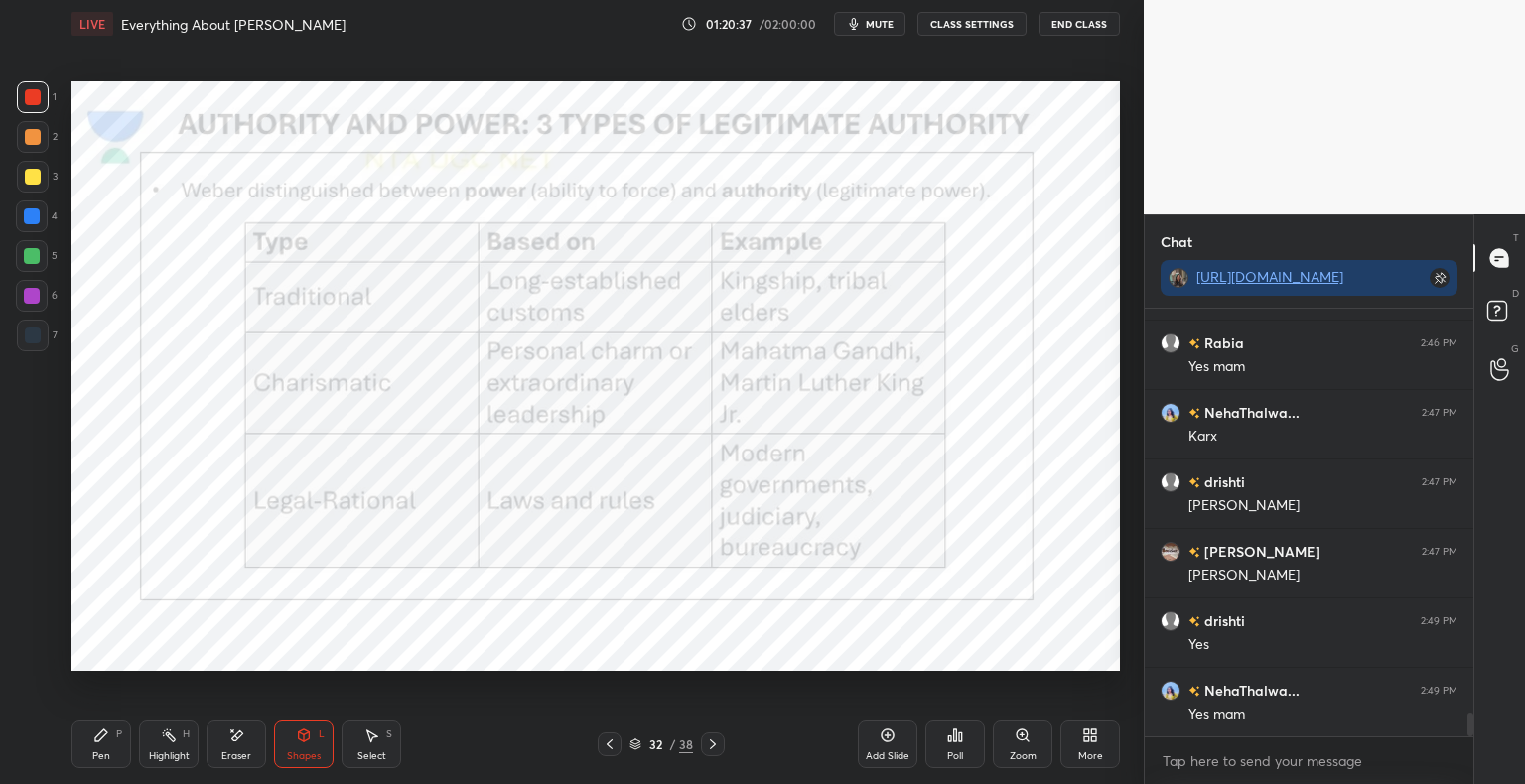 click at bounding box center [610, 744] 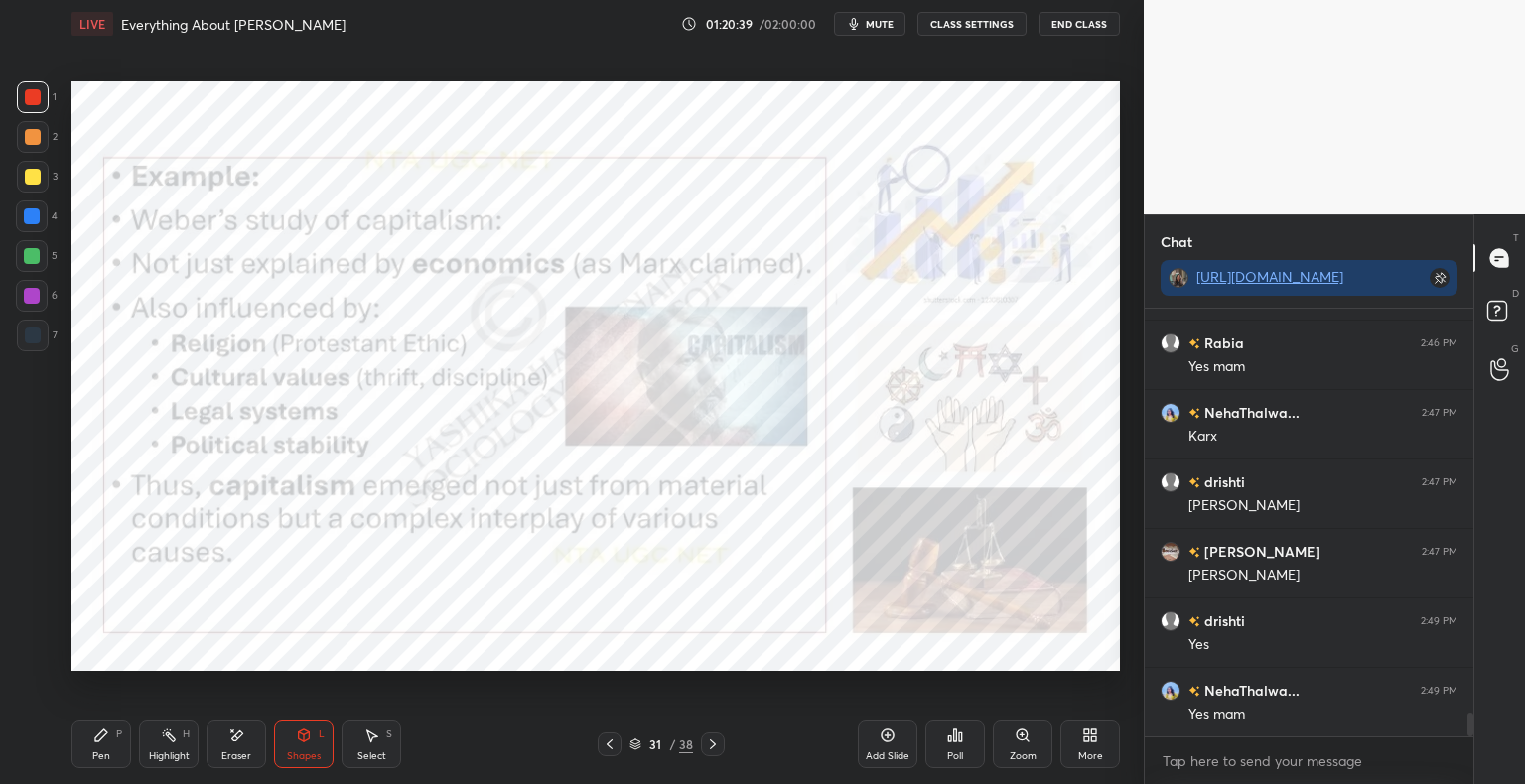 click on "Add Slide" at bounding box center [888, 756] 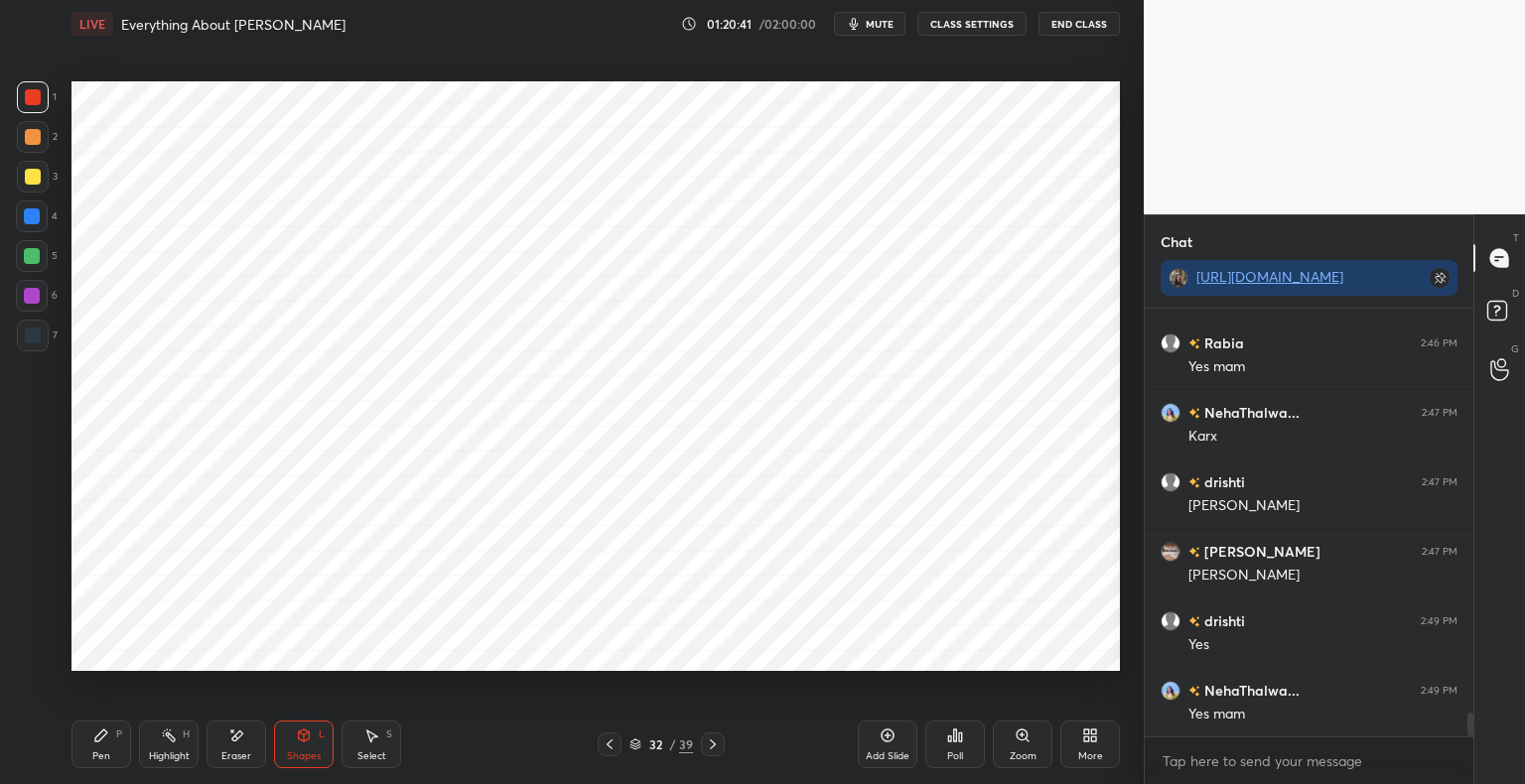 click on "Shapes L" at bounding box center (304, 744) 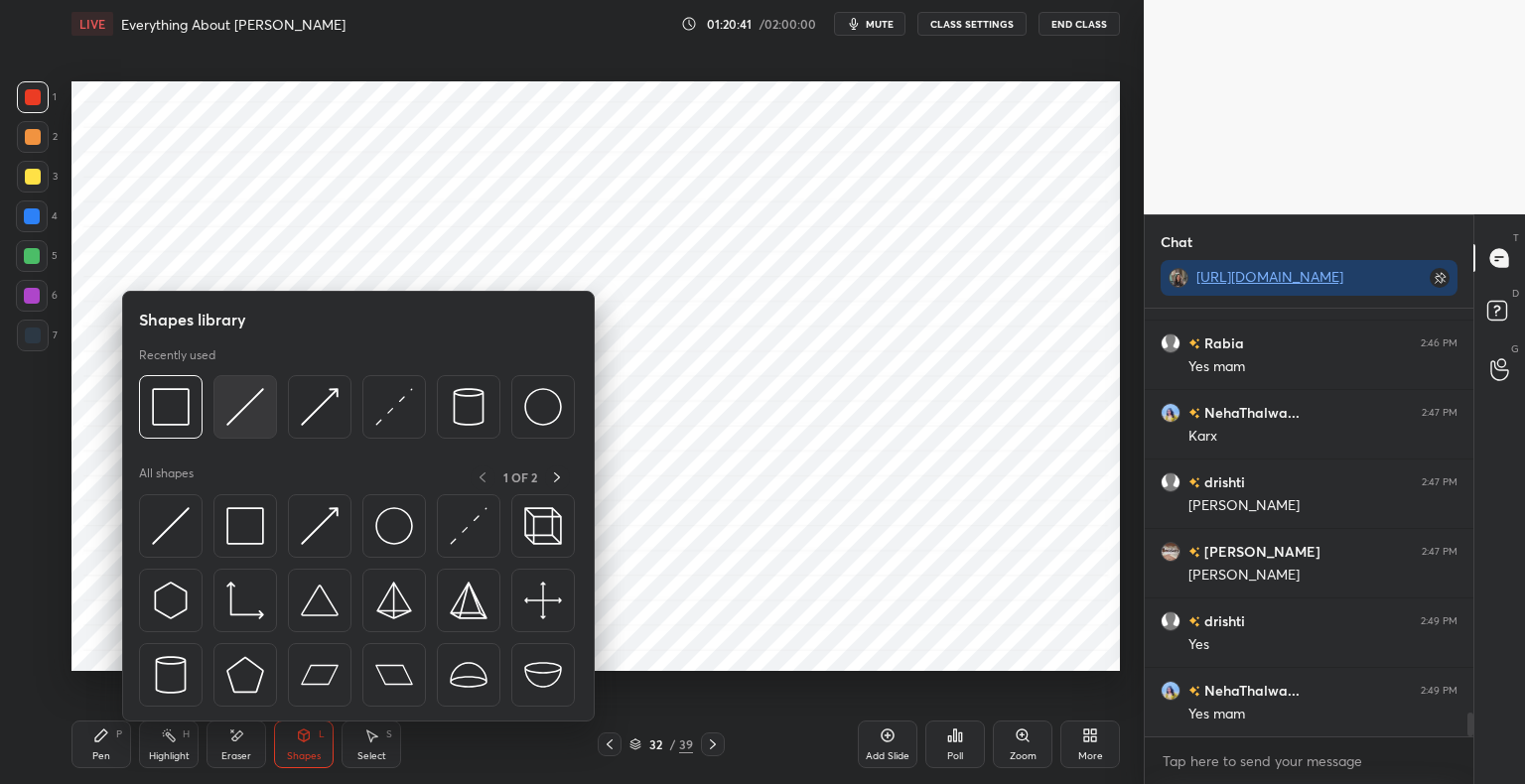 click at bounding box center (245, 407) 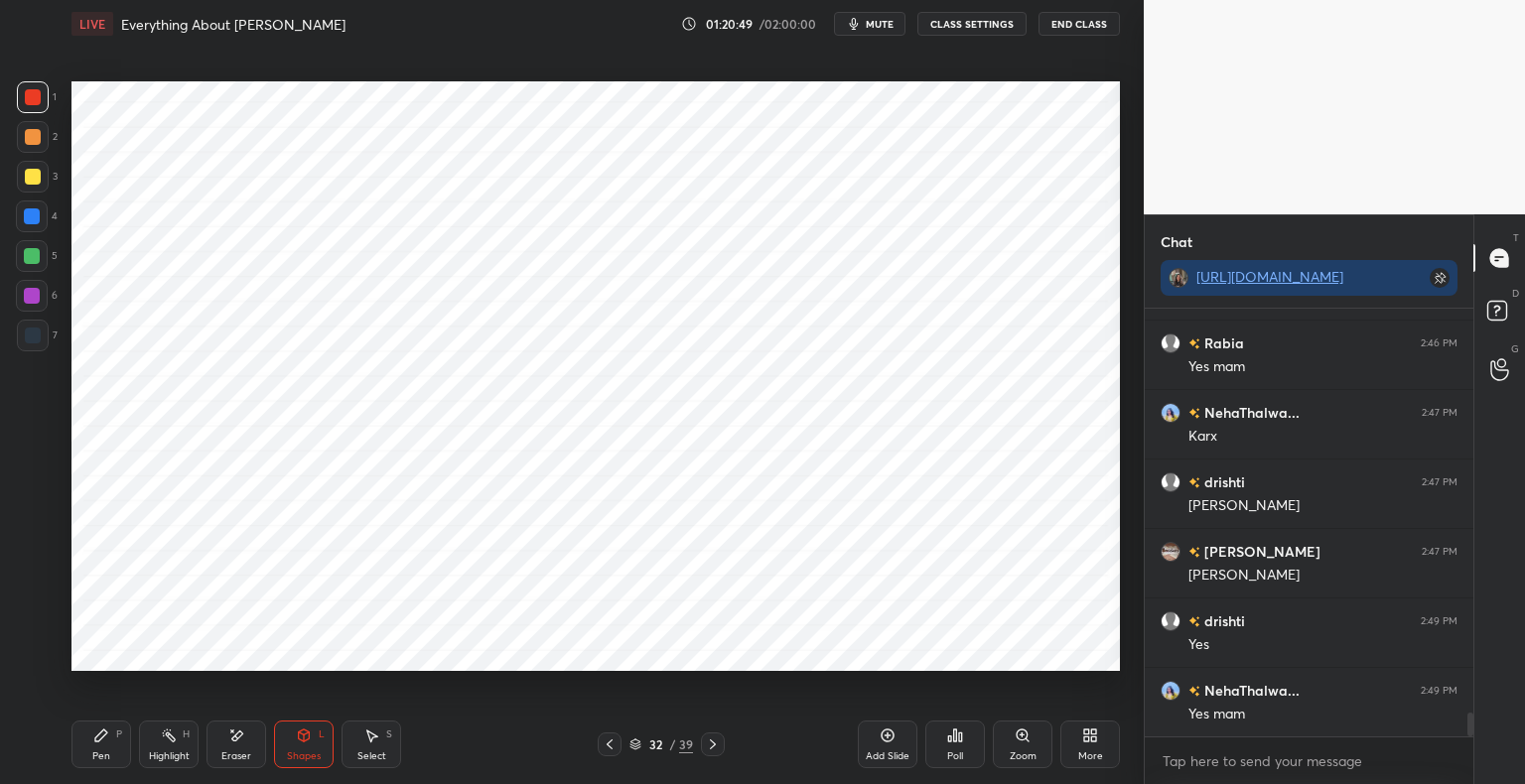 click on "Pen P" at bounding box center (101, 744) 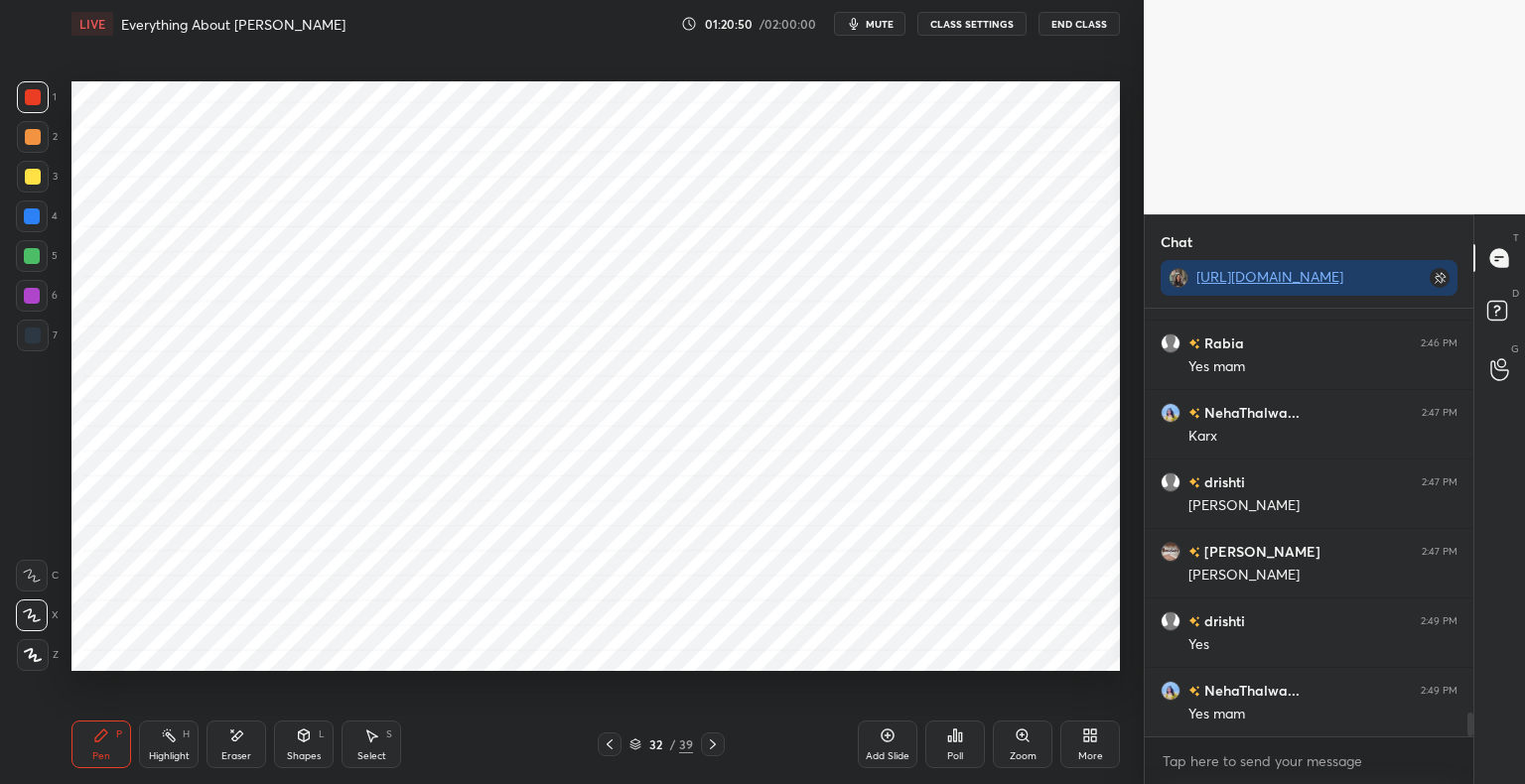 click at bounding box center [33, 335] 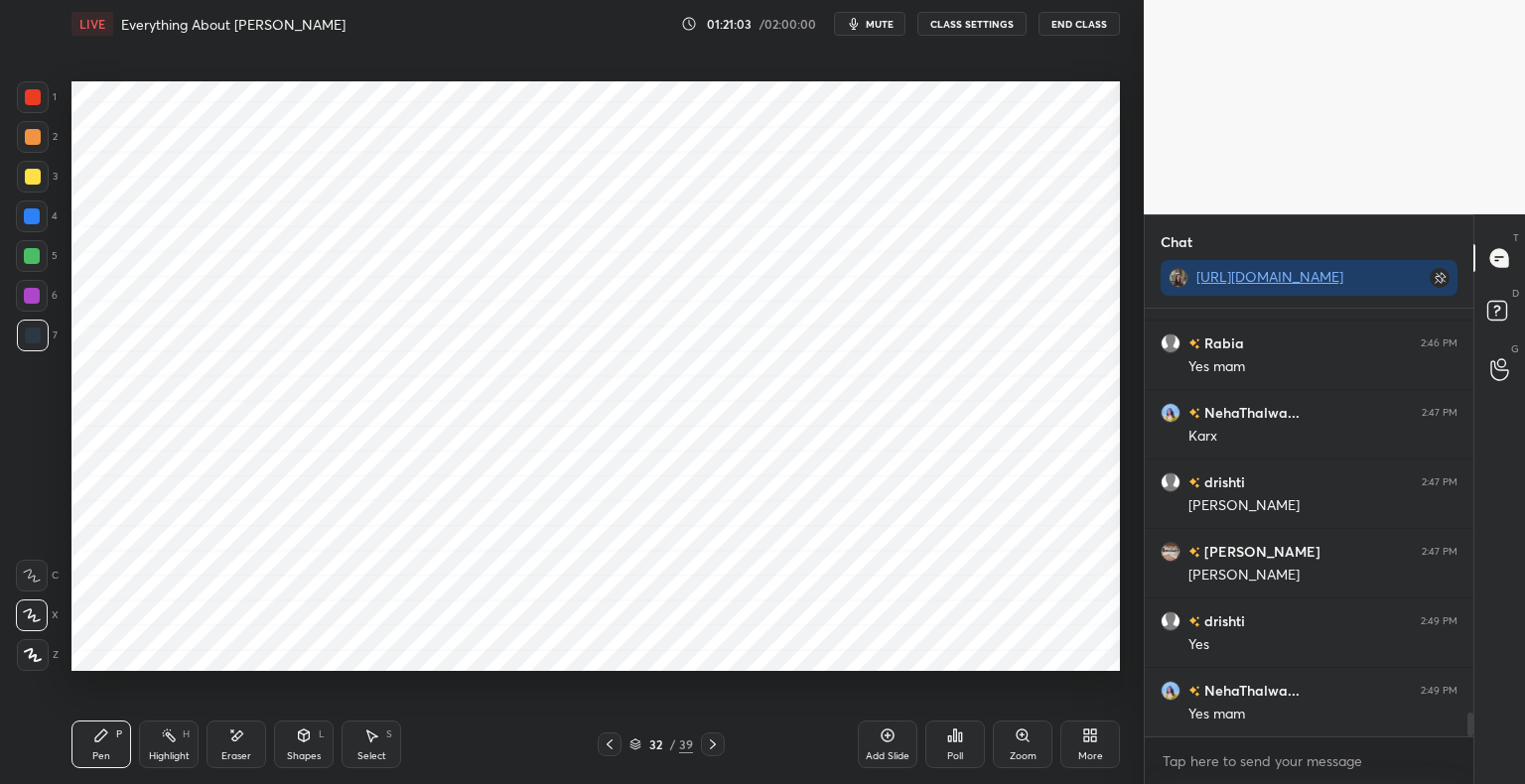 click on "Shapes L" at bounding box center (304, 744) 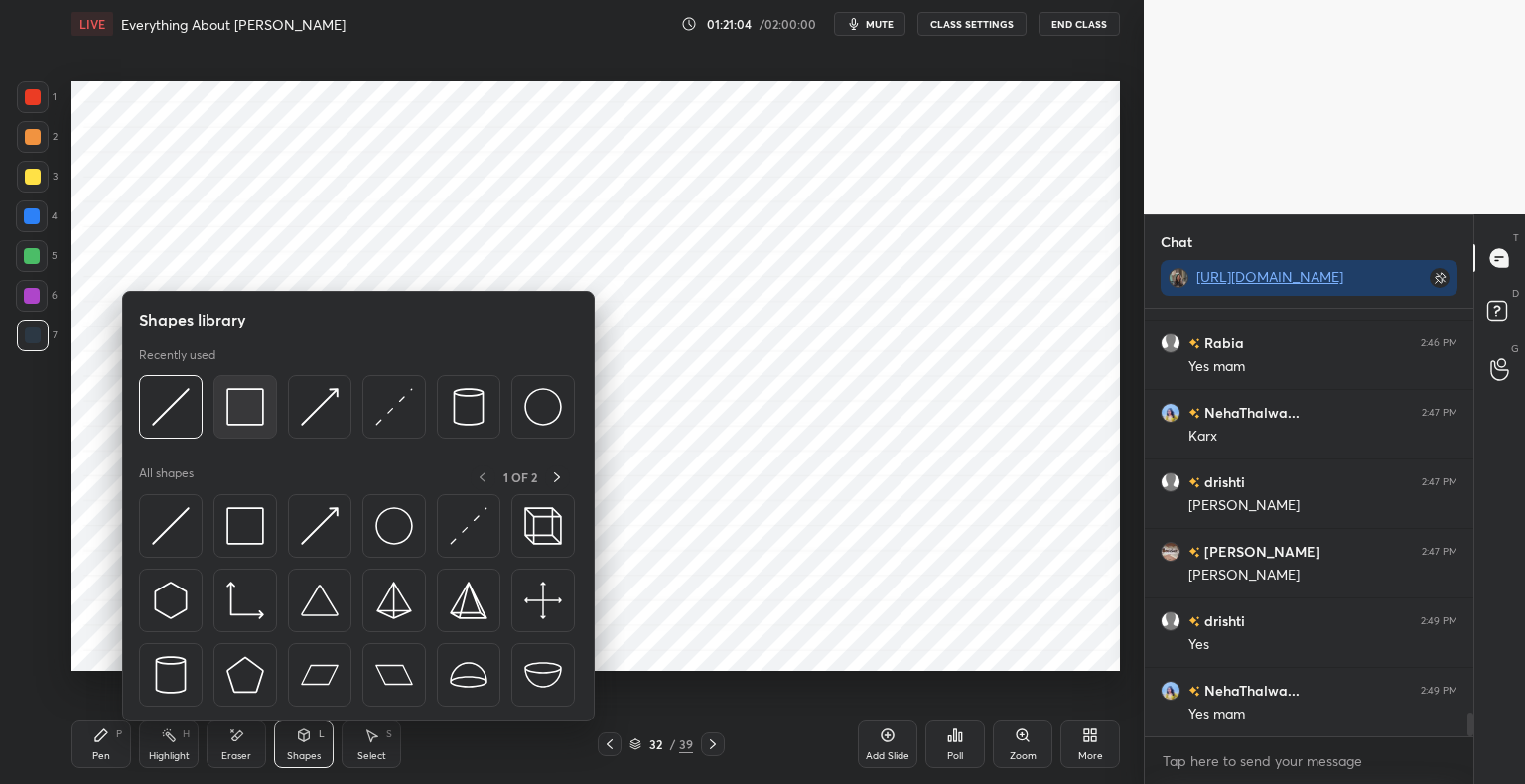 click at bounding box center [245, 407] 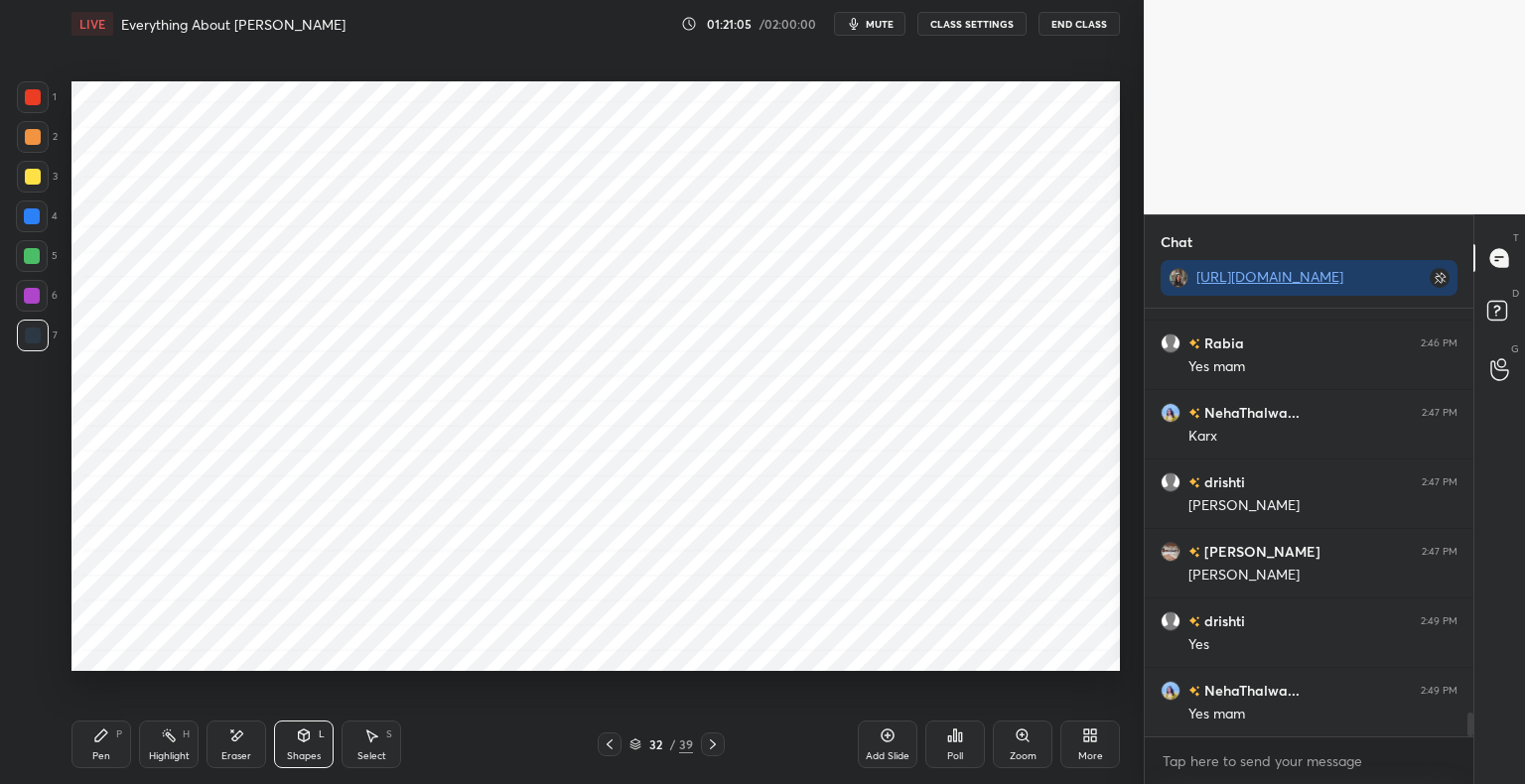 click at bounding box center (32, 216) 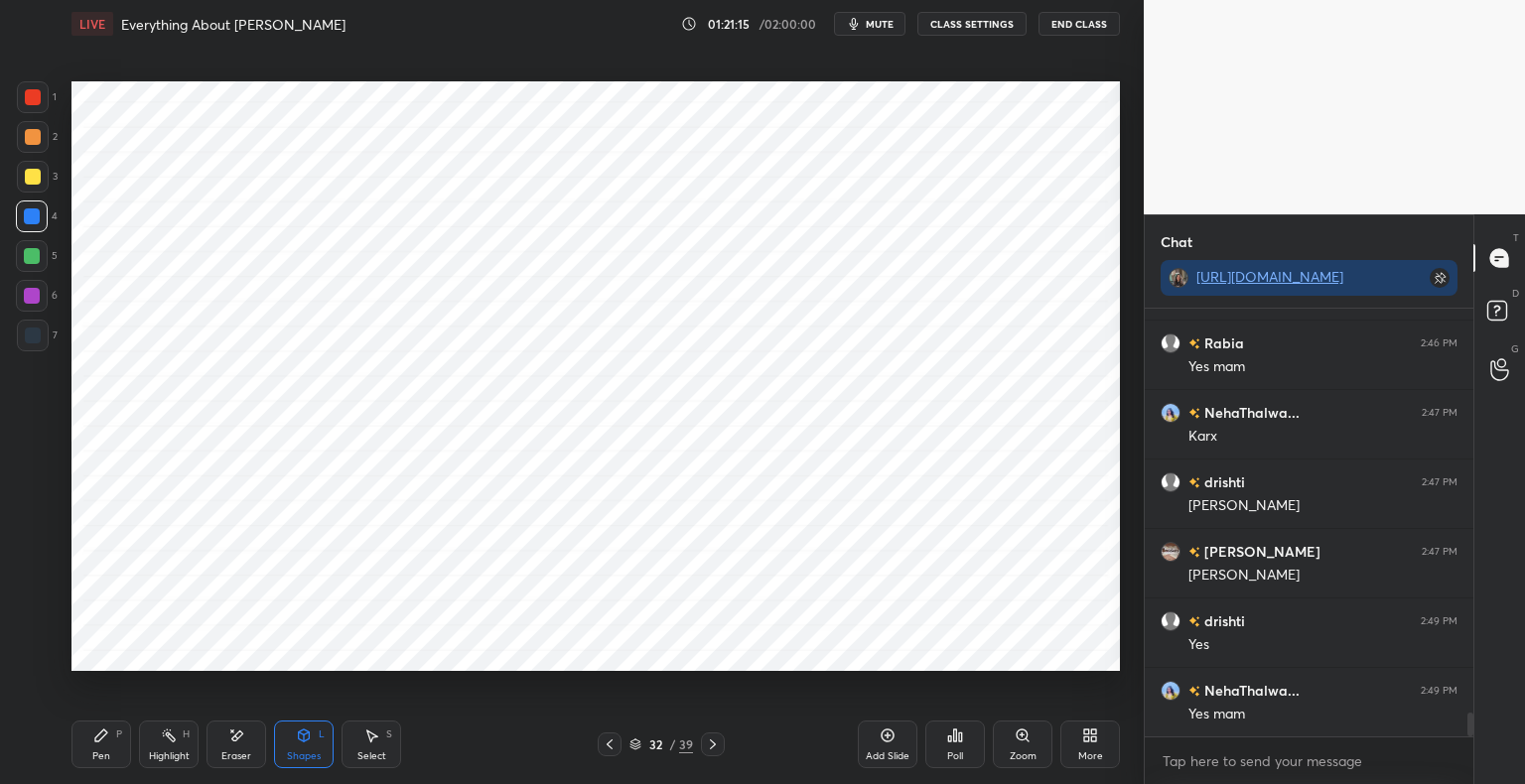 click at bounding box center [33, 335] 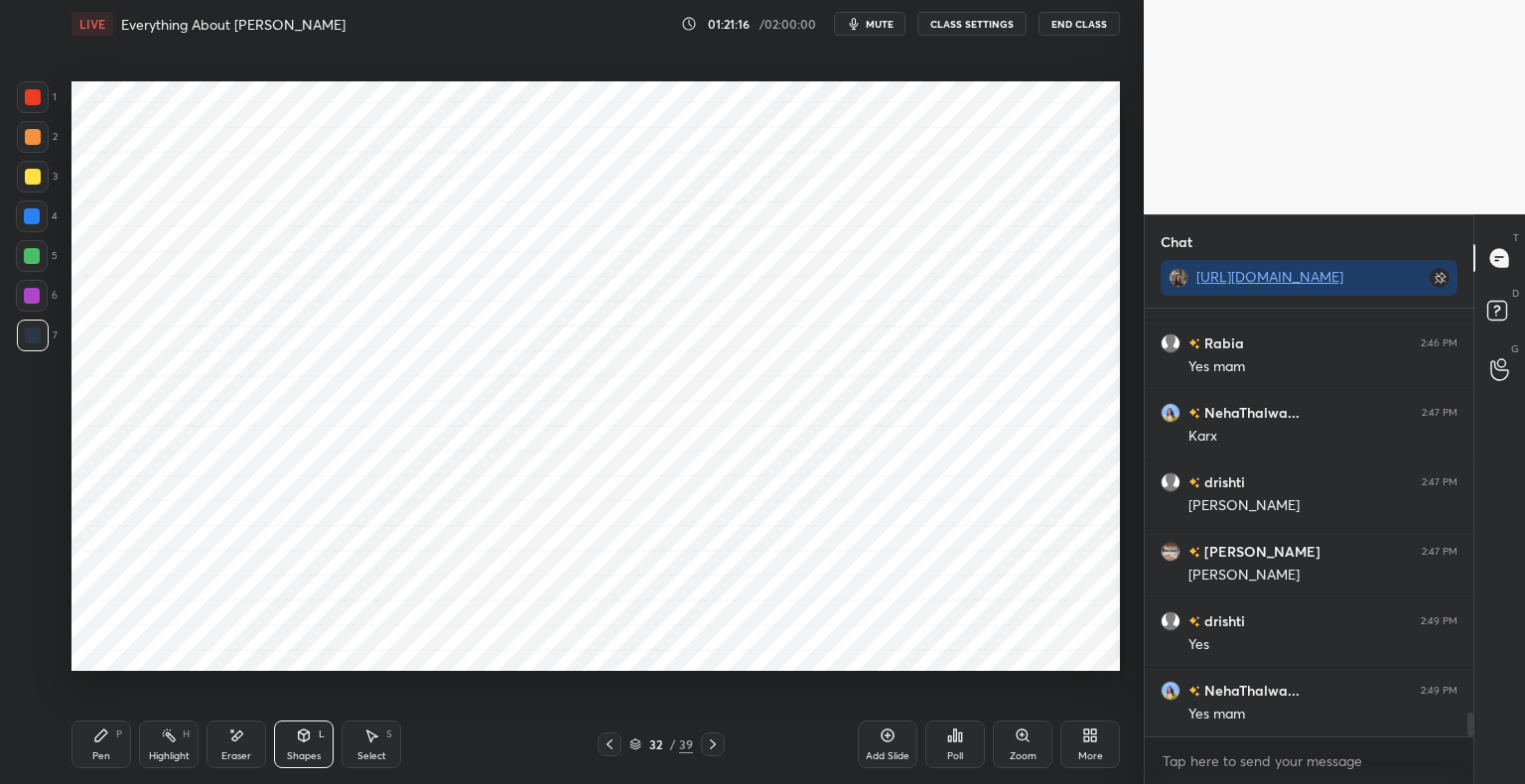 click 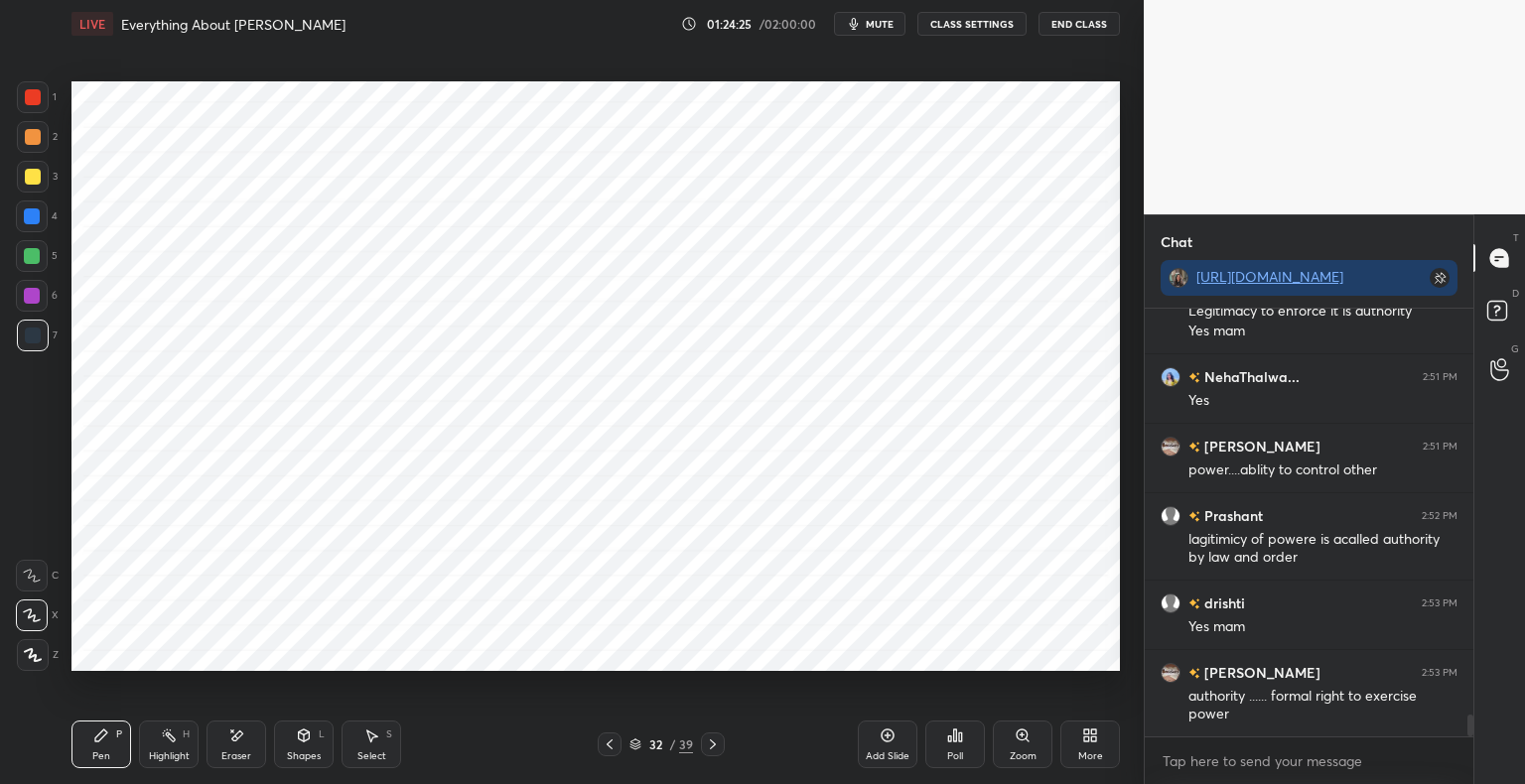 scroll, scrollTop: 8152, scrollLeft: 0, axis: vertical 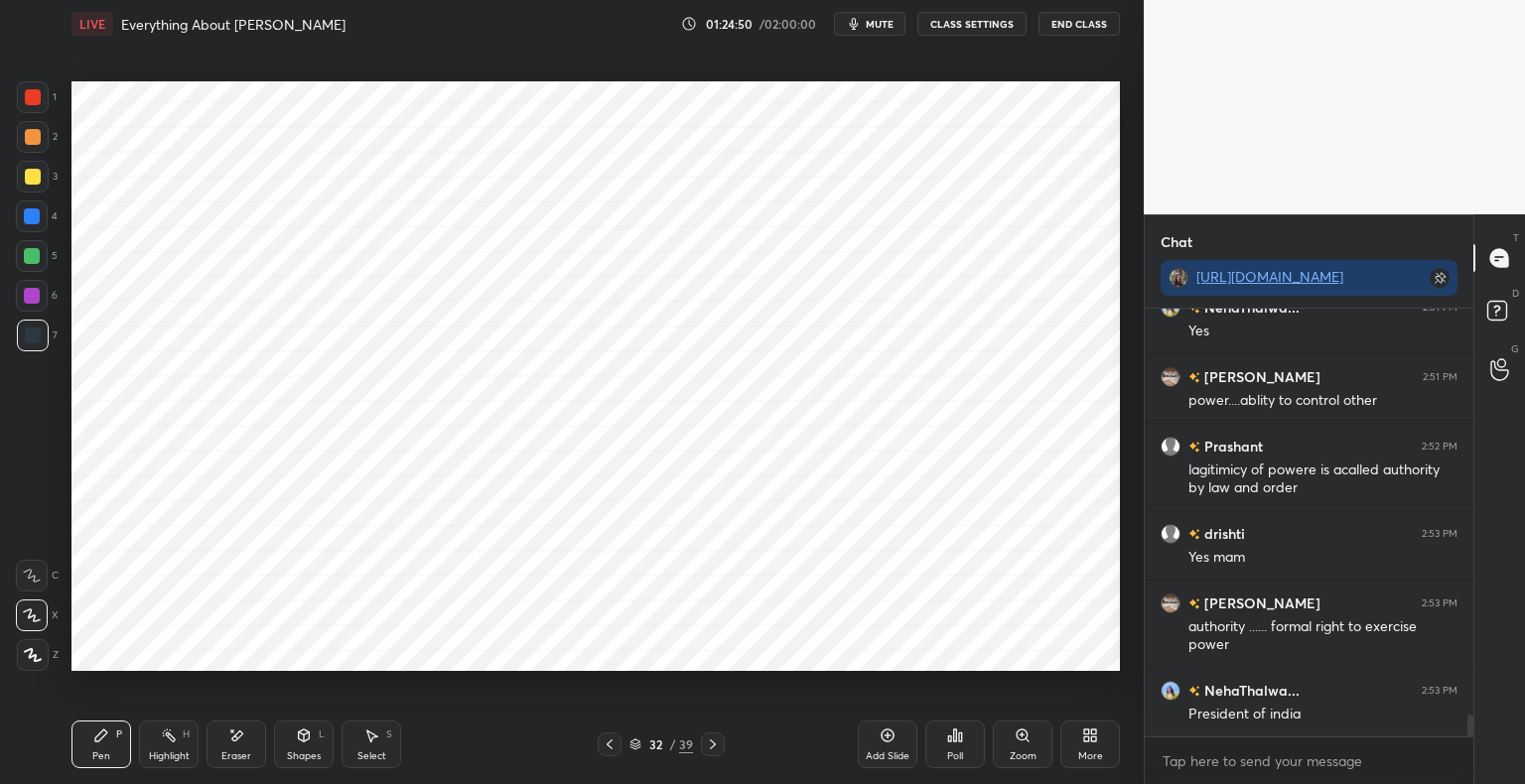 click 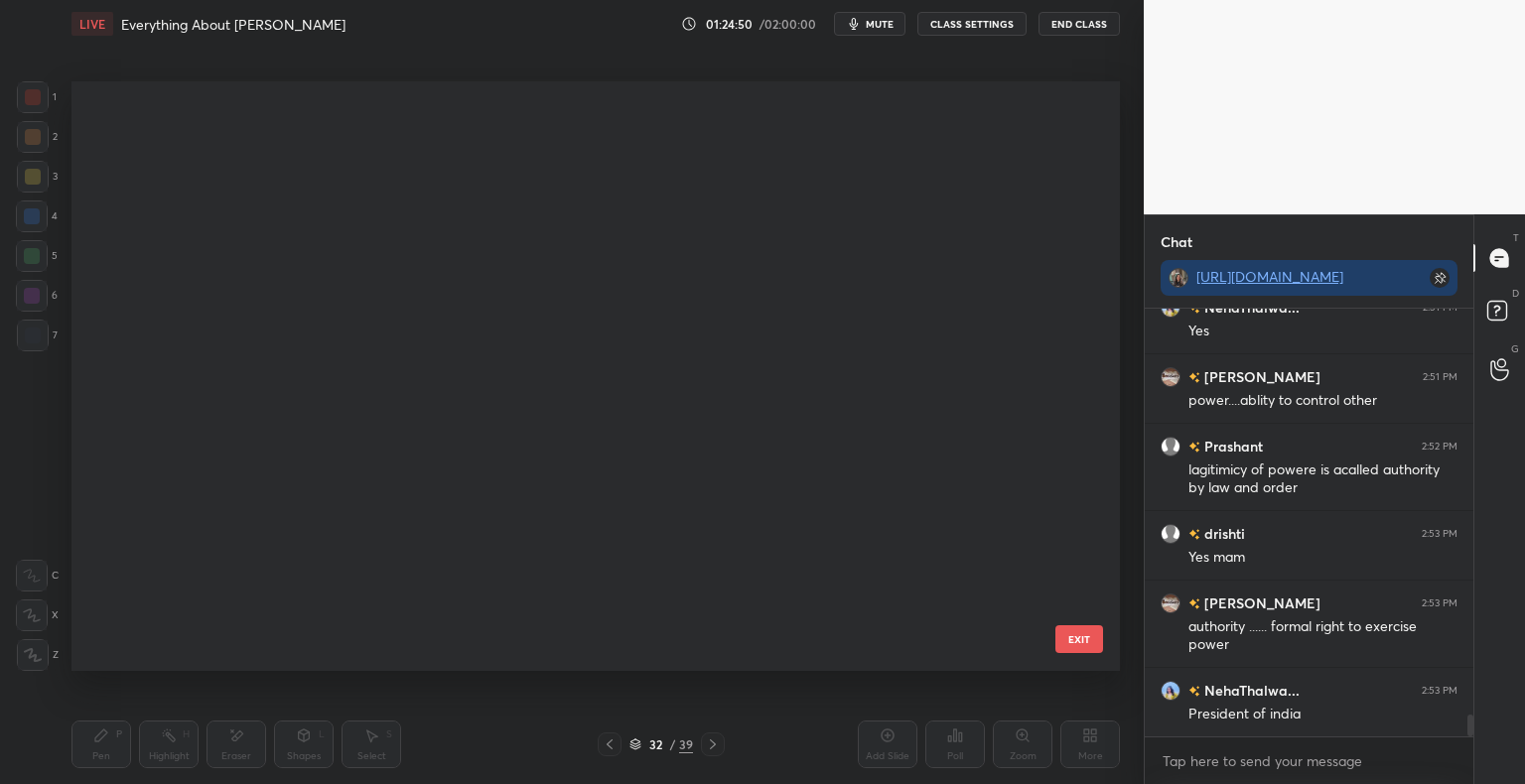 scroll, scrollTop: 1408, scrollLeft: 0, axis: vertical 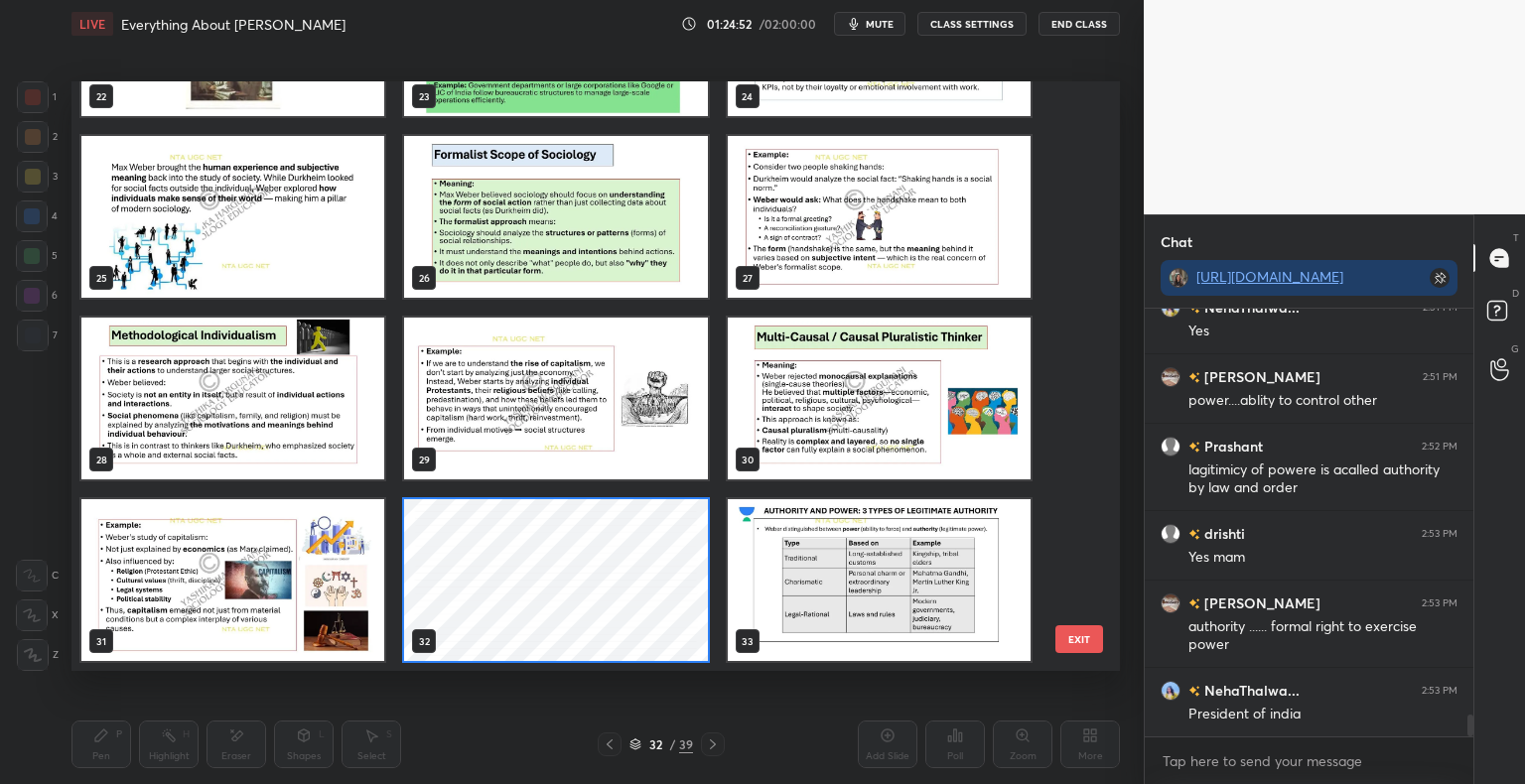 click at bounding box center [879, 580] 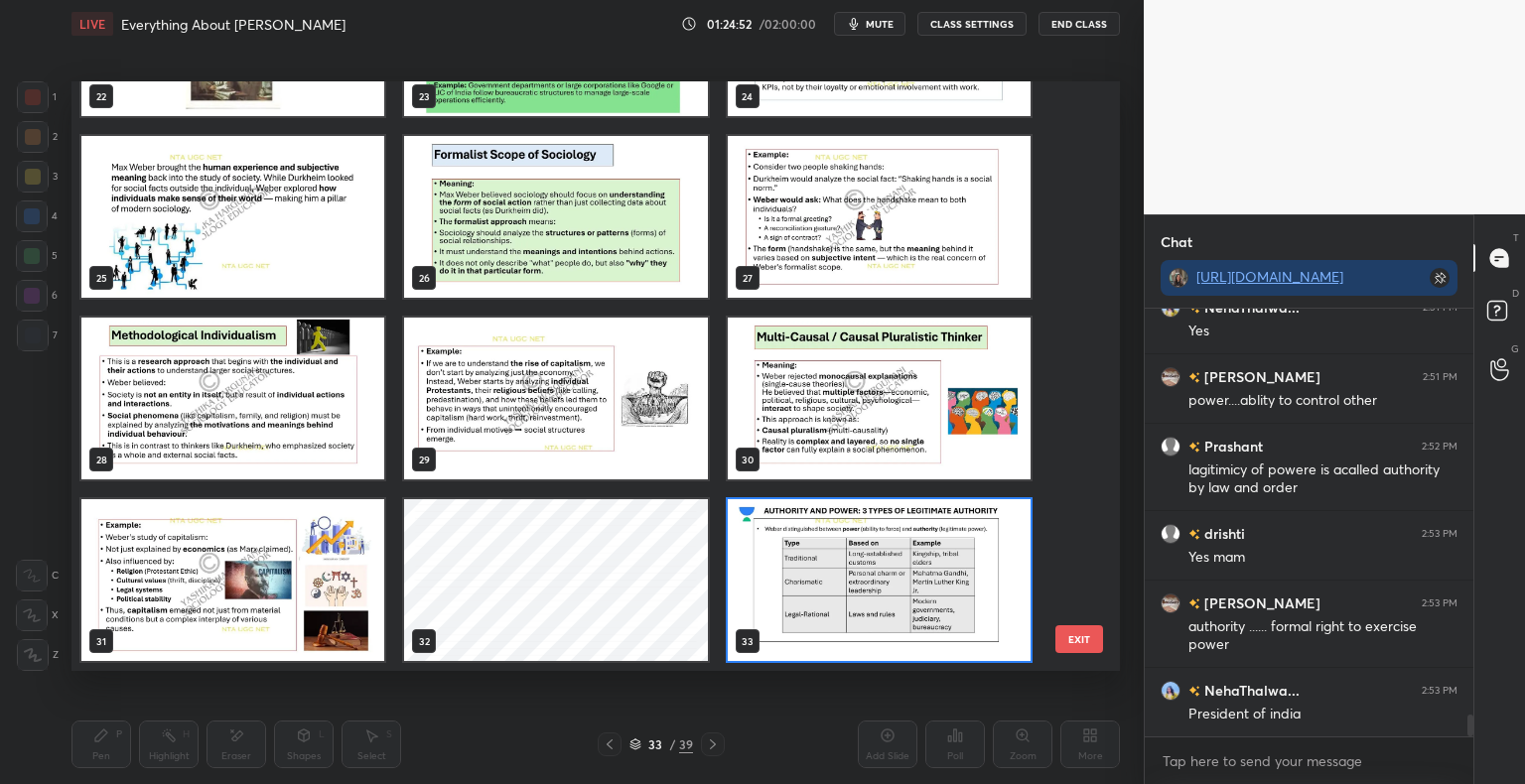click at bounding box center [879, 580] 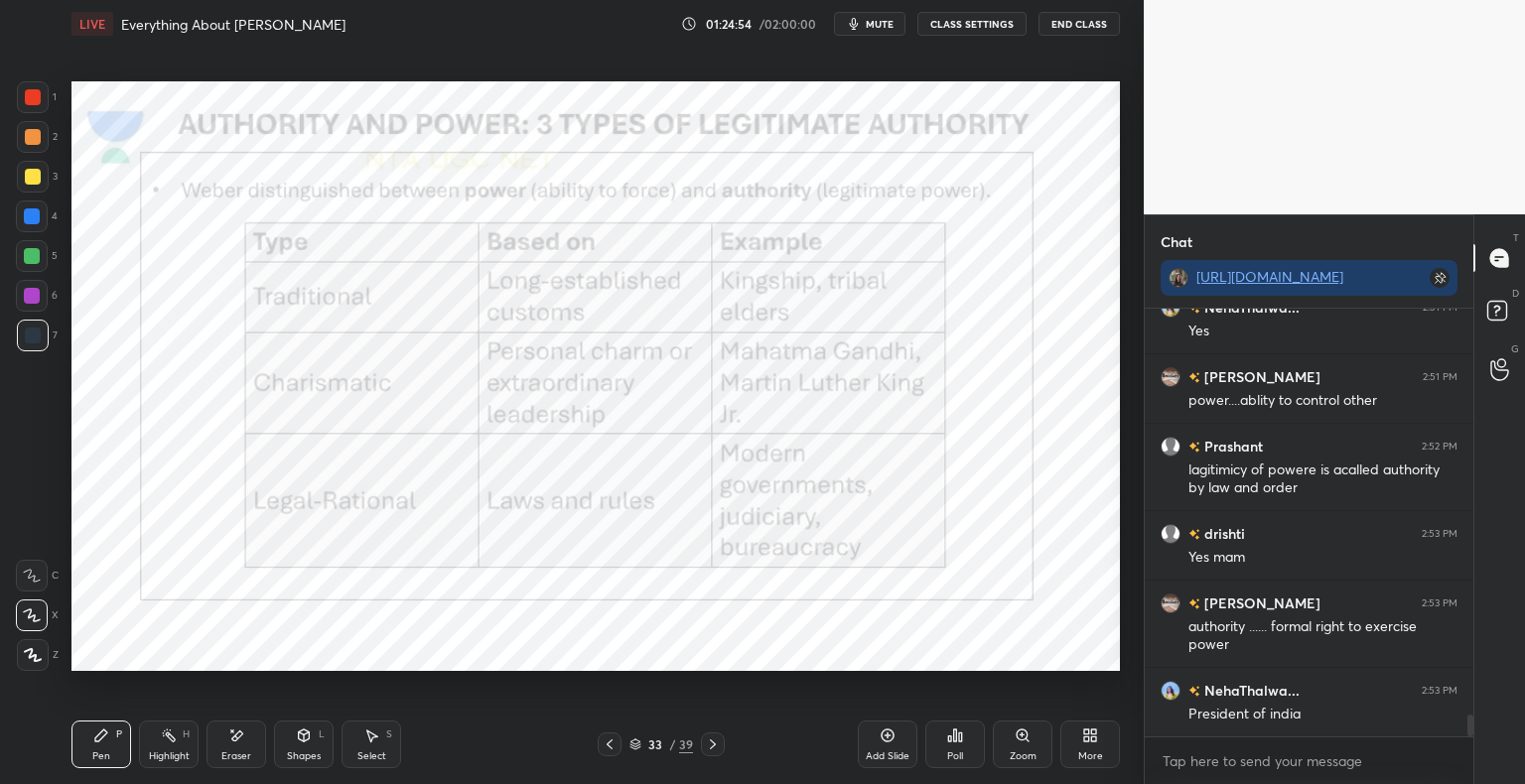 scroll, scrollTop: 8221, scrollLeft: 0, axis: vertical 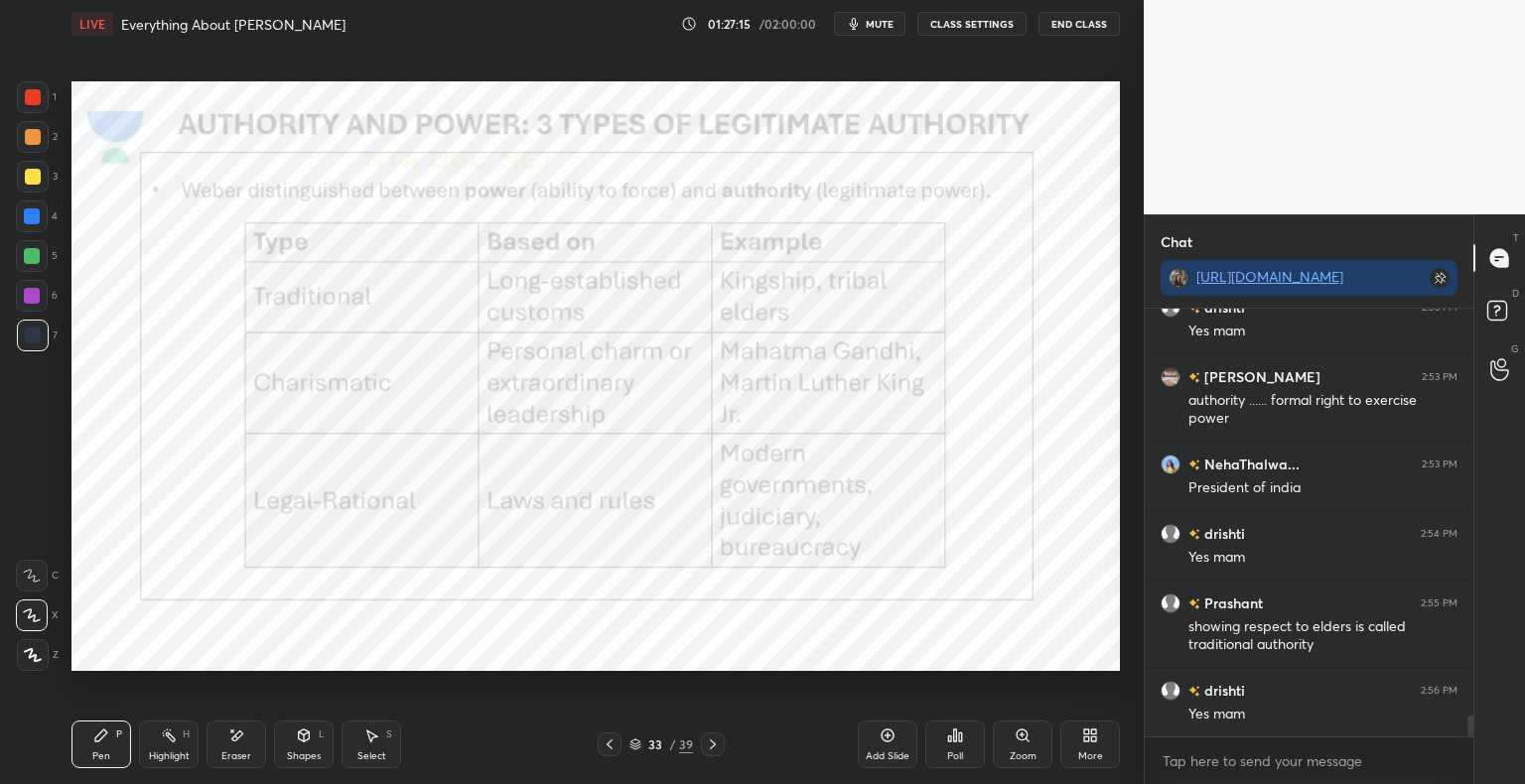 click 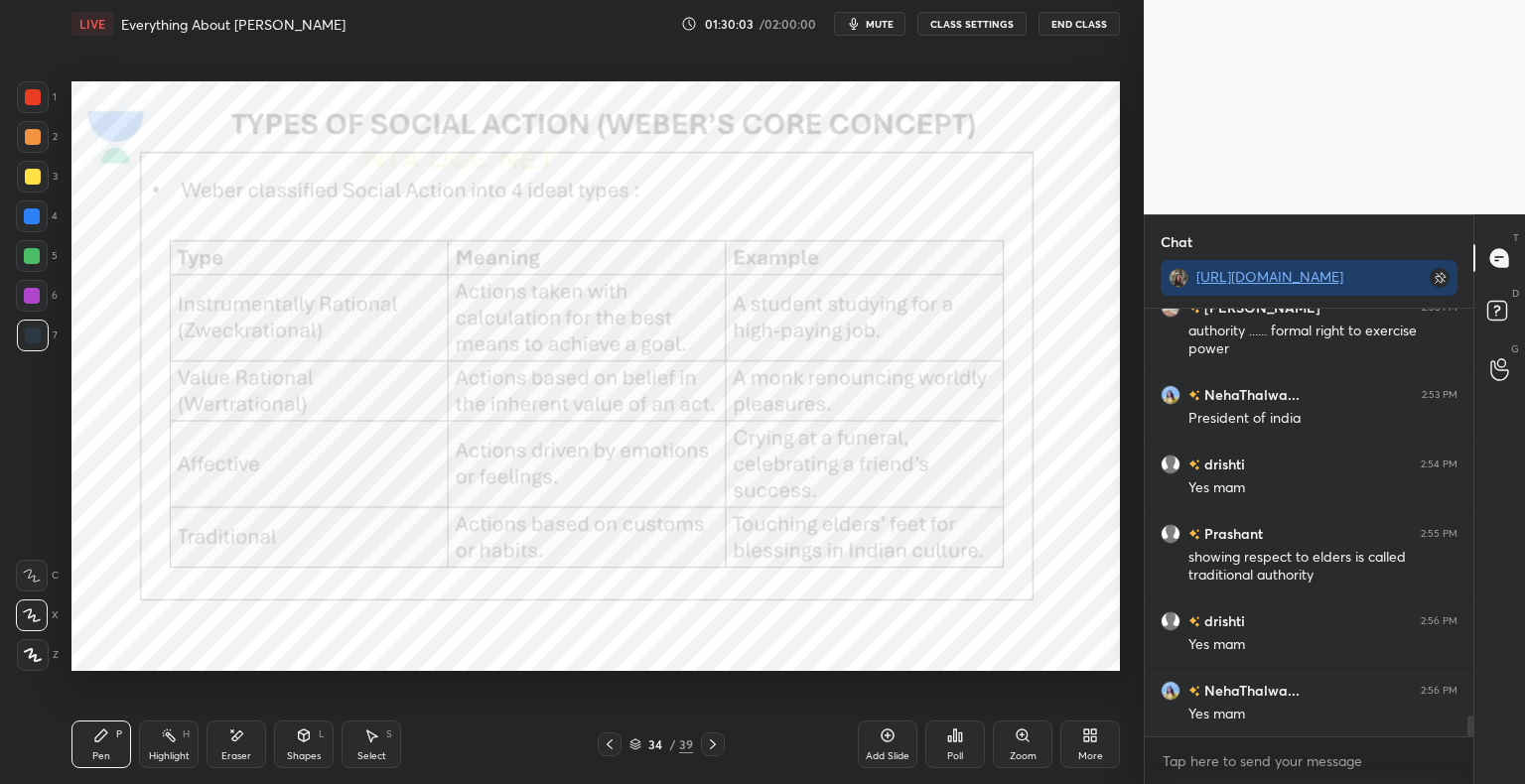 scroll, scrollTop: 8570, scrollLeft: 0, axis: vertical 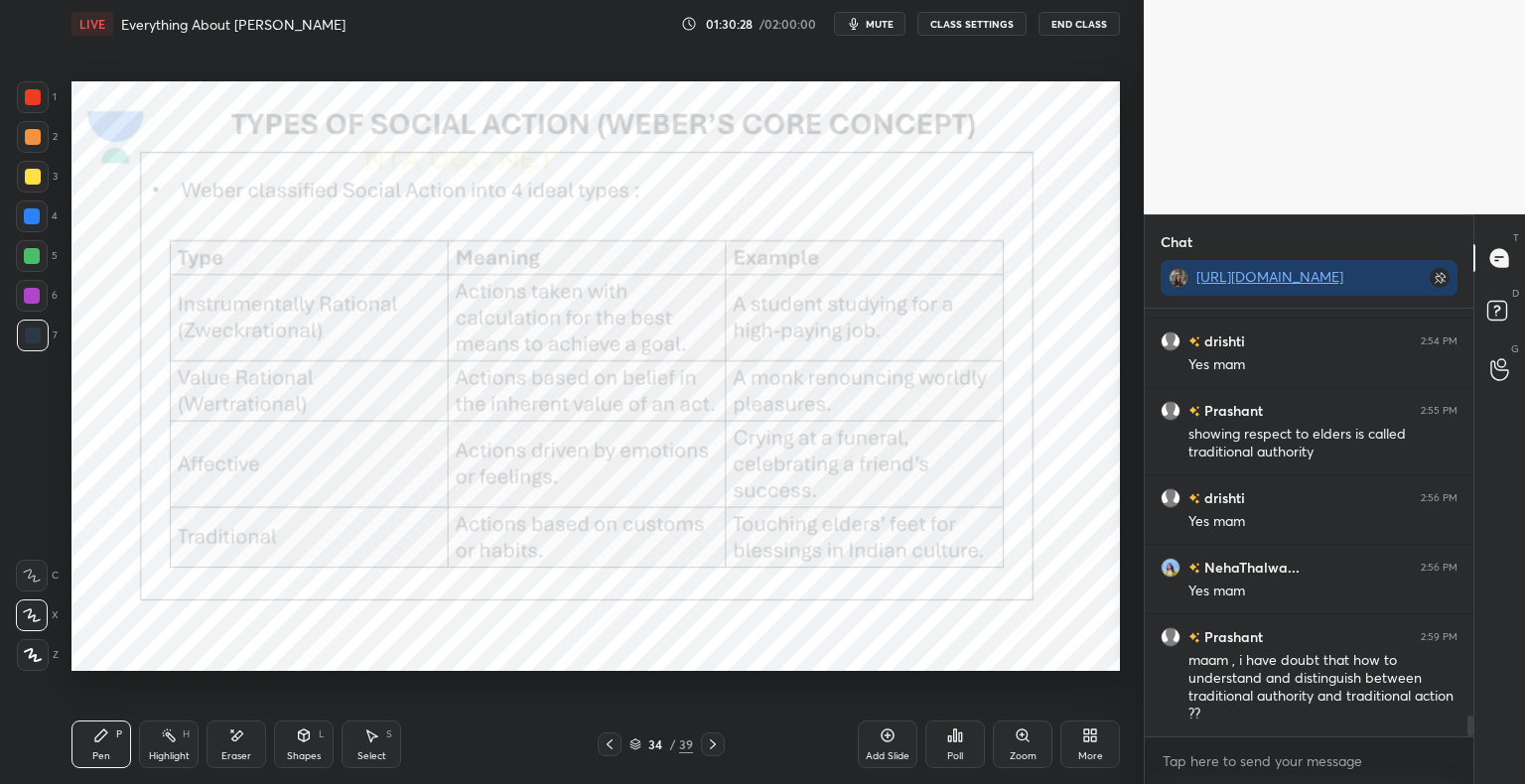 click 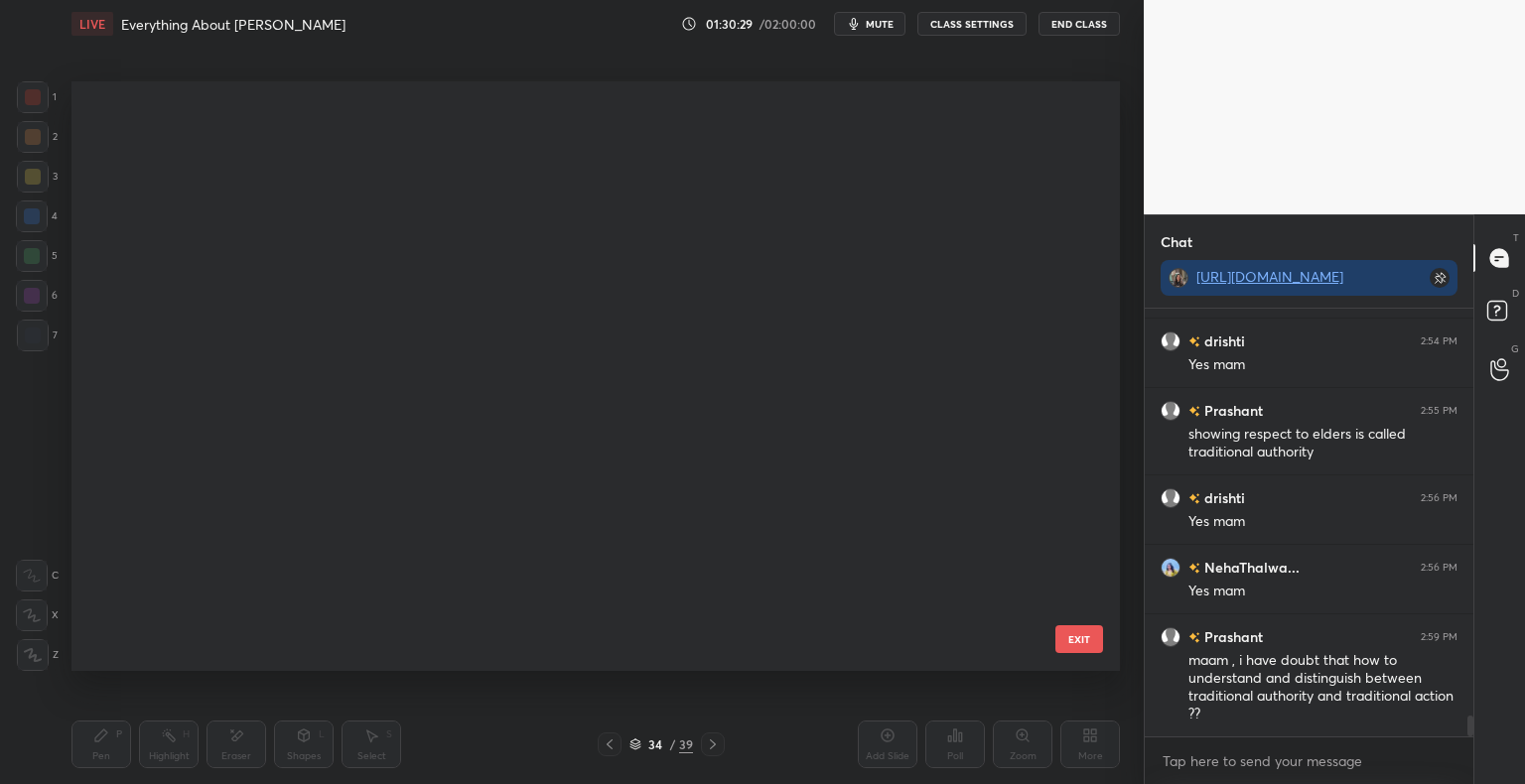 scroll, scrollTop: 1590, scrollLeft: 0, axis: vertical 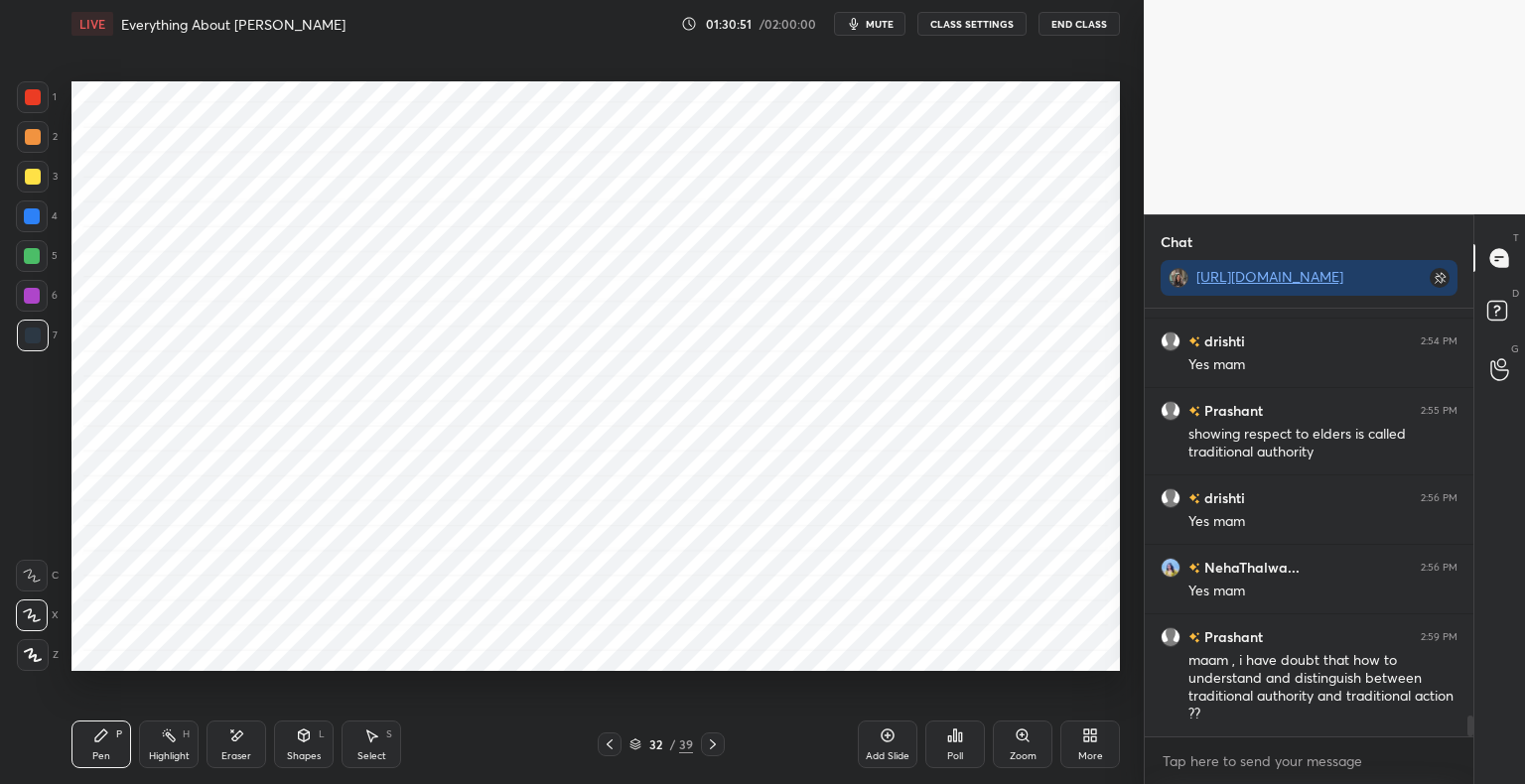 click 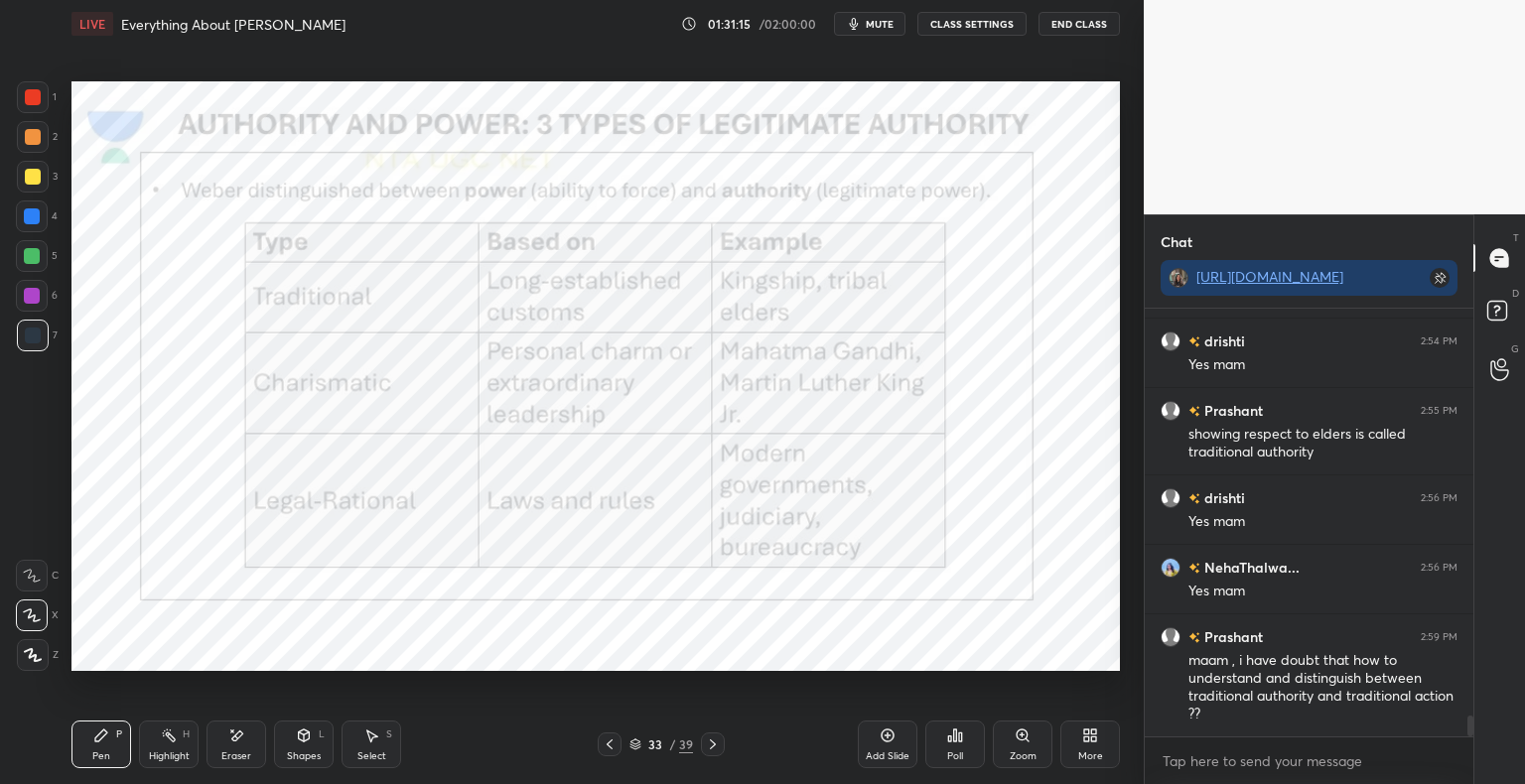click 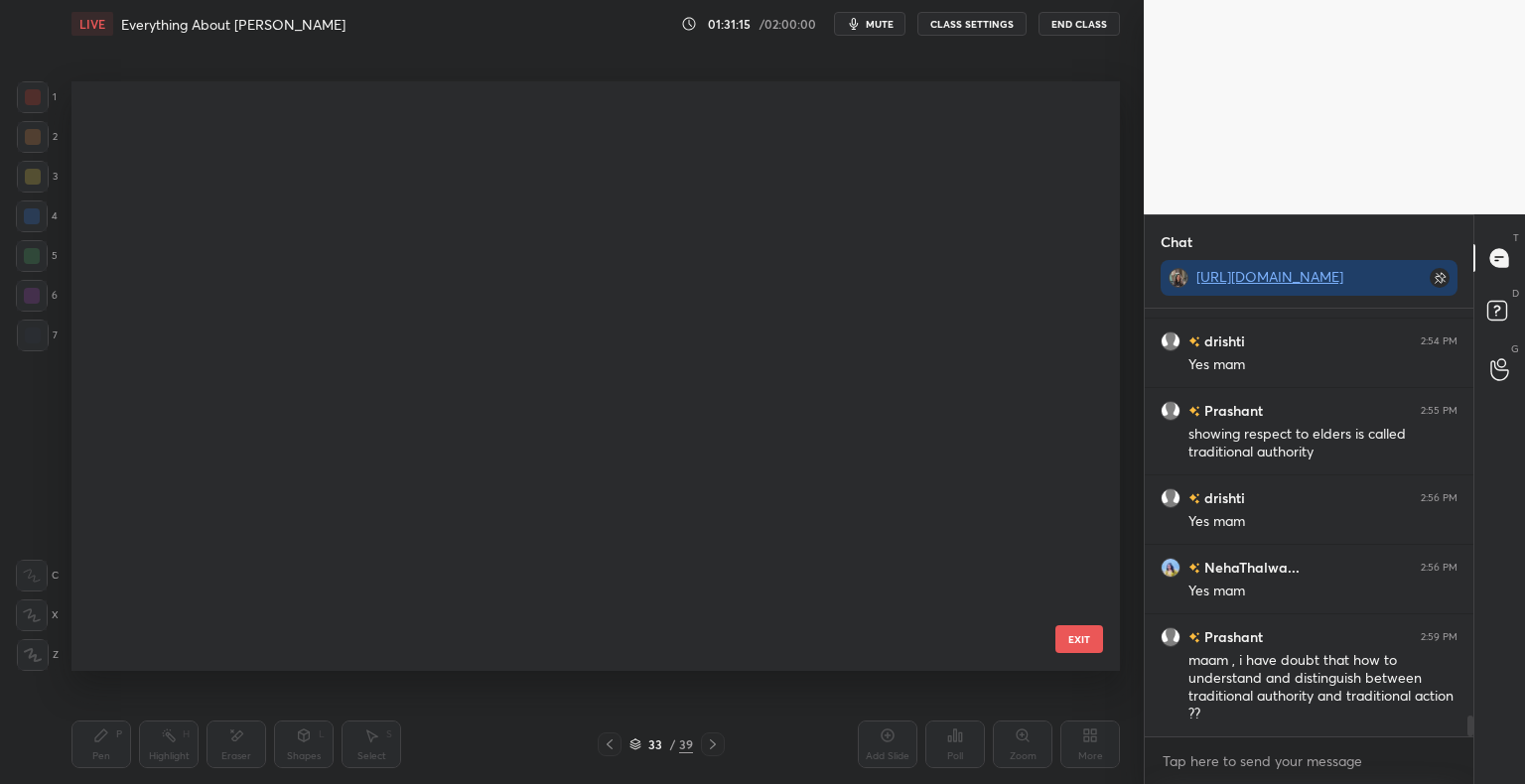 scroll, scrollTop: 1408, scrollLeft: 0, axis: vertical 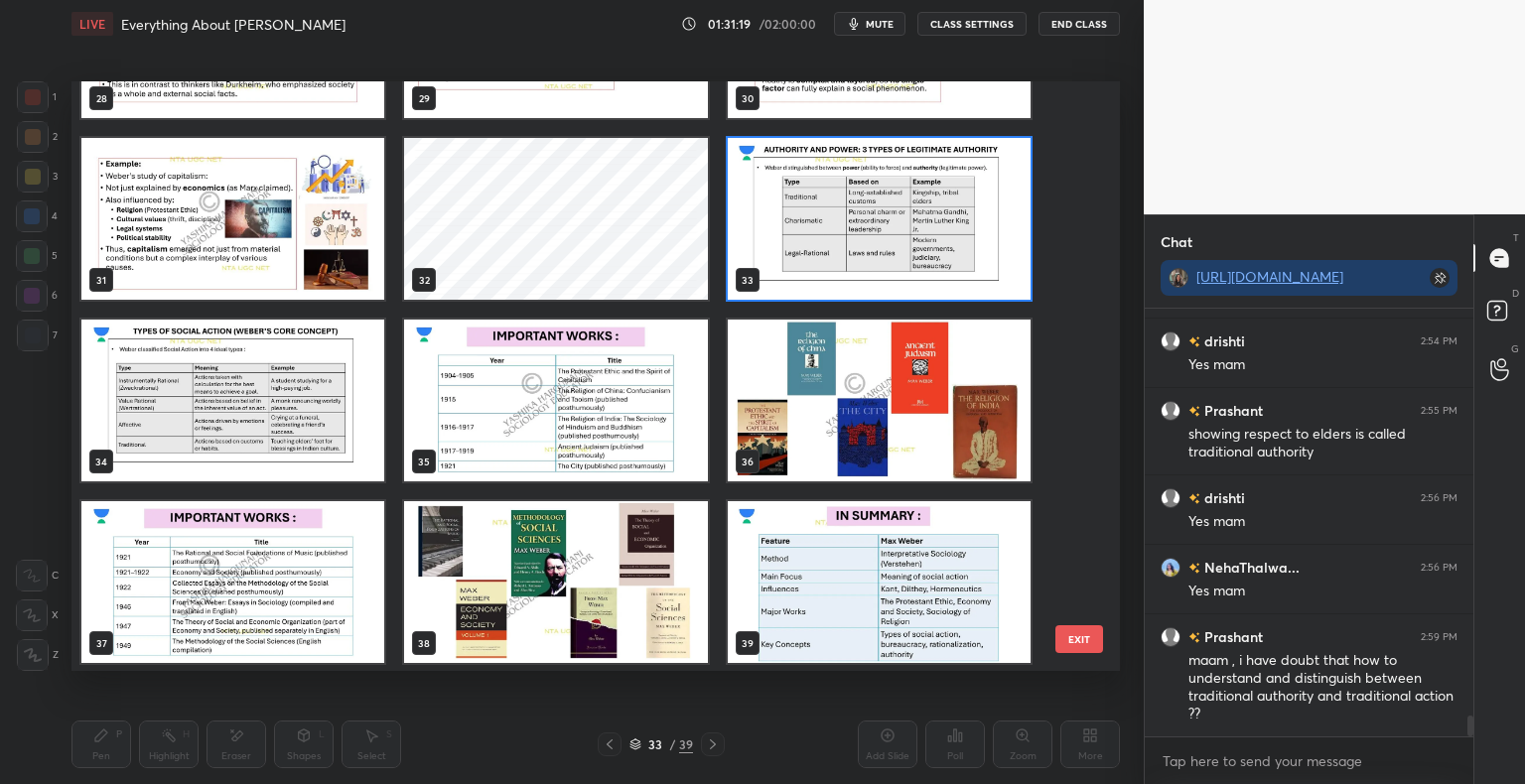 click at bounding box center [232, 400] 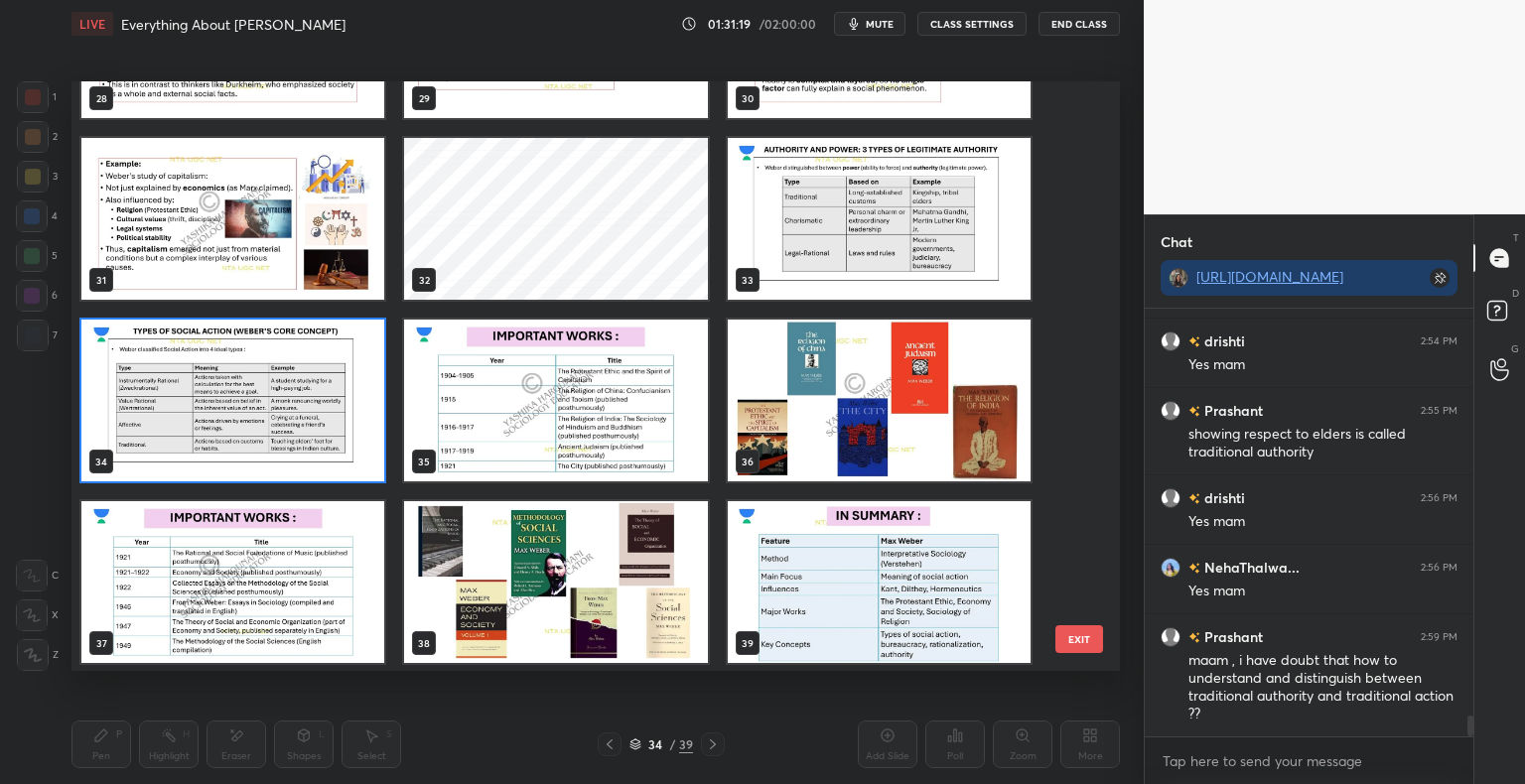 click at bounding box center [232, 400] 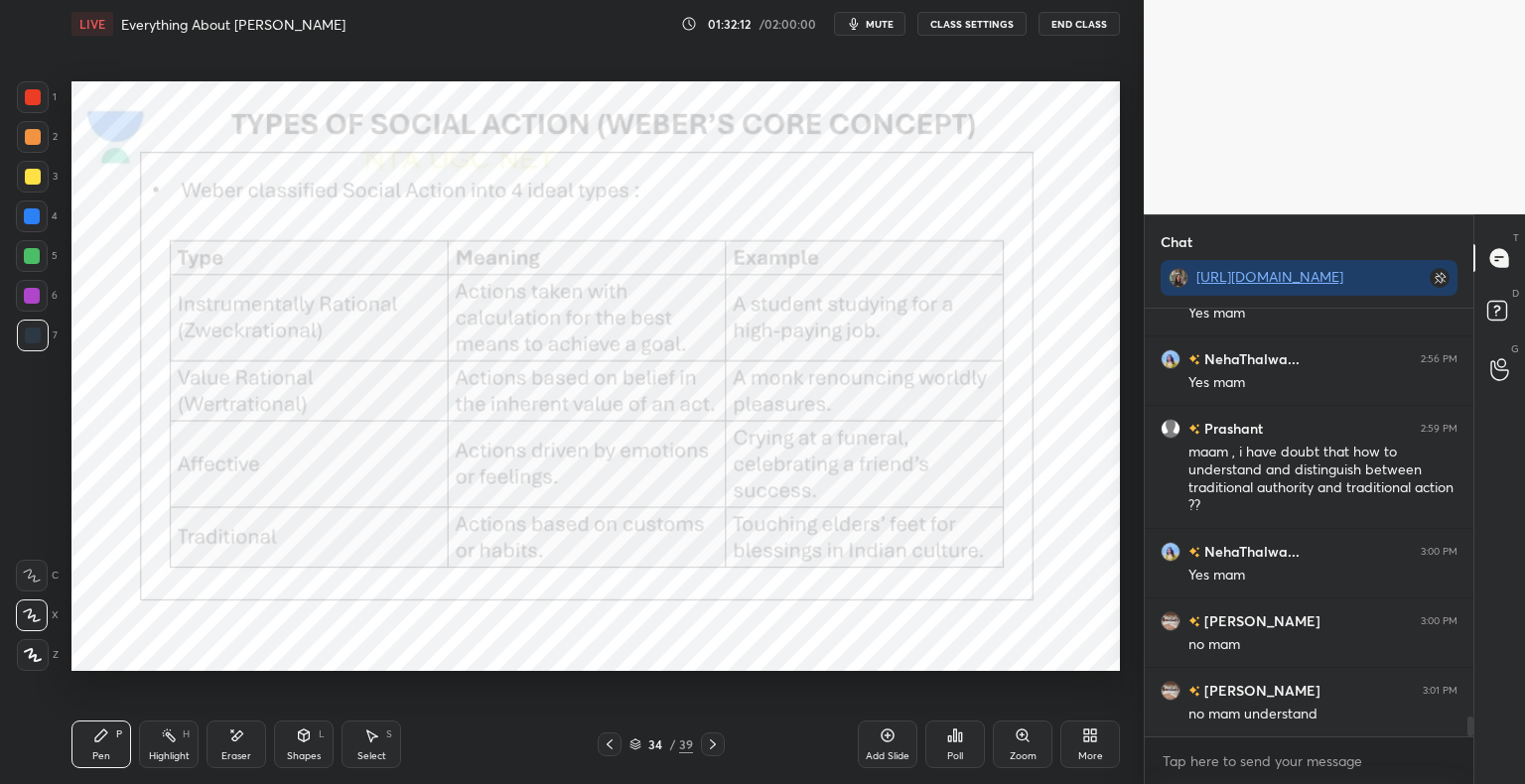scroll, scrollTop: 8799, scrollLeft: 0, axis: vertical 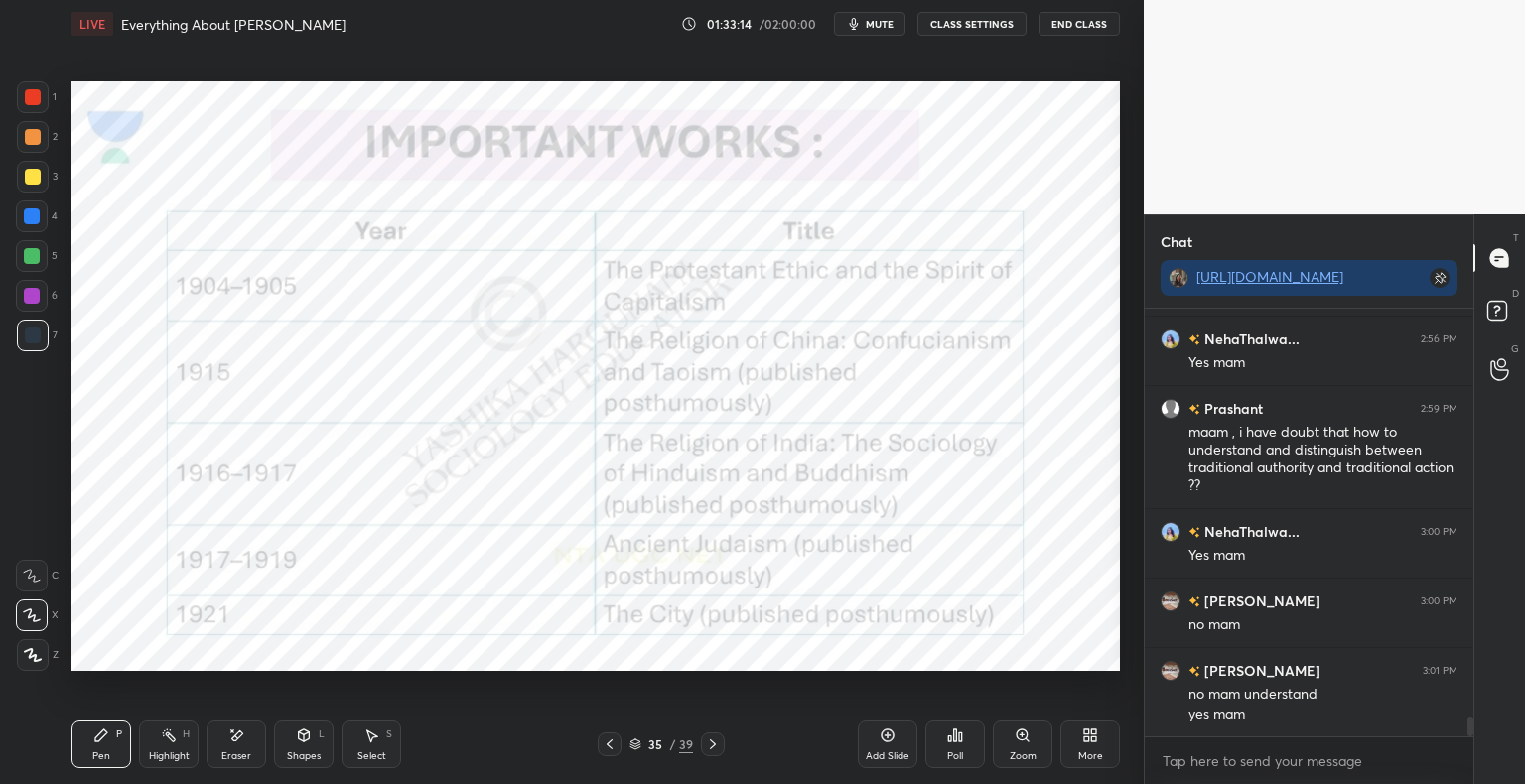 click 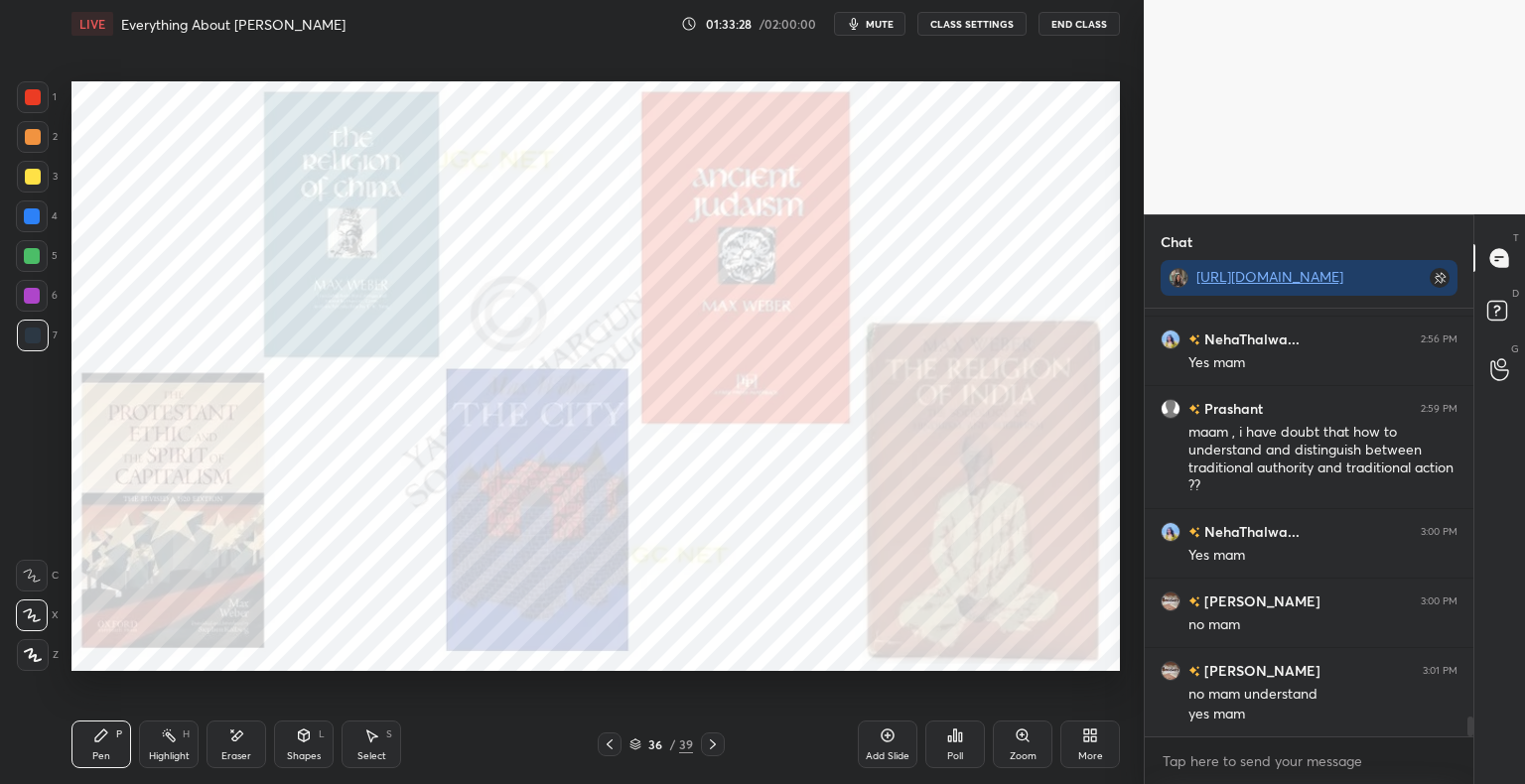 click 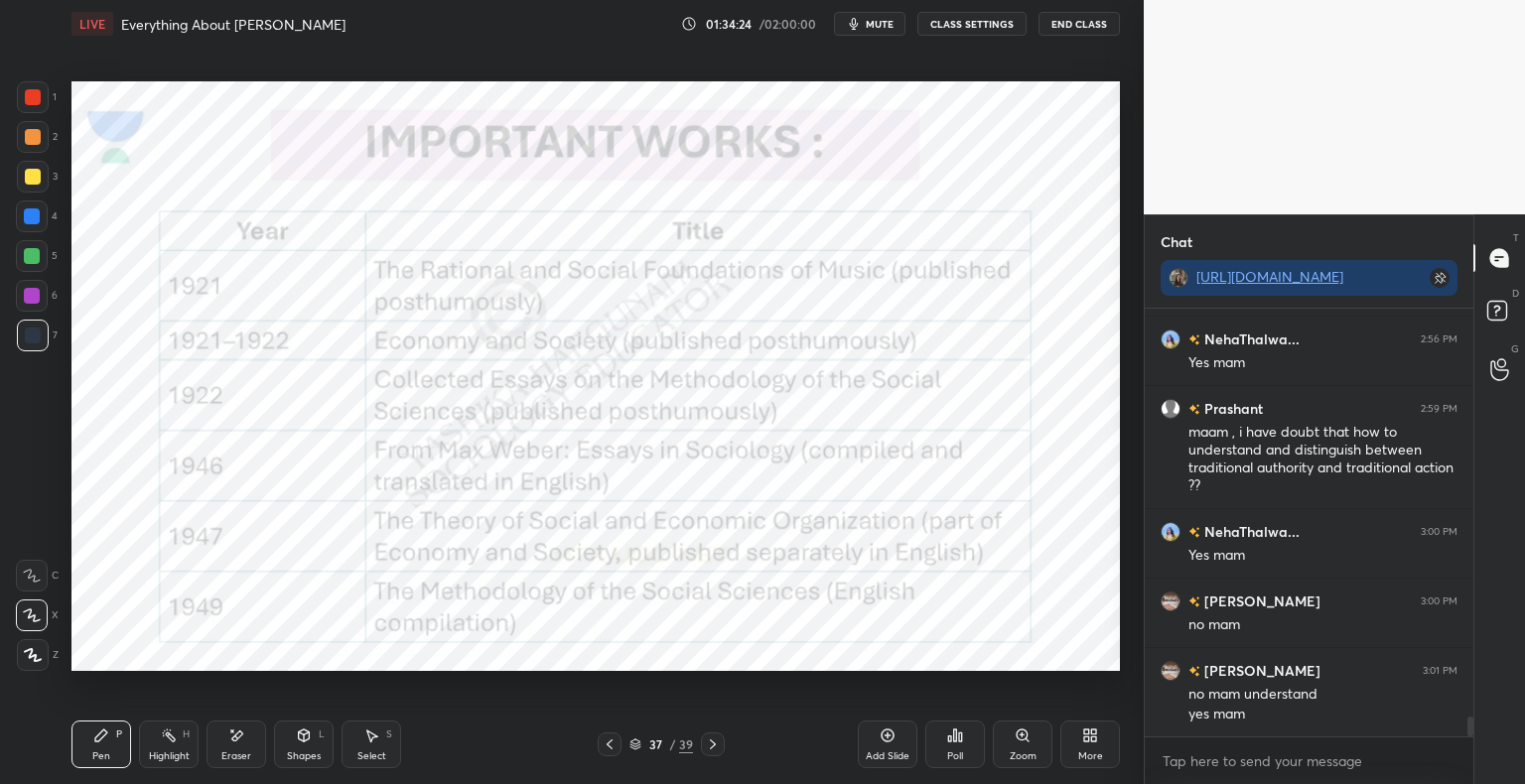 click 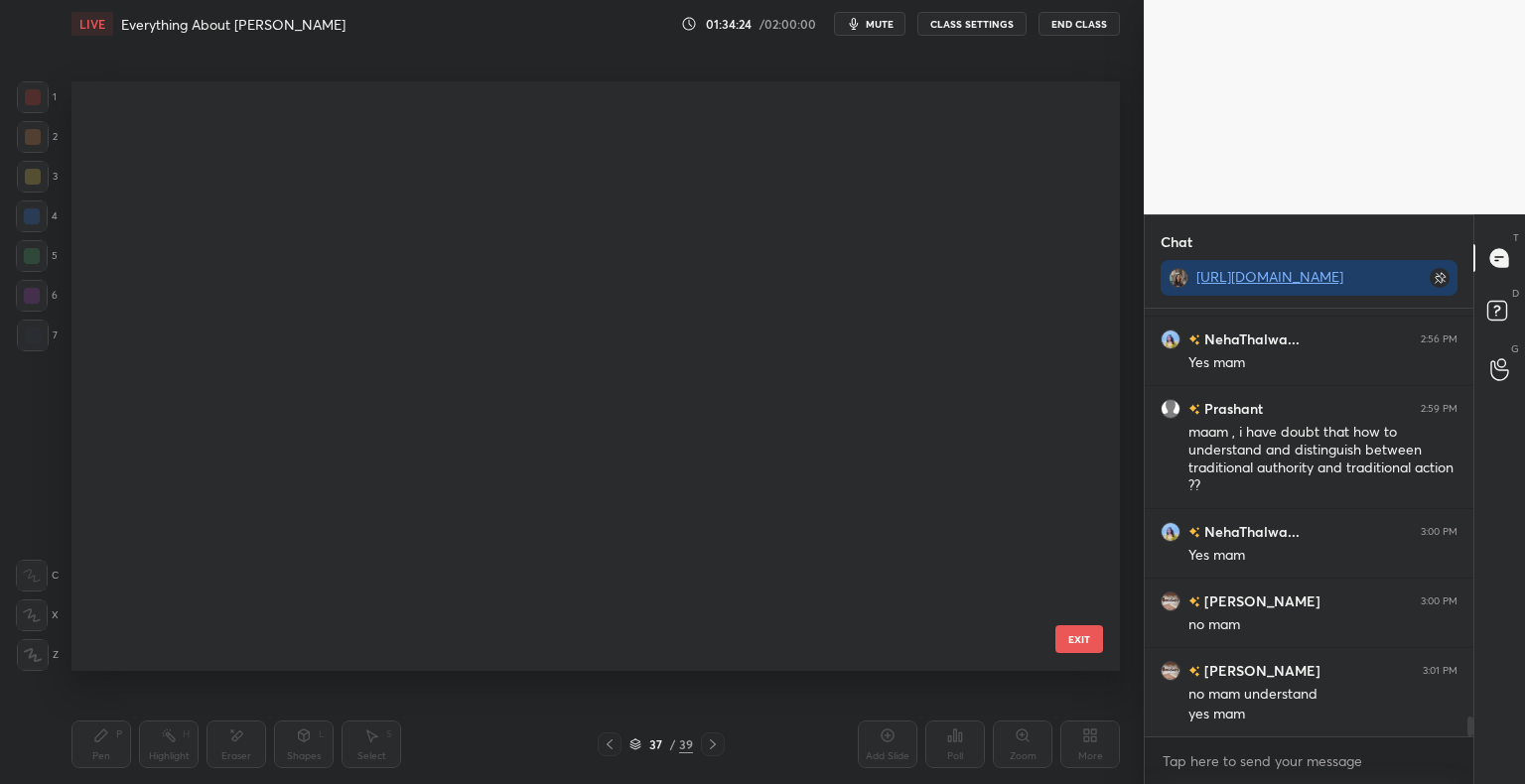 scroll, scrollTop: 584, scrollLeft: 1039, axis: both 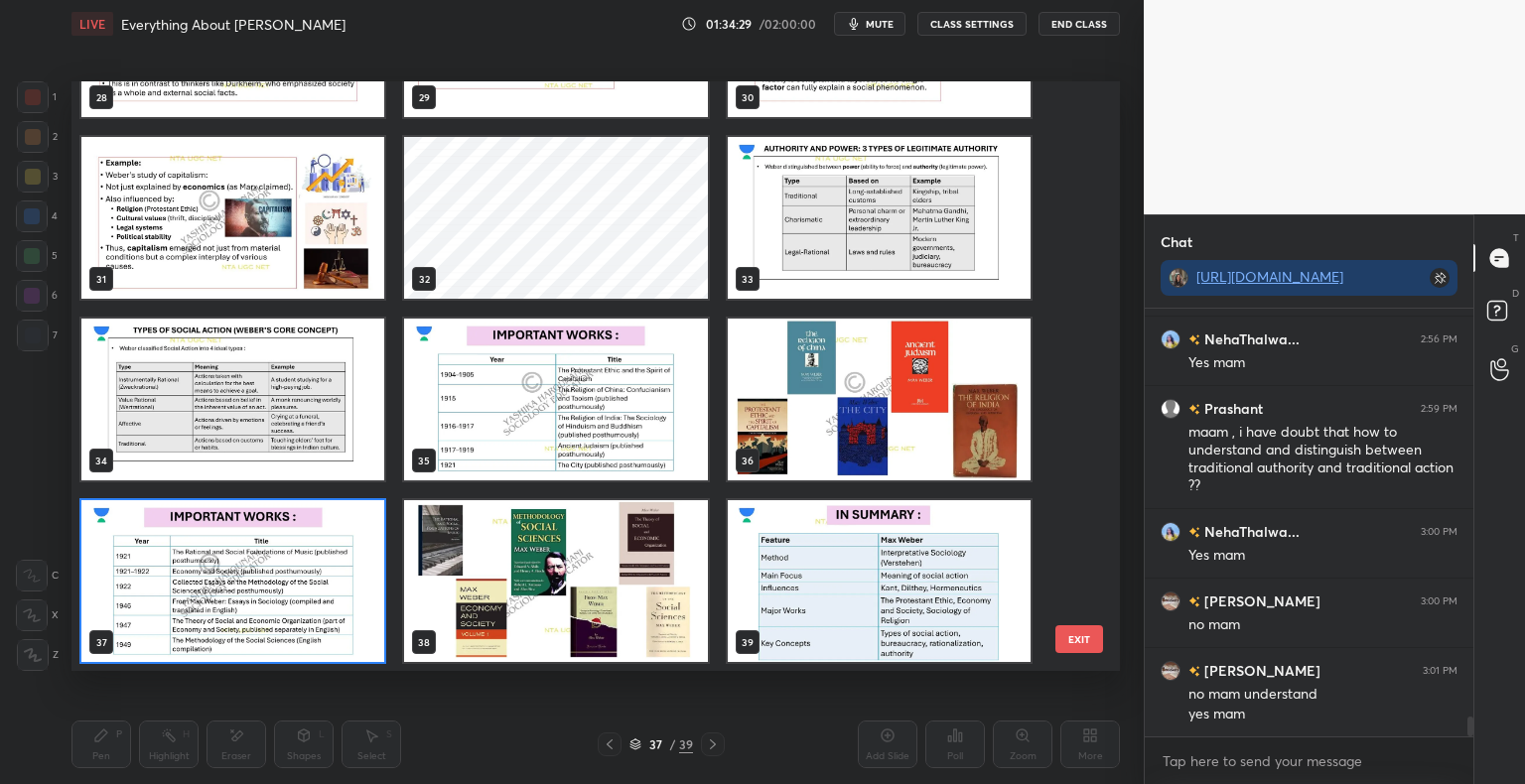 click at bounding box center (555, 399) 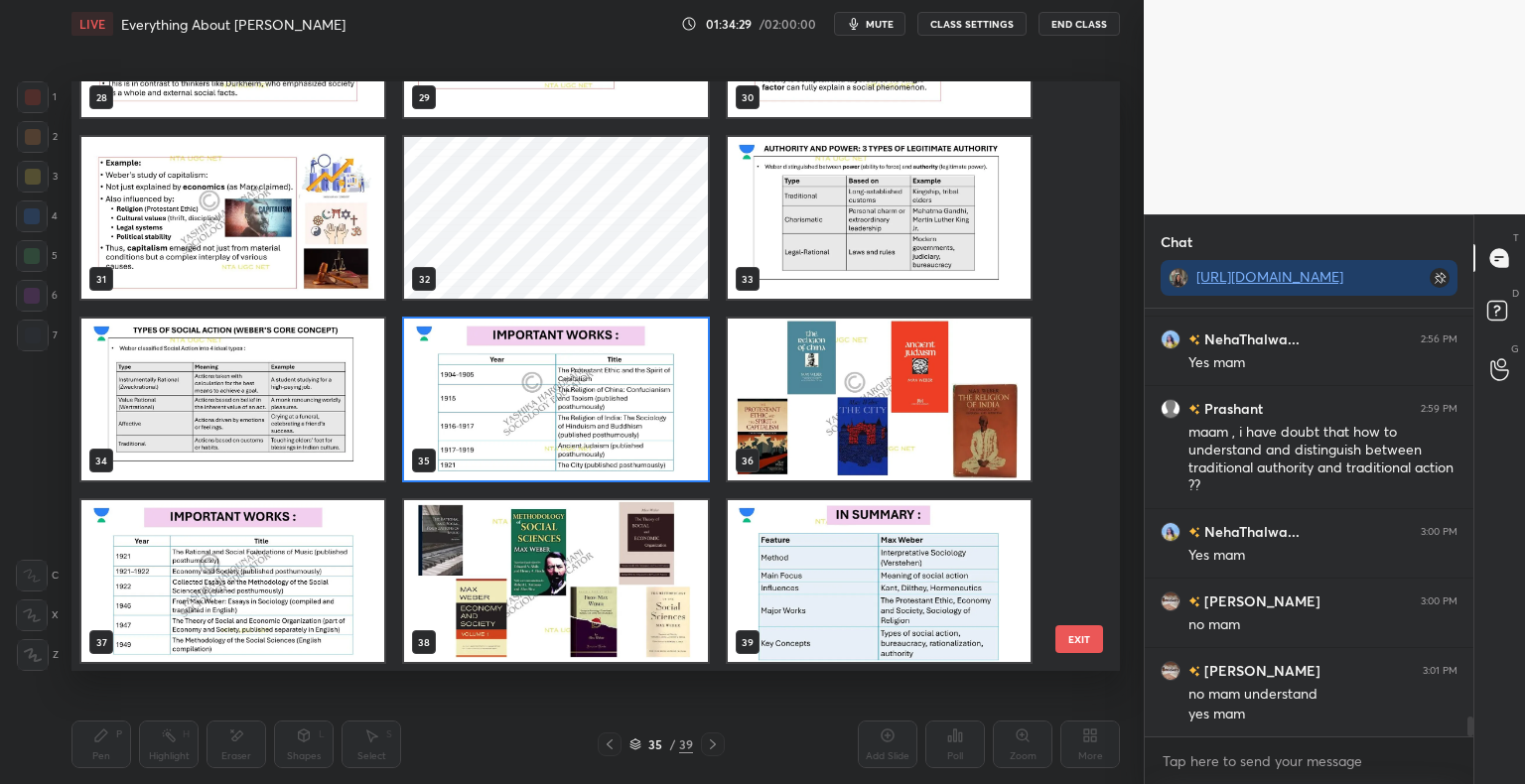 scroll, scrollTop: 8868, scrollLeft: 0, axis: vertical 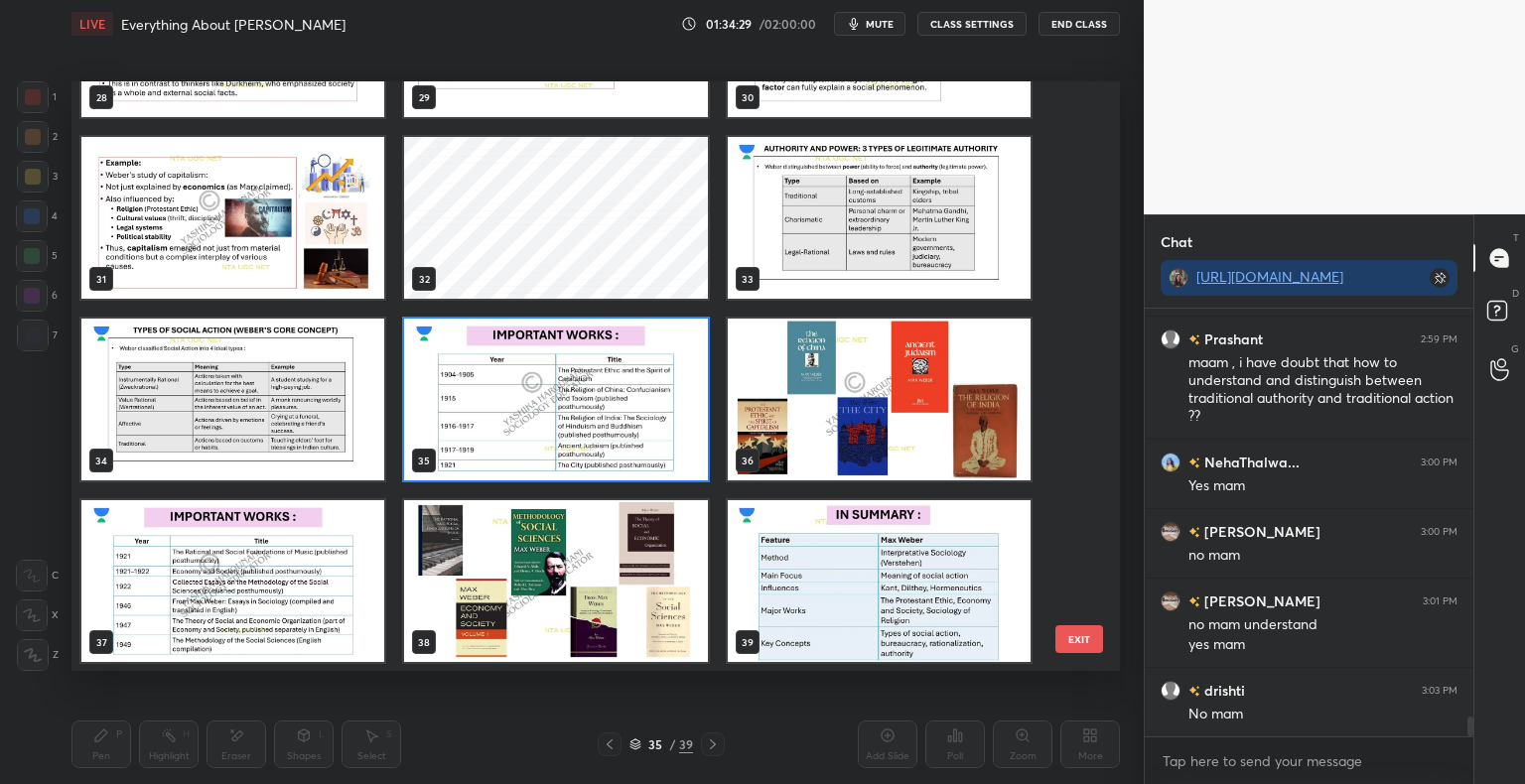 click at bounding box center (555, 399) 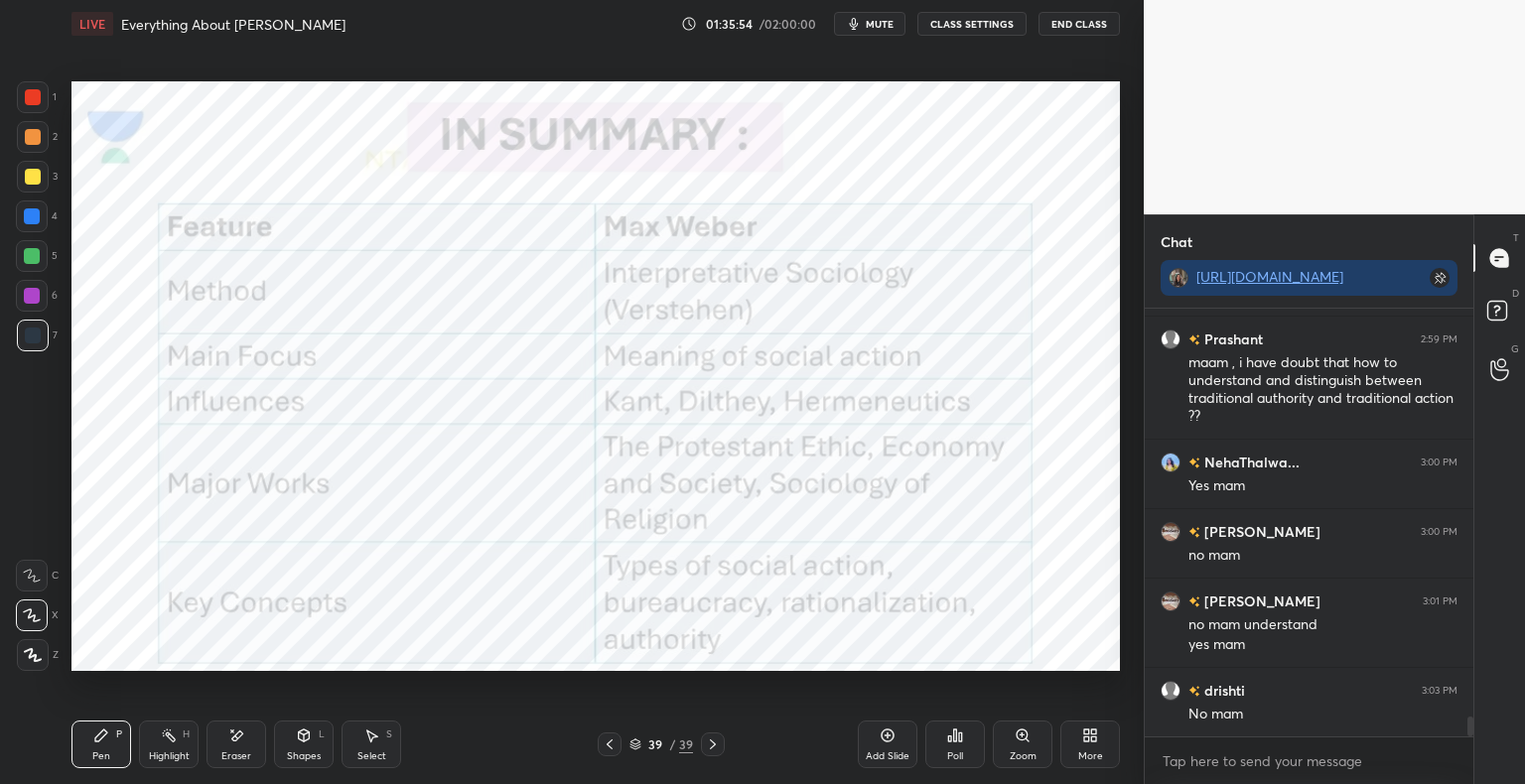 click 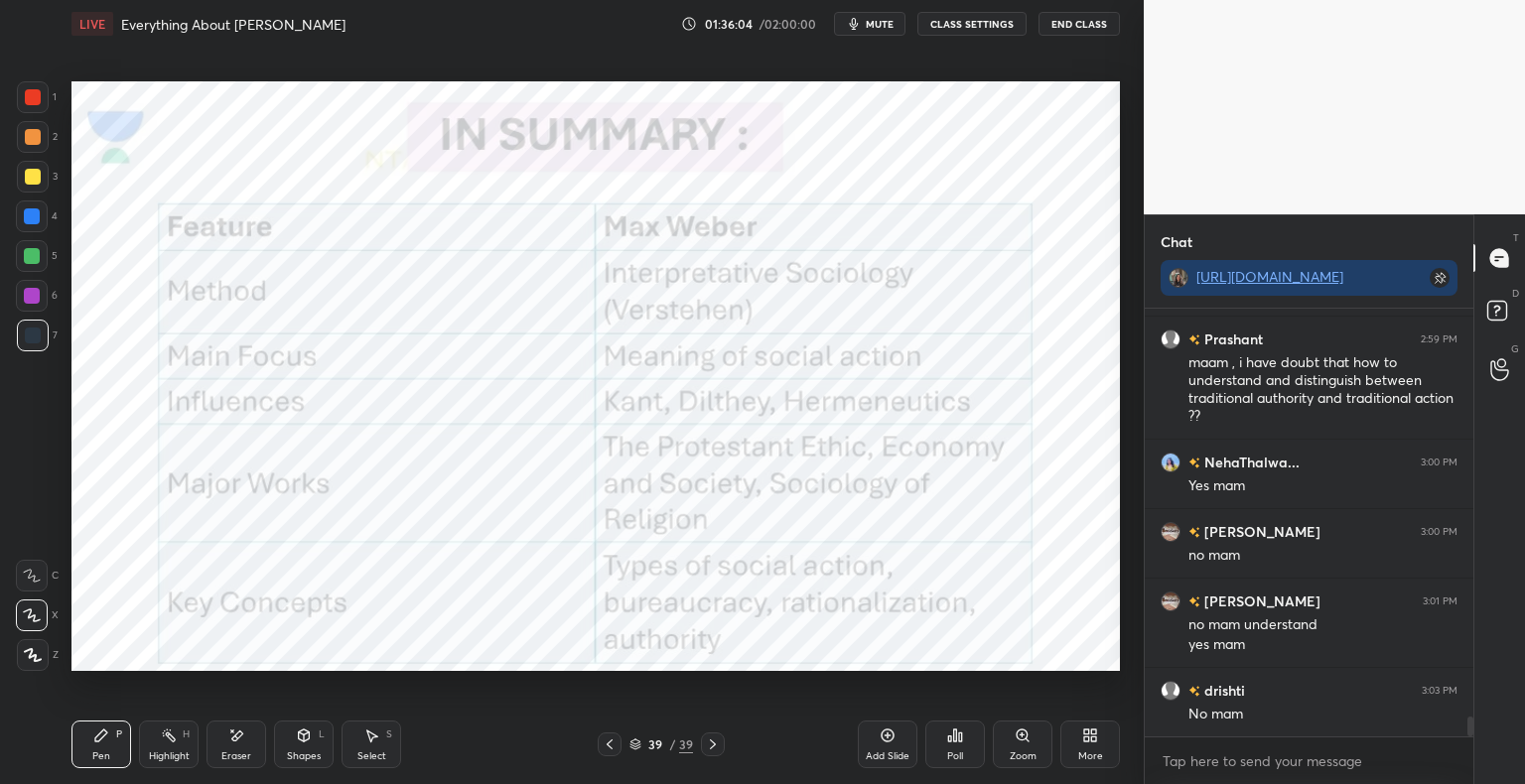 scroll, scrollTop: 8938, scrollLeft: 0, axis: vertical 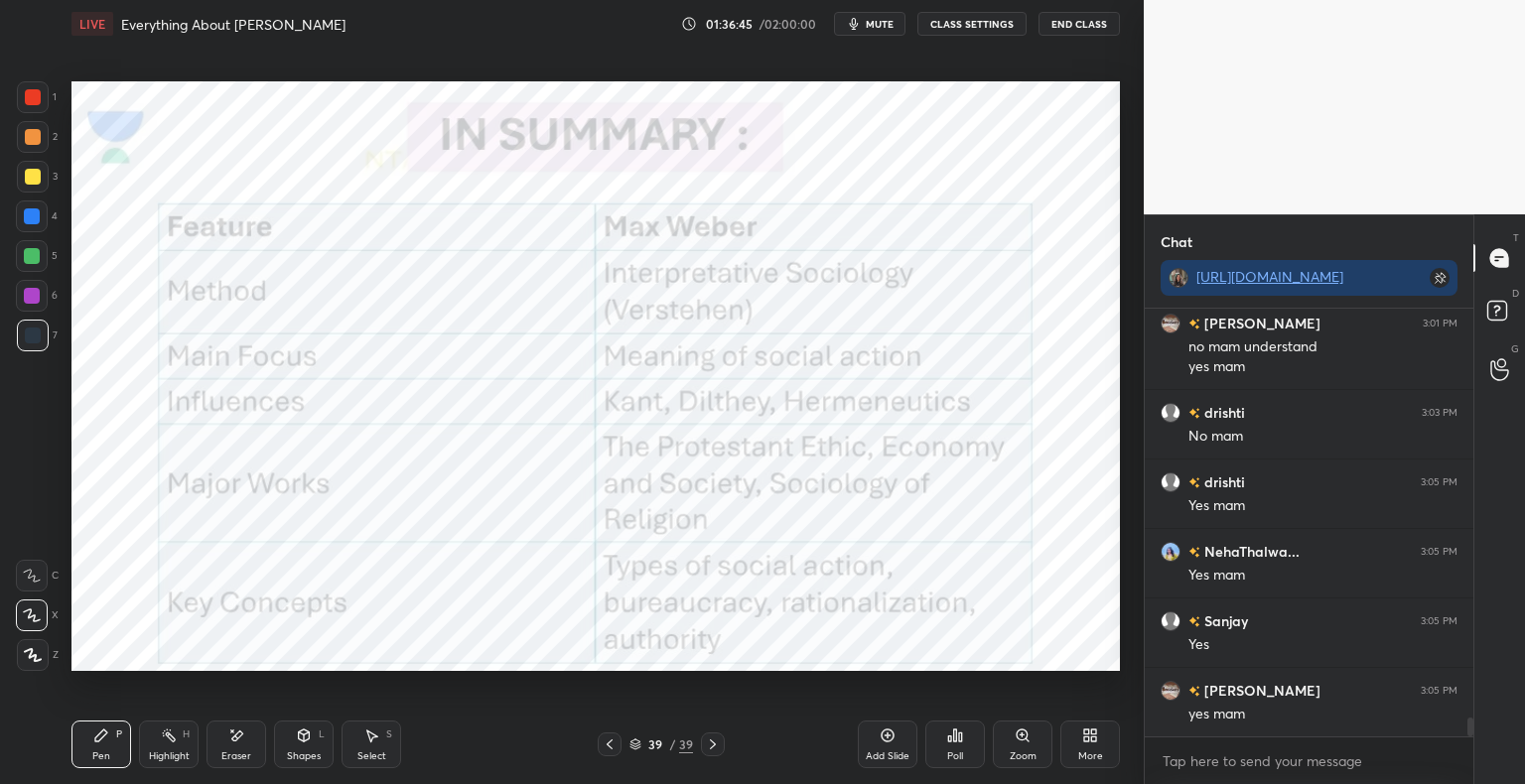 click on "End Class" at bounding box center (1079, 24) 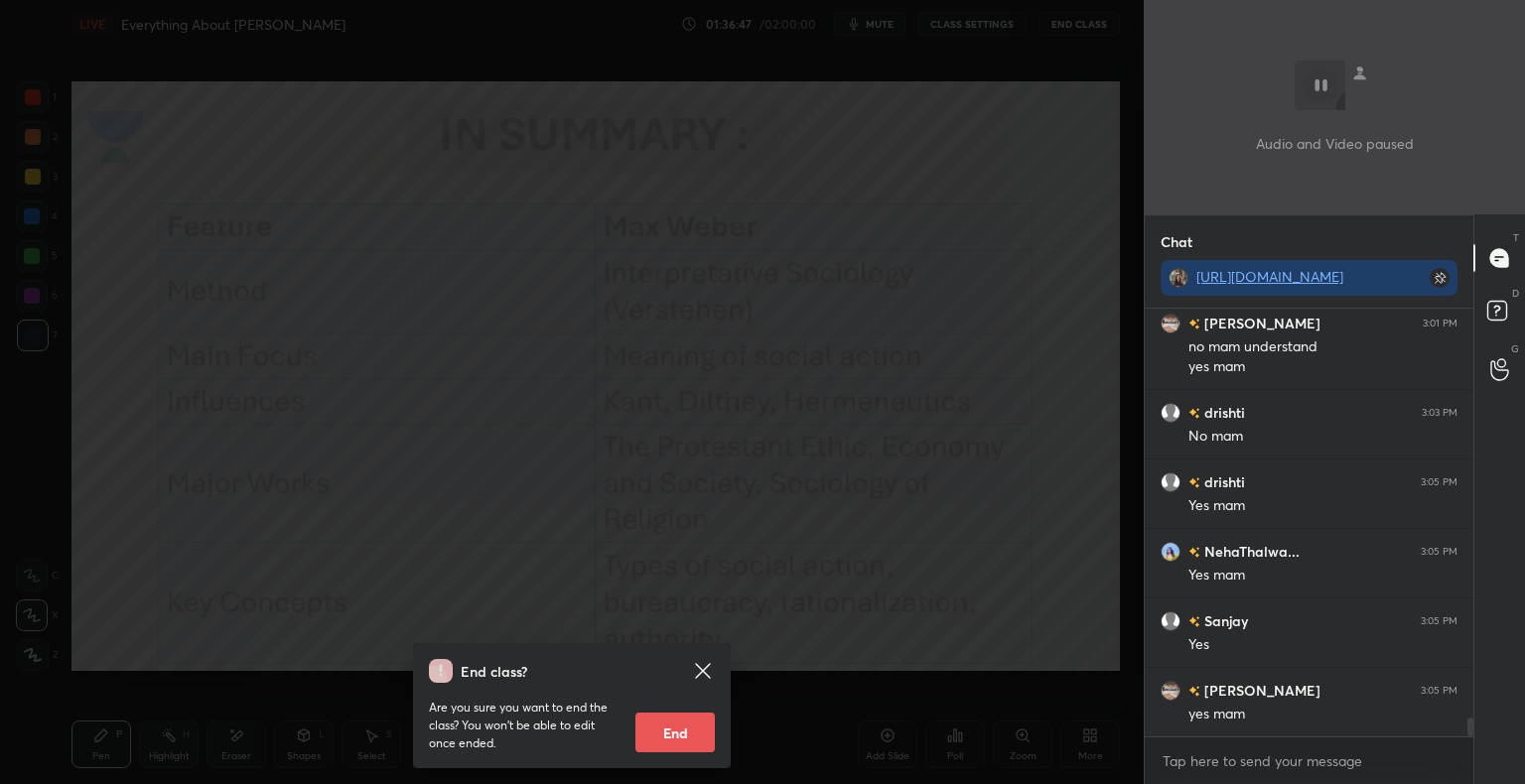 click on "End" at bounding box center [675, 732] 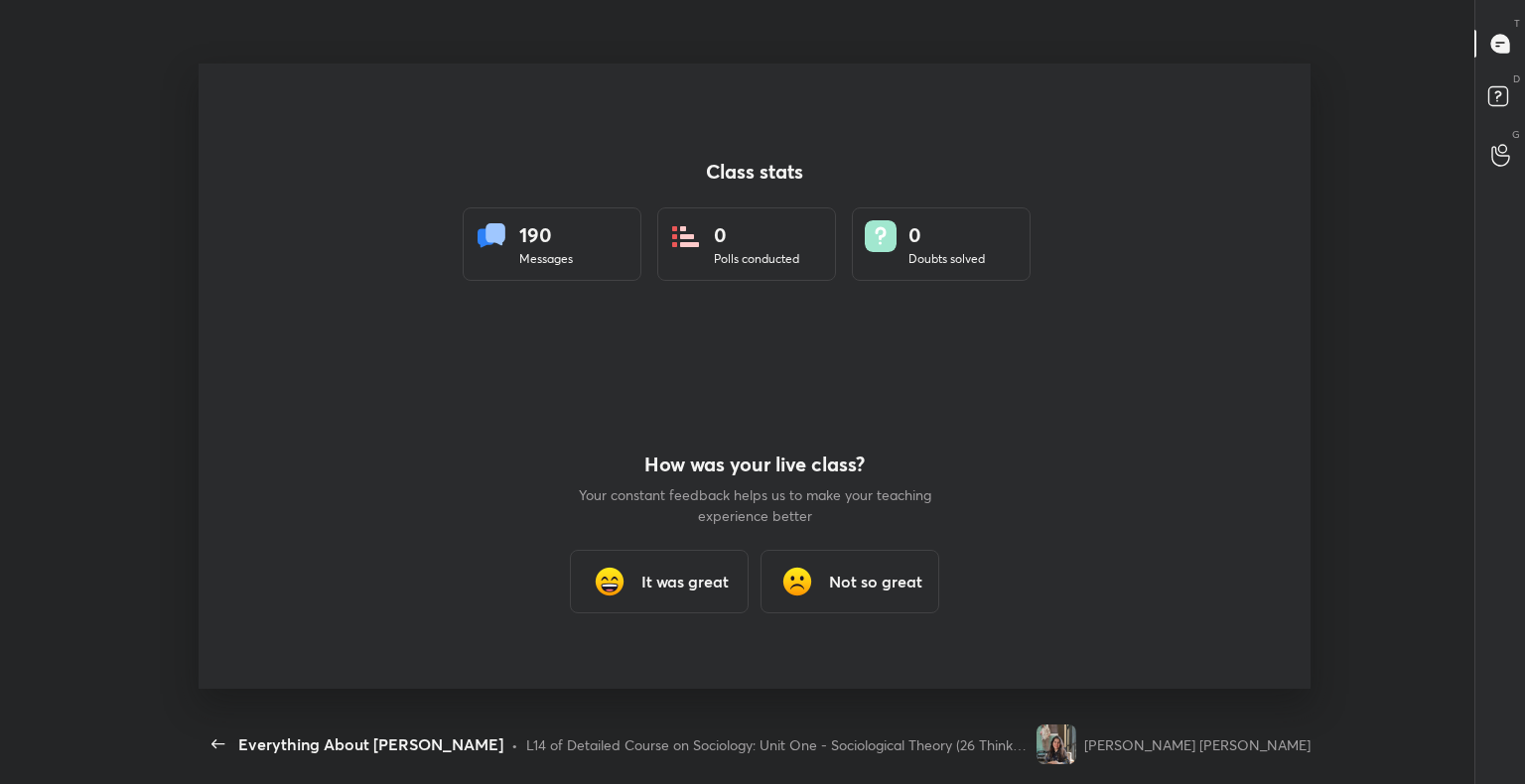 scroll, scrollTop: 0, scrollLeft: 0, axis: both 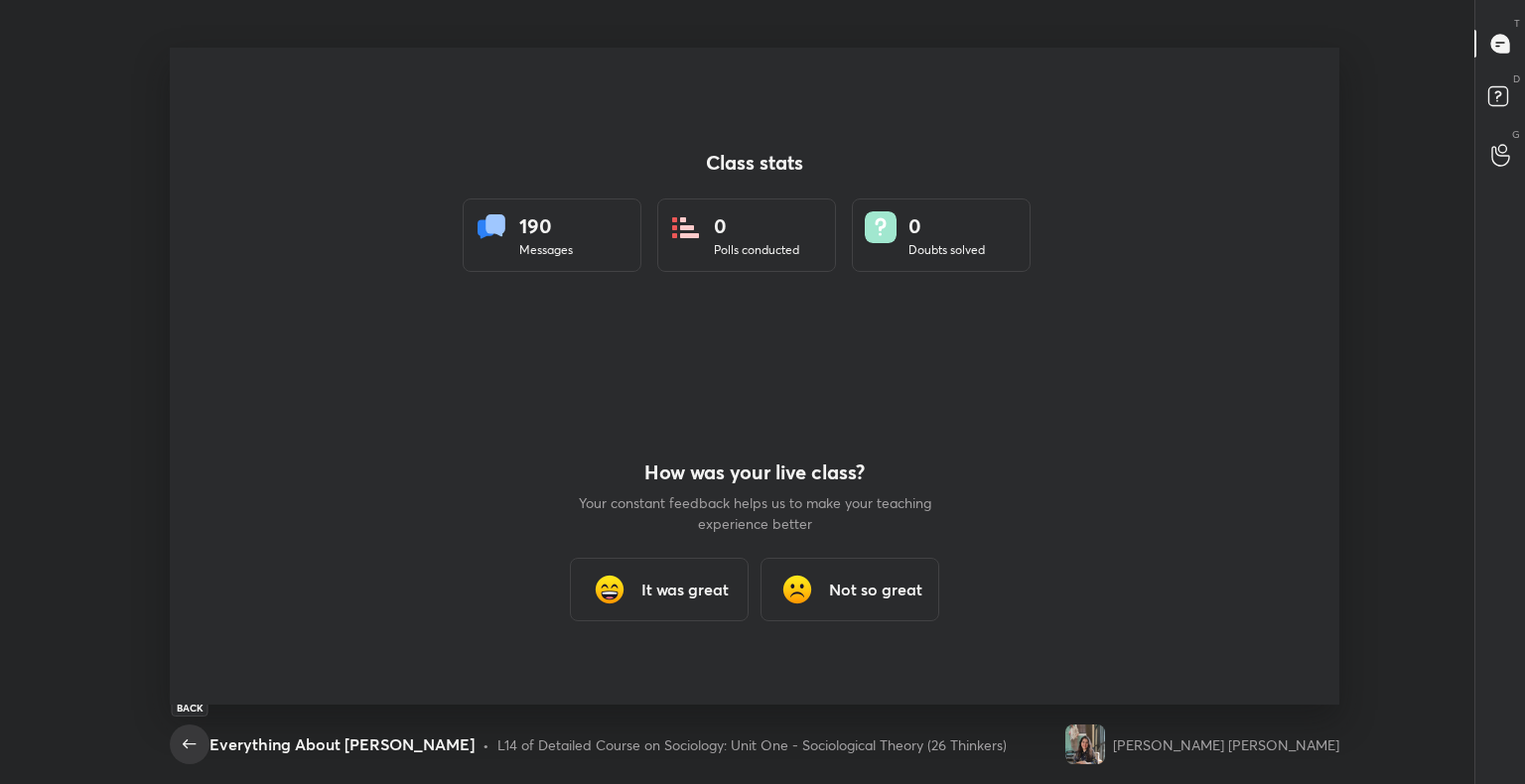 click at bounding box center (190, 744) 